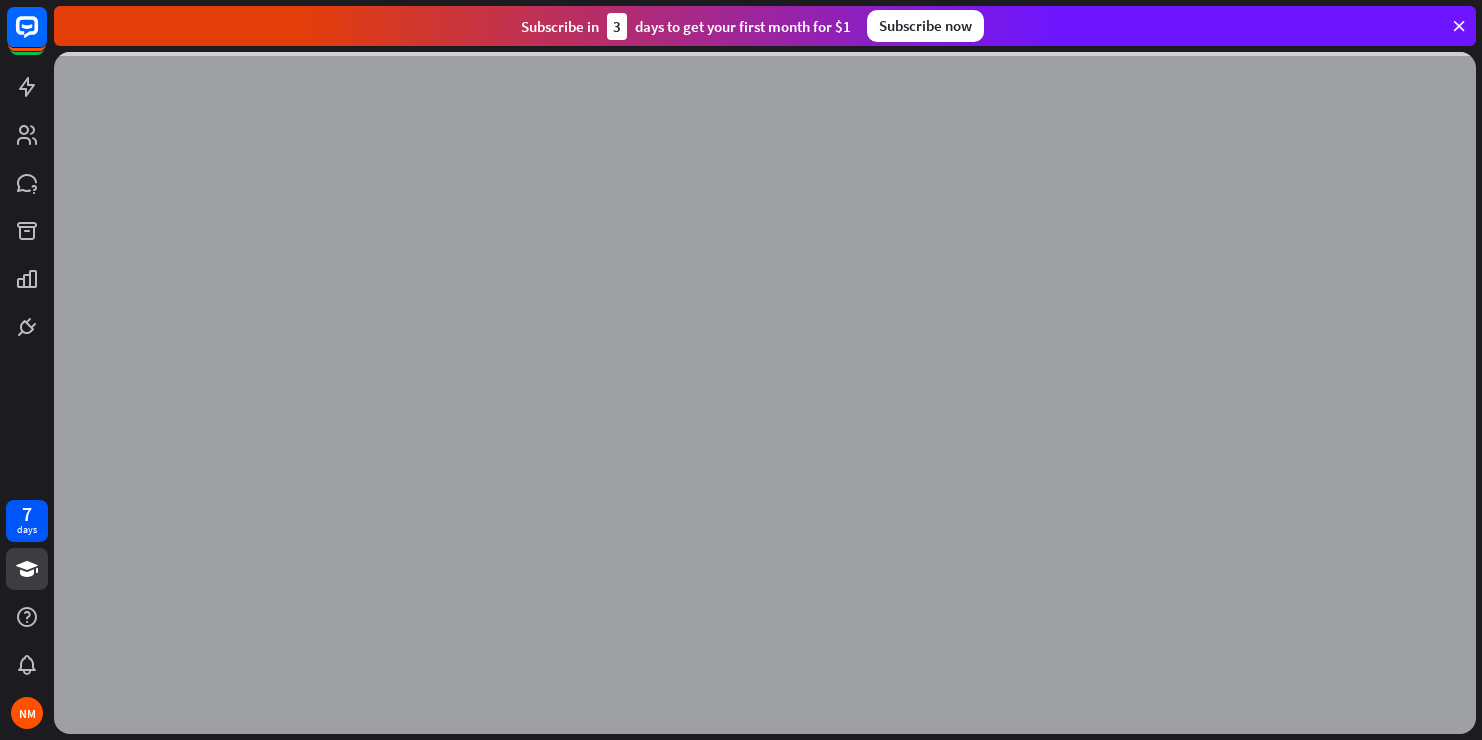 scroll, scrollTop: 0, scrollLeft: 0, axis: both 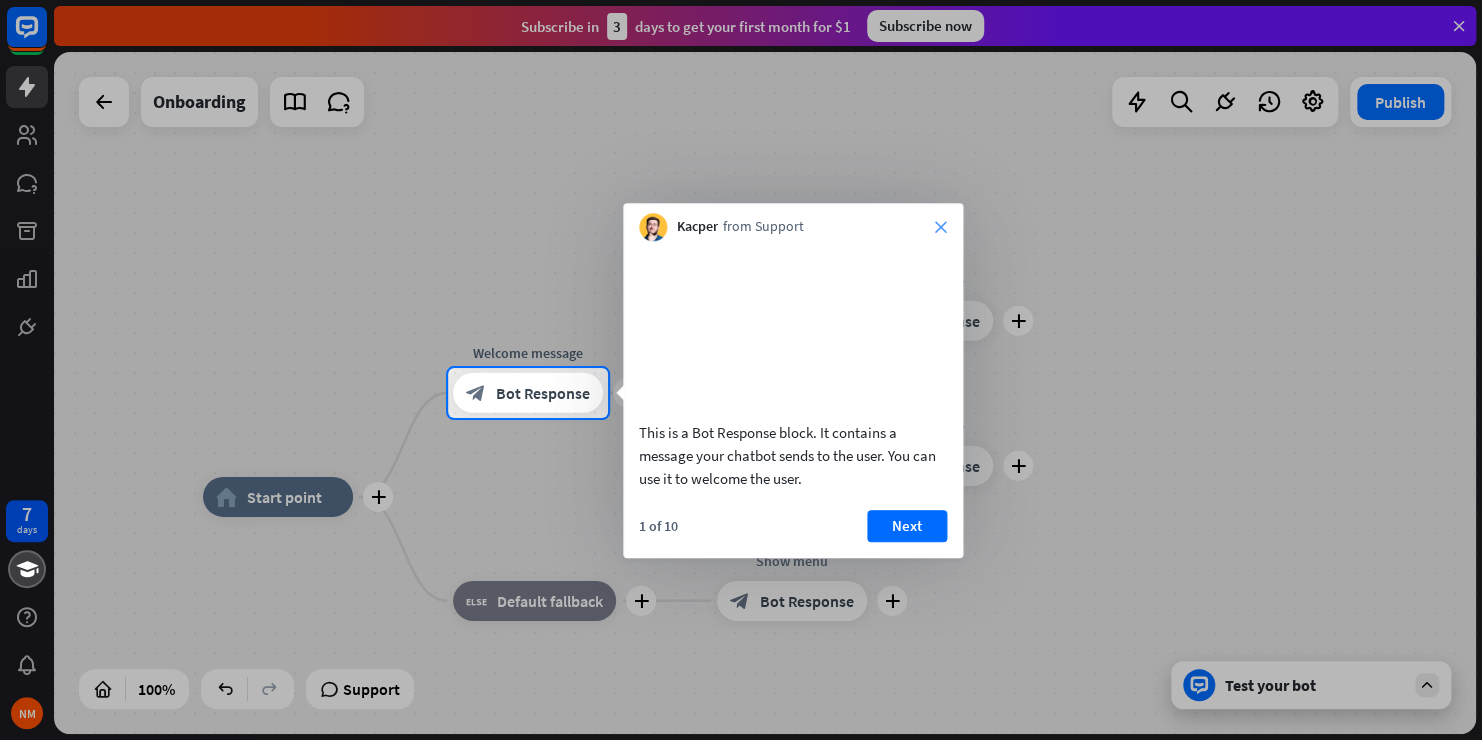 click on "close" at bounding box center [941, 227] 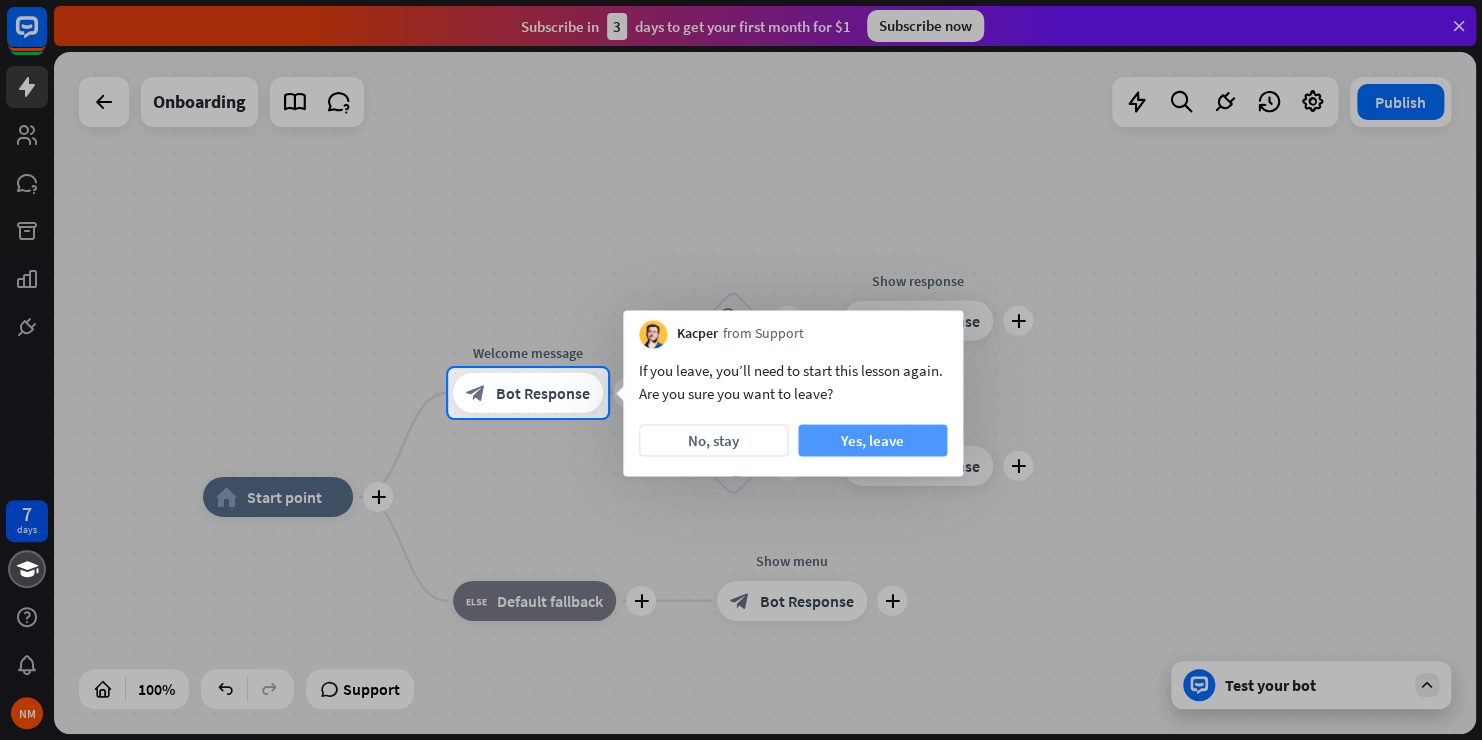click on "Yes, leave" at bounding box center (872, 440) 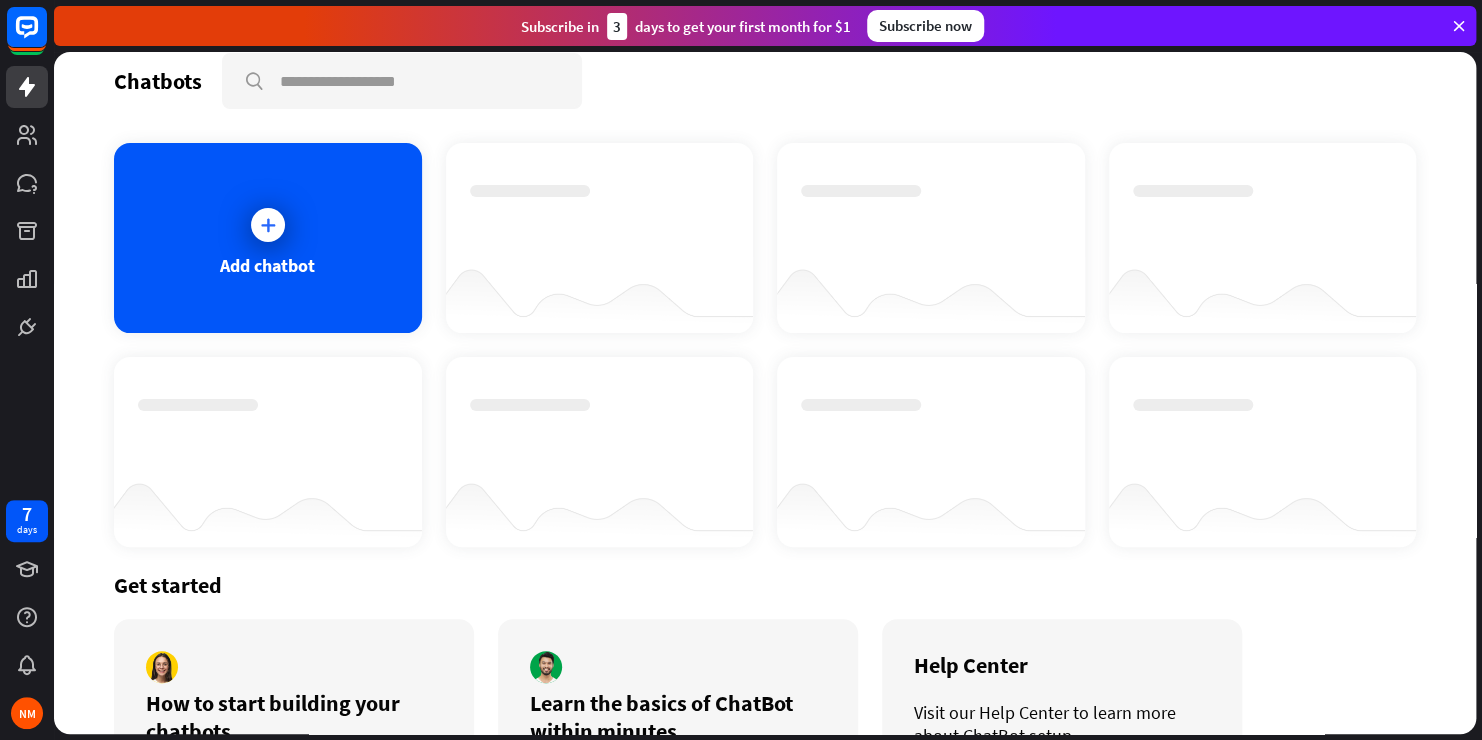 scroll, scrollTop: 0, scrollLeft: 0, axis: both 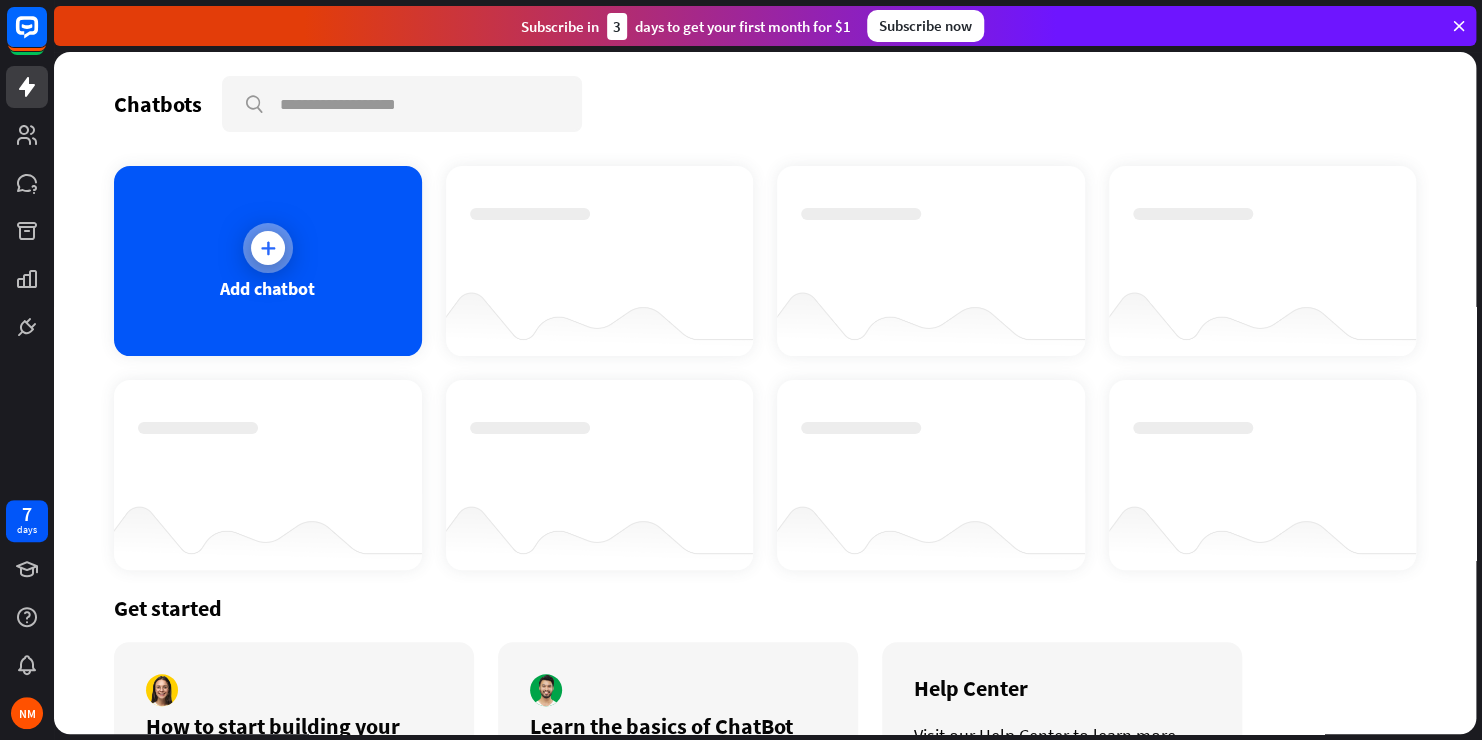 click on "Add chatbot" at bounding box center (268, 261) 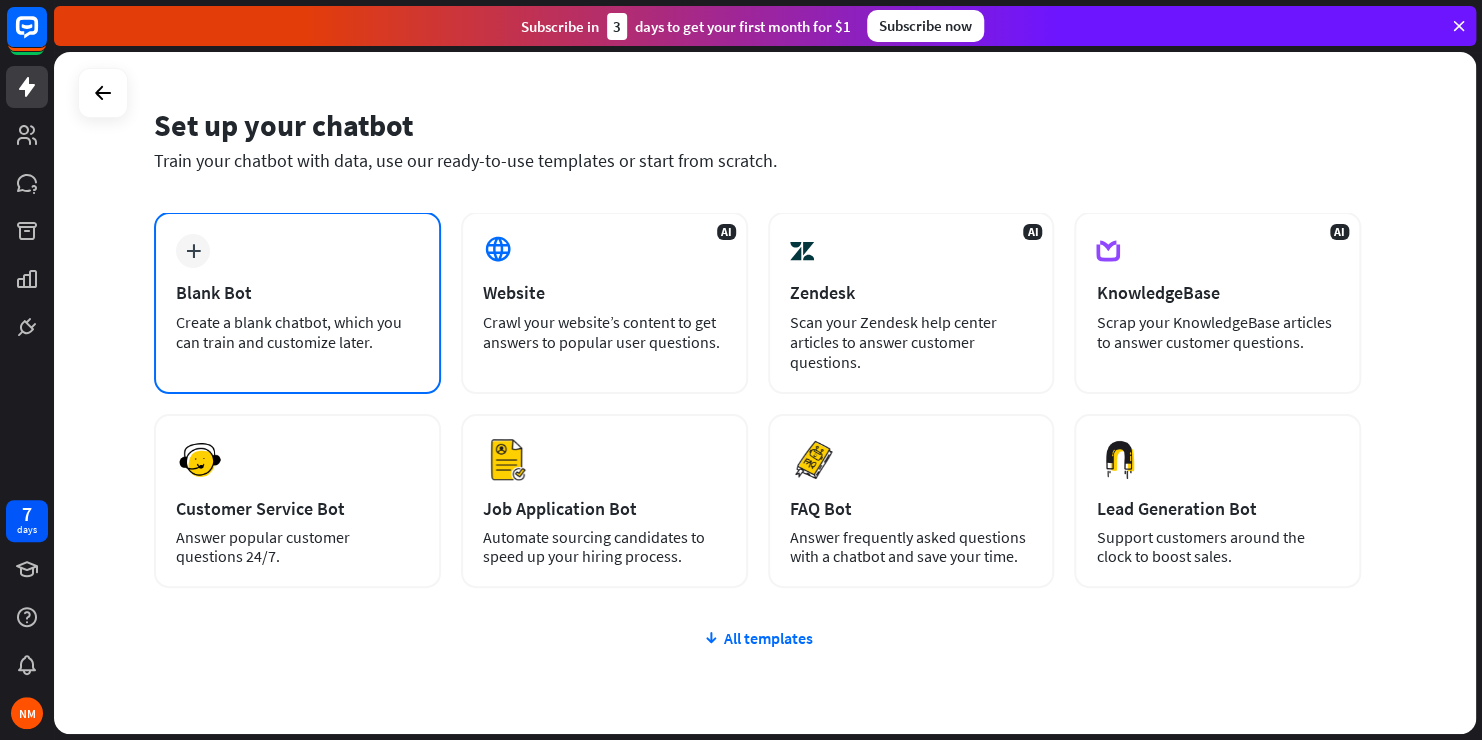 scroll, scrollTop: 43, scrollLeft: 0, axis: vertical 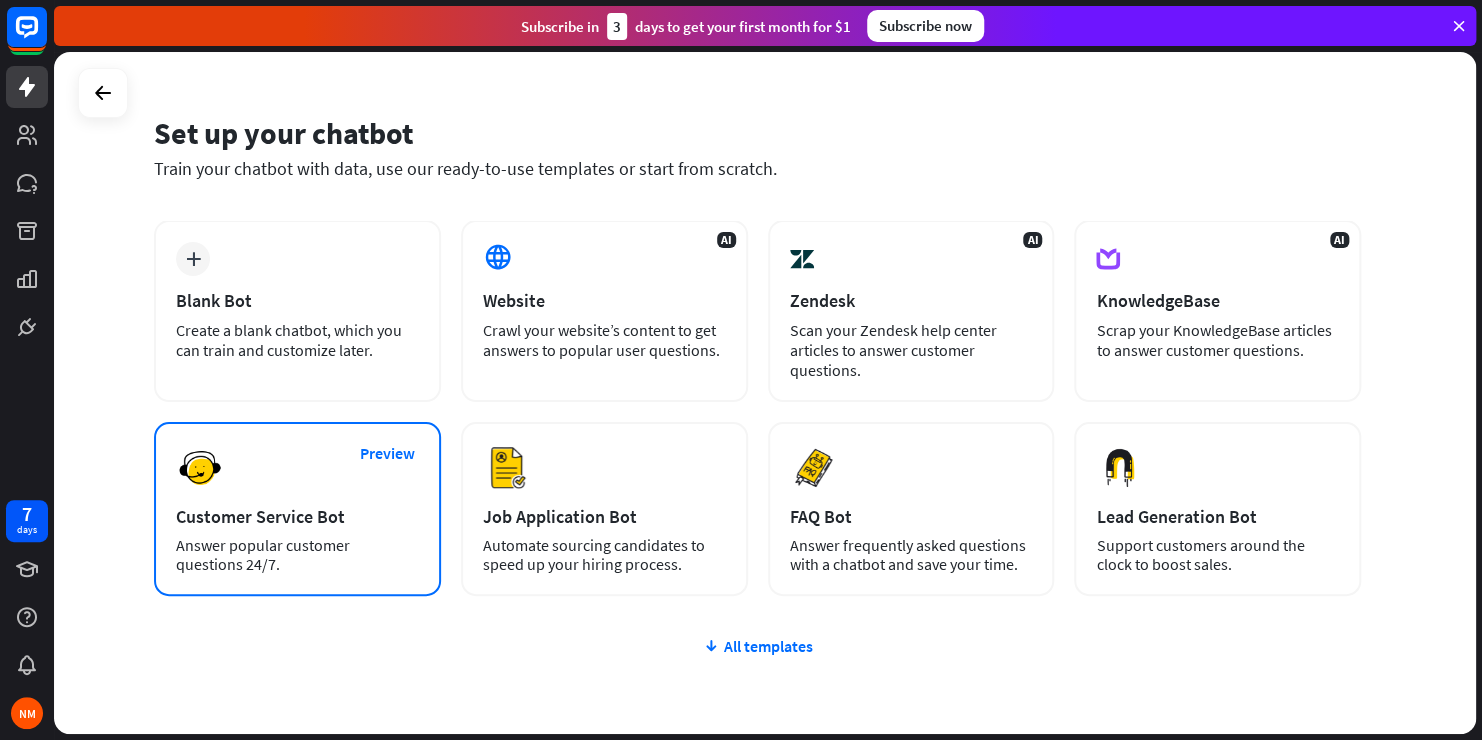 click on "Customer Service Bot" at bounding box center (297, 516) 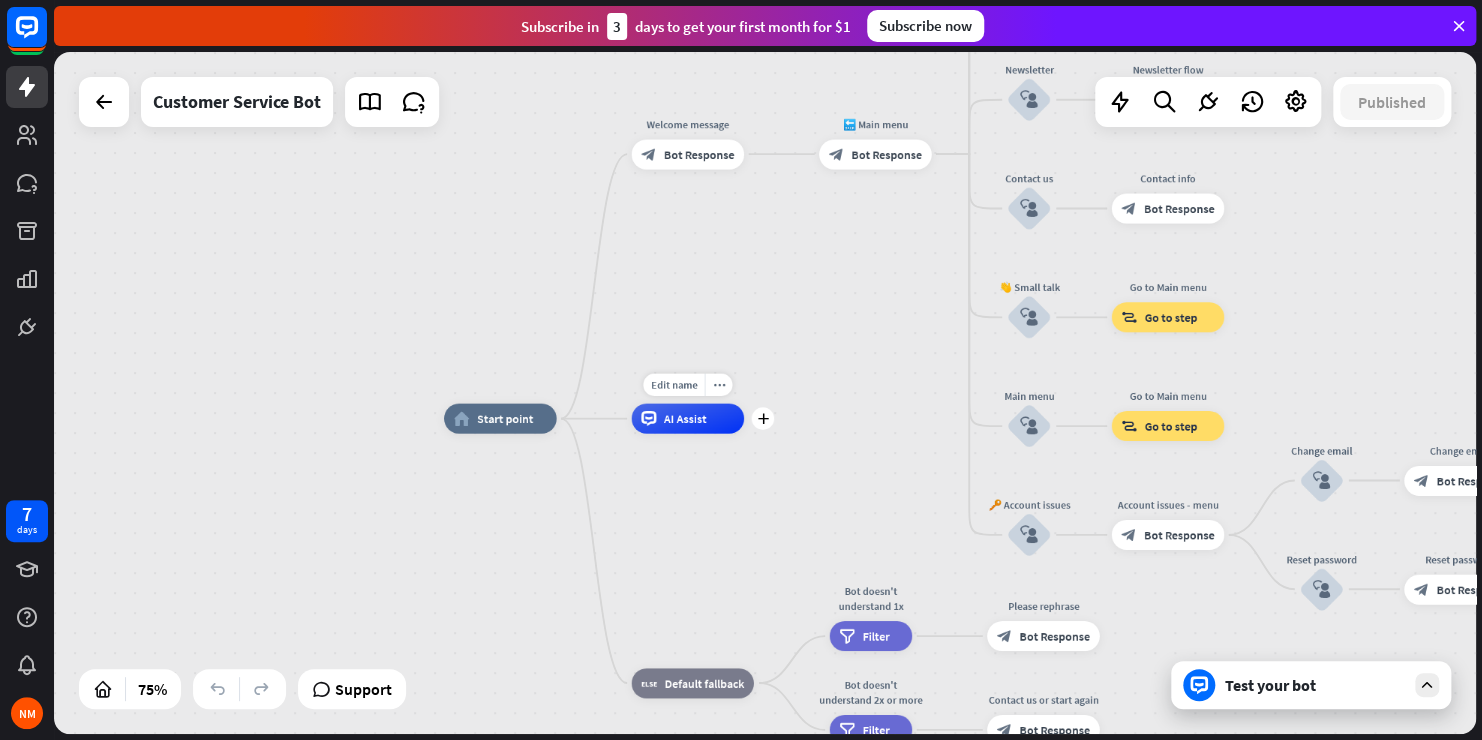 click on "AI Assist" at bounding box center (685, 418) 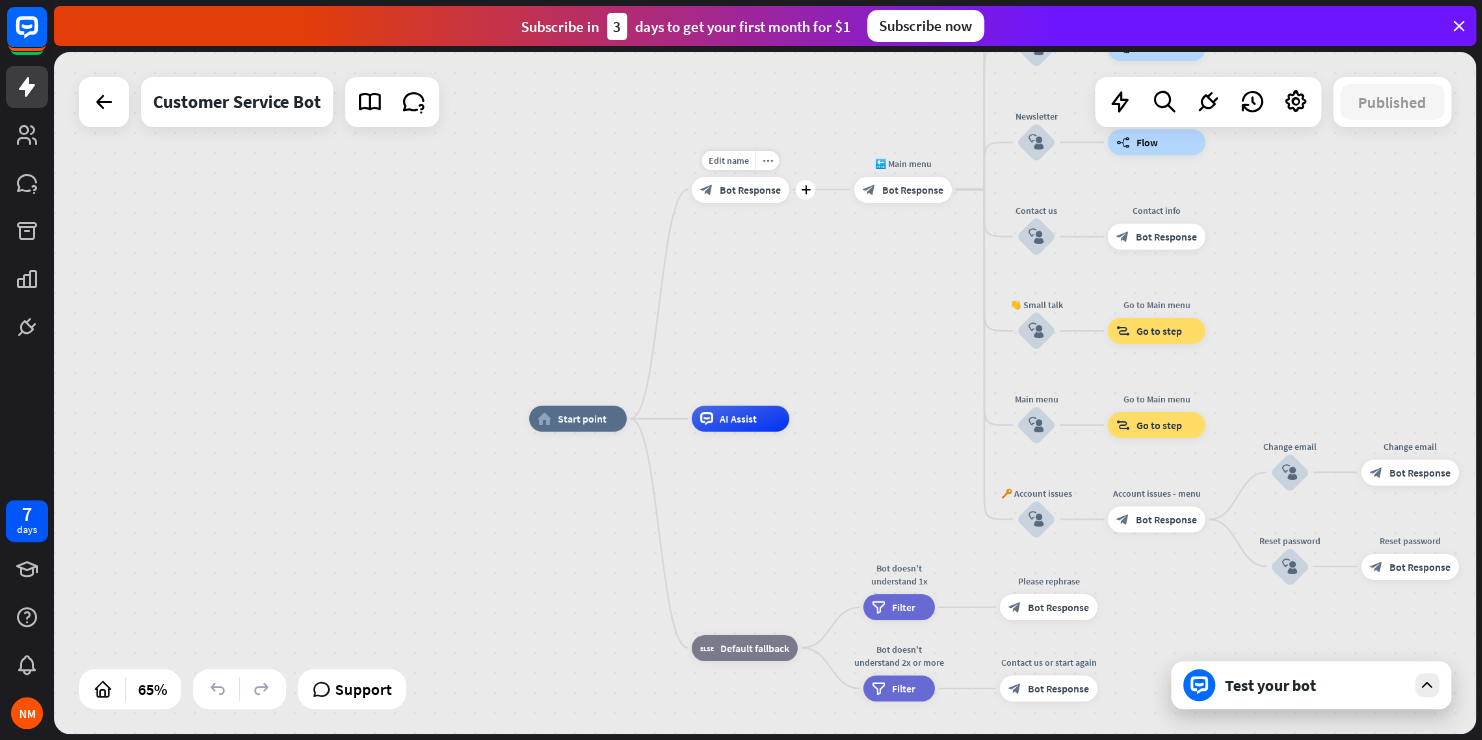click on "block_bot_response   Bot Response" at bounding box center [741, 189] 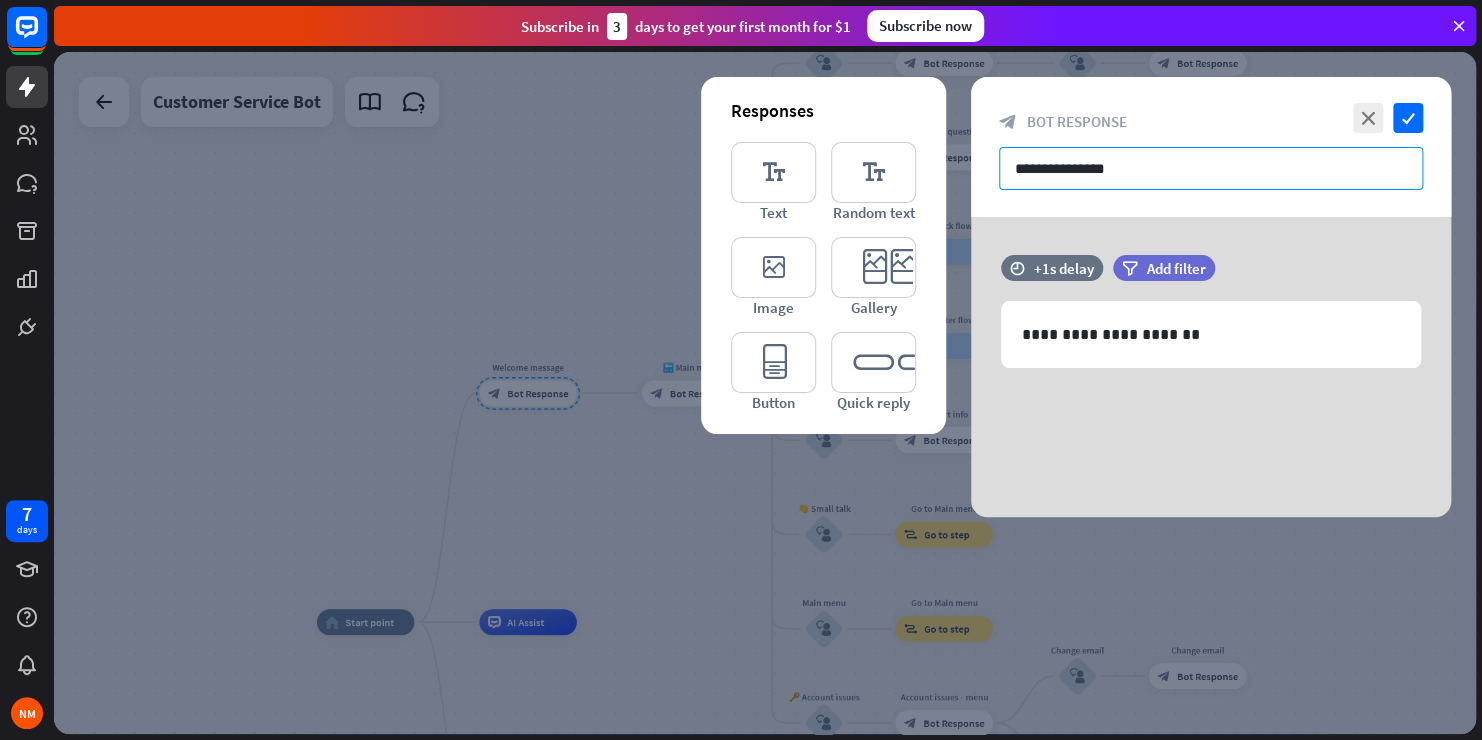 click on "**********" at bounding box center (1211, 168) 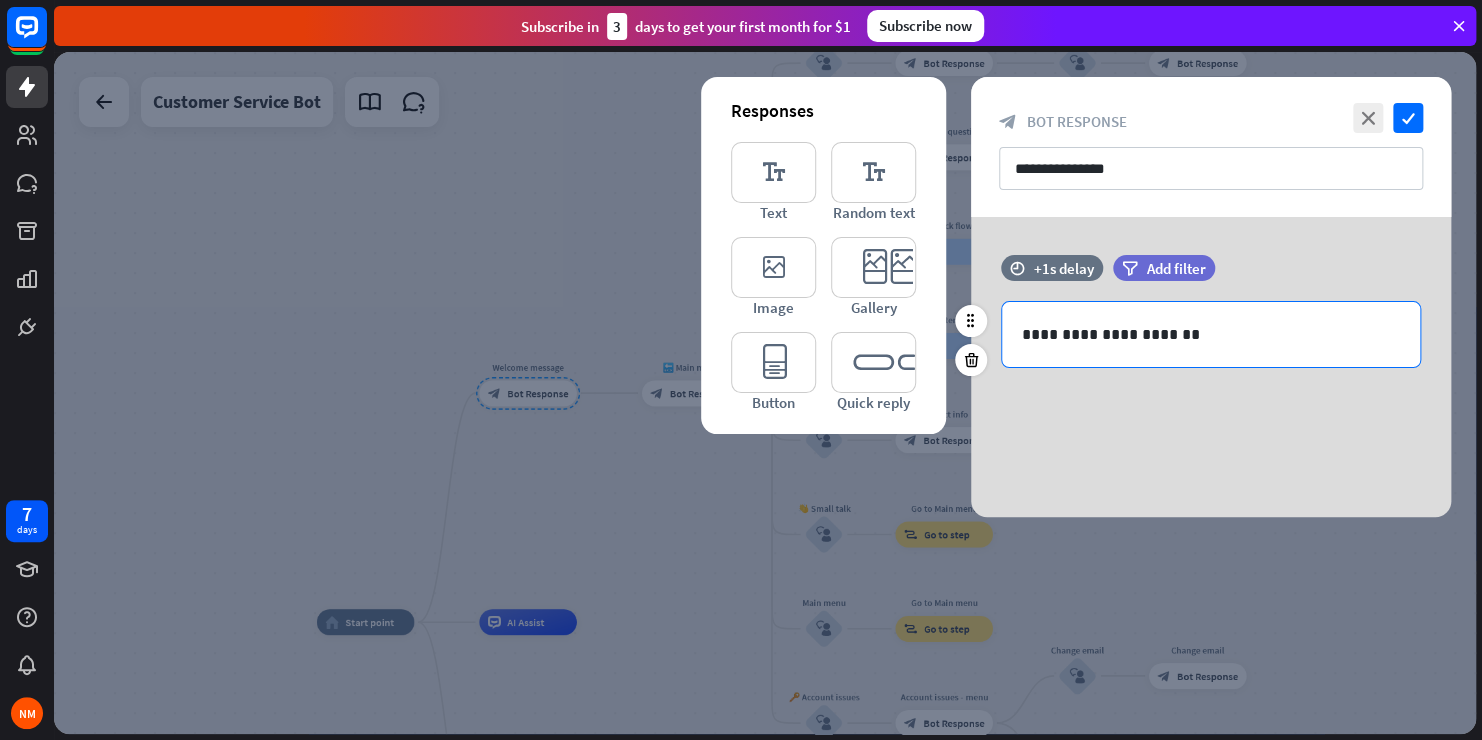 click on "**********" at bounding box center (1211, 334) 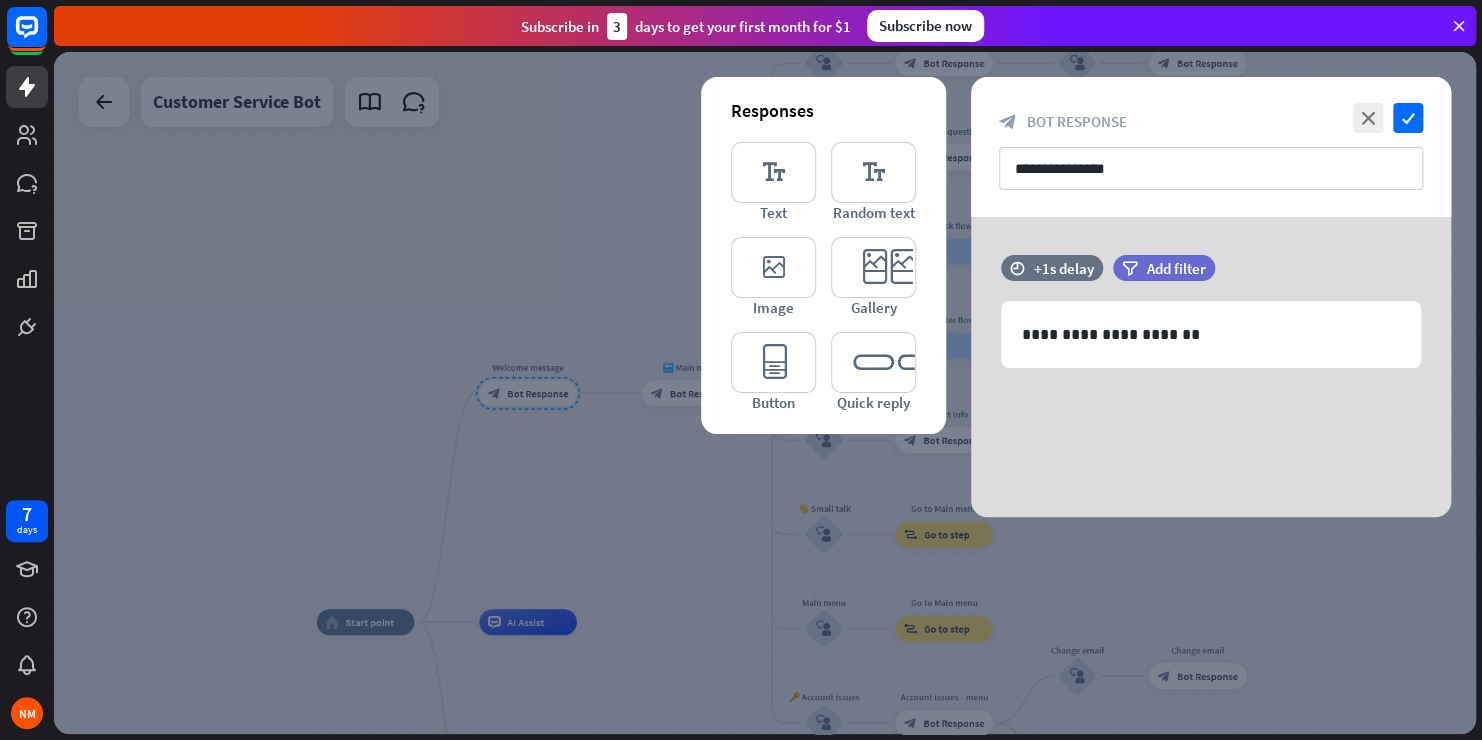 click on "**********" at bounding box center (1211, 367) 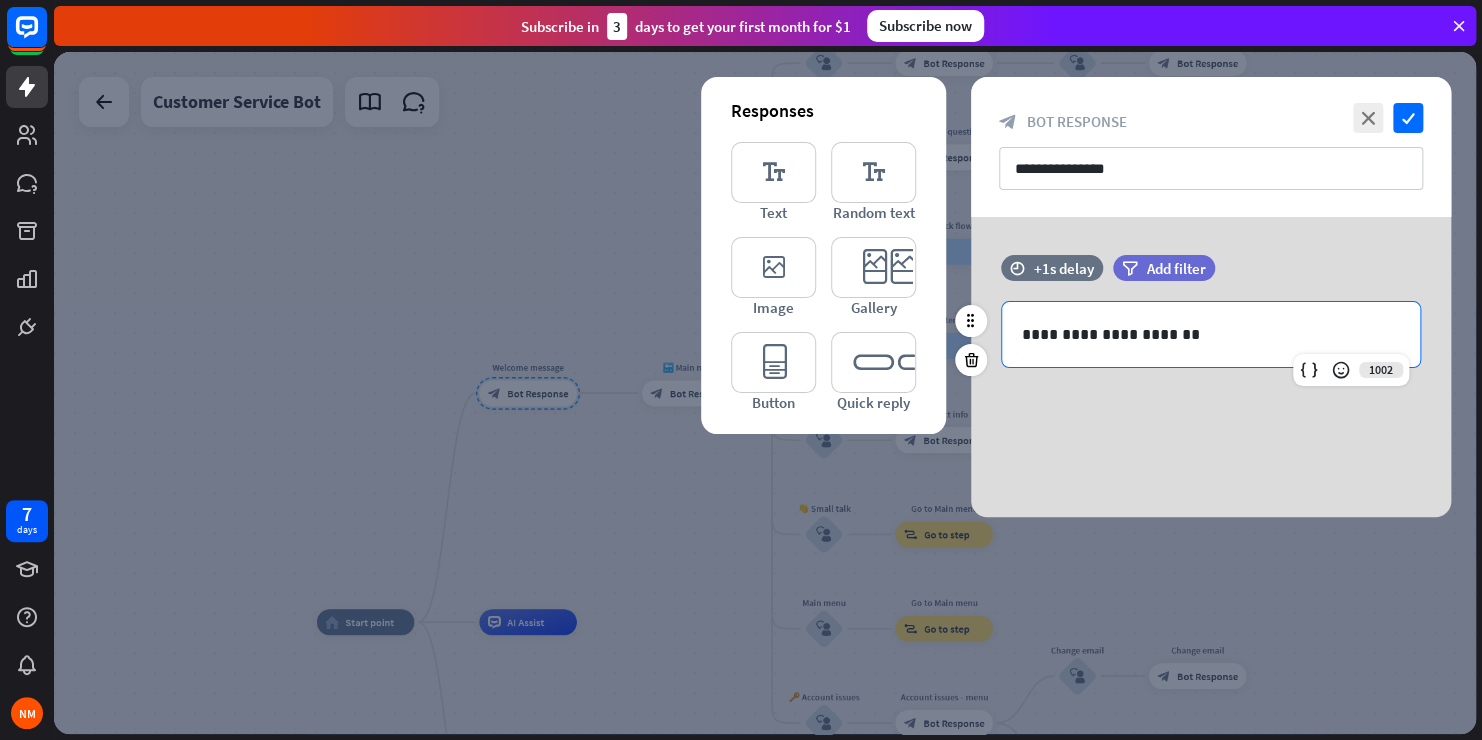click on "**********" at bounding box center (1211, 334) 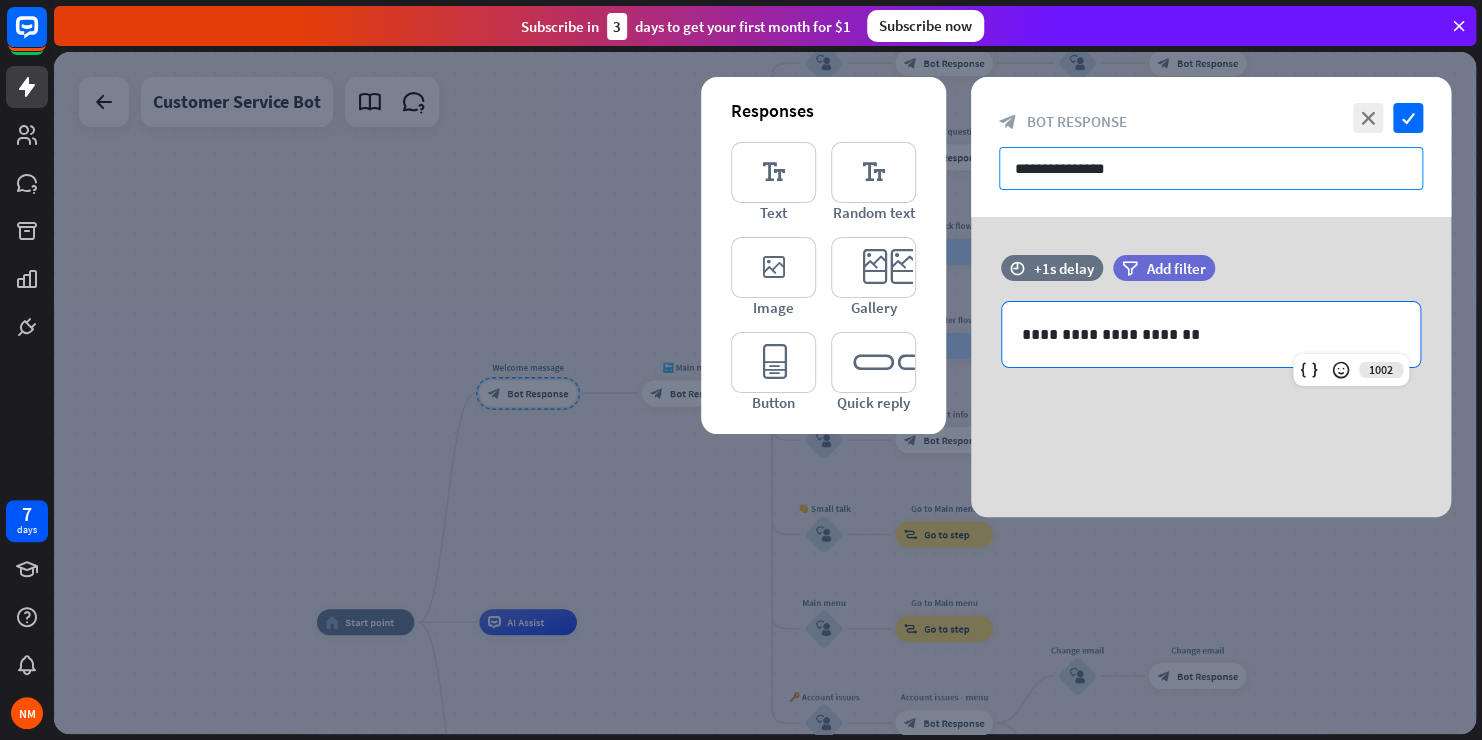 click on "**********" at bounding box center [1211, 168] 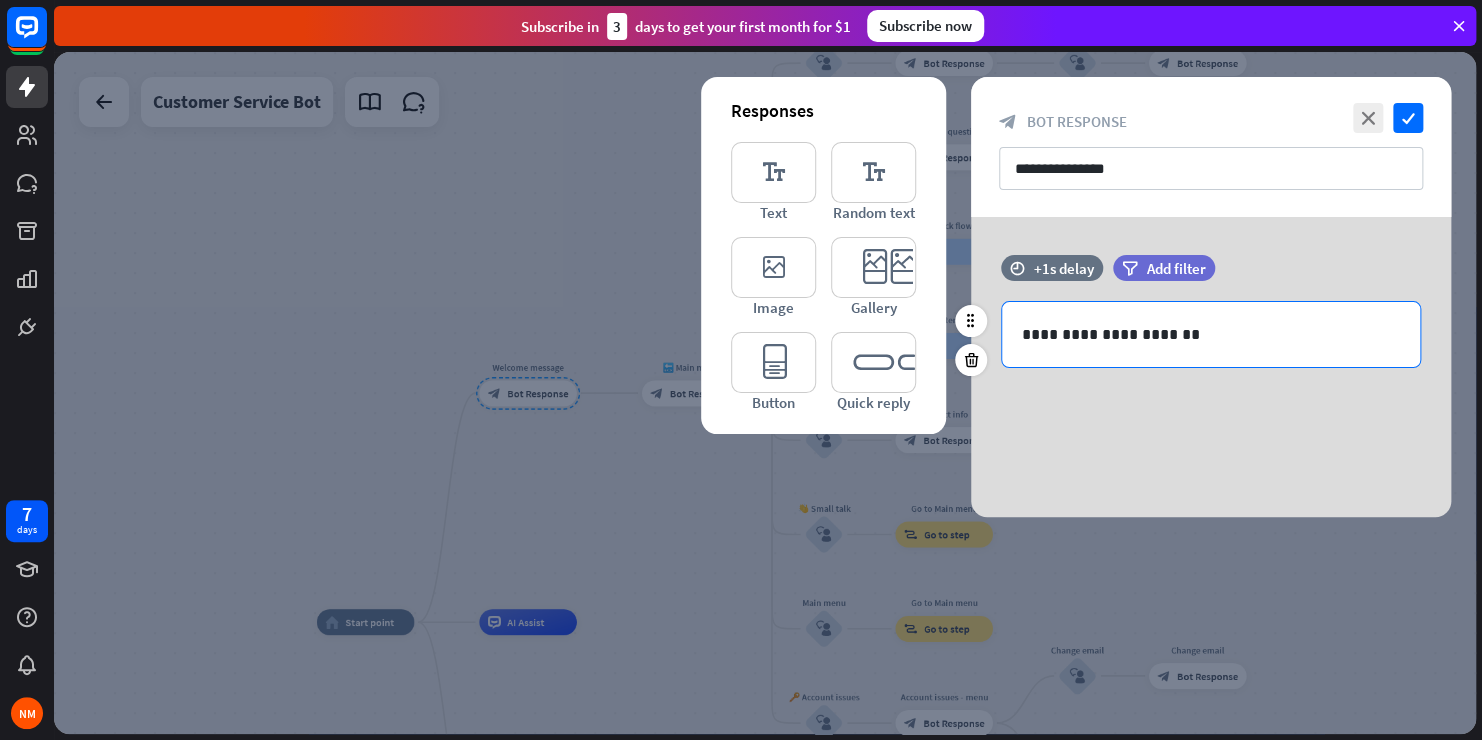 click on "**********" at bounding box center (1211, 334) 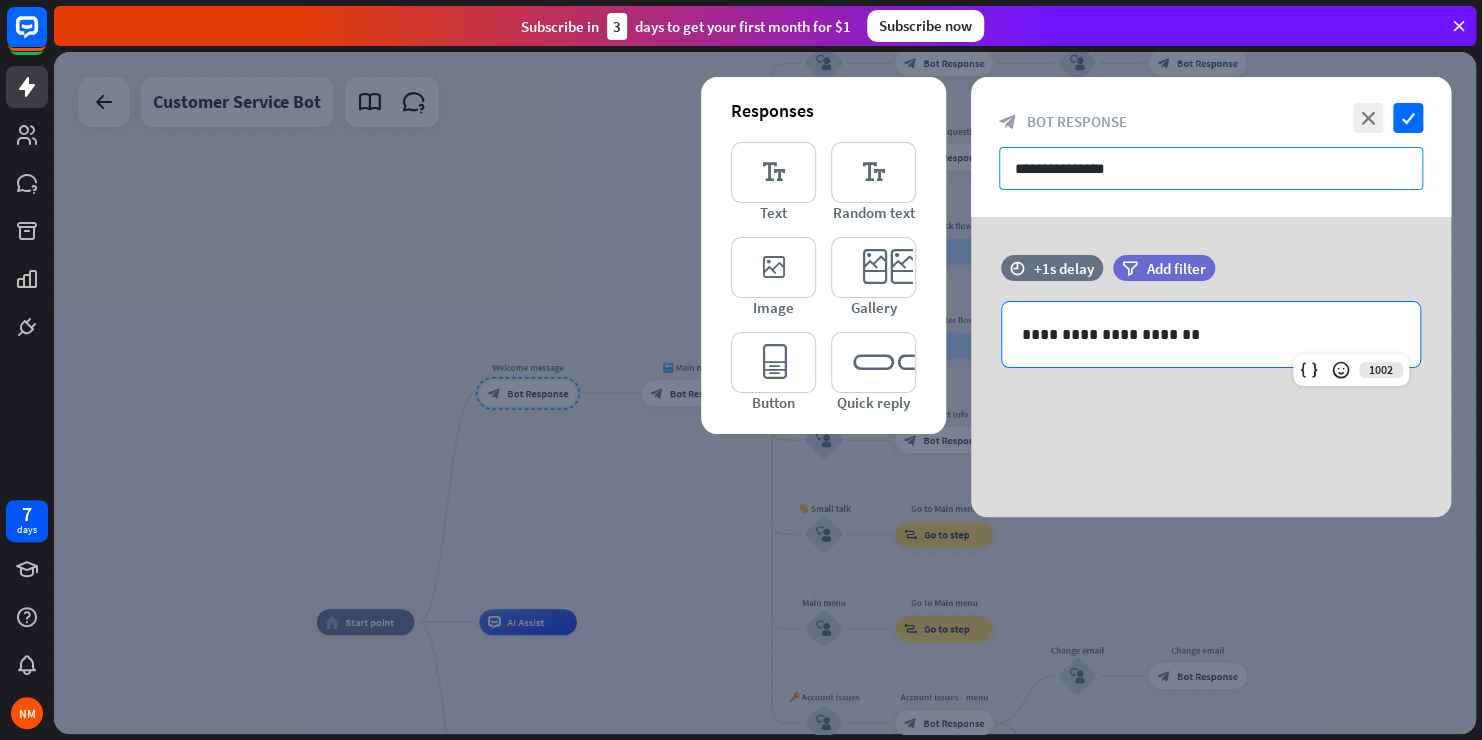 click on "**********" at bounding box center (1211, 168) 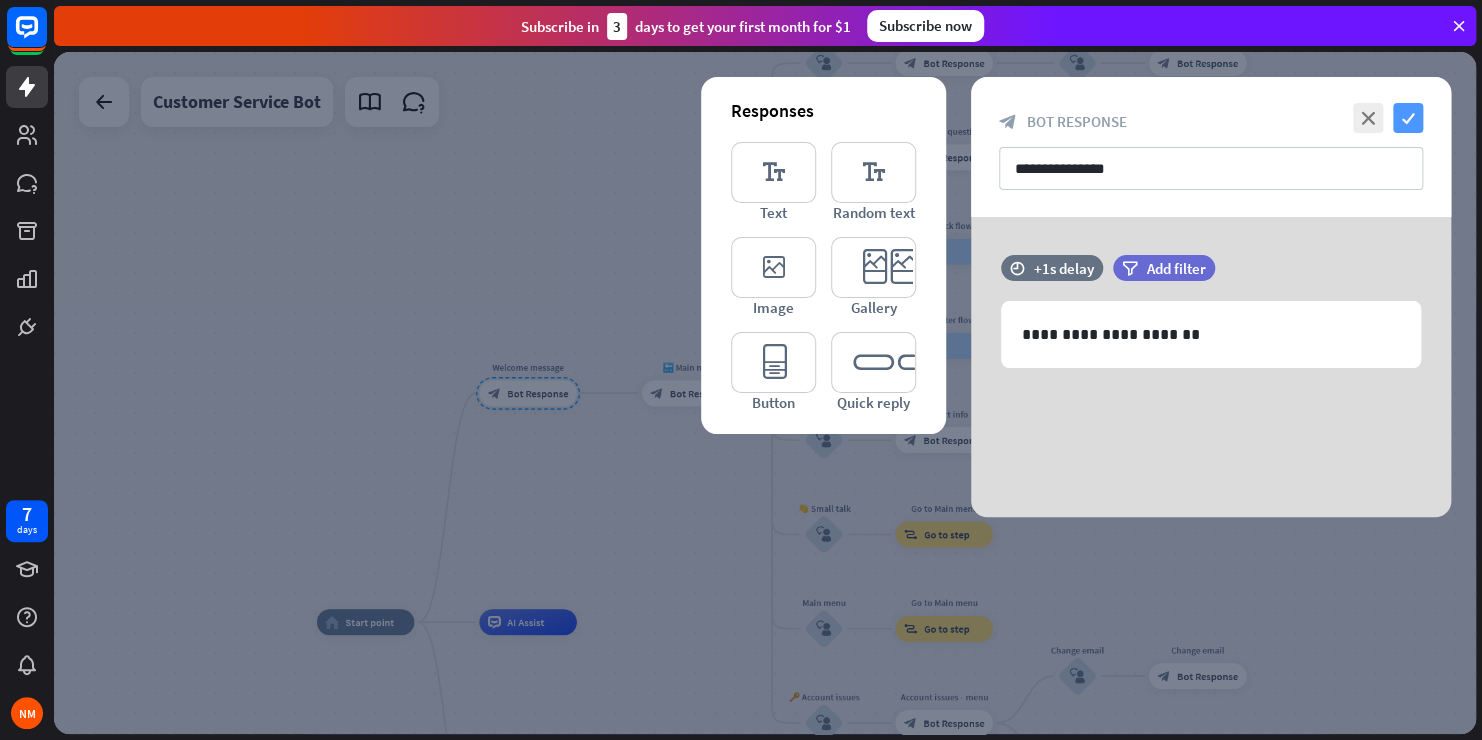 click on "check" at bounding box center [1408, 118] 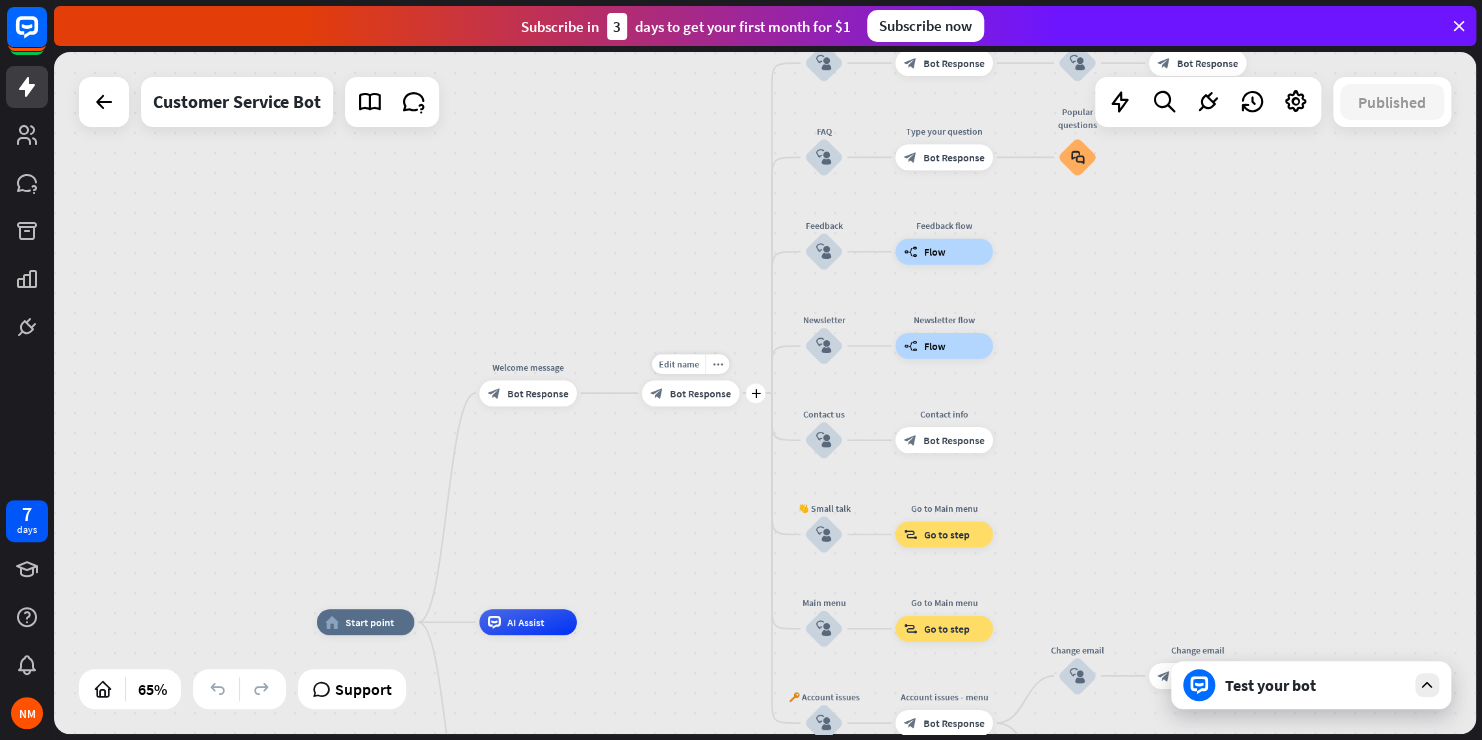 click on "Bot Response" at bounding box center (700, 392) 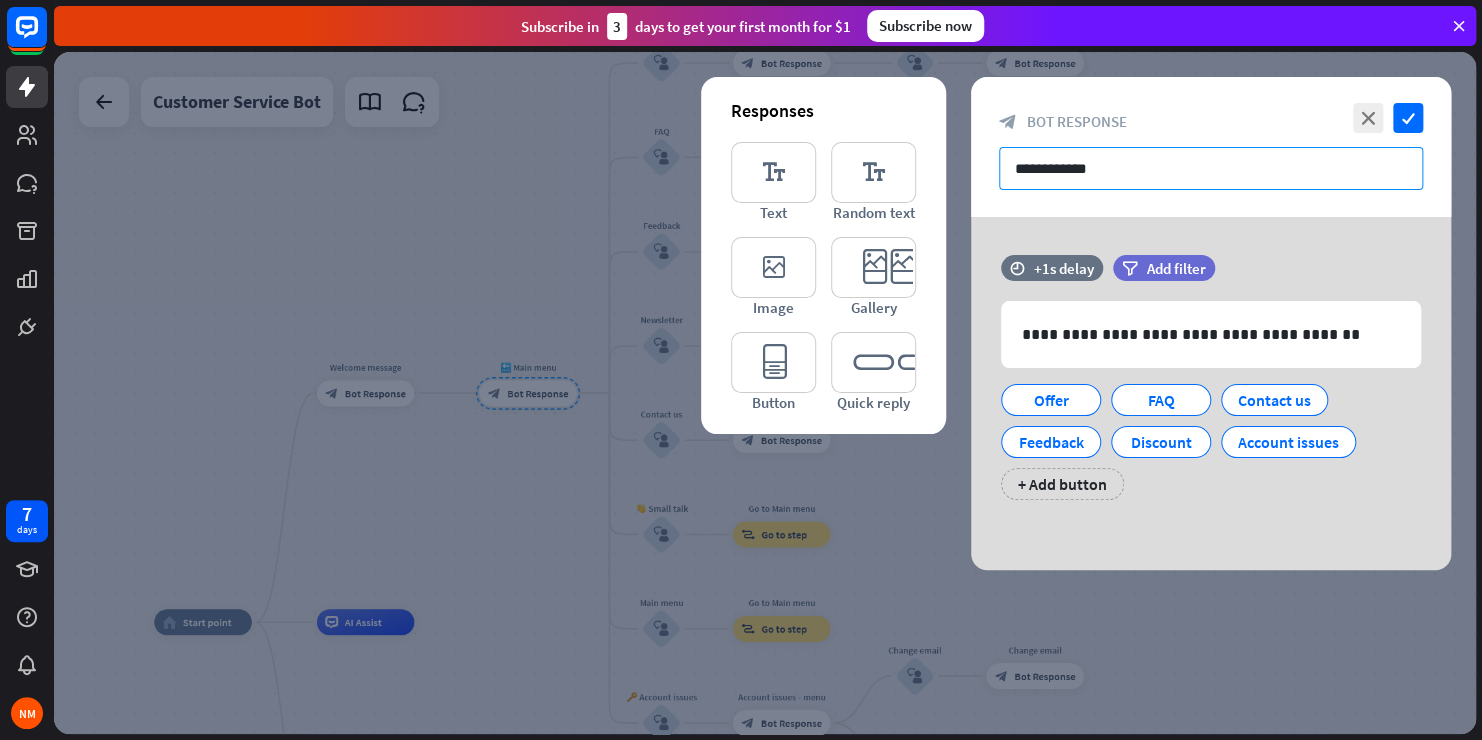 click on "**********" at bounding box center [1211, 168] 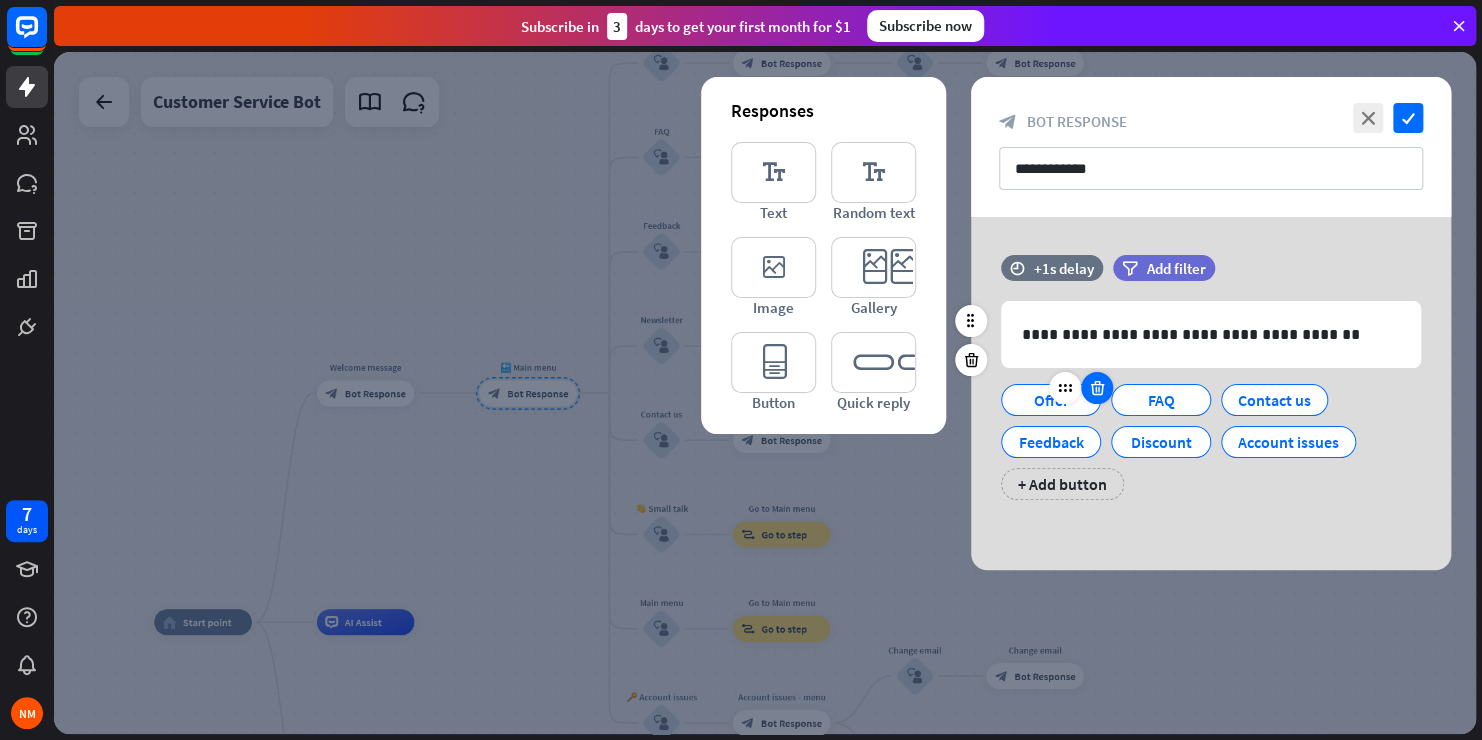 click at bounding box center (1097, 388) 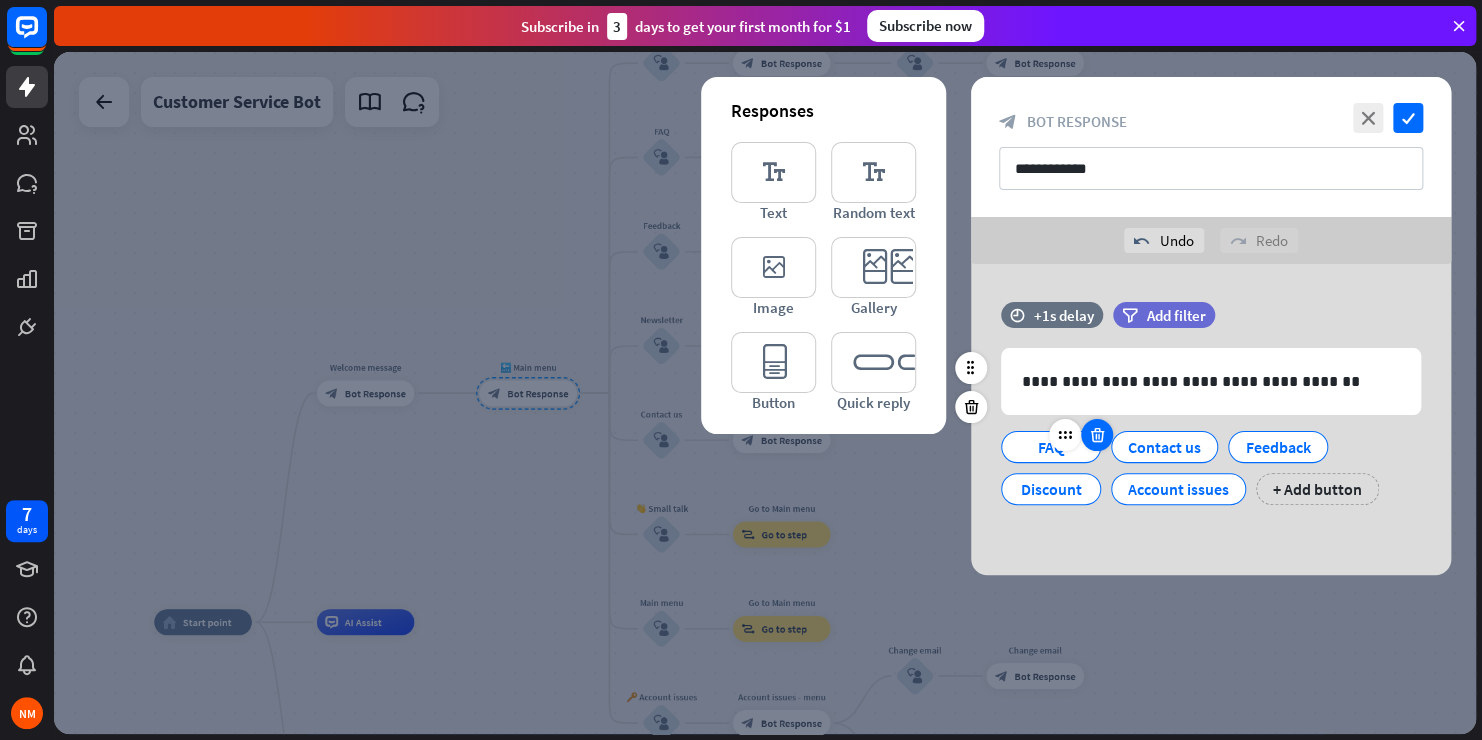 click at bounding box center [1097, 435] 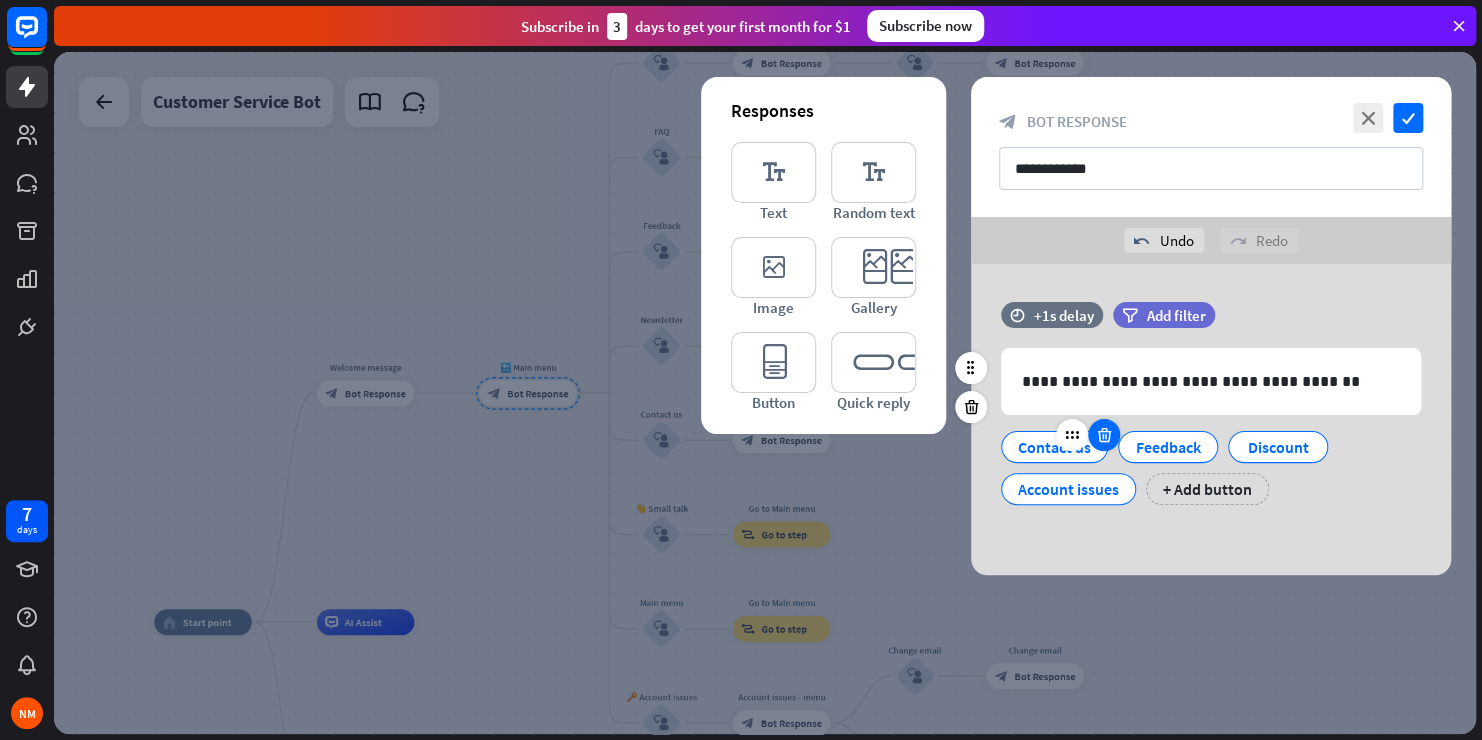 click at bounding box center (1104, 435) 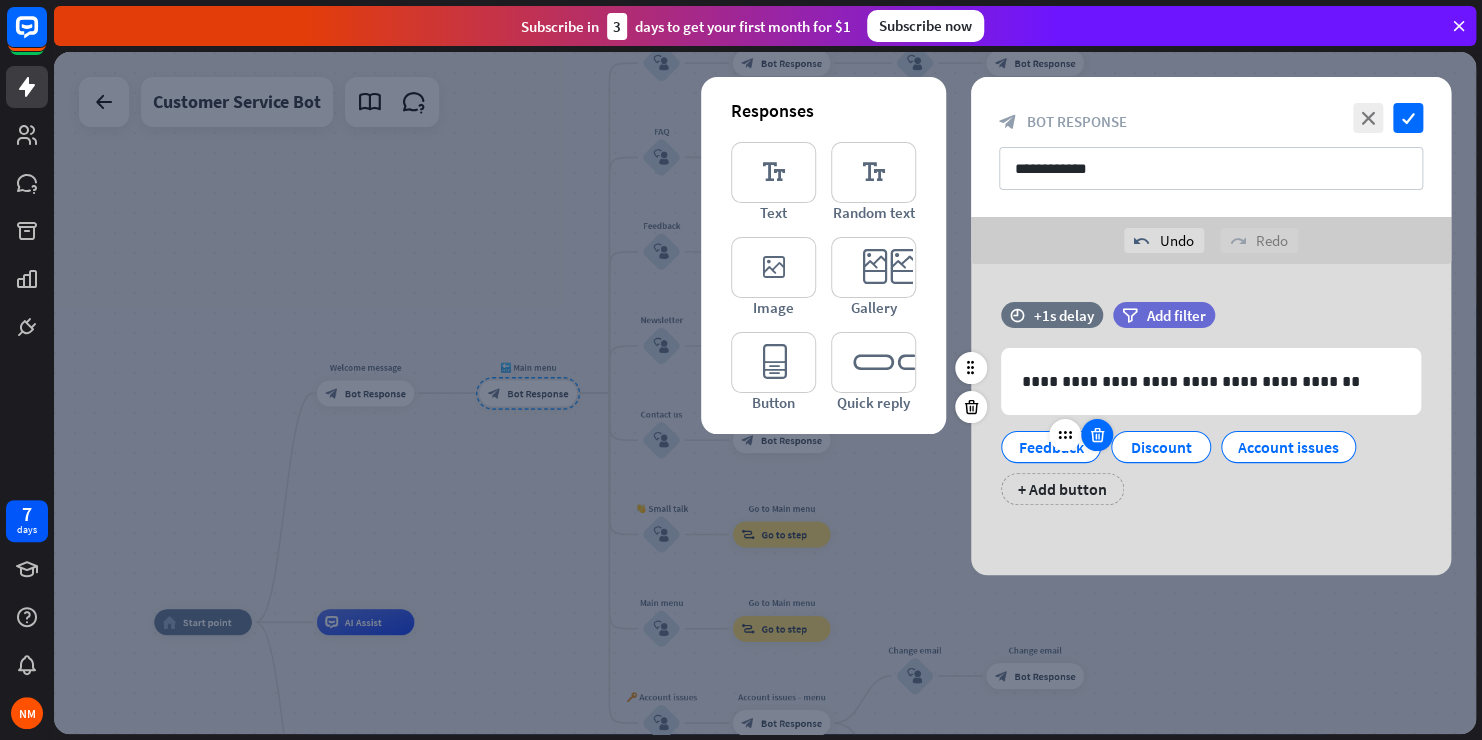 click at bounding box center (1097, 435) 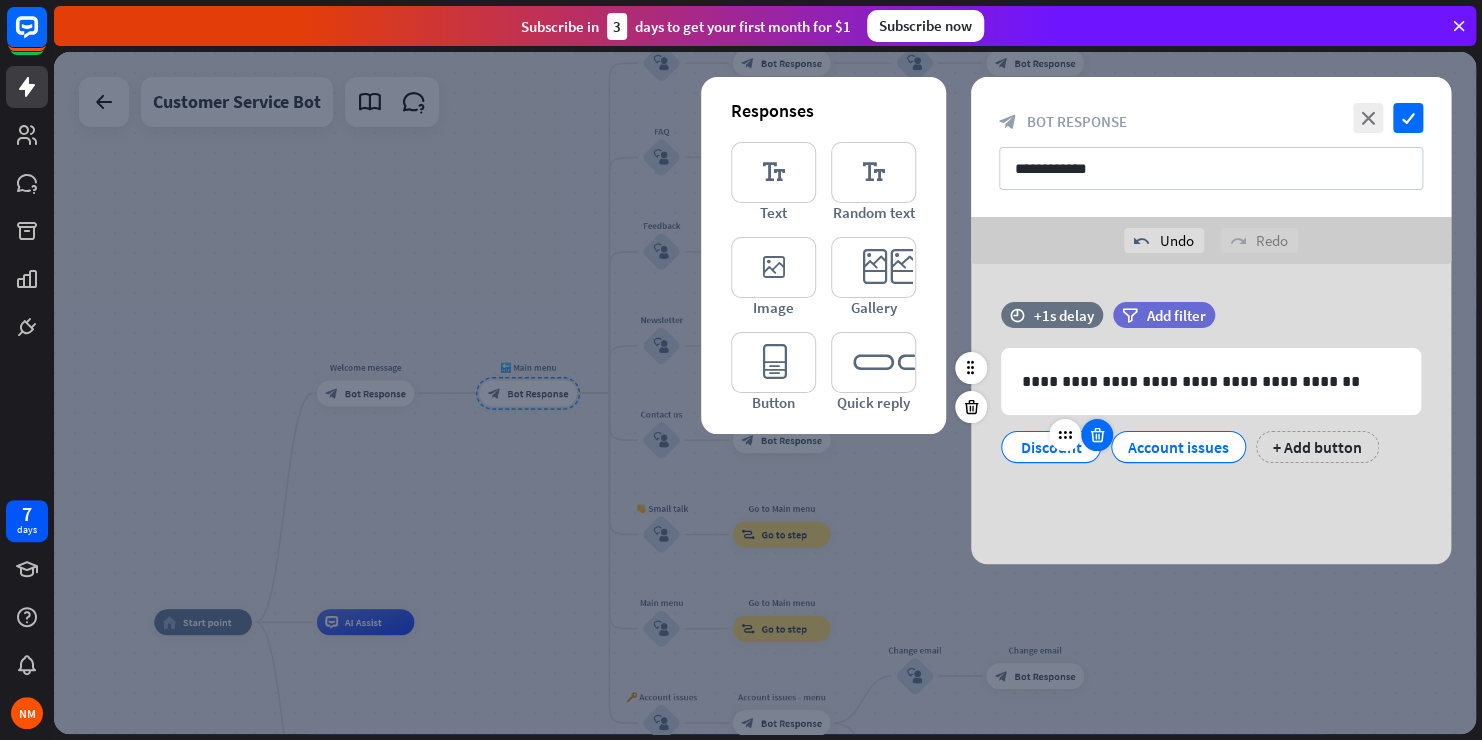 click at bounding box center [1097, 435] 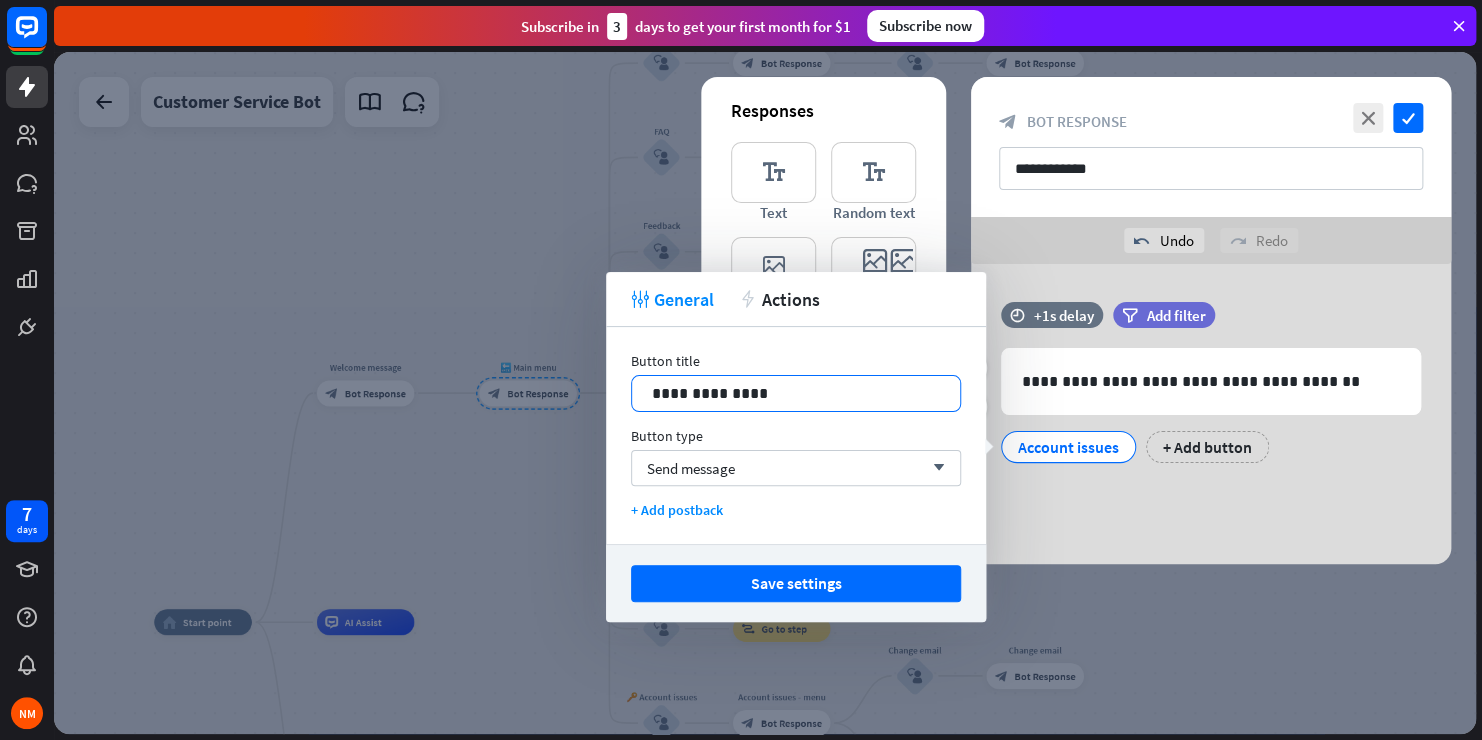 click on "**********" at bounding box center (796, 393) 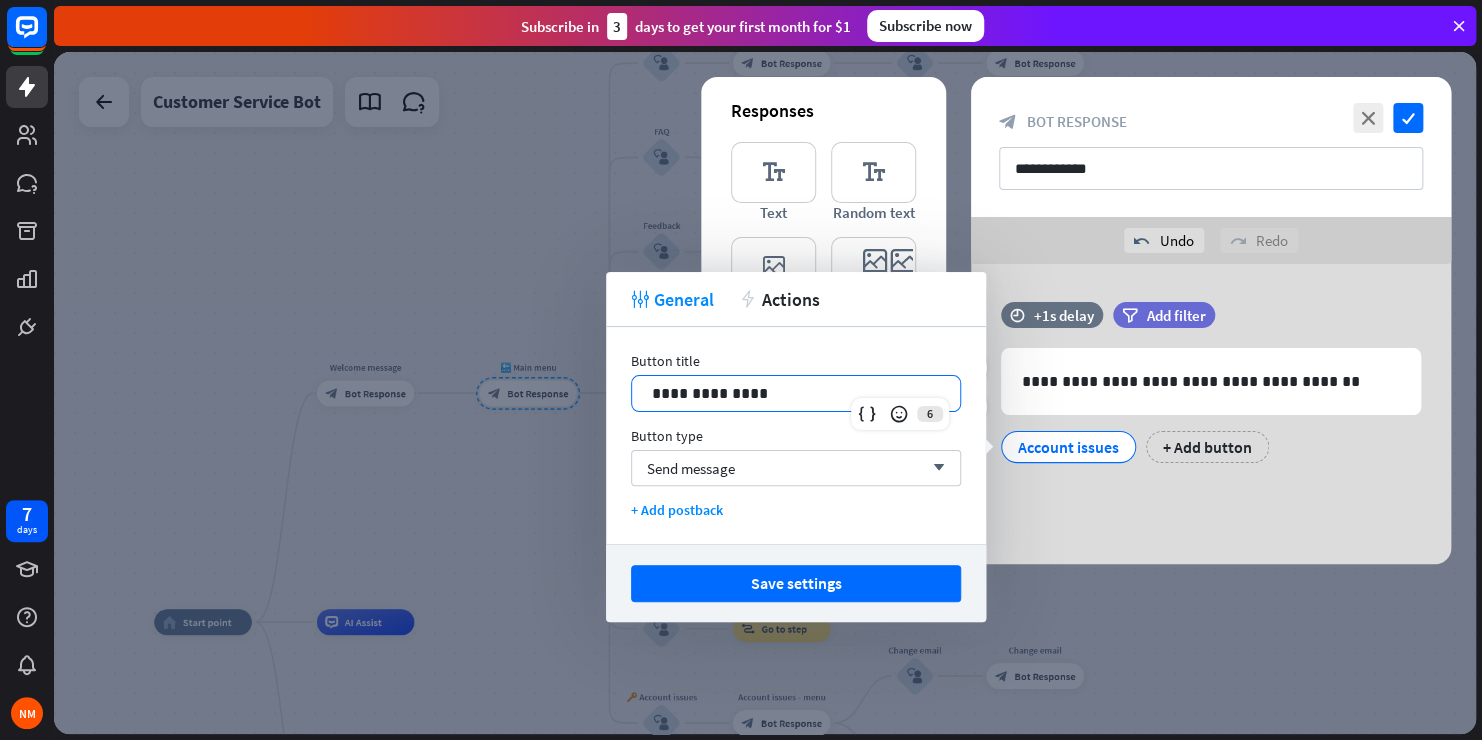 click on "**********" at bounding box center [796, 393] 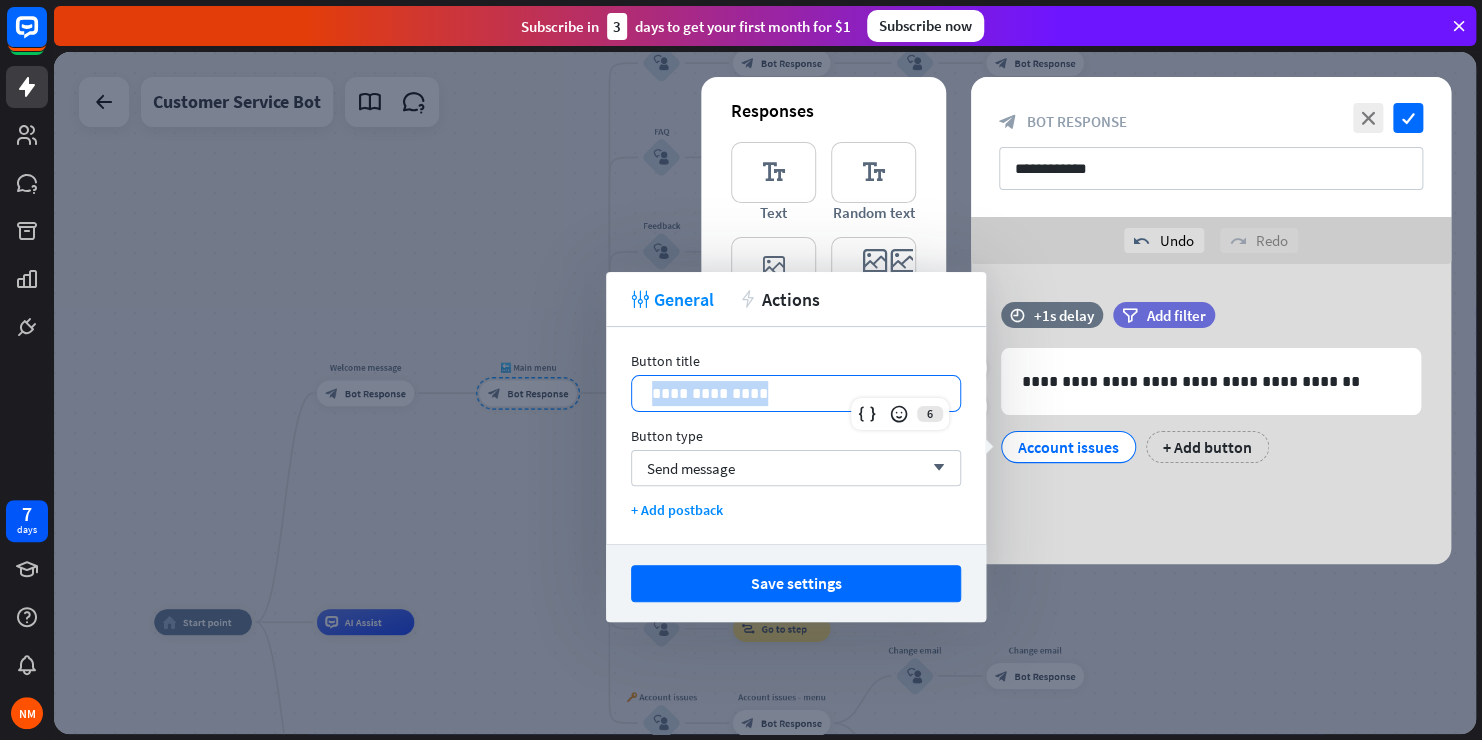 drag, startPoint x: 793, startPoint y: 397, endPoint x: 647, endPoint y: 389, distance: 146.21901 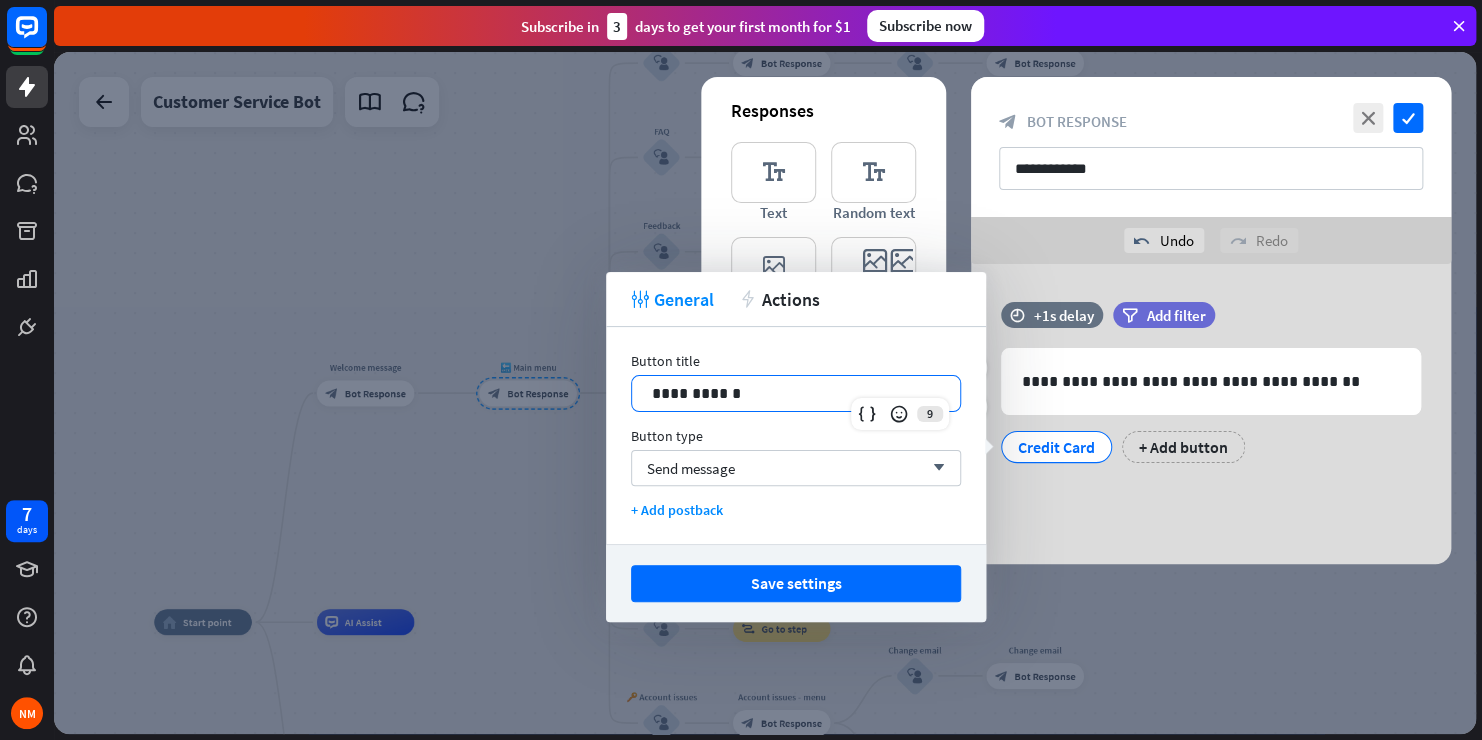 click on "**********" at bounding box center [1211, 414] 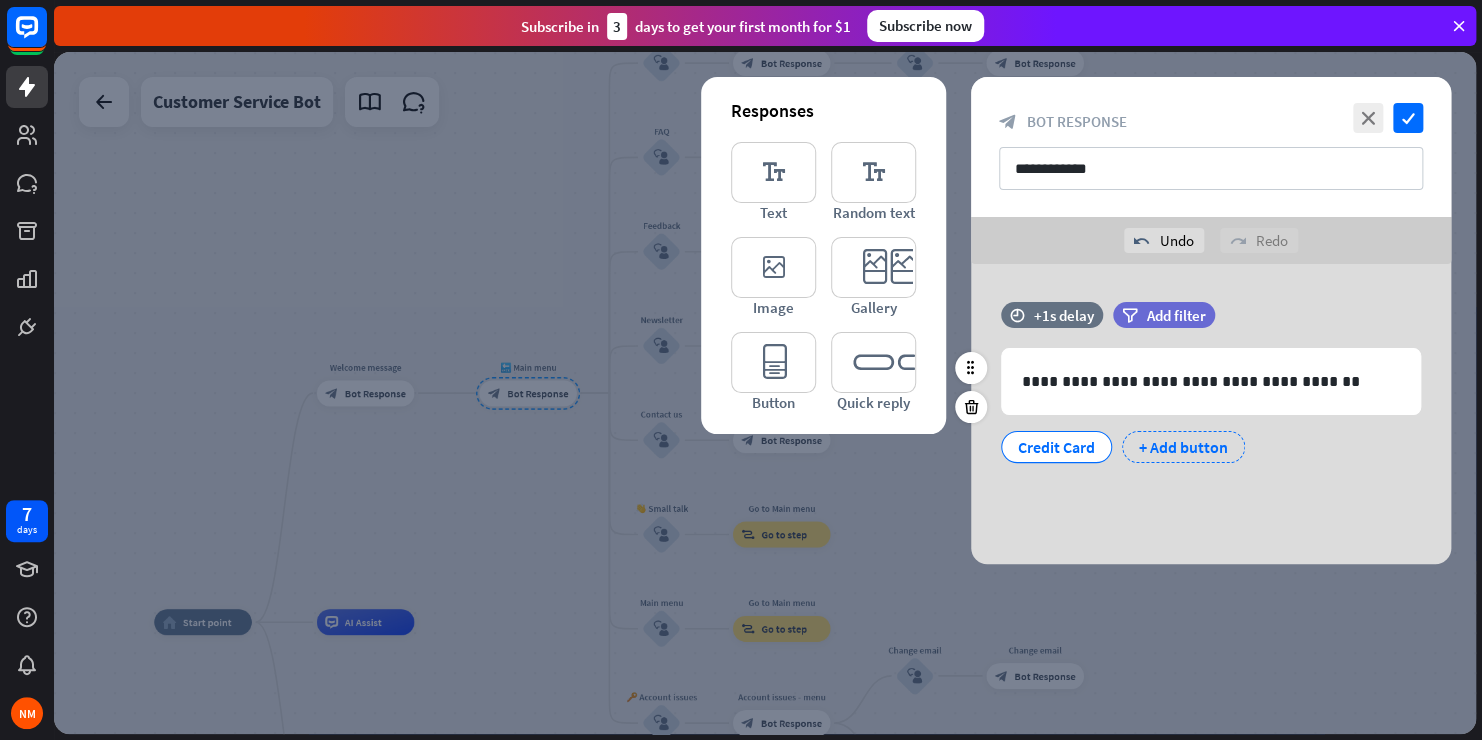 click on "+ Add button" at bounding box center (1183, 447) 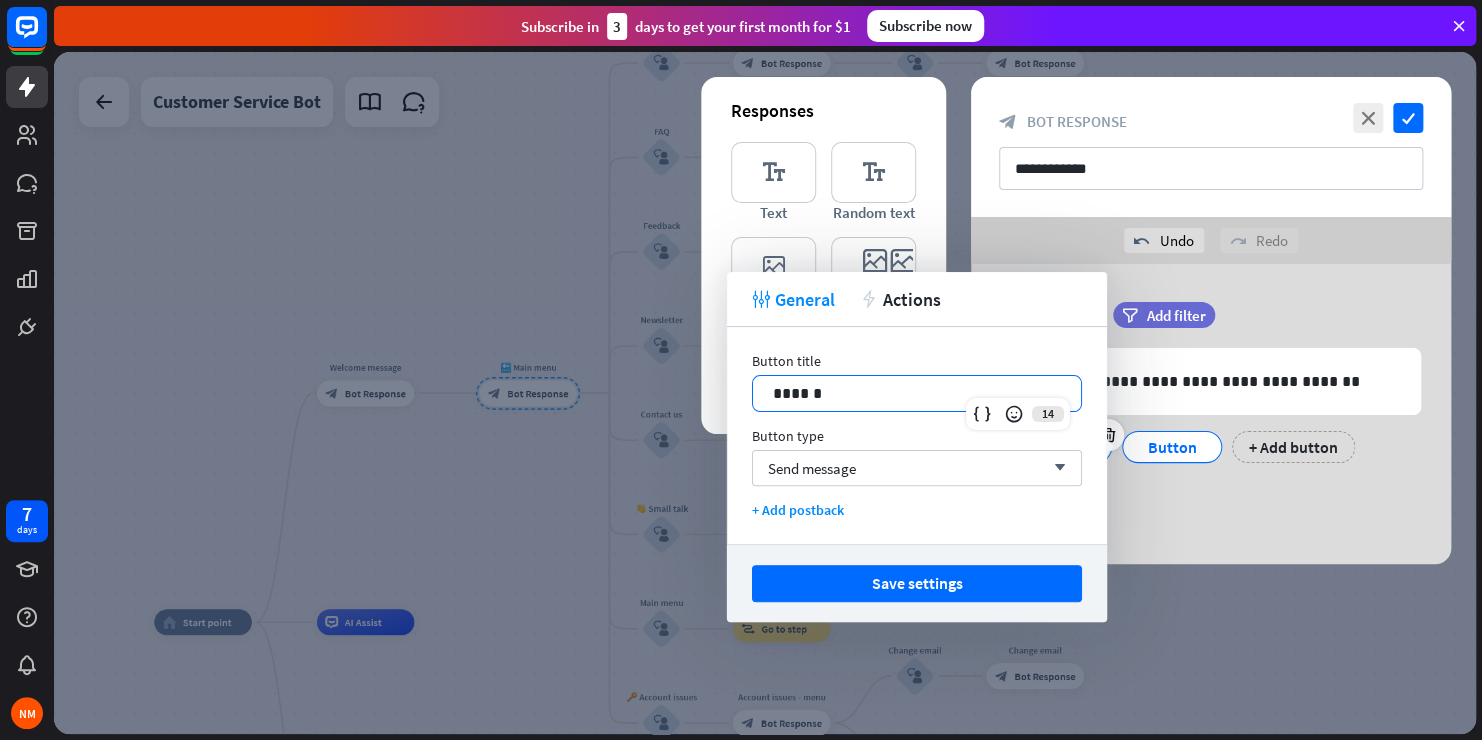 click on "******" at bounding box center [917, 393] 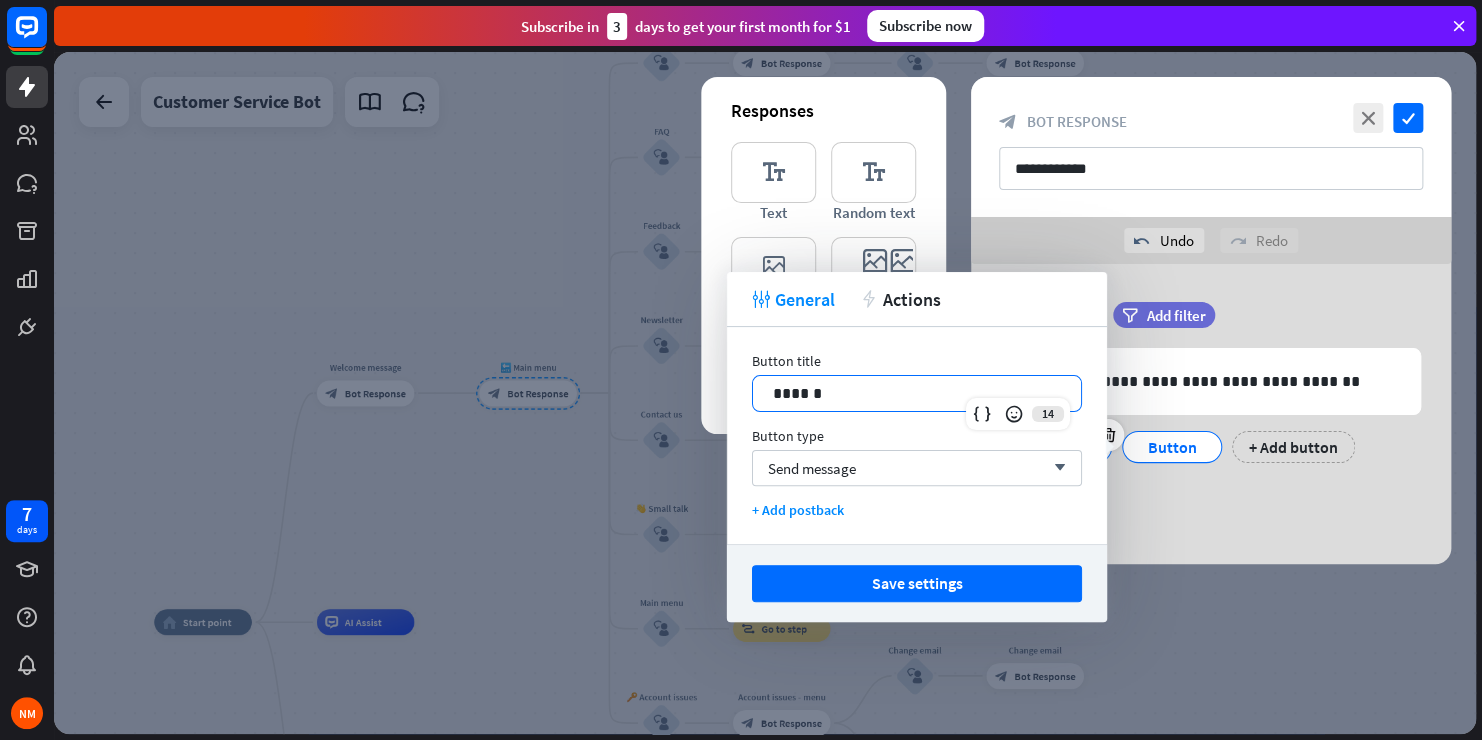 click on "**********" at bounding box center (1211, 414) 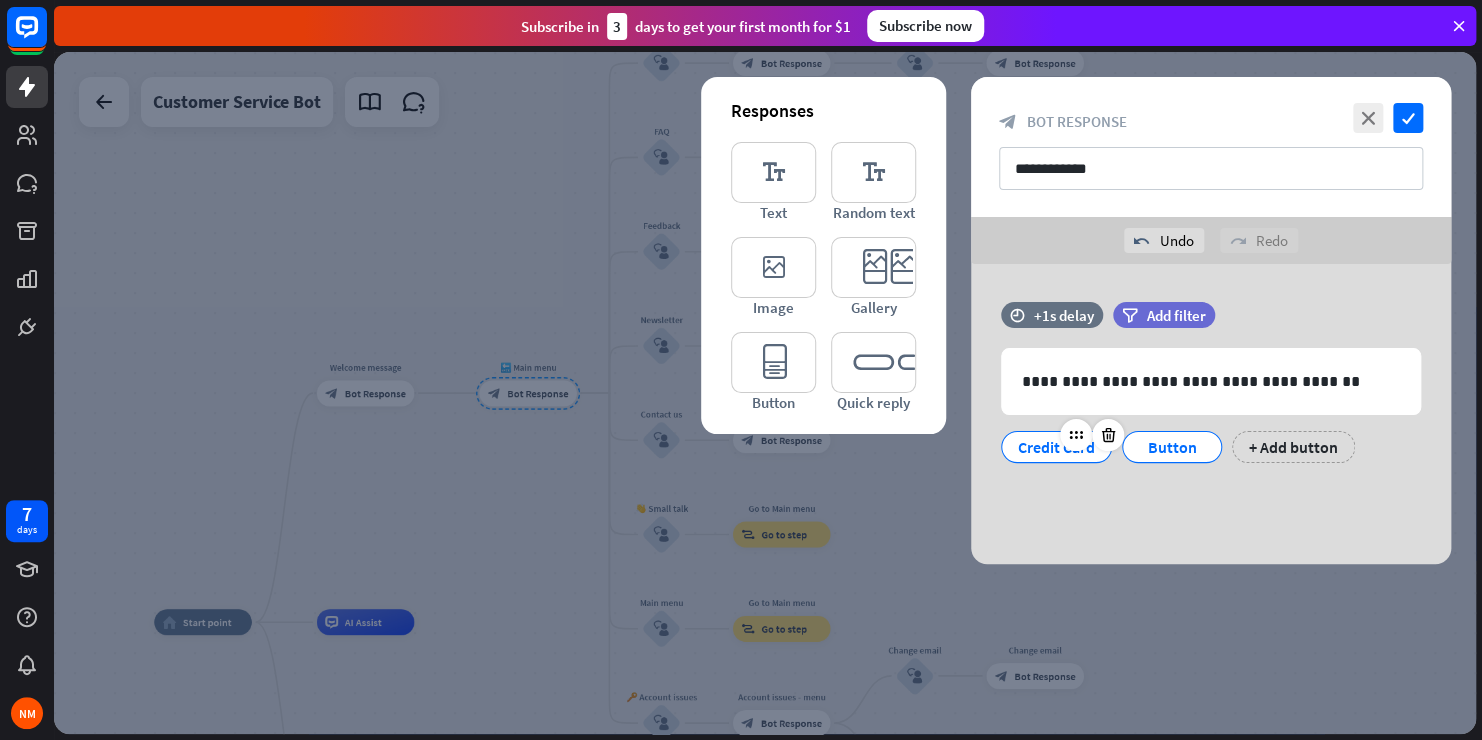 drag, startPoint x: 1182, startPoint y: 505, endPoint x: 1049, endPoint y: 440, distance: 148.03378 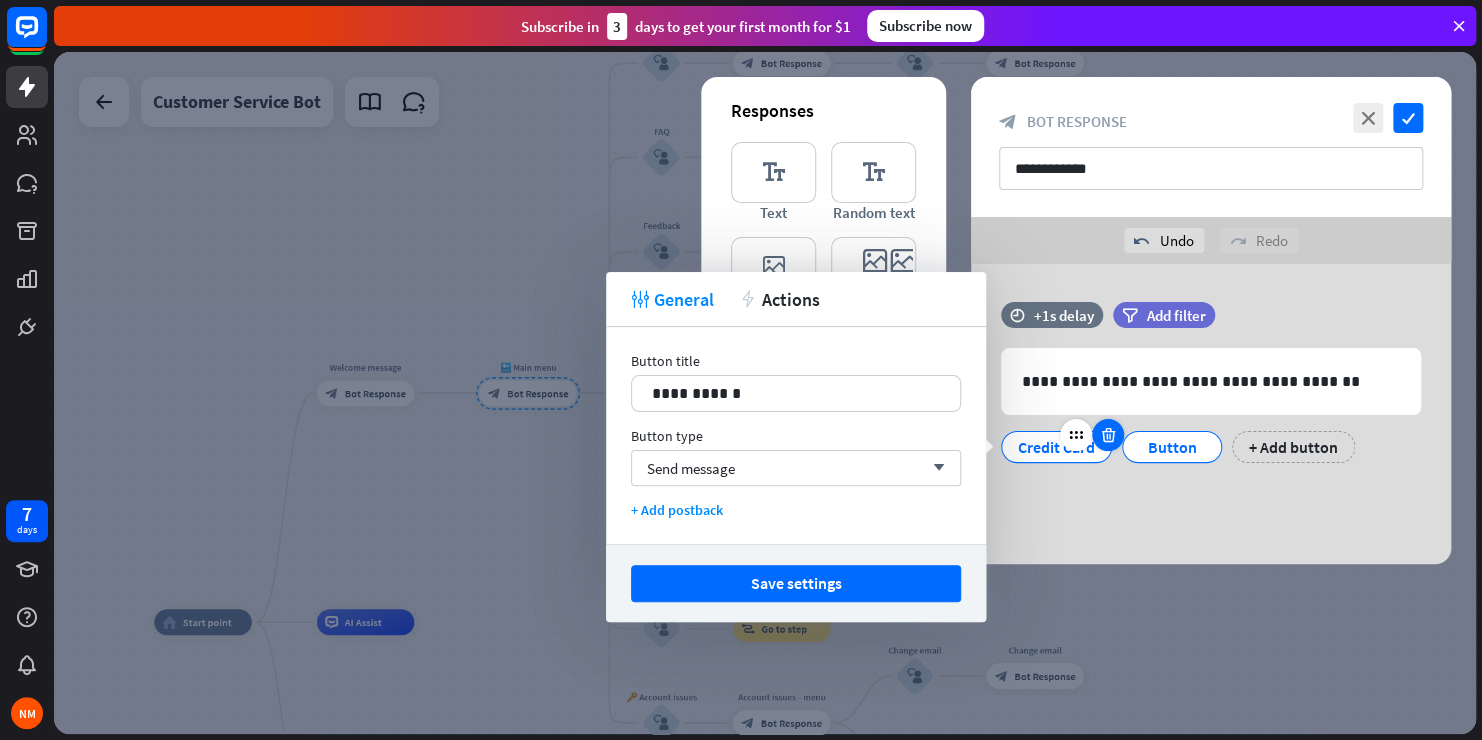 click at bounding box center (1108, 435) 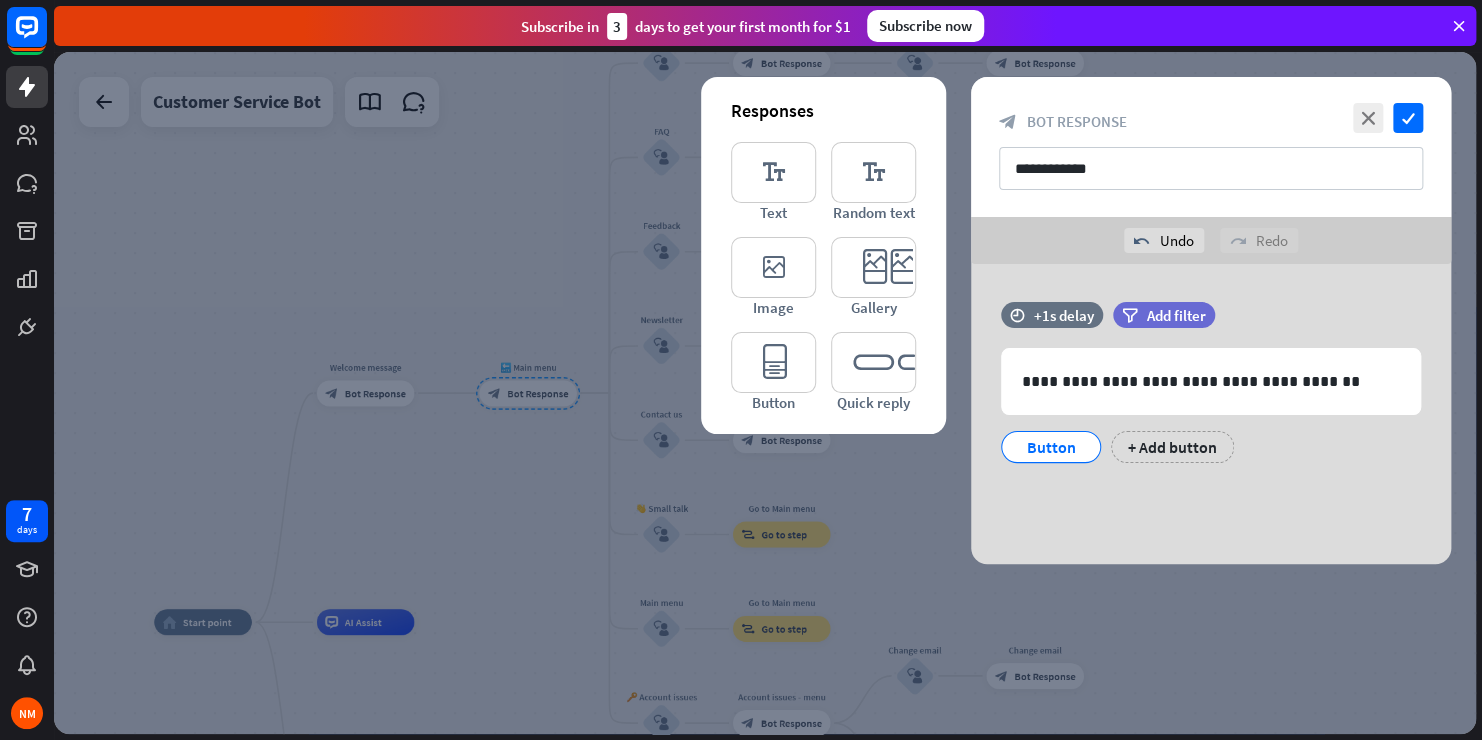 click on "Button" at bounding box center (1051, 447) 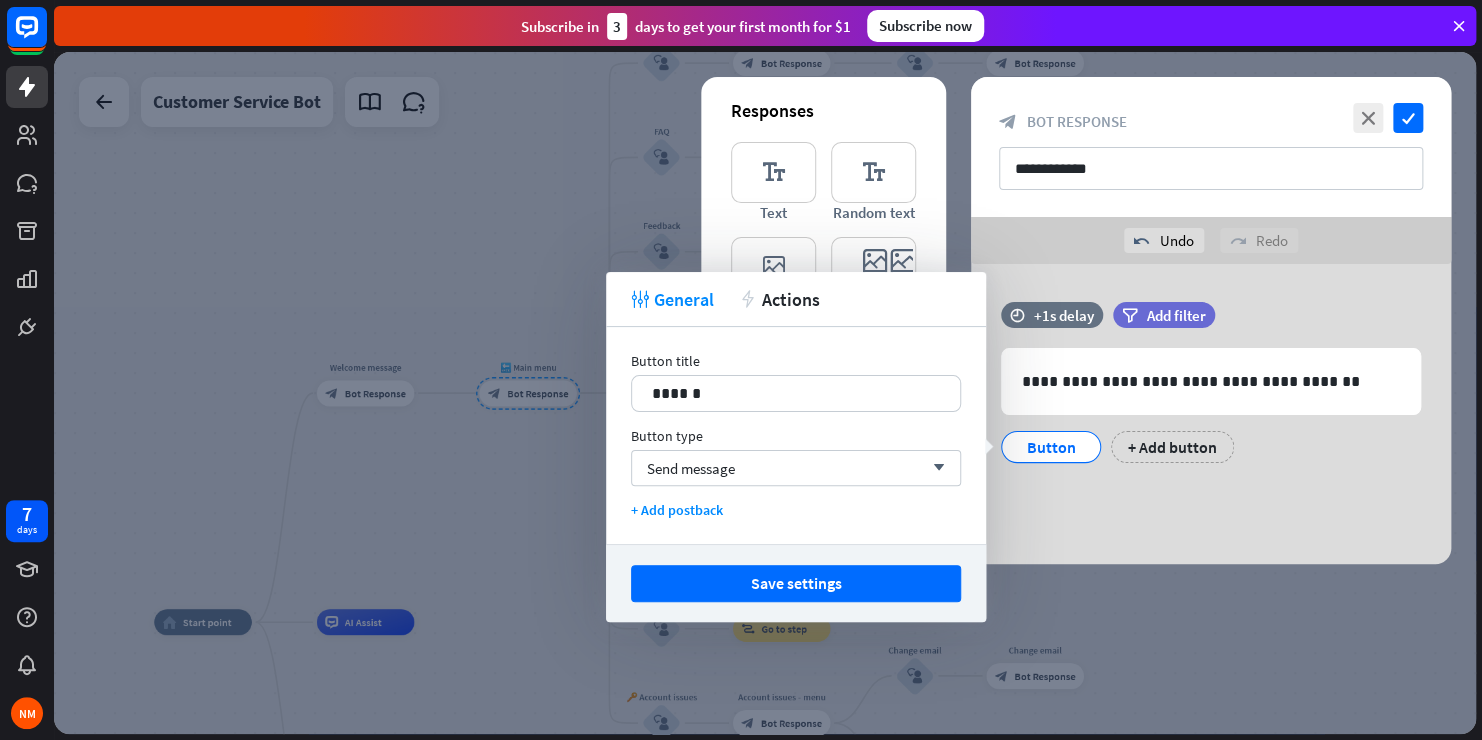 click on "**********" at bounding box center [1211, 414] 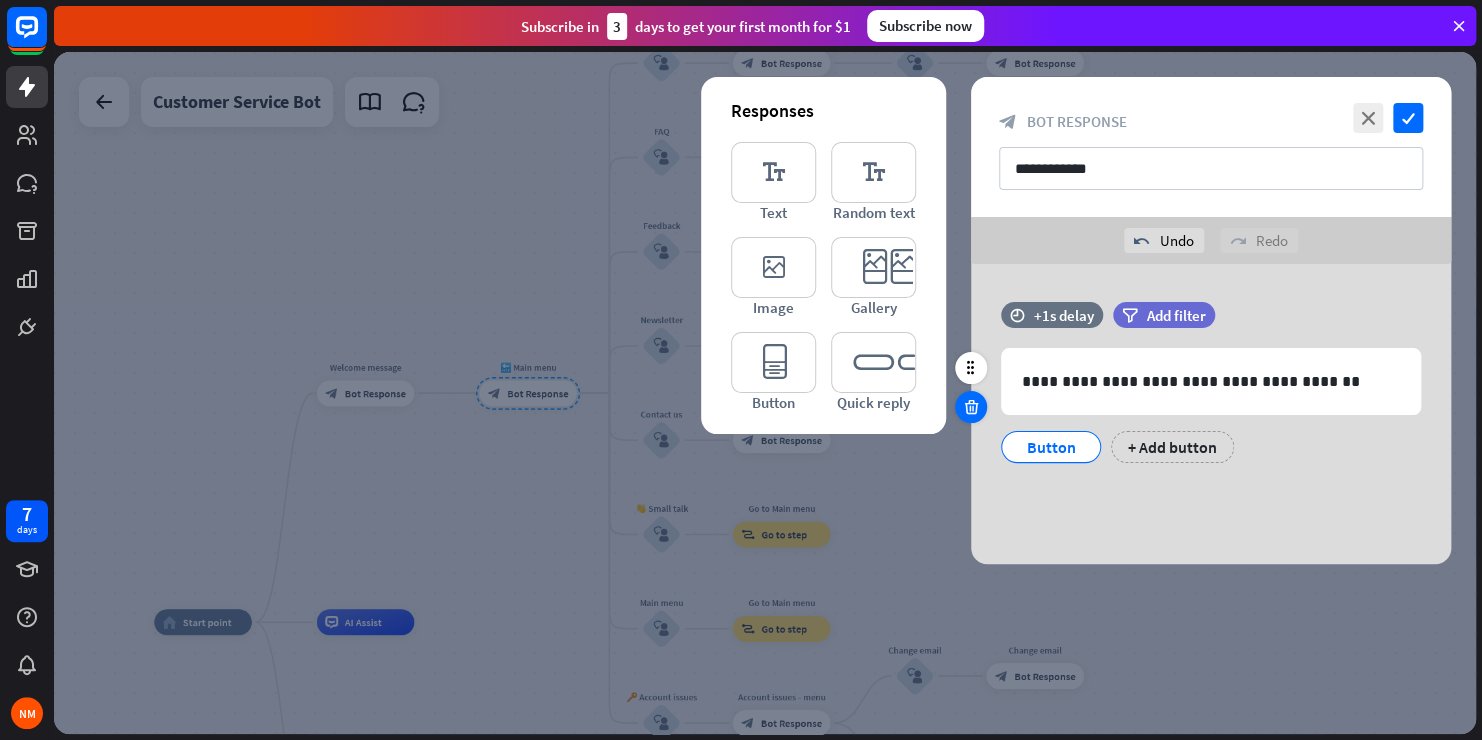 click at bounding box center (971, 407) 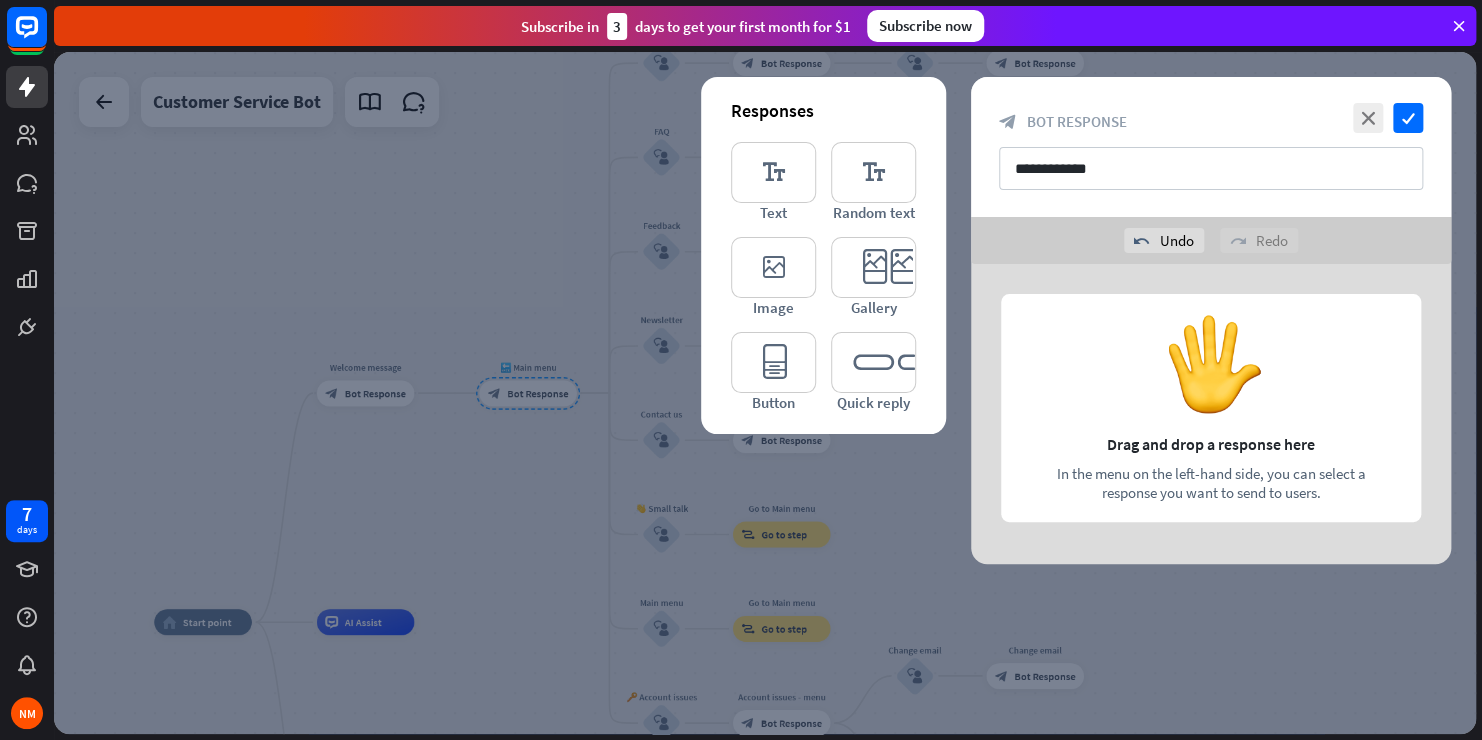 click at bounding box center (1211, 414) 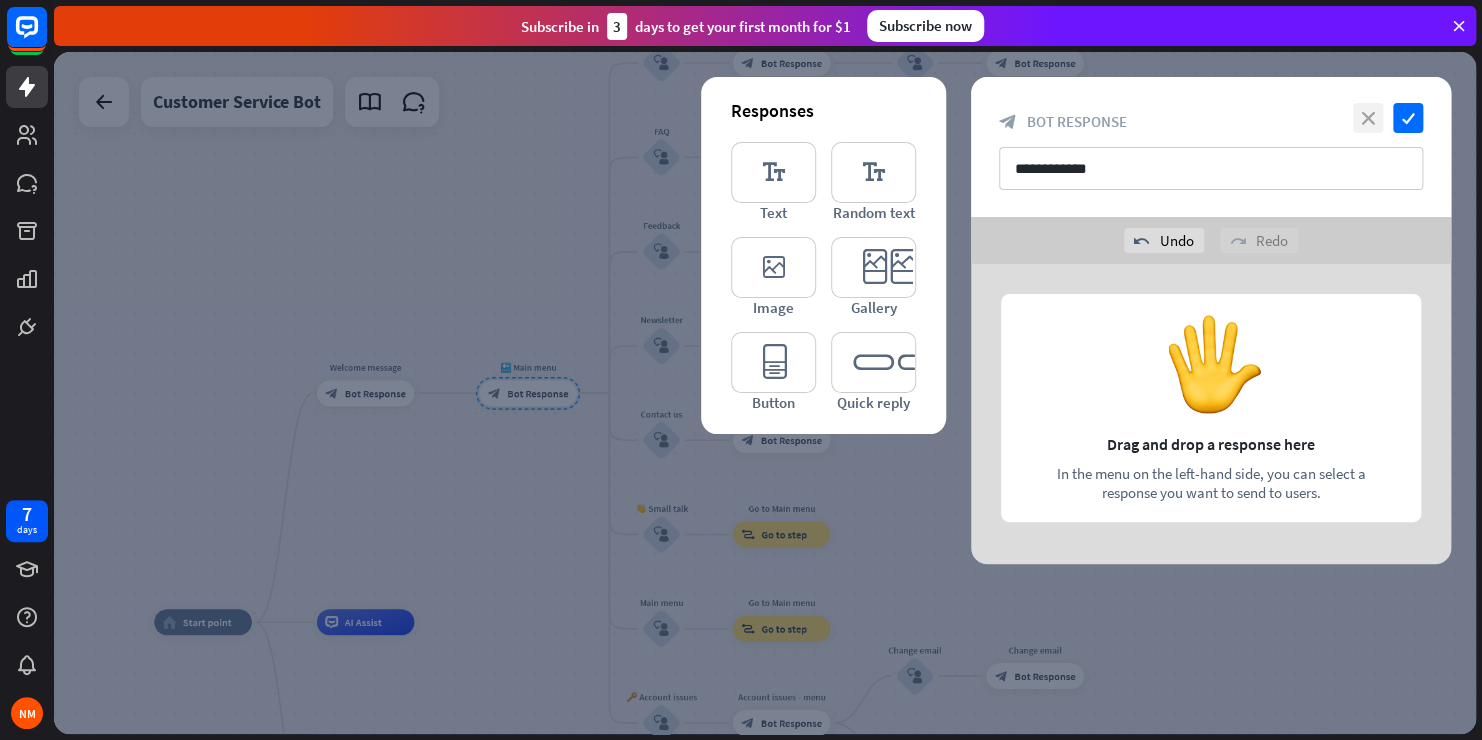 click on "close" at bounding box center [1368, 118] 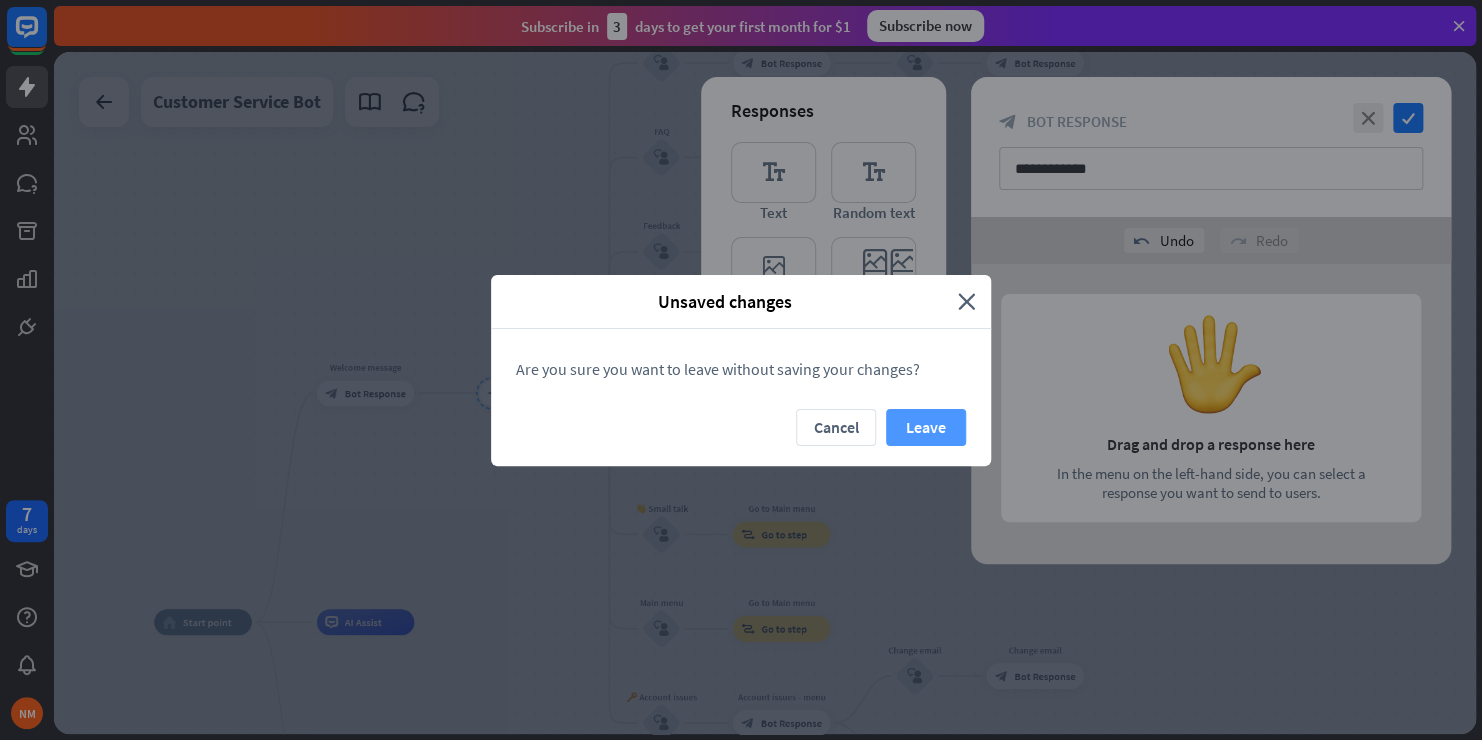 click on "Leave" at bounding box center (926, 427) 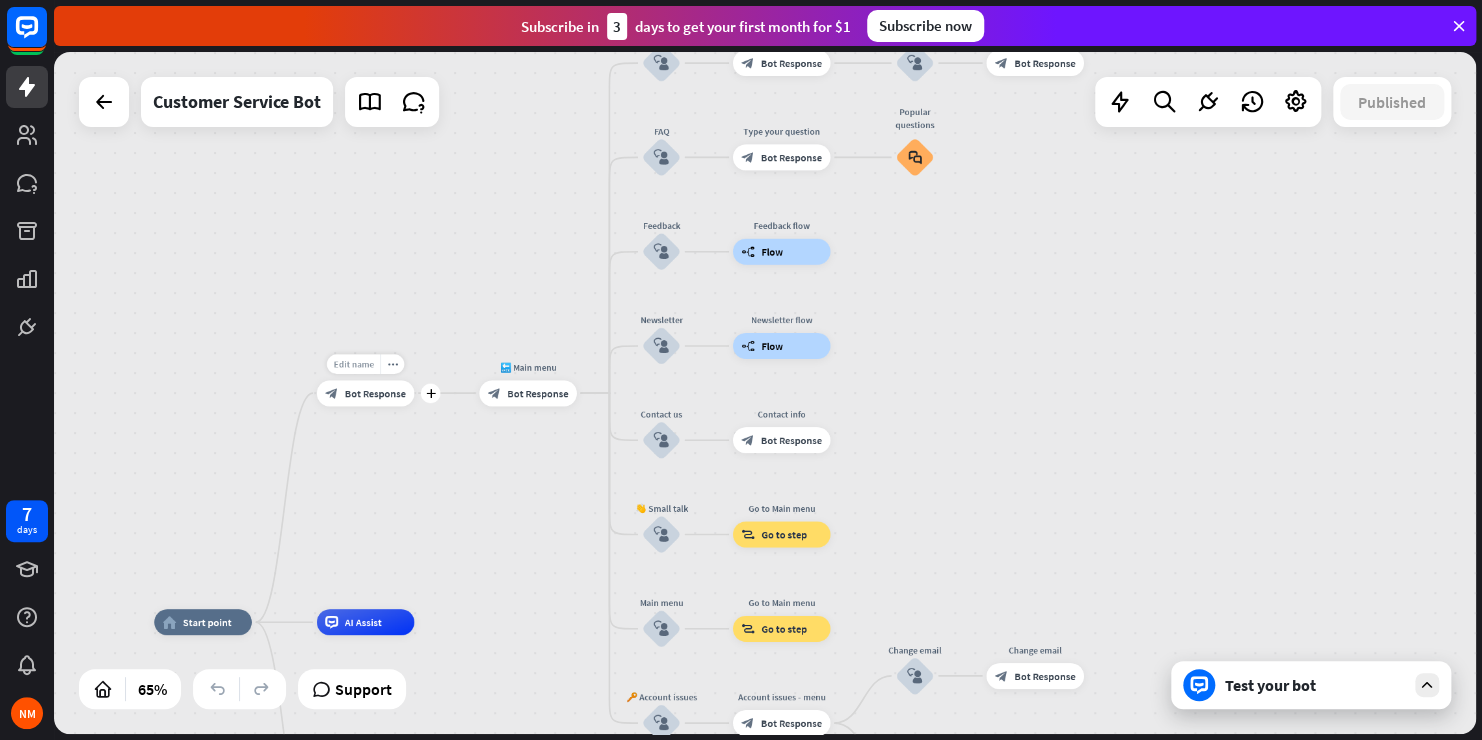 click on "Edit name" at bounding box center [353, 364] 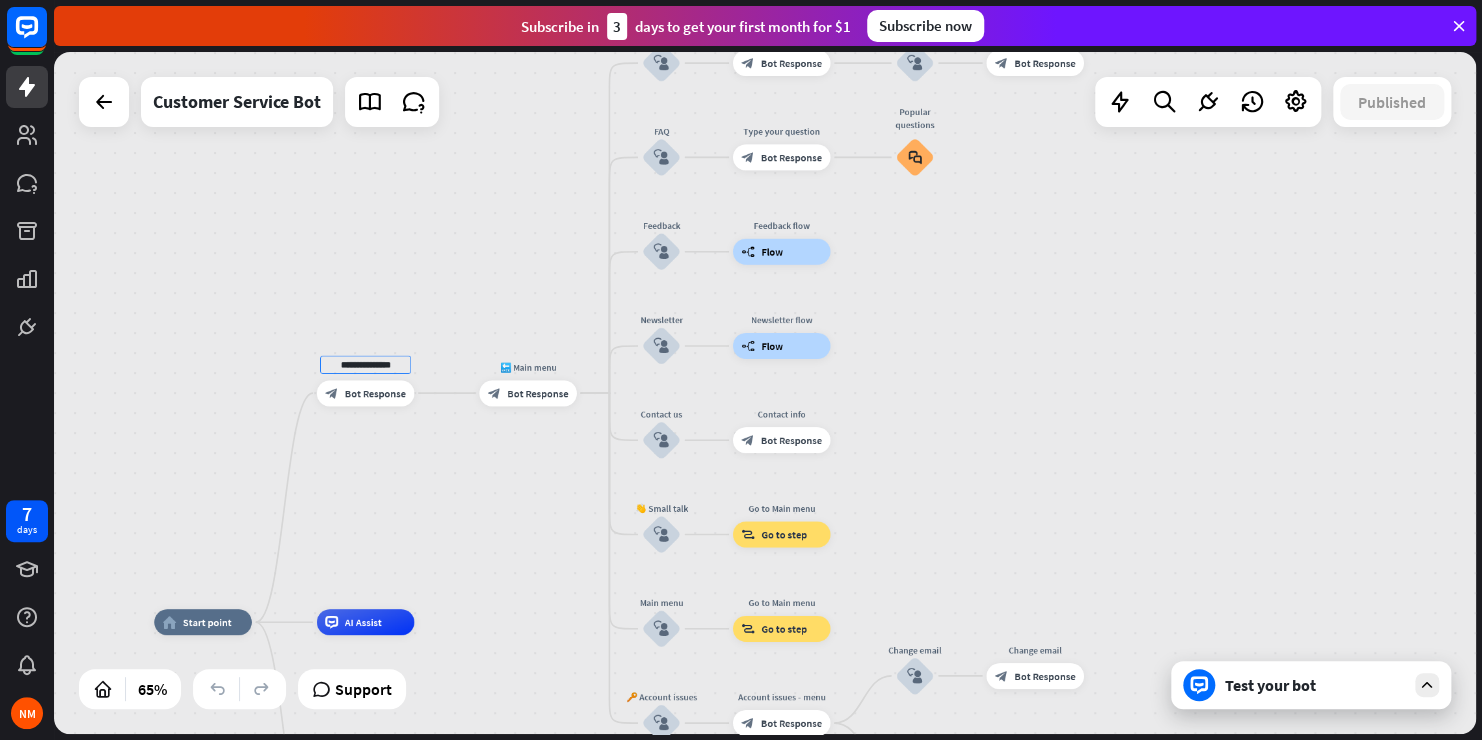 click on "**********" at bounding box center [765, 393] 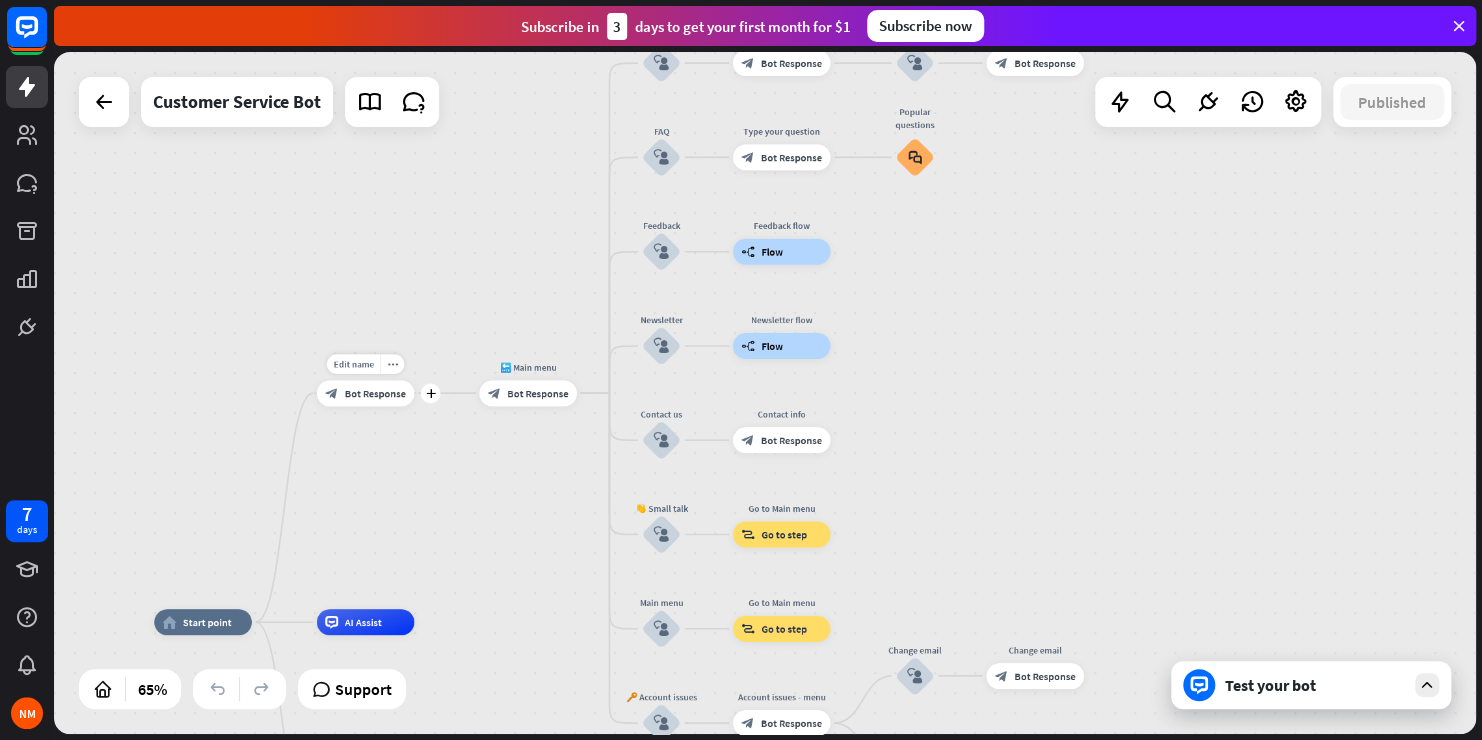 click on "block_bot_response   Bot Response" at bounding box center [366, 393] 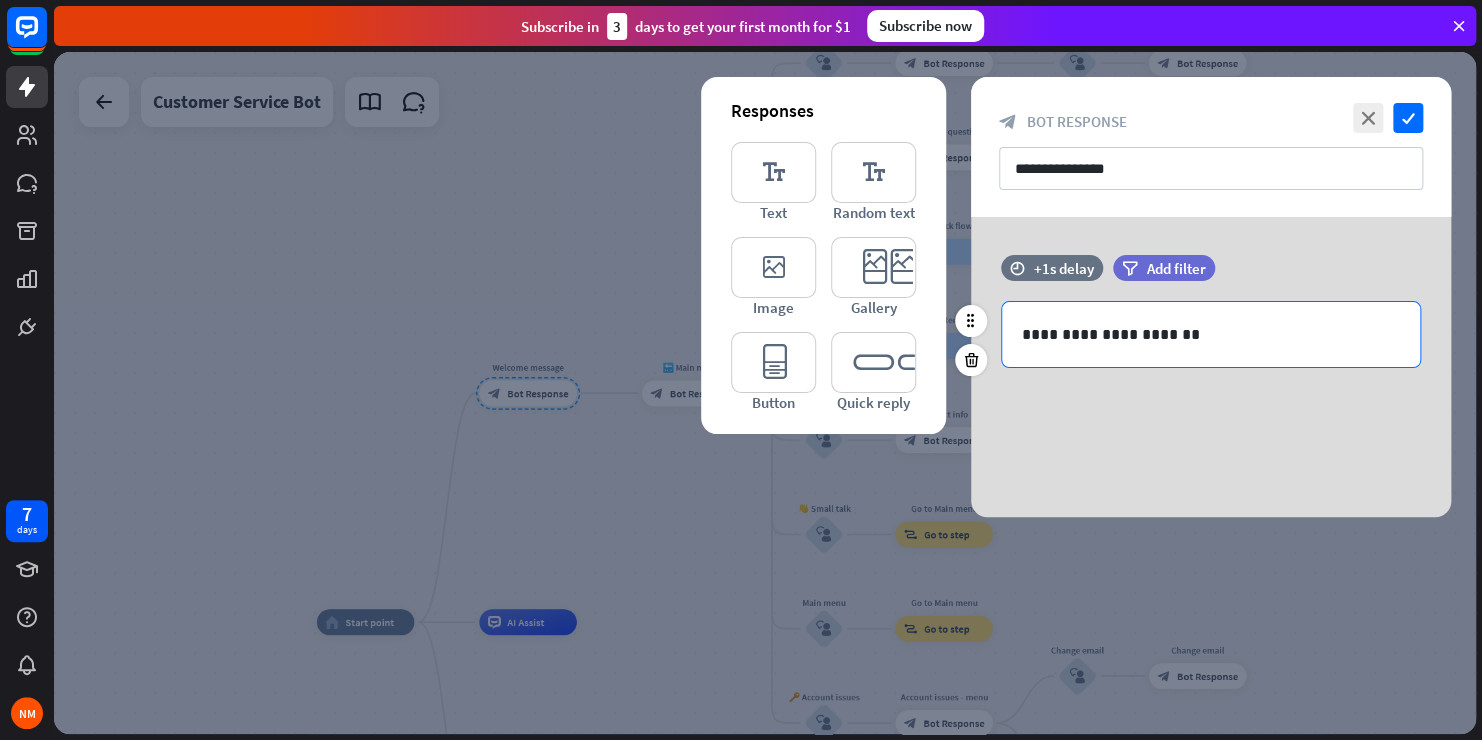 click on "**********" at bounding box center [1211, 334] 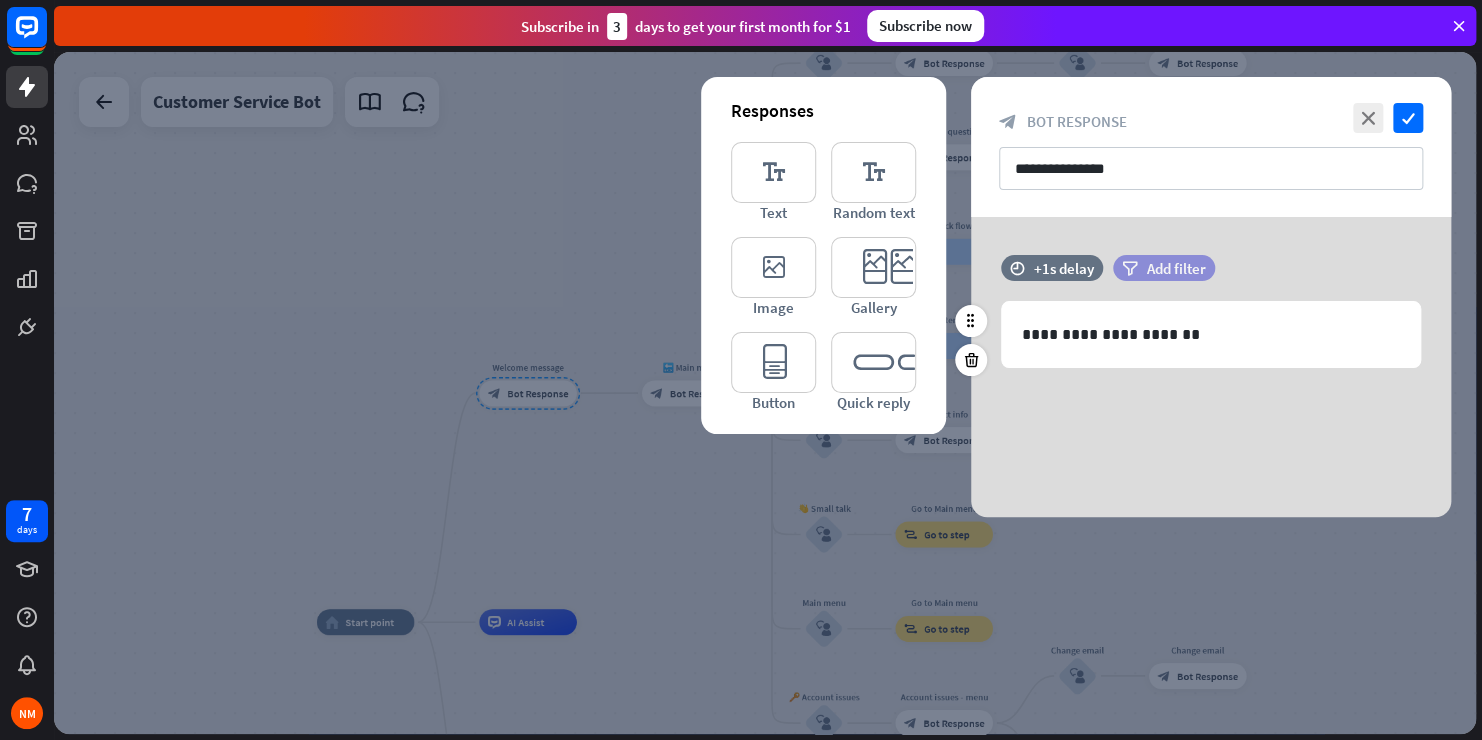 click on "filter" at bounding box center (1130, 268) 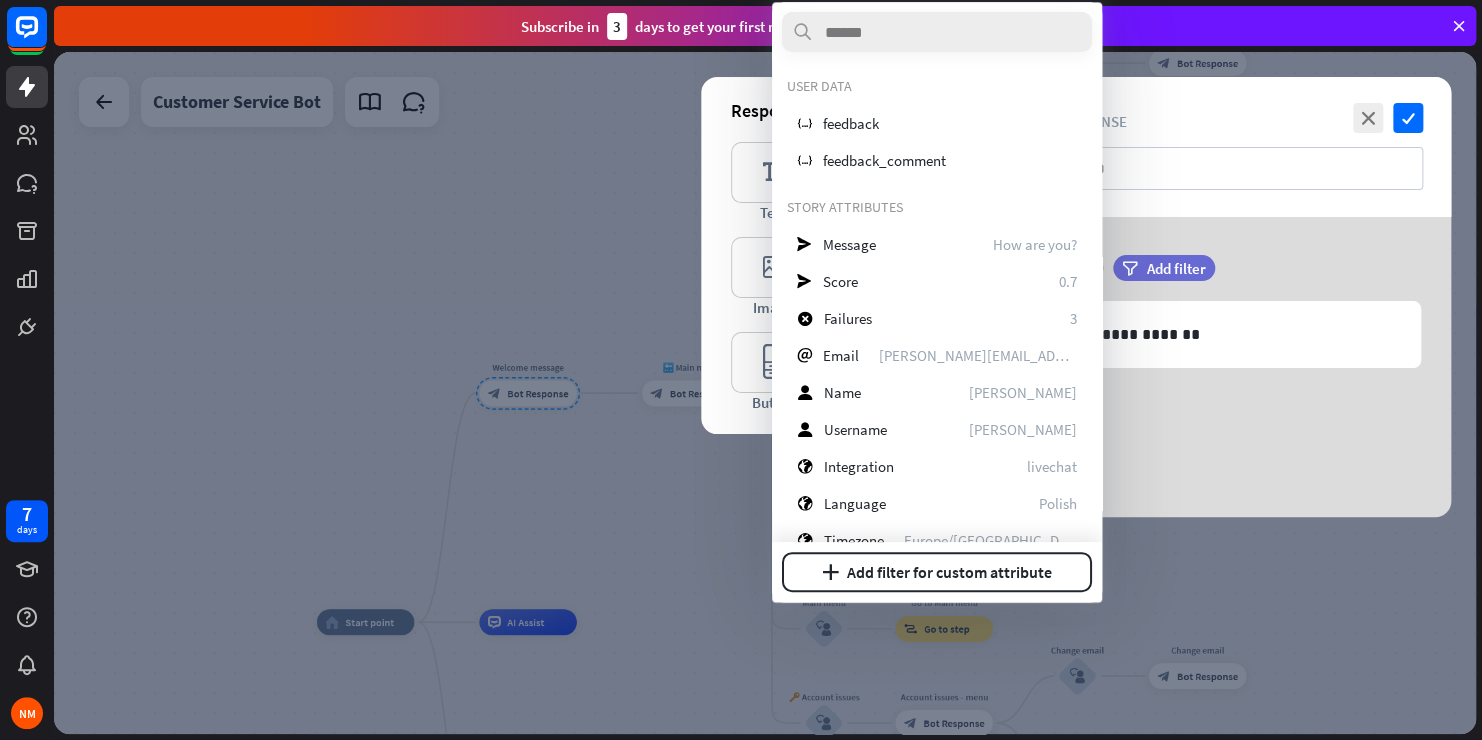 click on "**********" at bounding box center (1211, 367) 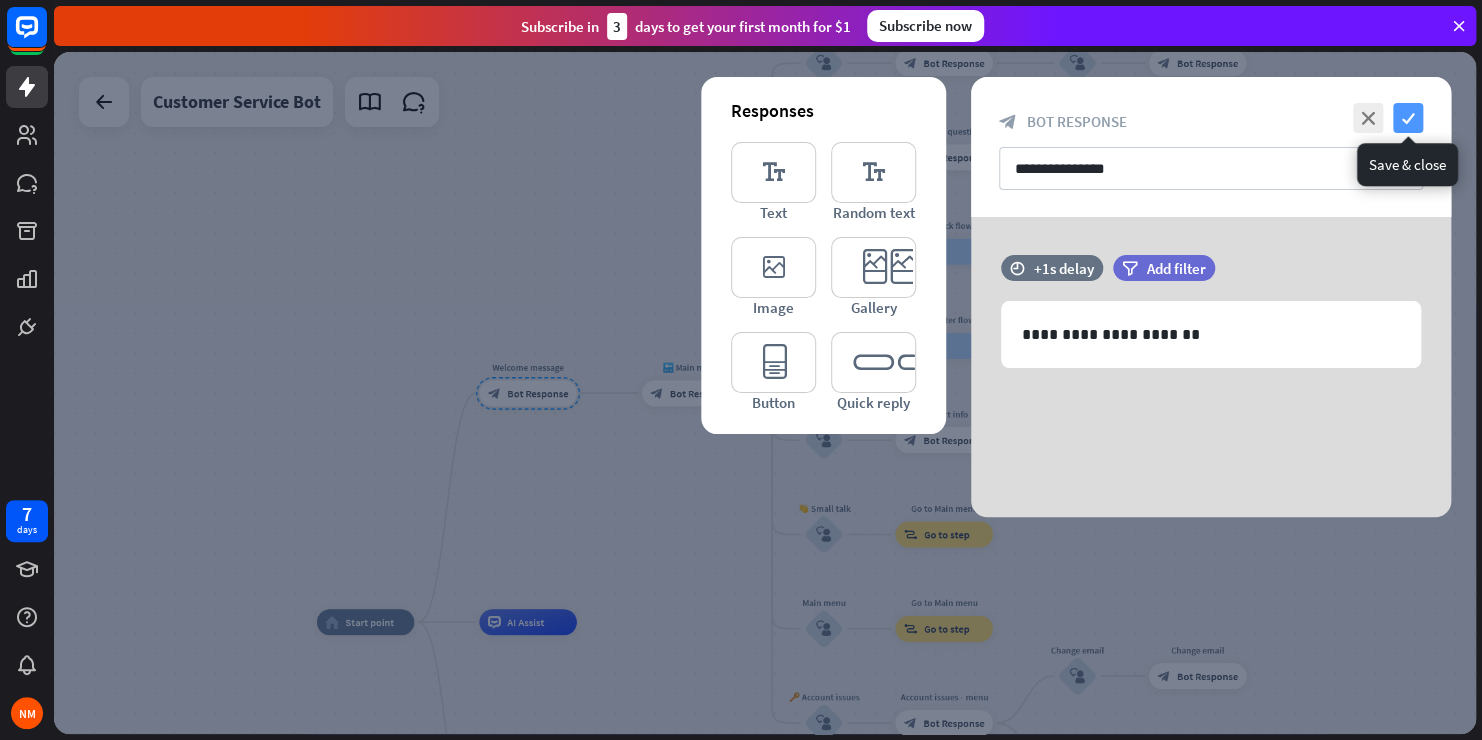 click on "check" at bounding box center (1408, 118) 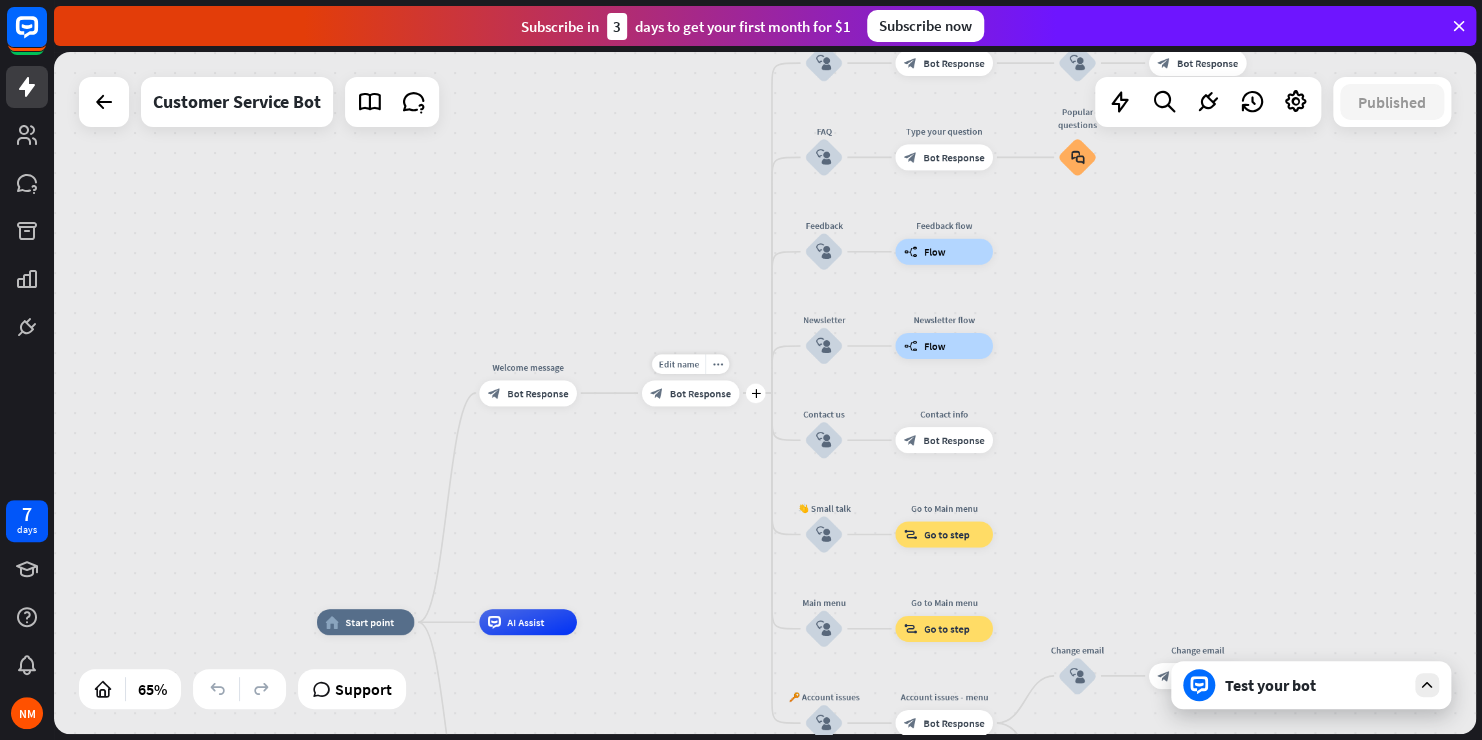 click on "Bot Response" at bounding box center [700, 392] 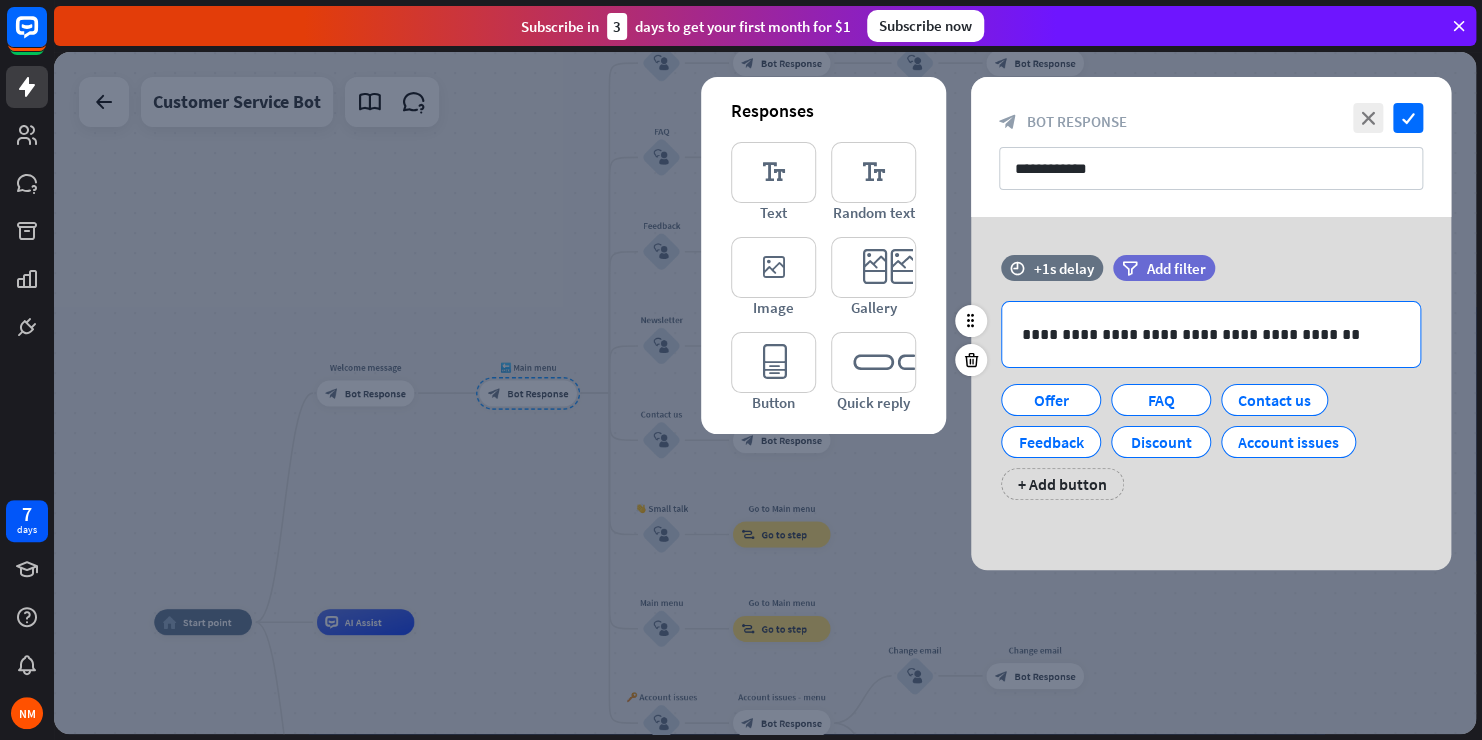 click on "**********" at bounding box center [1211, 334] 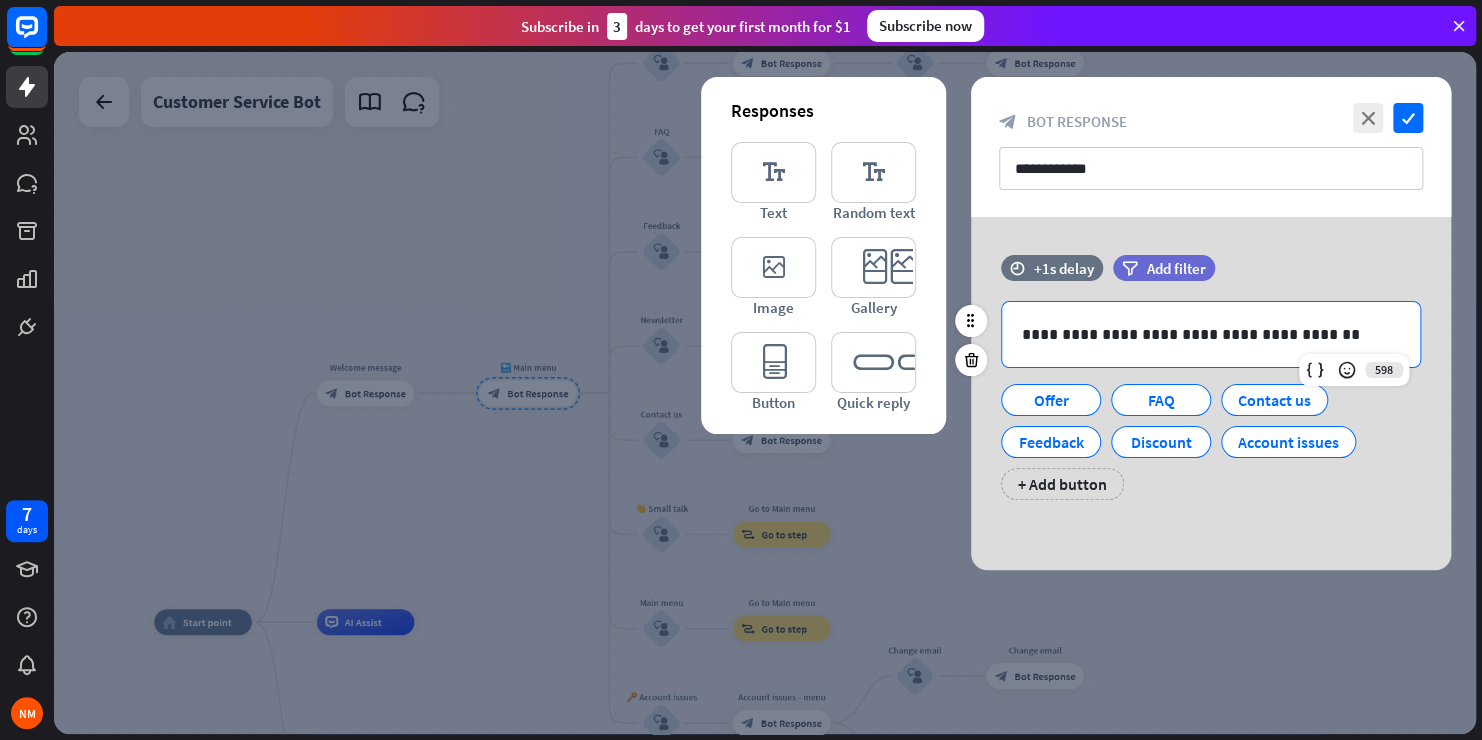 click on "**********" at bounding box center (1211, 334) 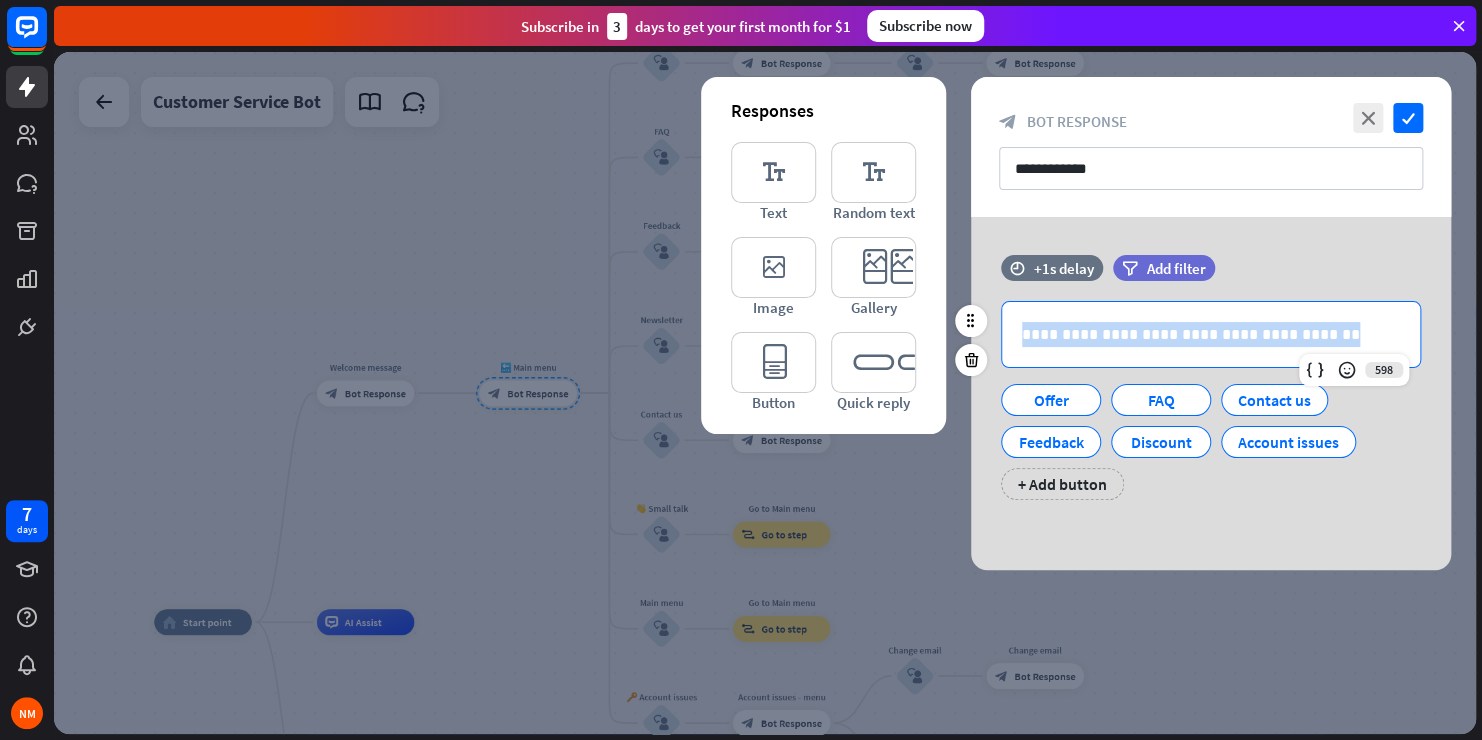 click on "**********" at bounding box center (1211, 334) 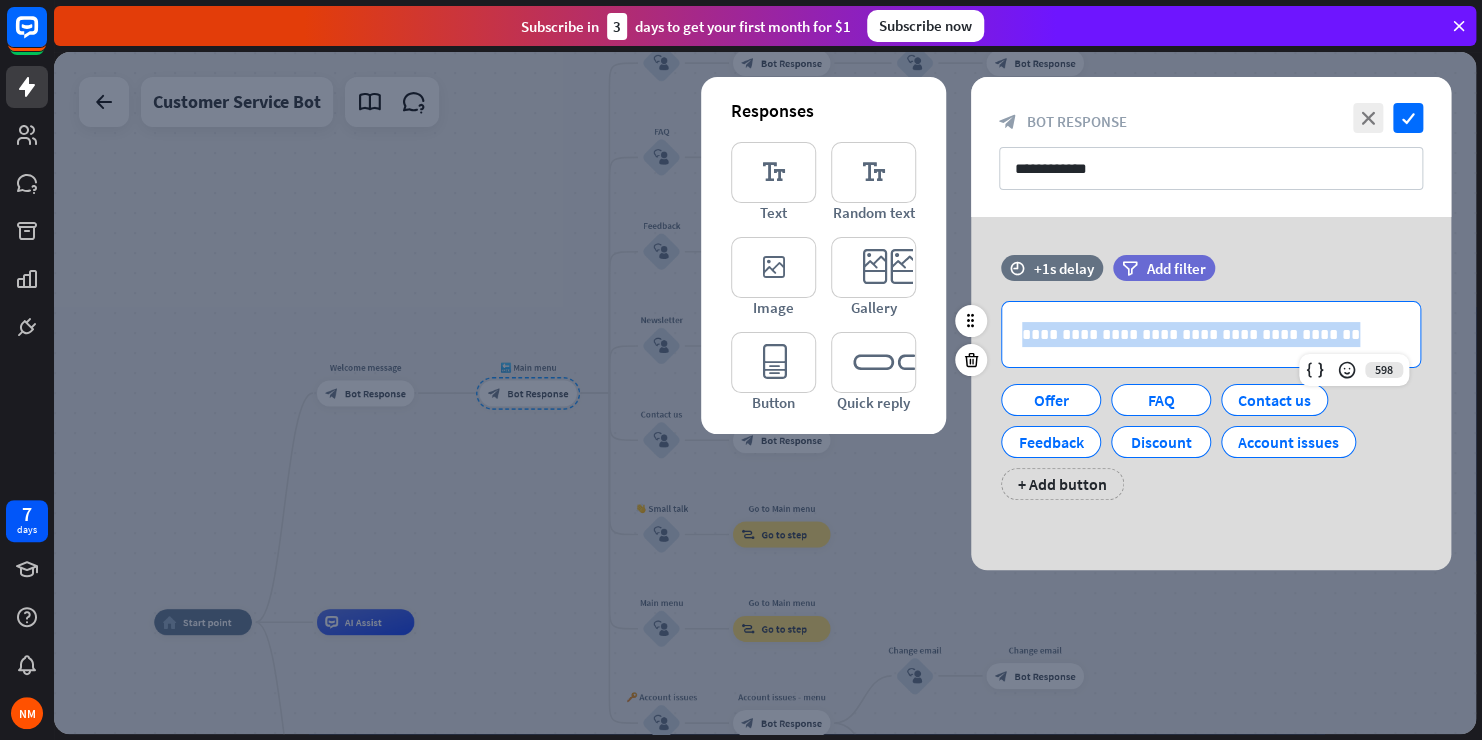 type 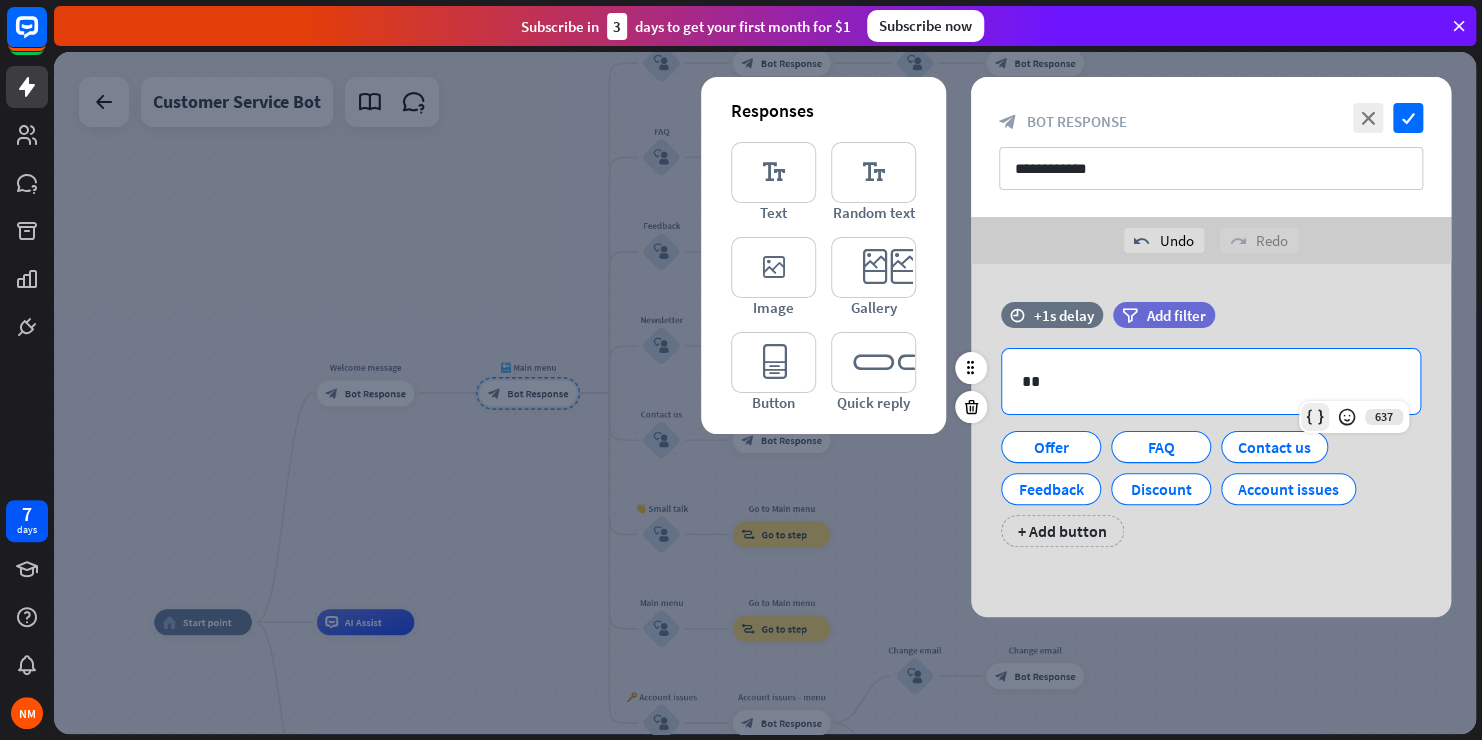 click at bounding box center [1315, 417] 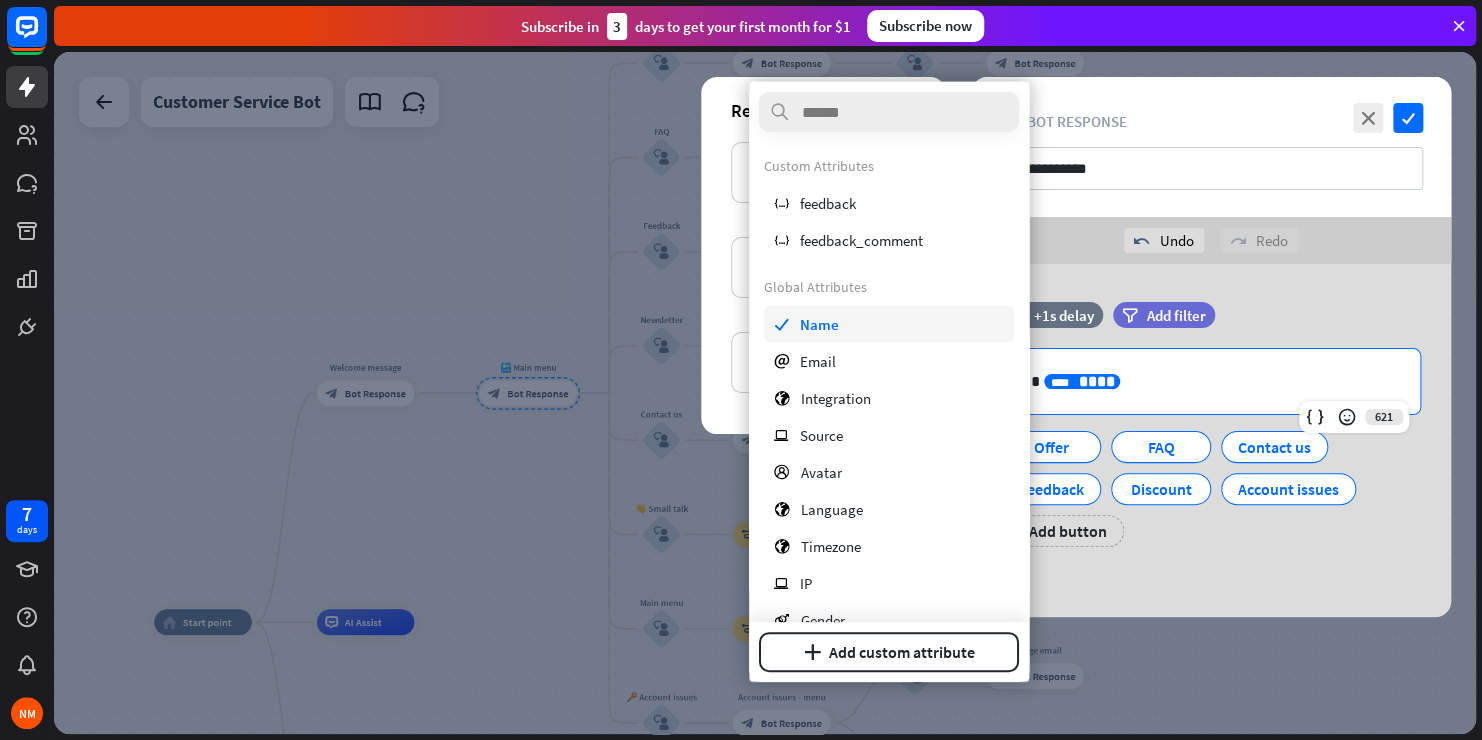 click on "check
Name" at bounding box center (889, 324) 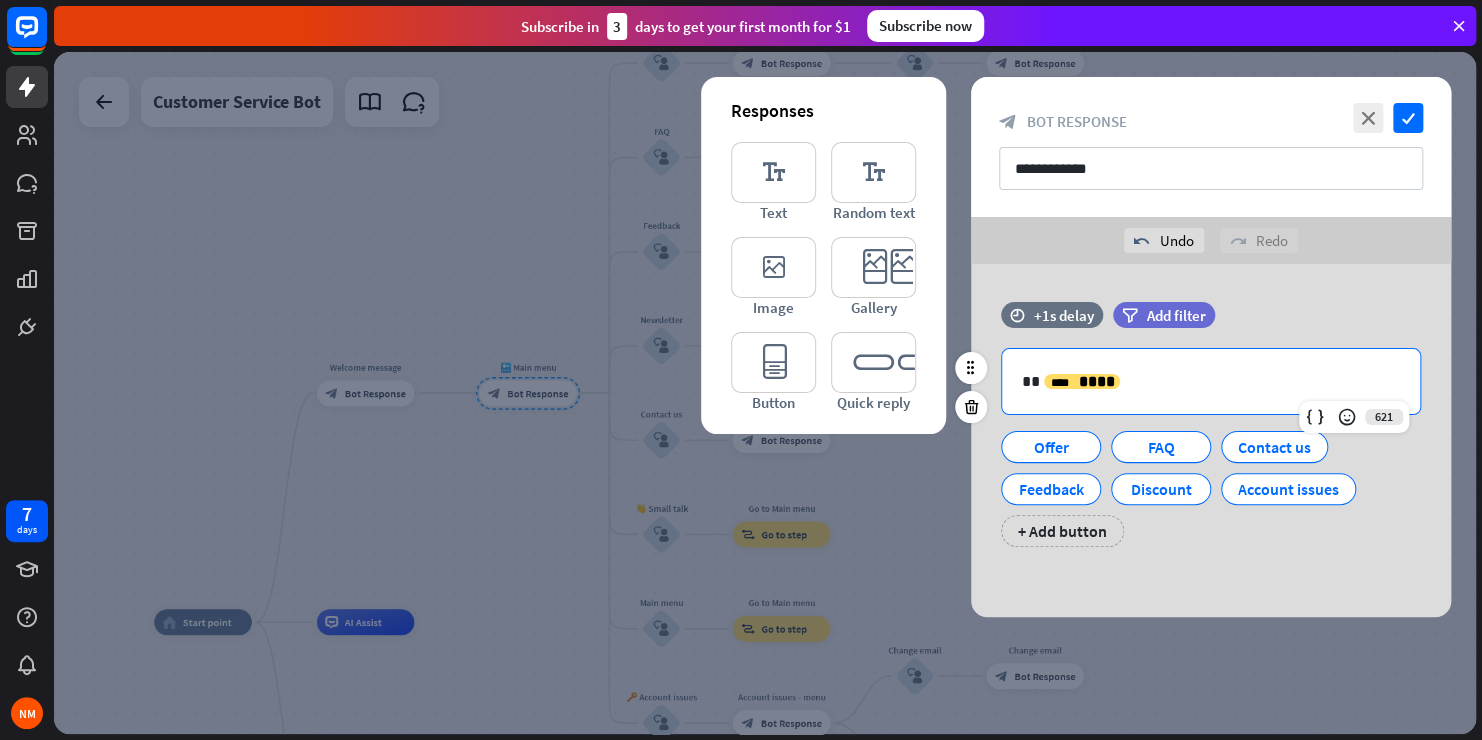 click on "**********" at bounding box center (1211, 381) 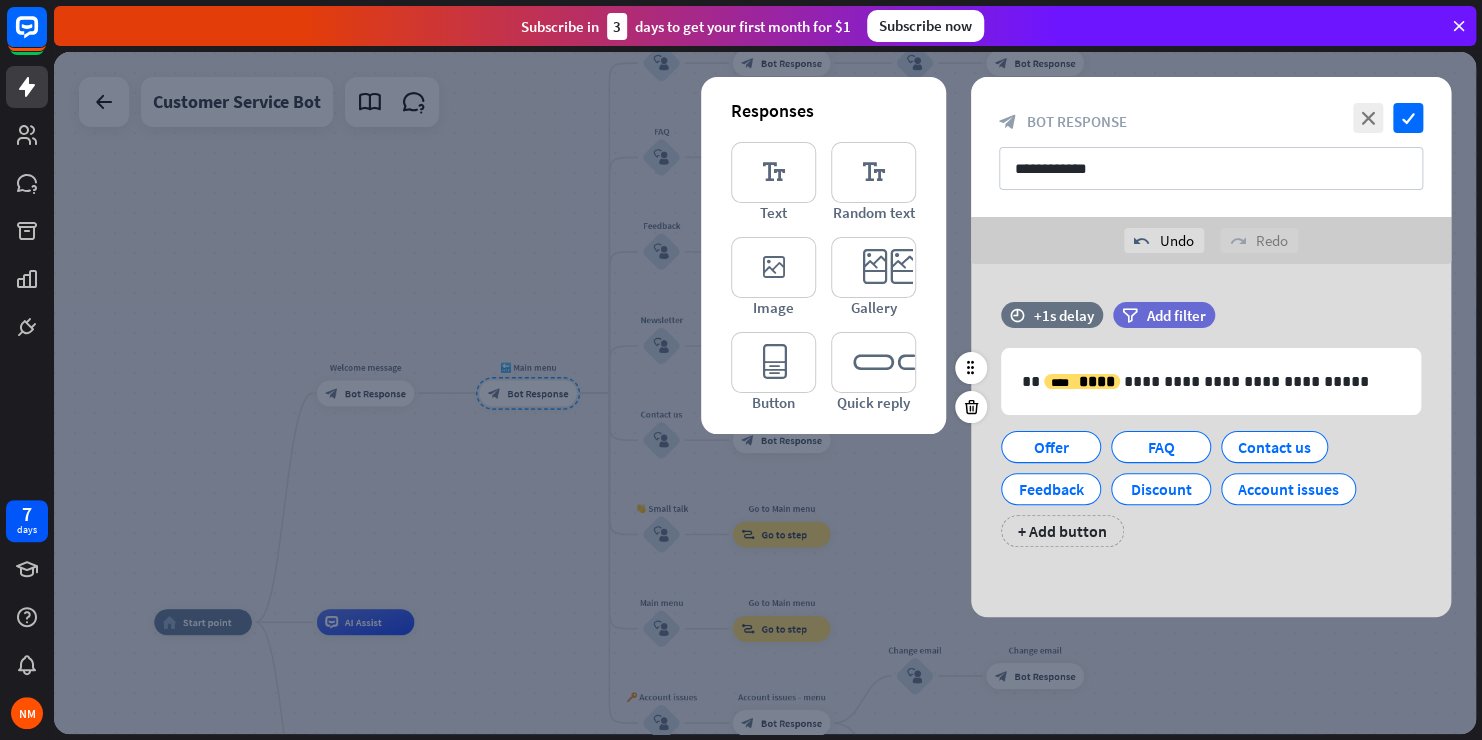 click on "Offer
FAQ
Contact us
Feedback
Discount
Account issues
+ Add button" at bounding box center [1206, 484] 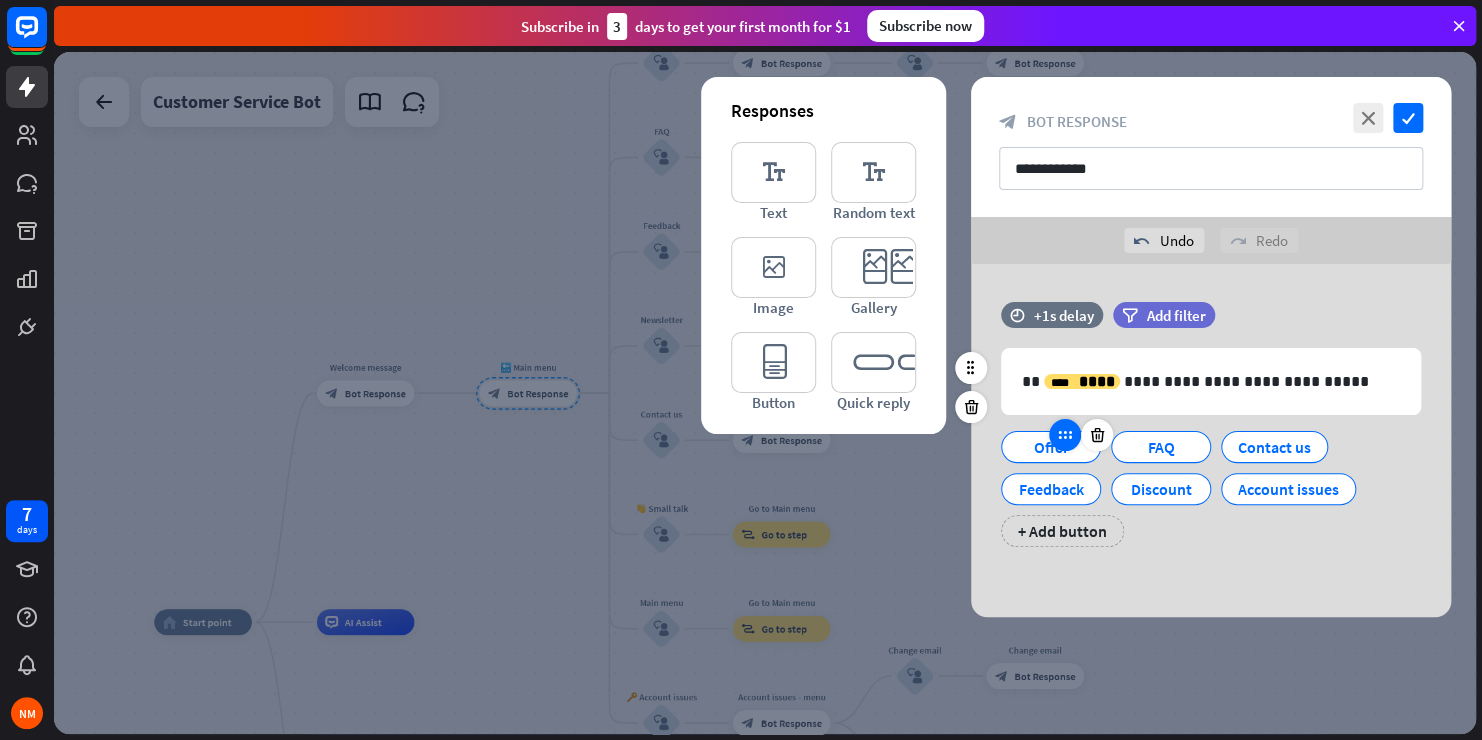 click at bounding box center [1065, 435] 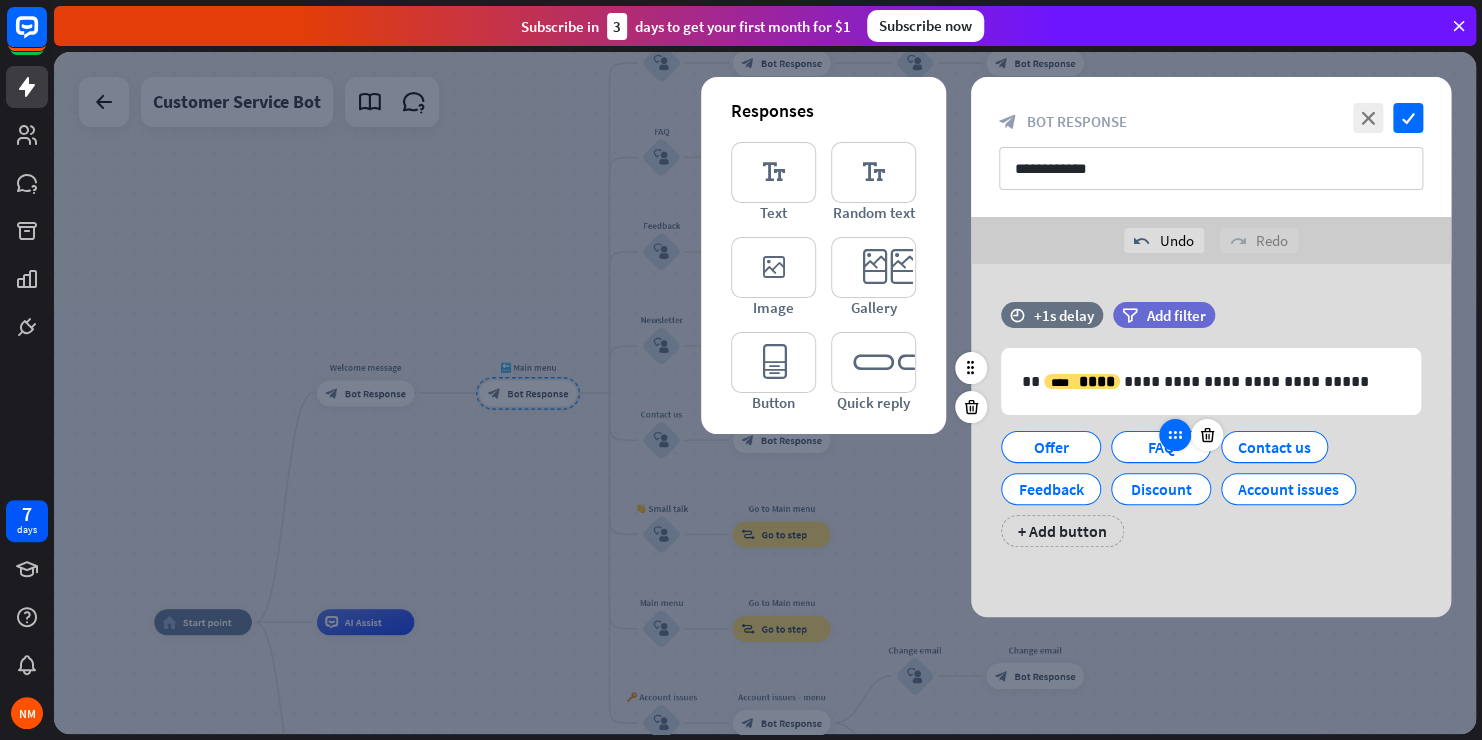 click at bounding box center [1175, 435] 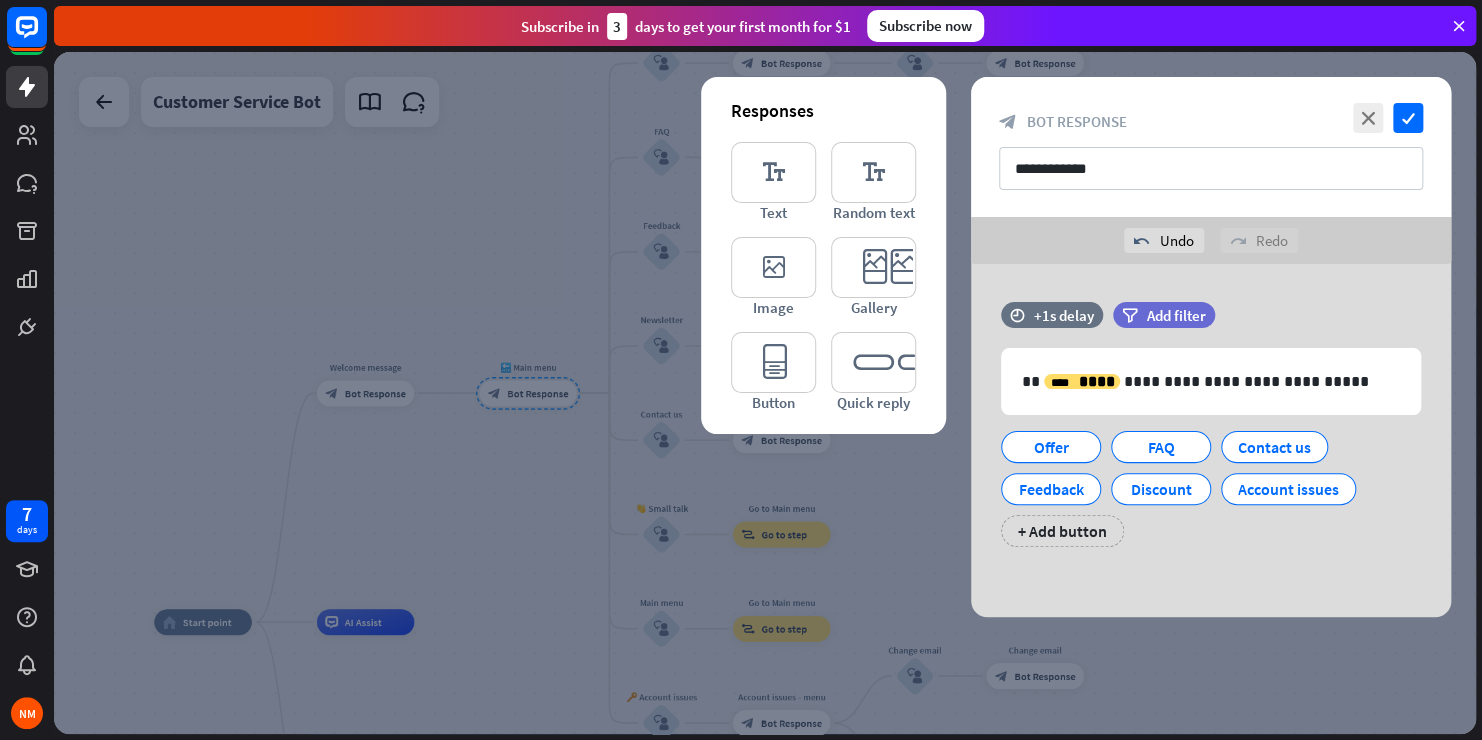 click on "**********" at bounding box center (1211, 440) 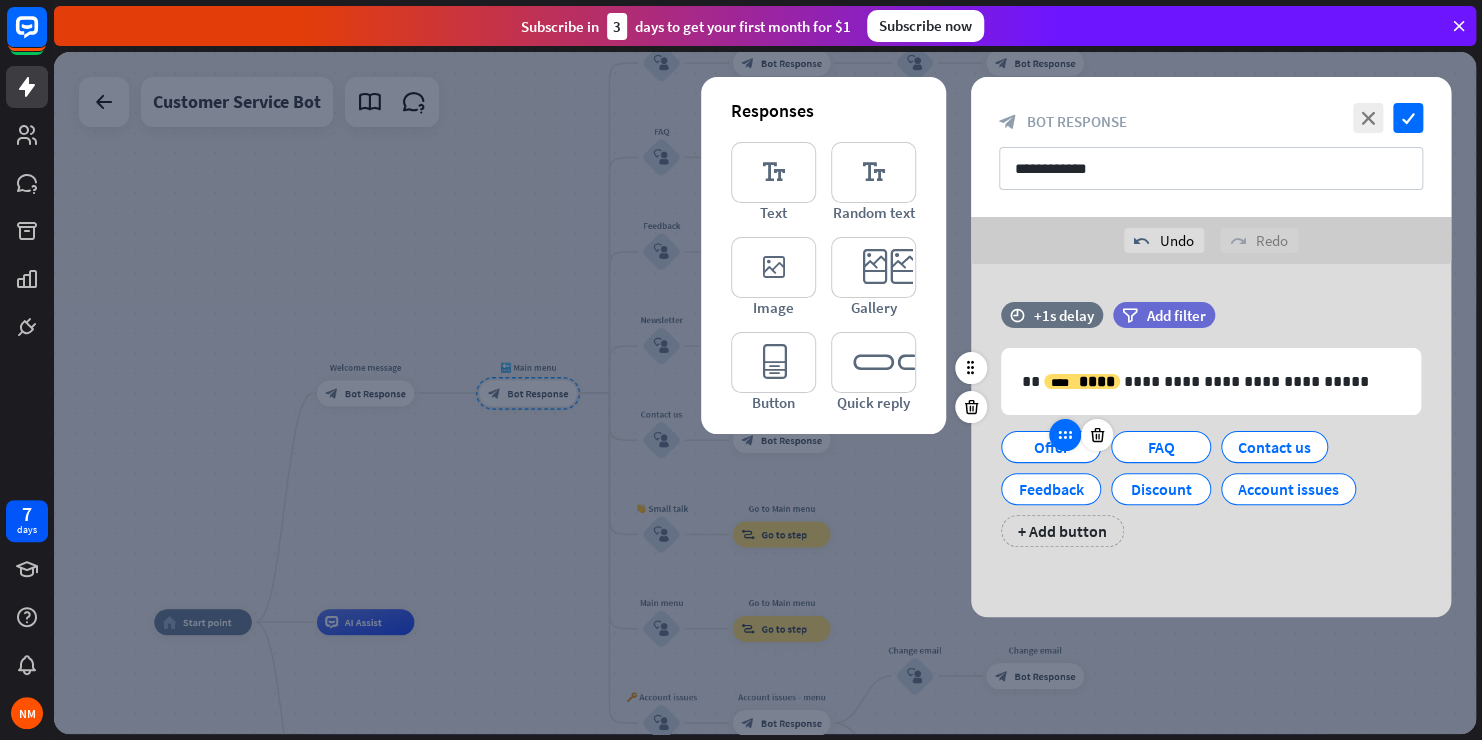 click at bounding box center [1065, 435] 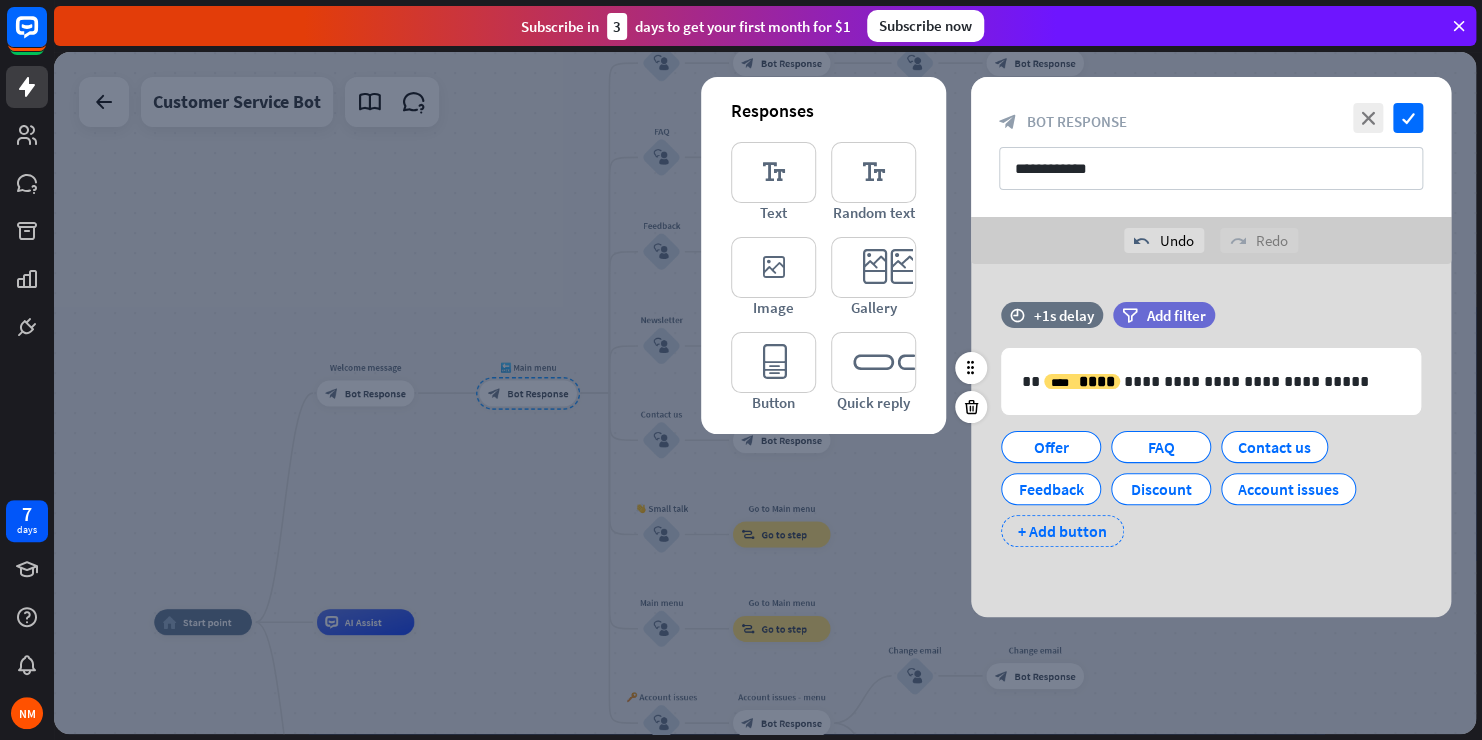 click on "+ Add button" at bounding box center (1062, 531) 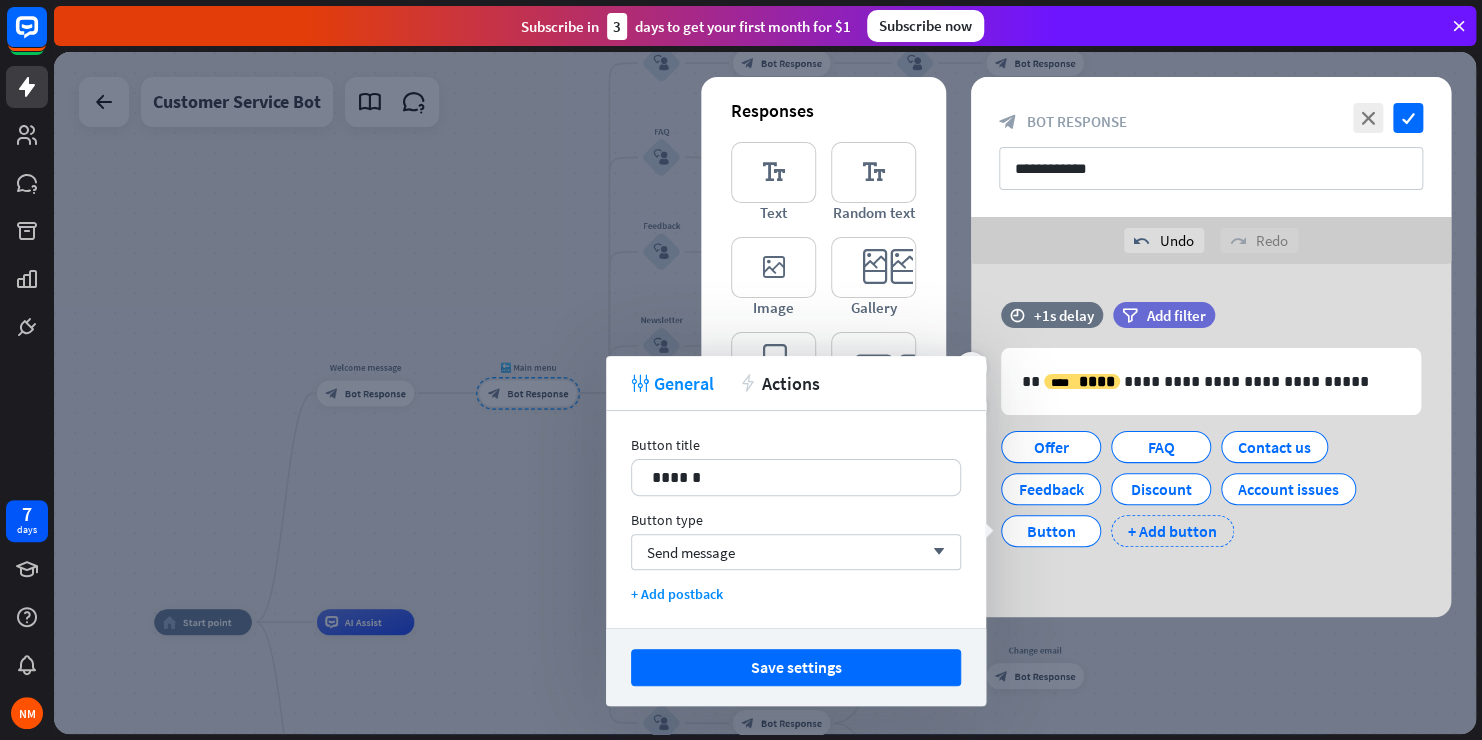 click at bounding box center [1097, 519] 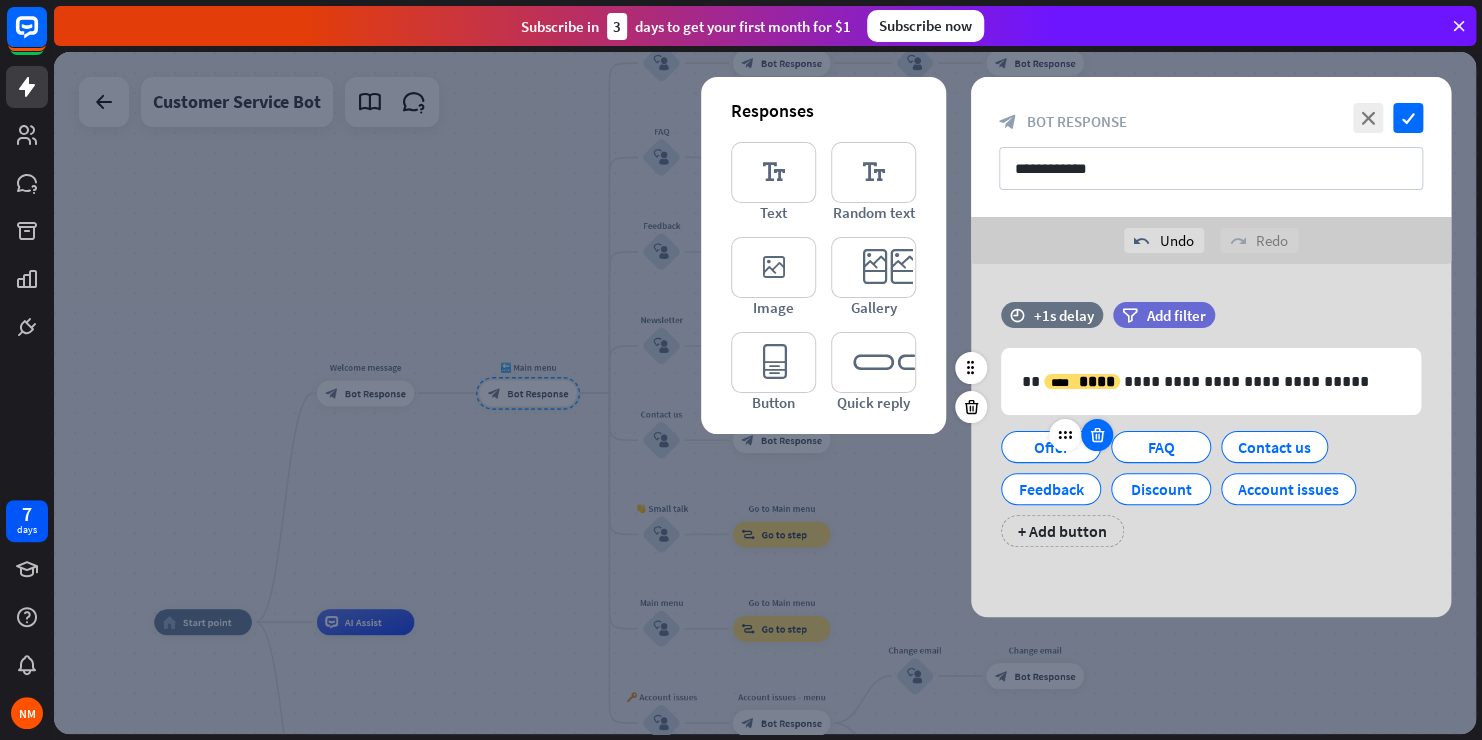 click at bounding box center [1097, 435] 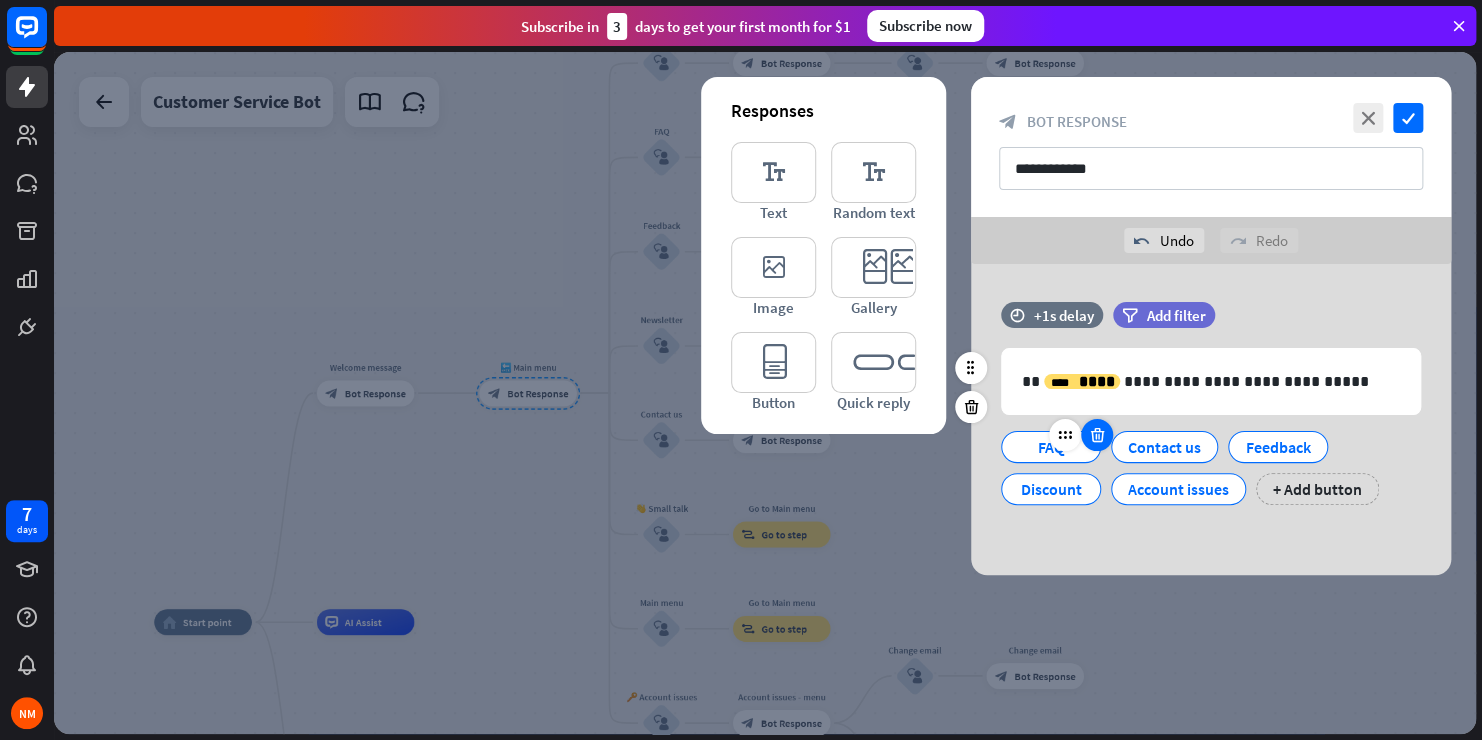 click at bounding box center (1097, 435) 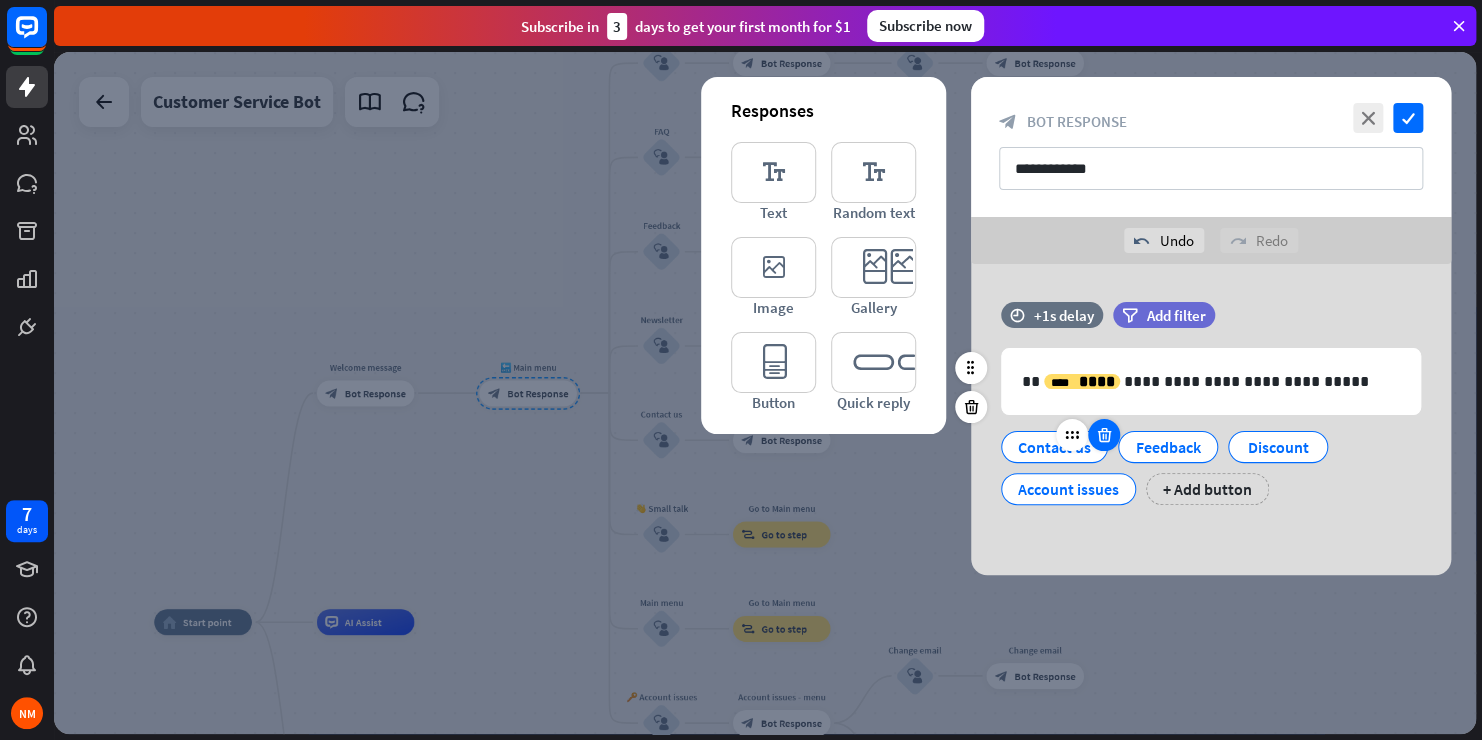 click at bounding box center (1104, 435) 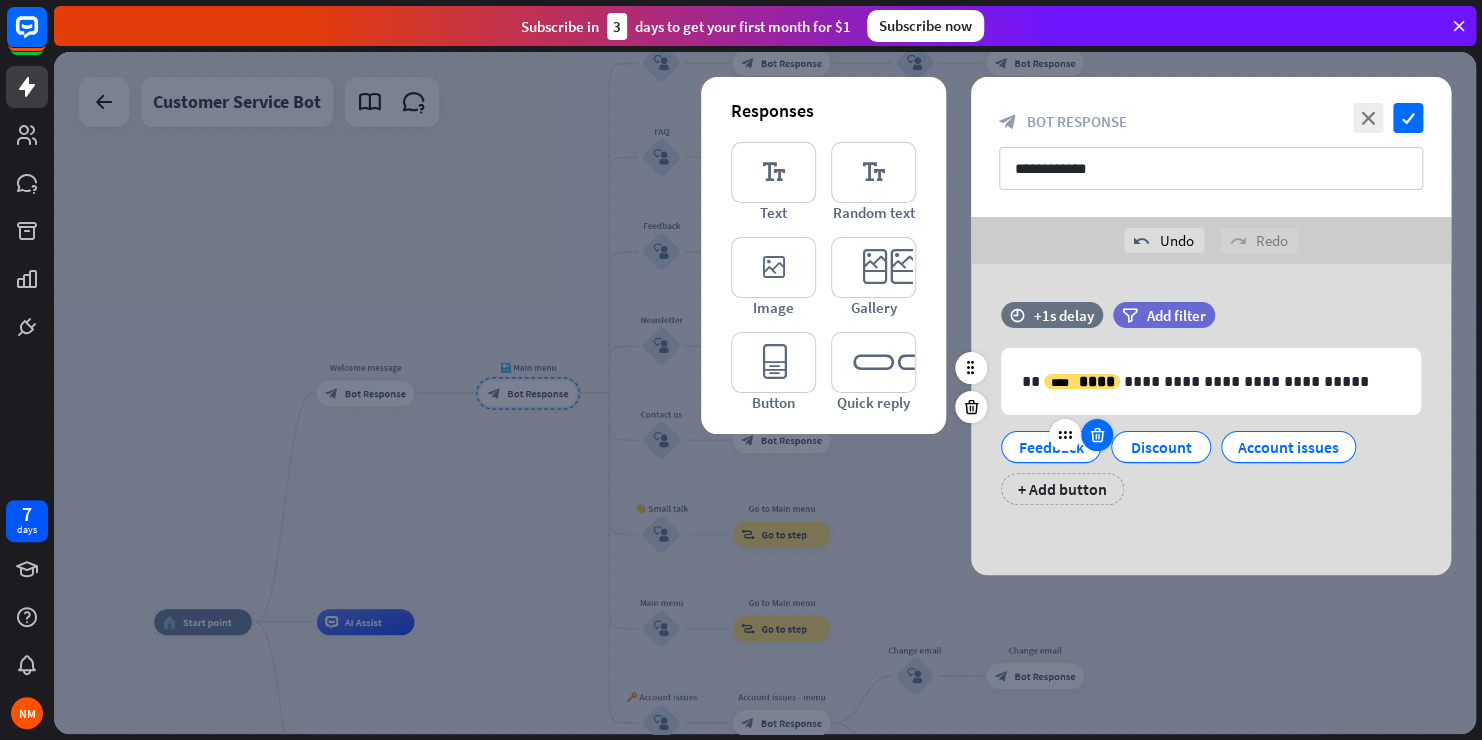 click at bounding box center [1097, 435] 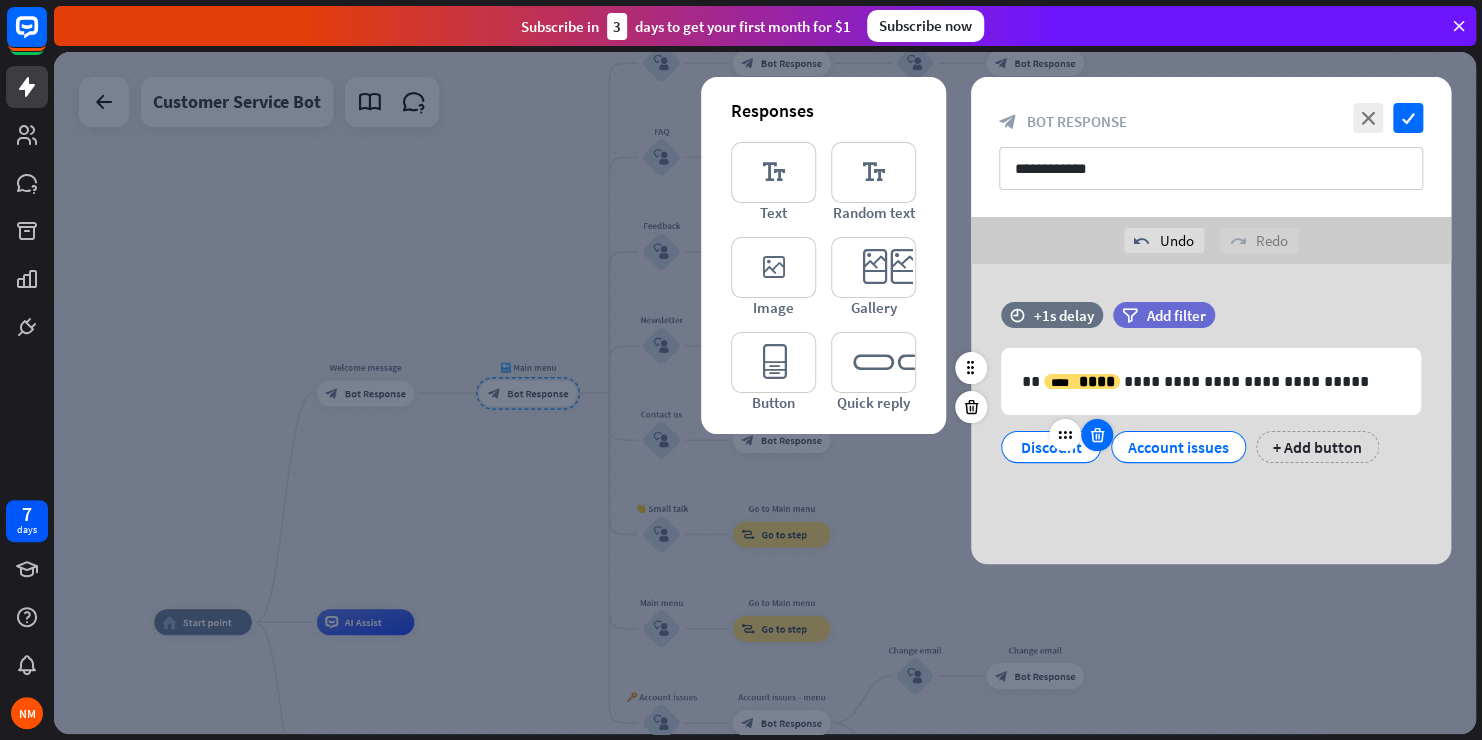 click at bounding box center (1097, 435) 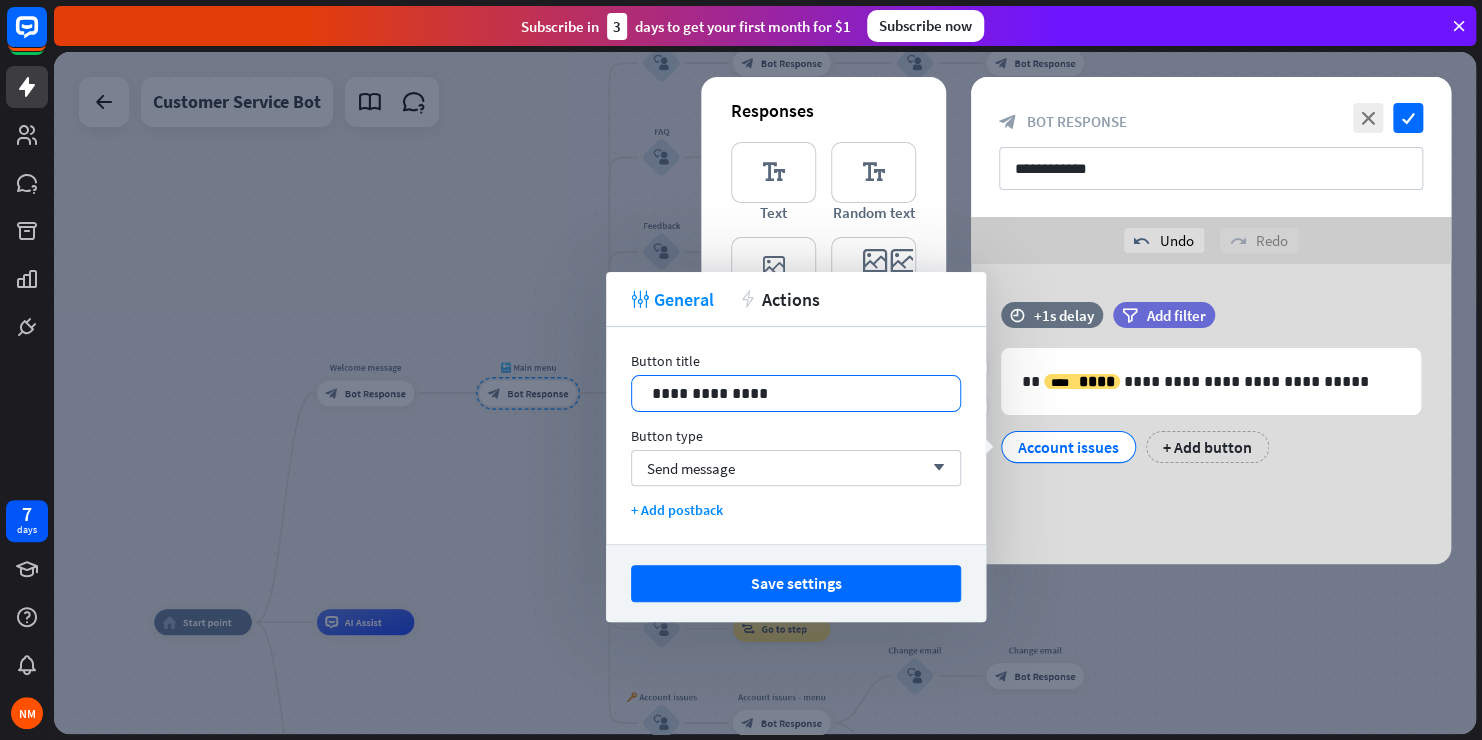 click on "**********" at bounding box center (796, 393) 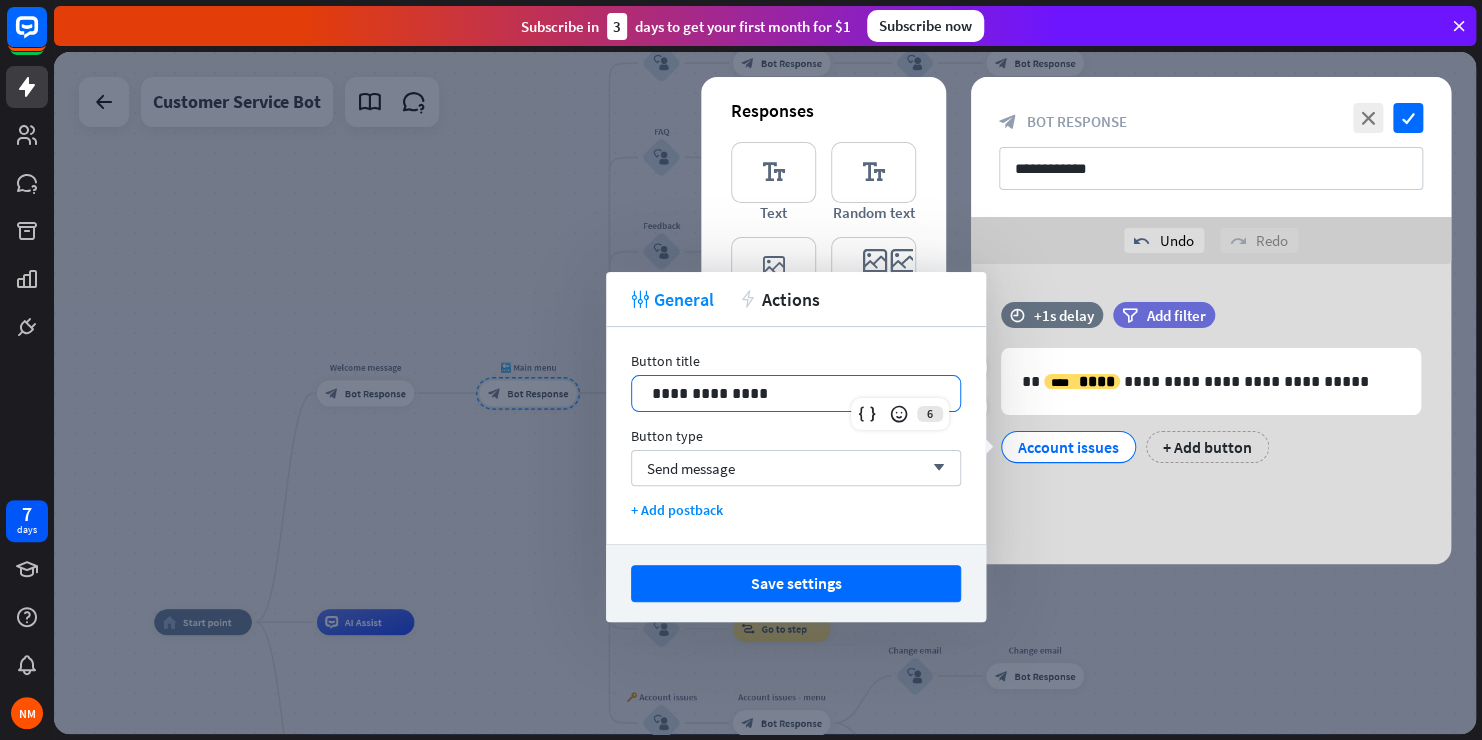 click on "**********" at bounding box center (796, 393) 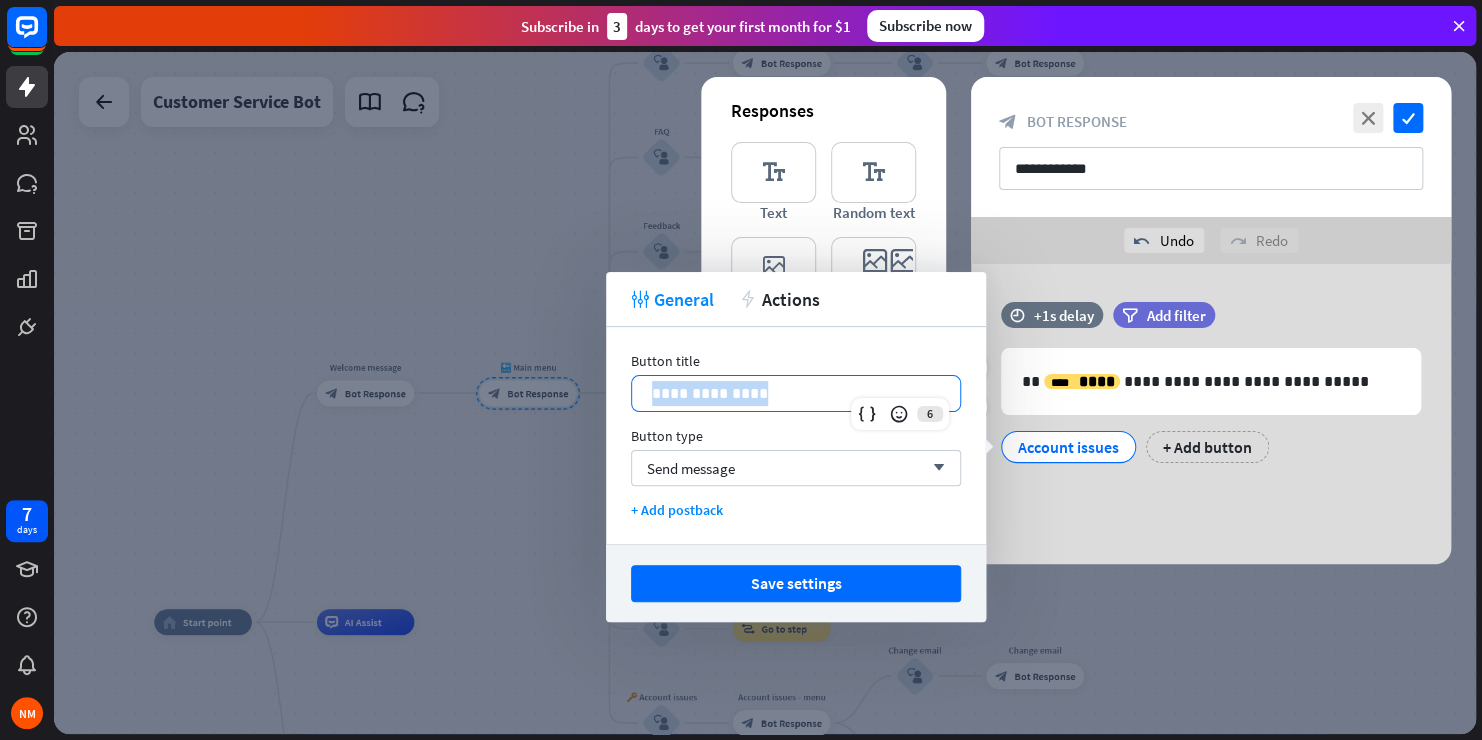 click on "**********" at bounding box center (796, 393) 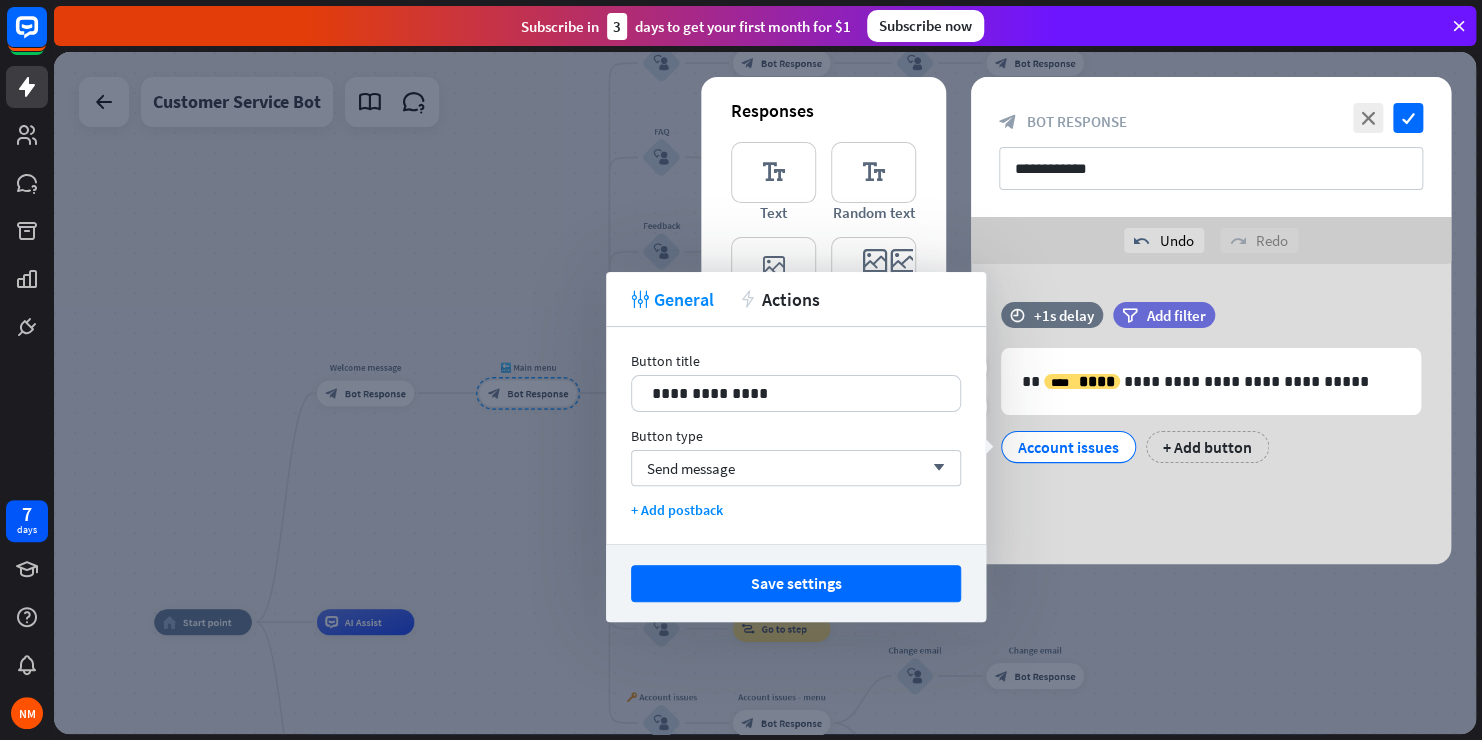 click on "**********" at bounding box center [1211, 414] 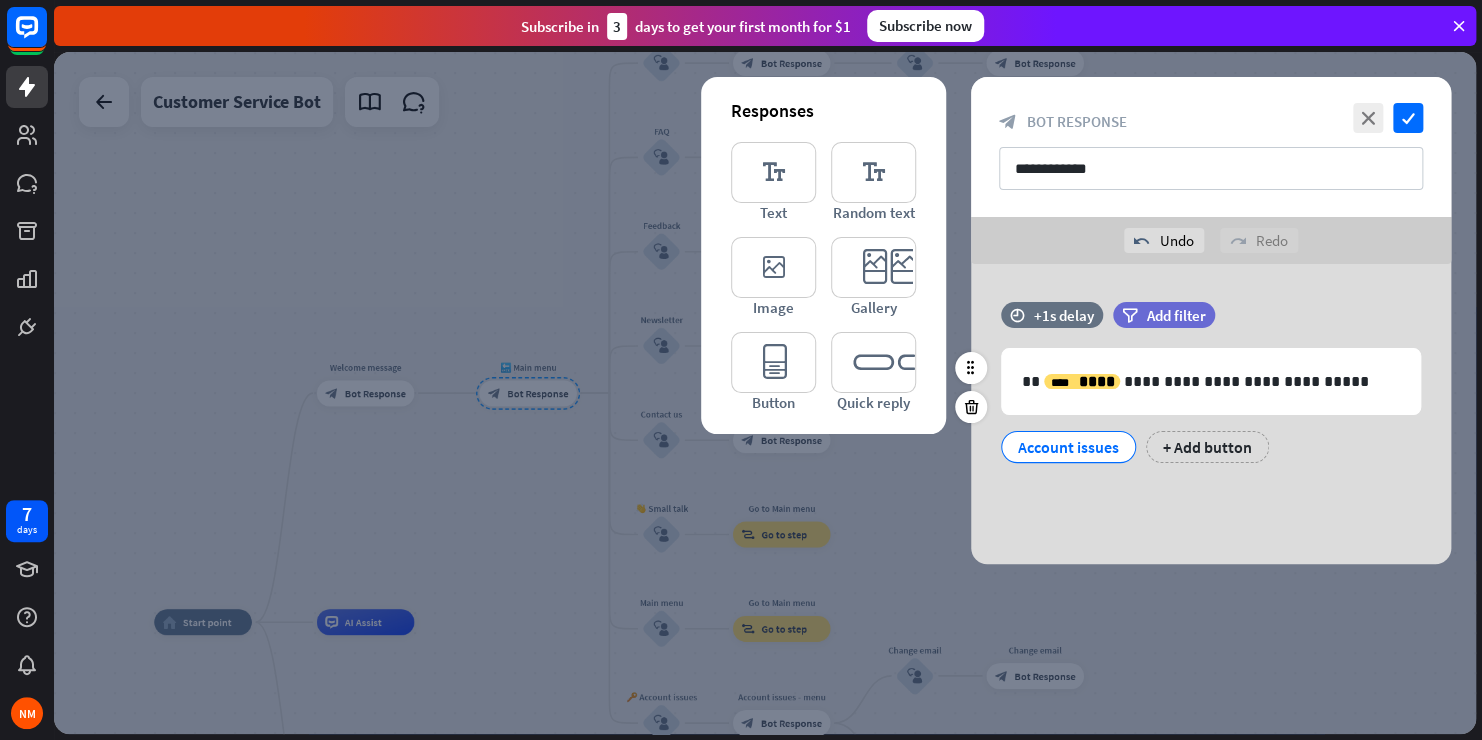 click on "Account issues" at bounding box center (1068, 447) 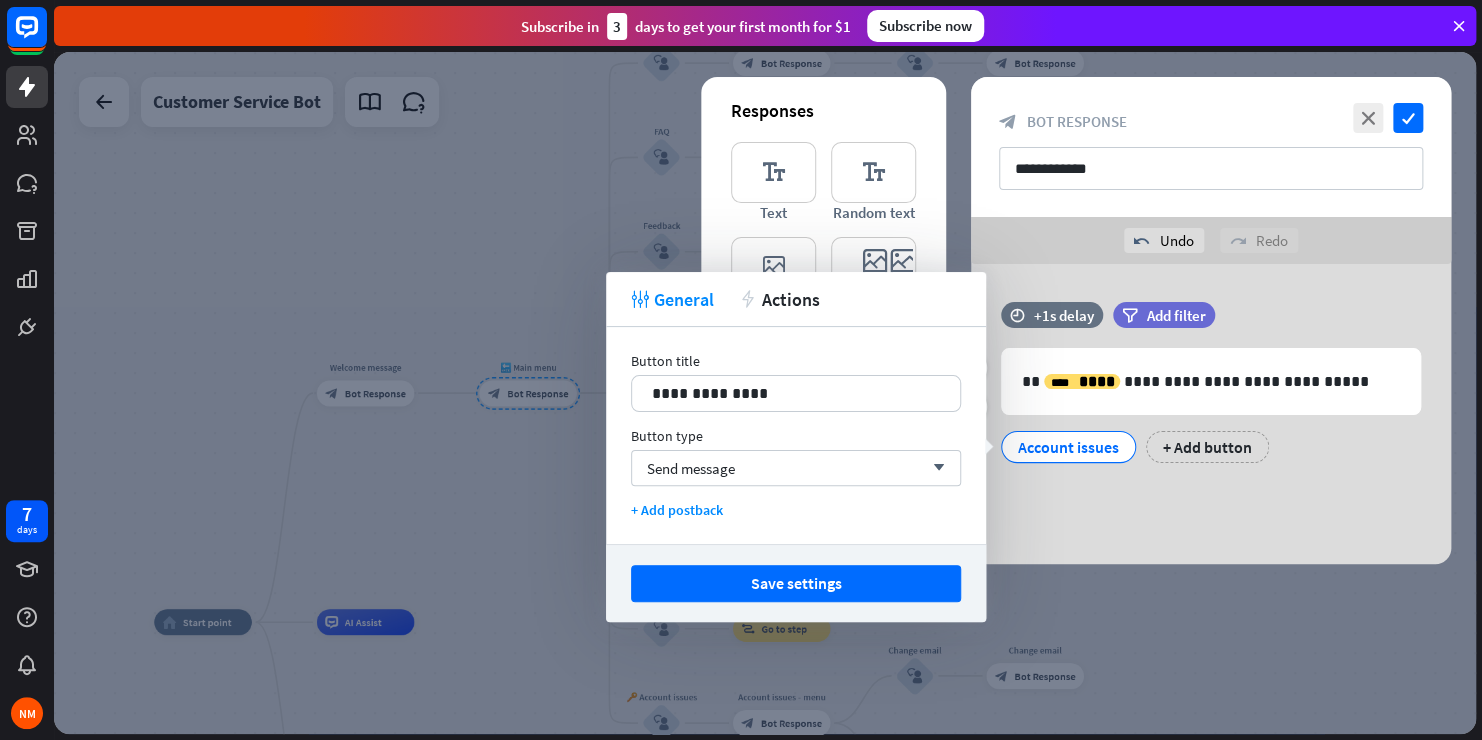 click on "Account issues" at bounding box center (1068, 447) 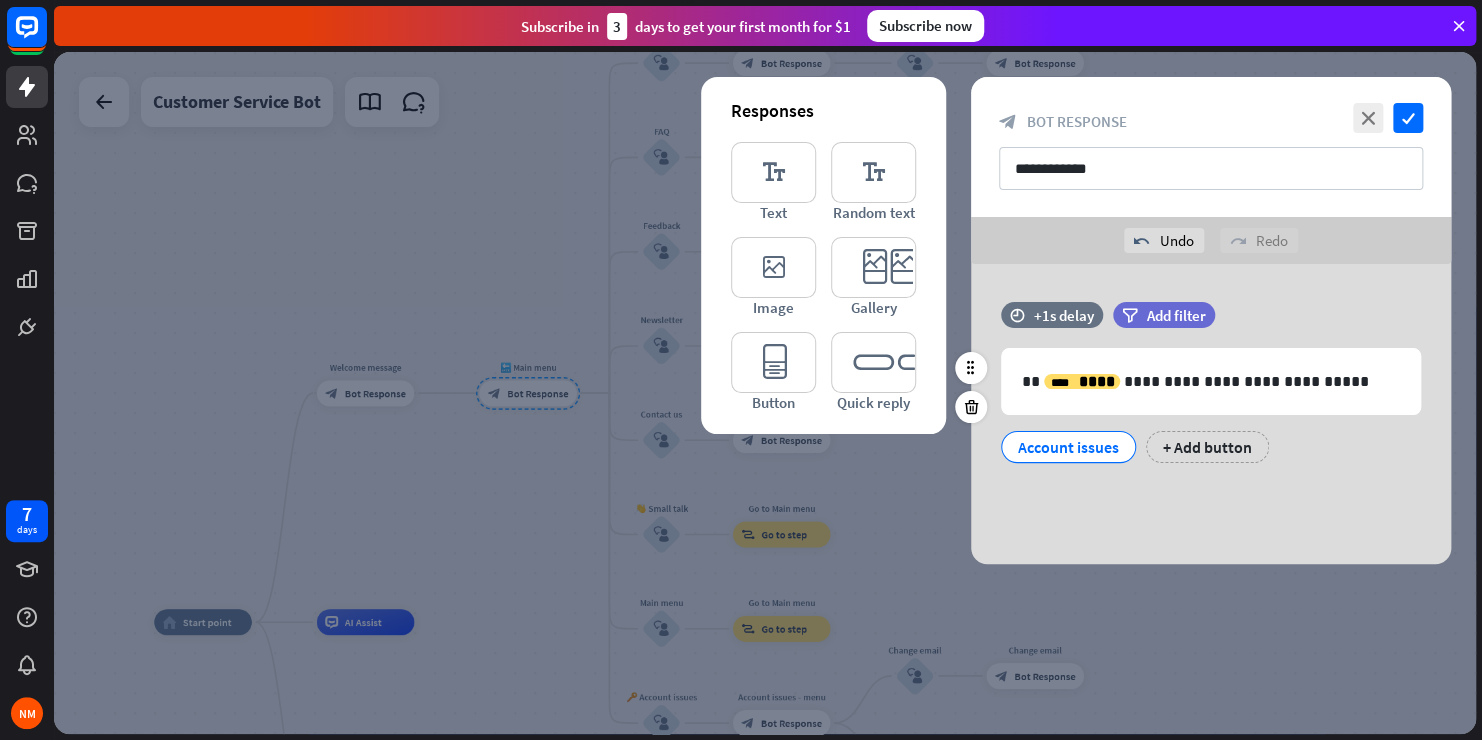 click on "Account issues" at bounding box center [1068, 447] 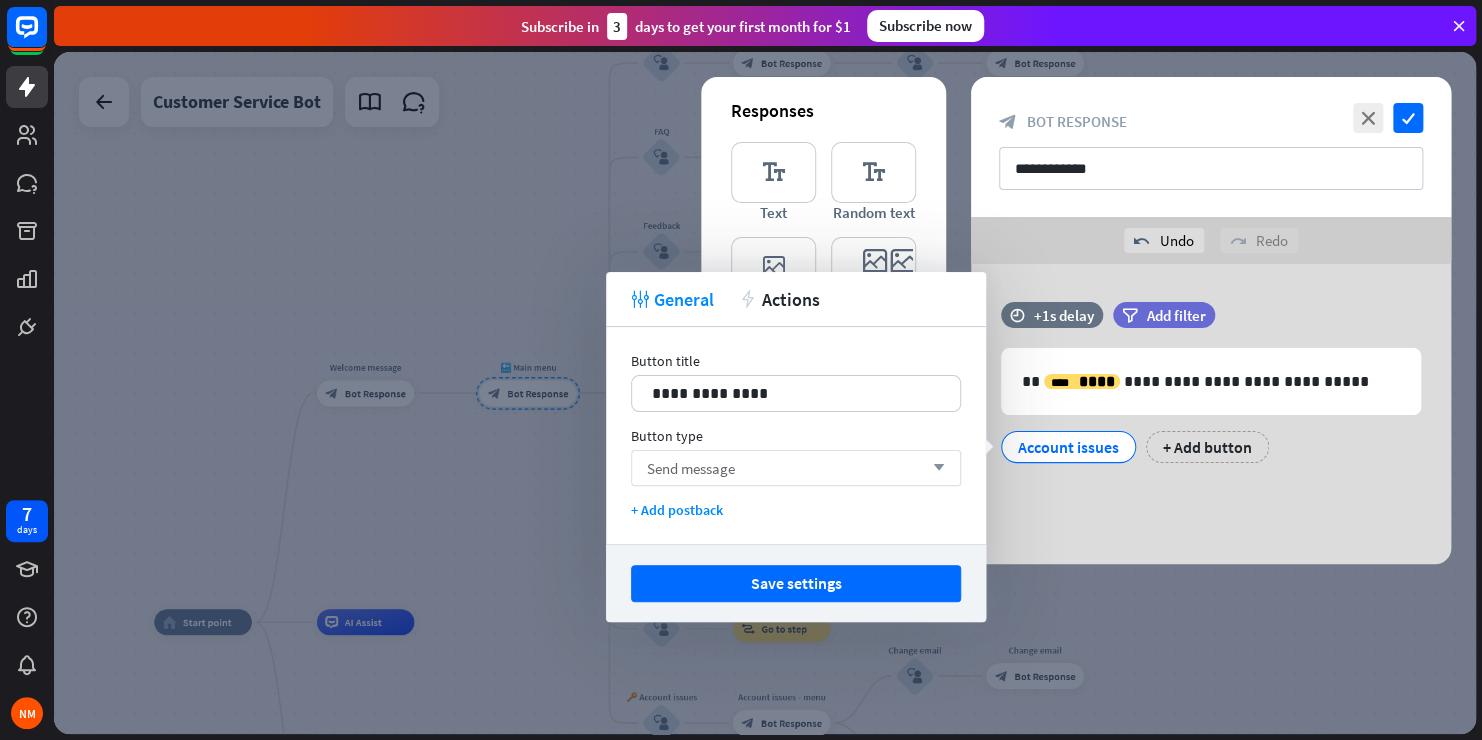 click on "Send message
arrow_down" at bounding box center [796, 468] 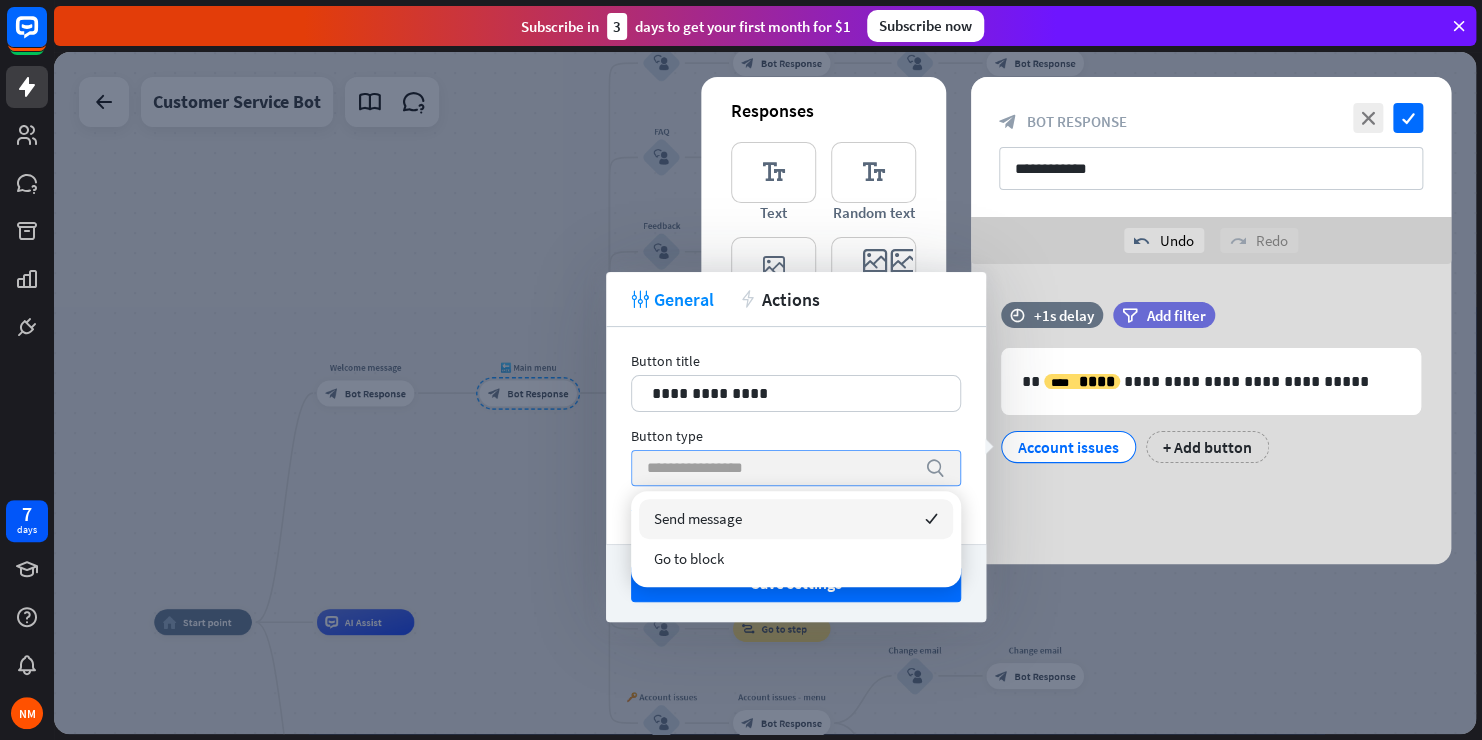 click at bounding box center [781, 468] 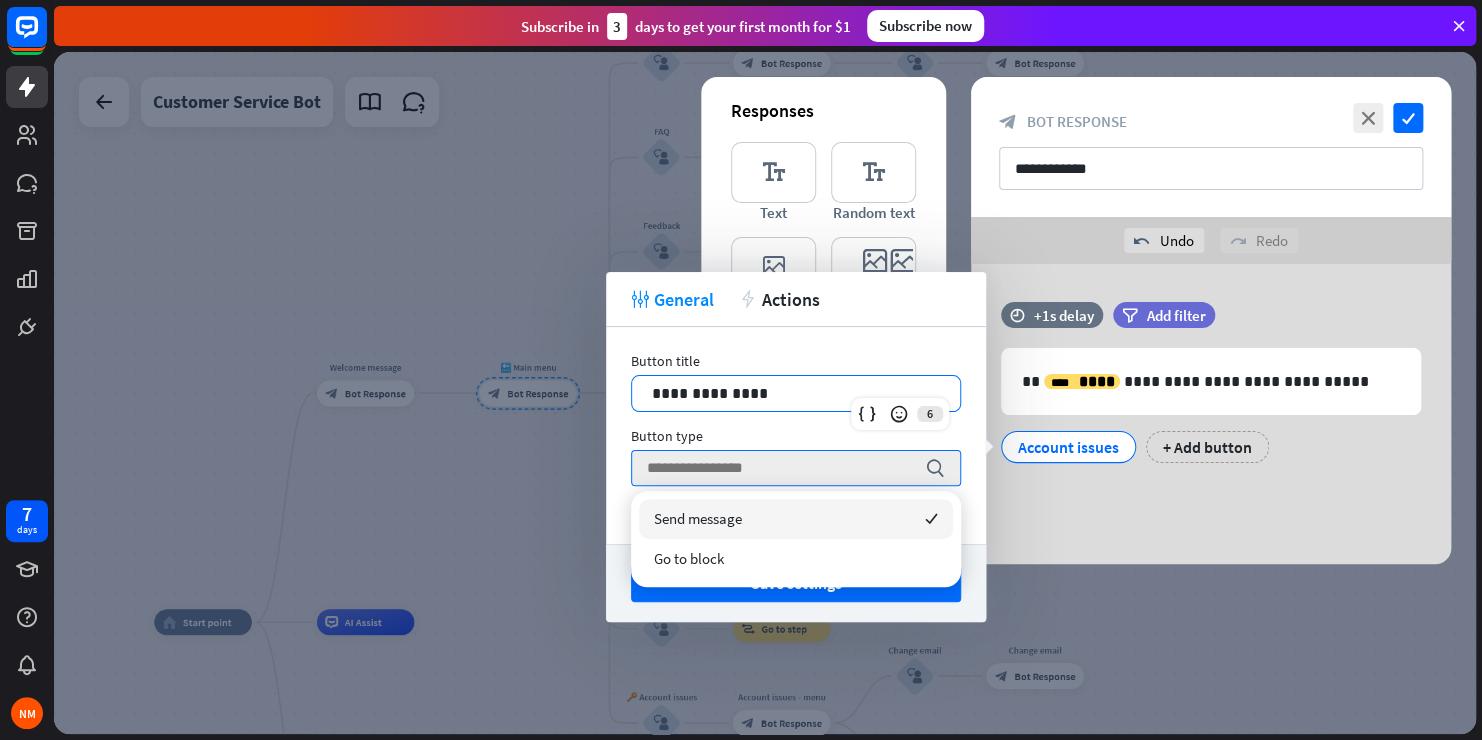 click on "**********" at bounding box center (796, 393) 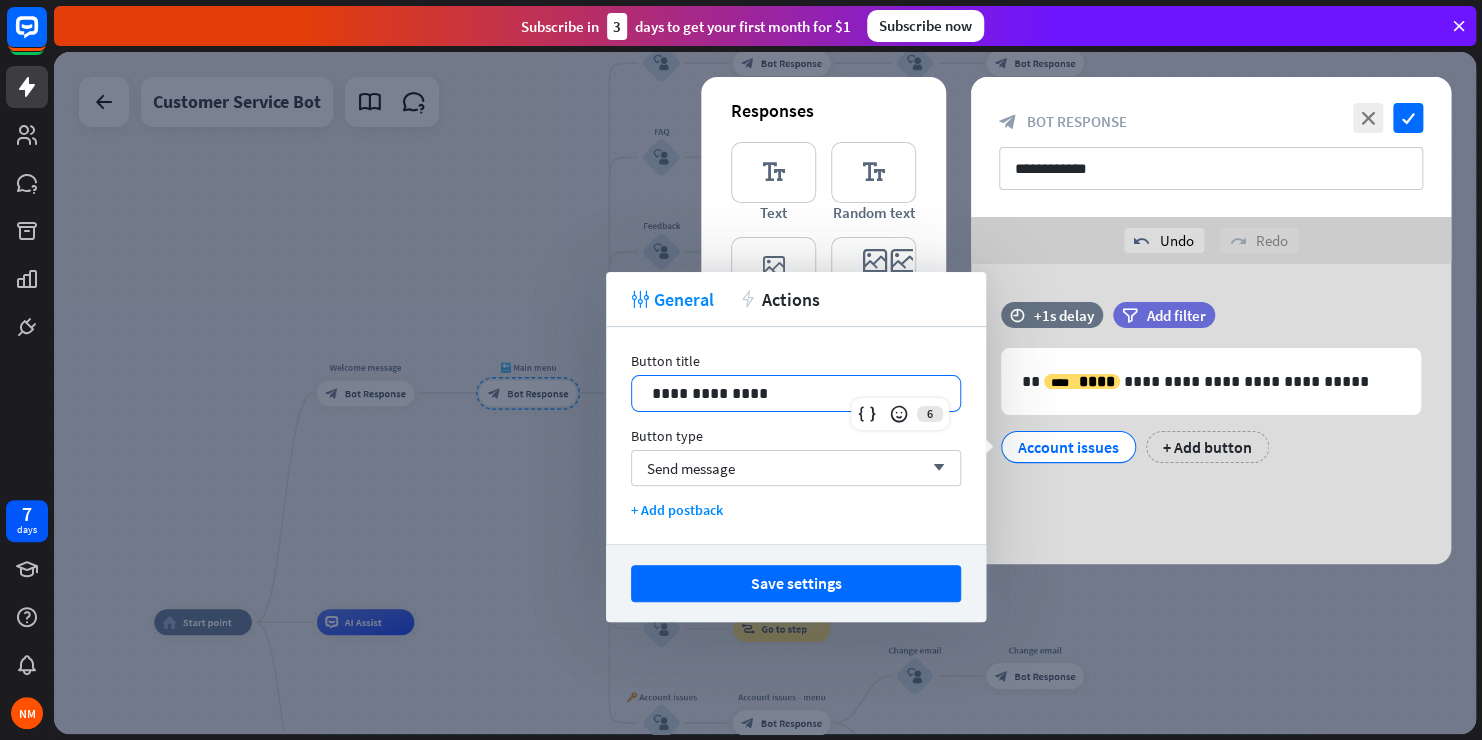 click on "**********" at bounding box center (796, 393) 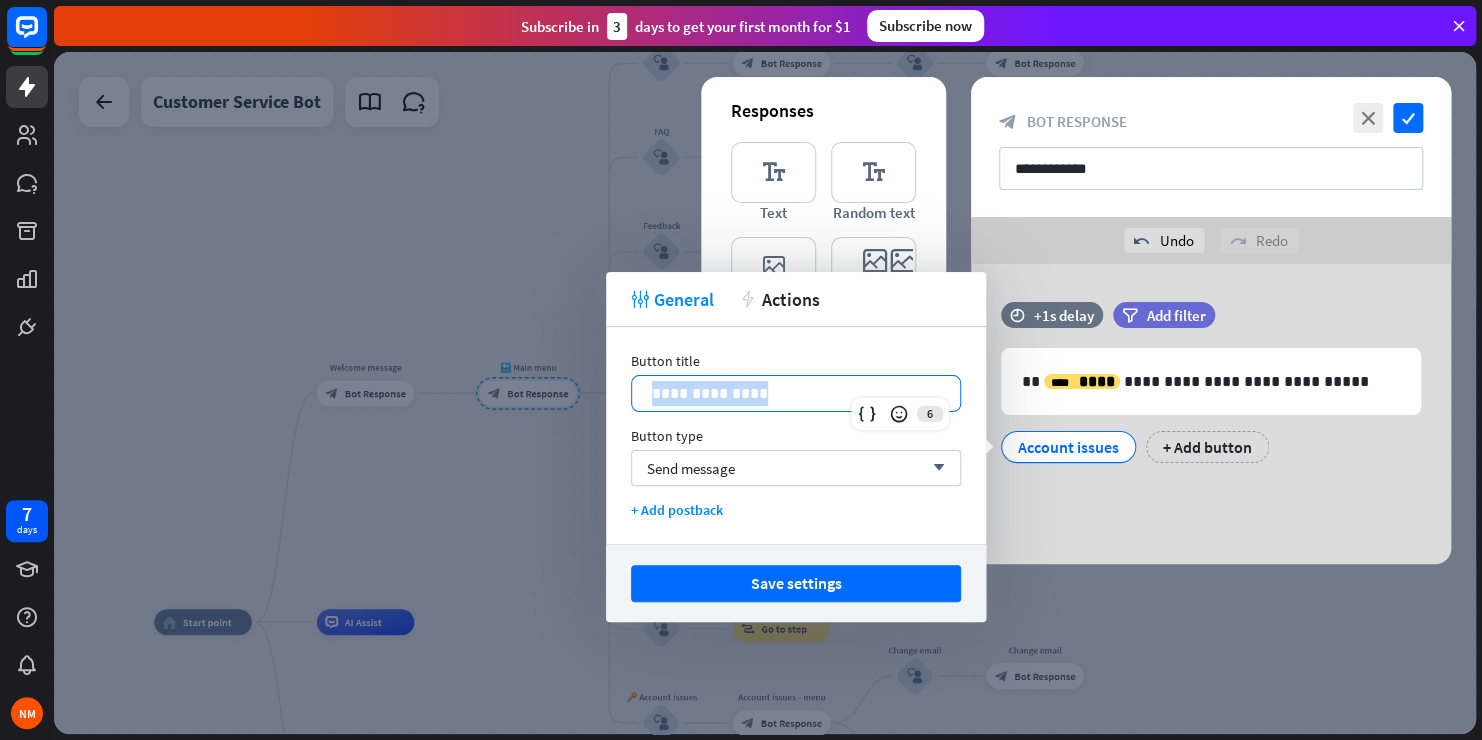 click on "**********" at bounding box center (796, 393) 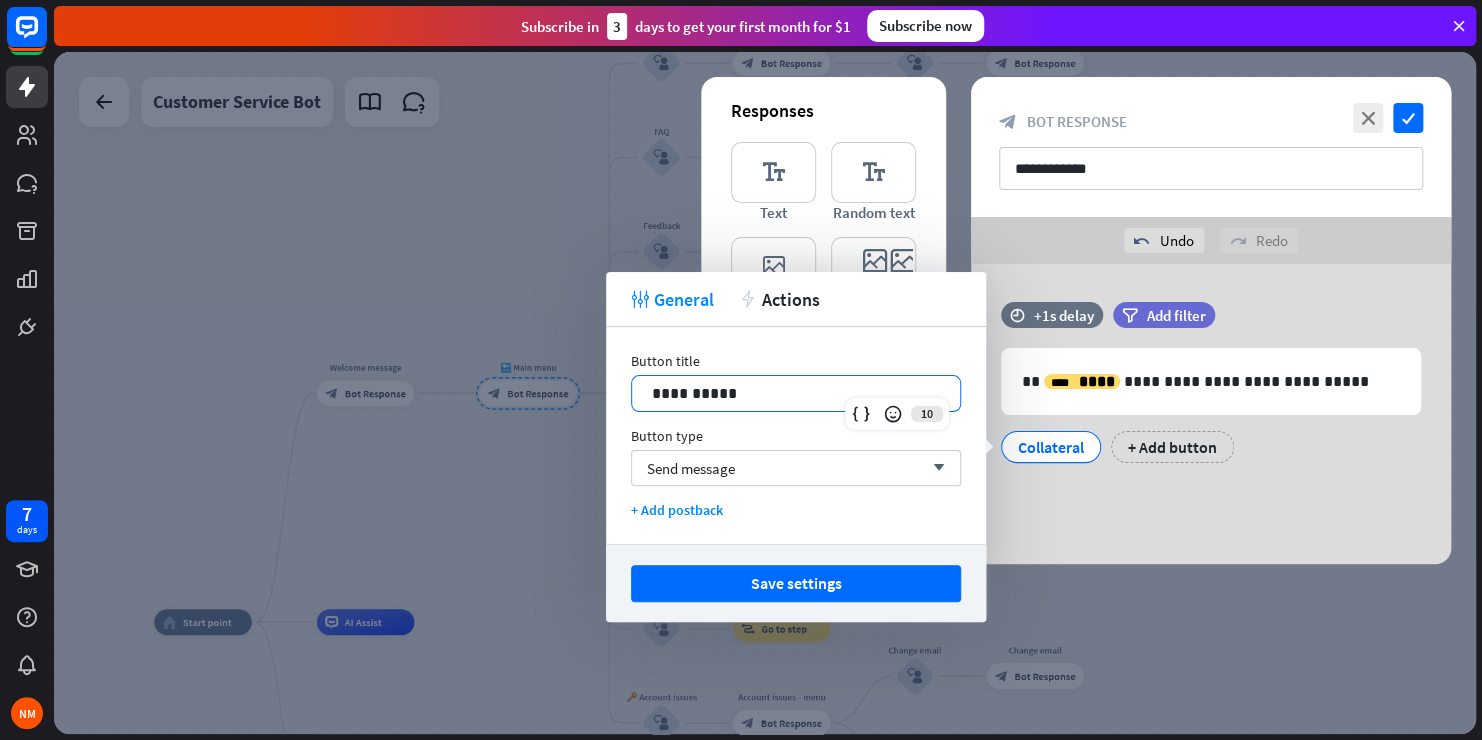 click on "**********" at bounding box center [1211, 414] 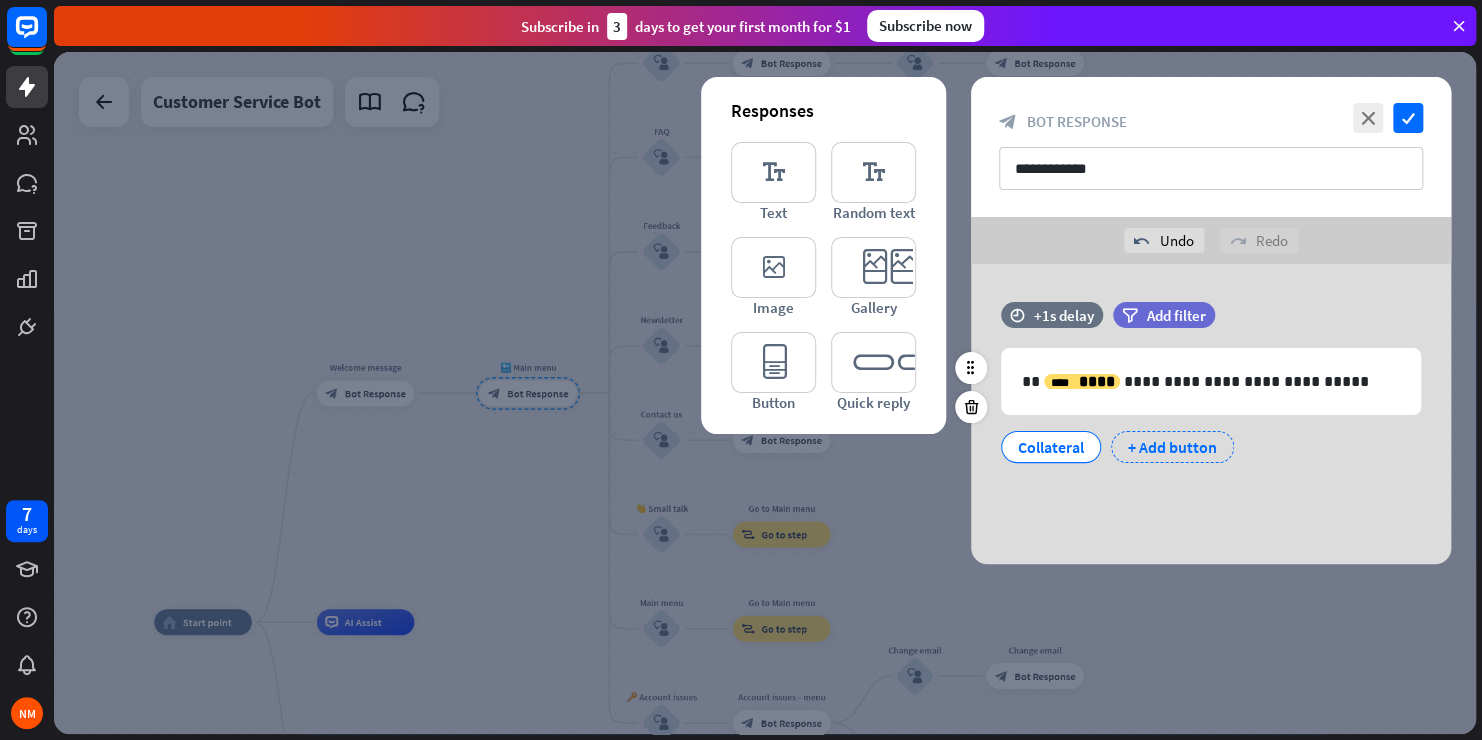 click on "+ Add button" at bounding box center (1172, 447) 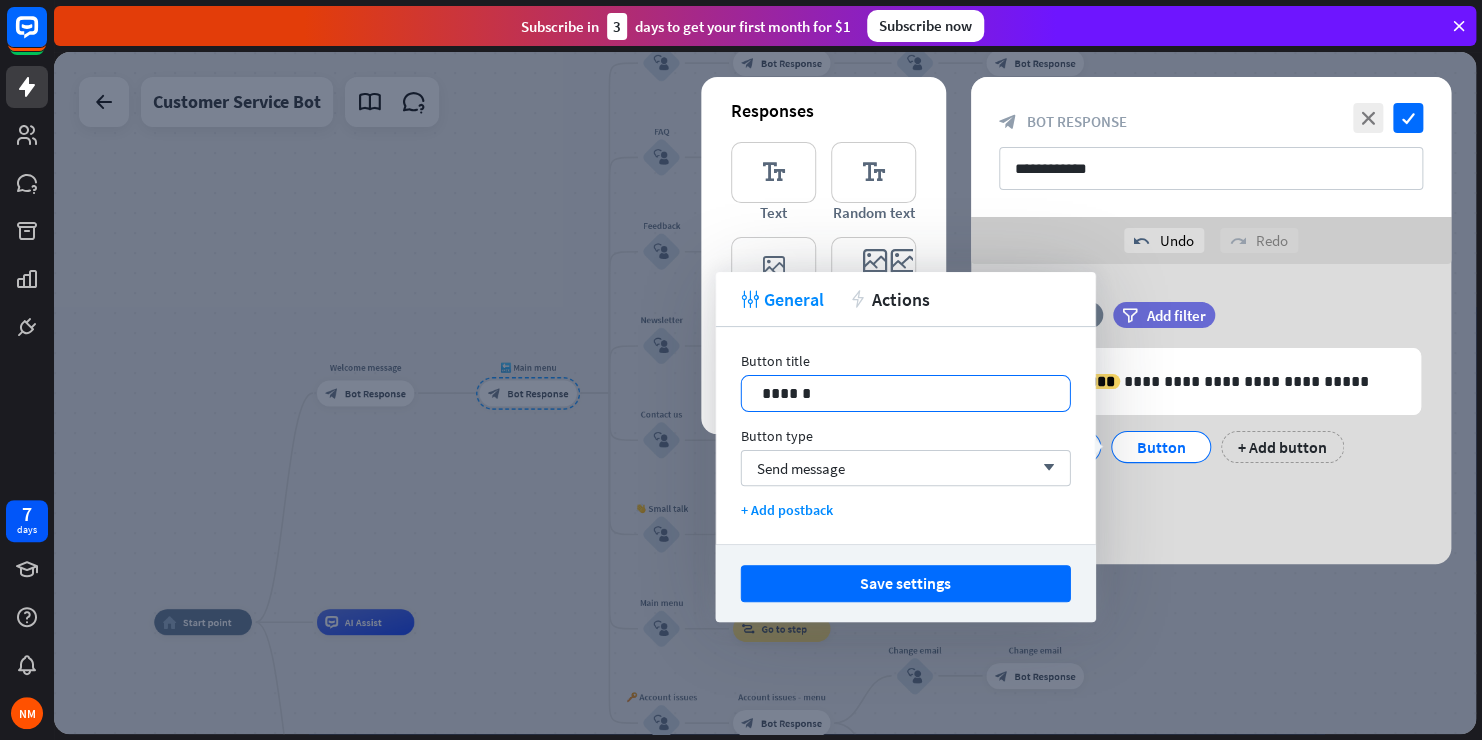 click on "******" at bounding box center [906, 393] 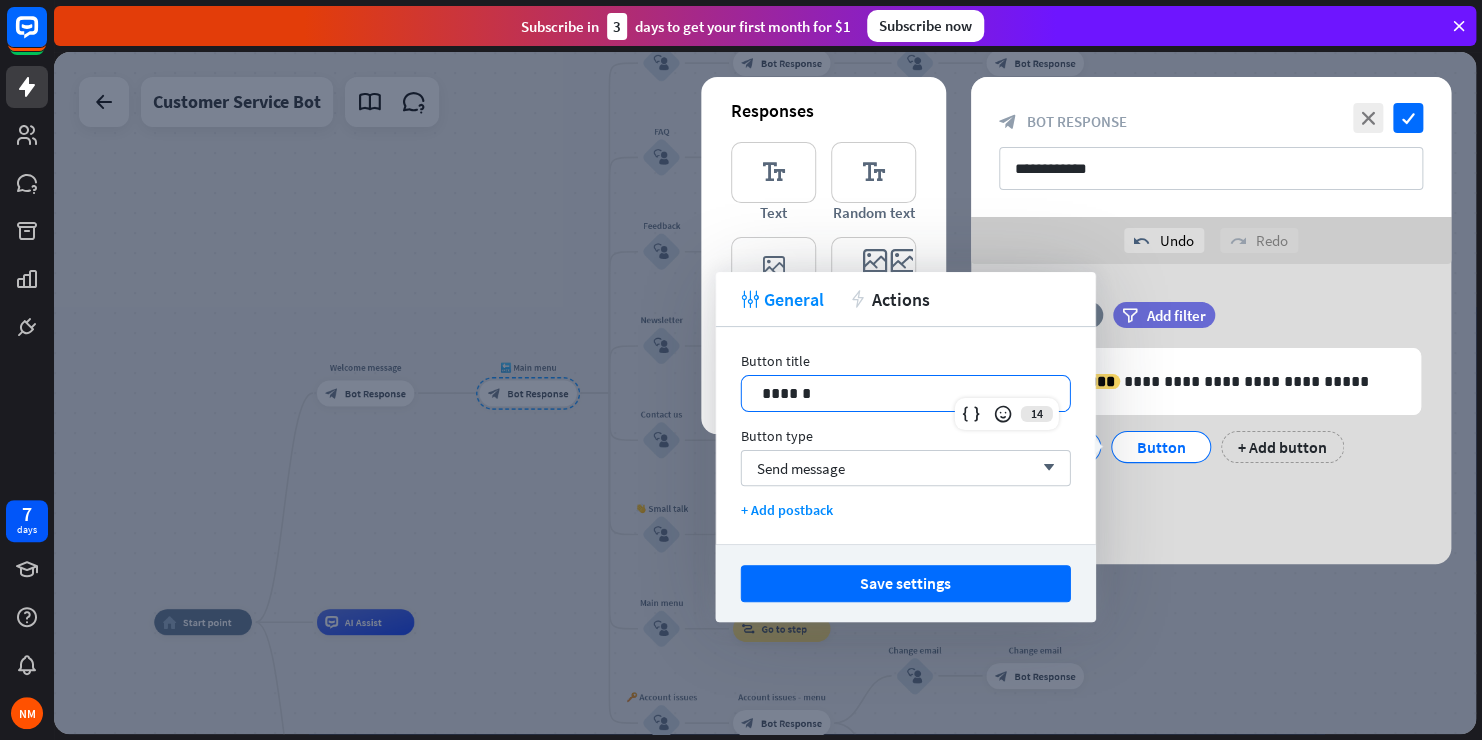 click on "******" at bounding box center [906, 393] 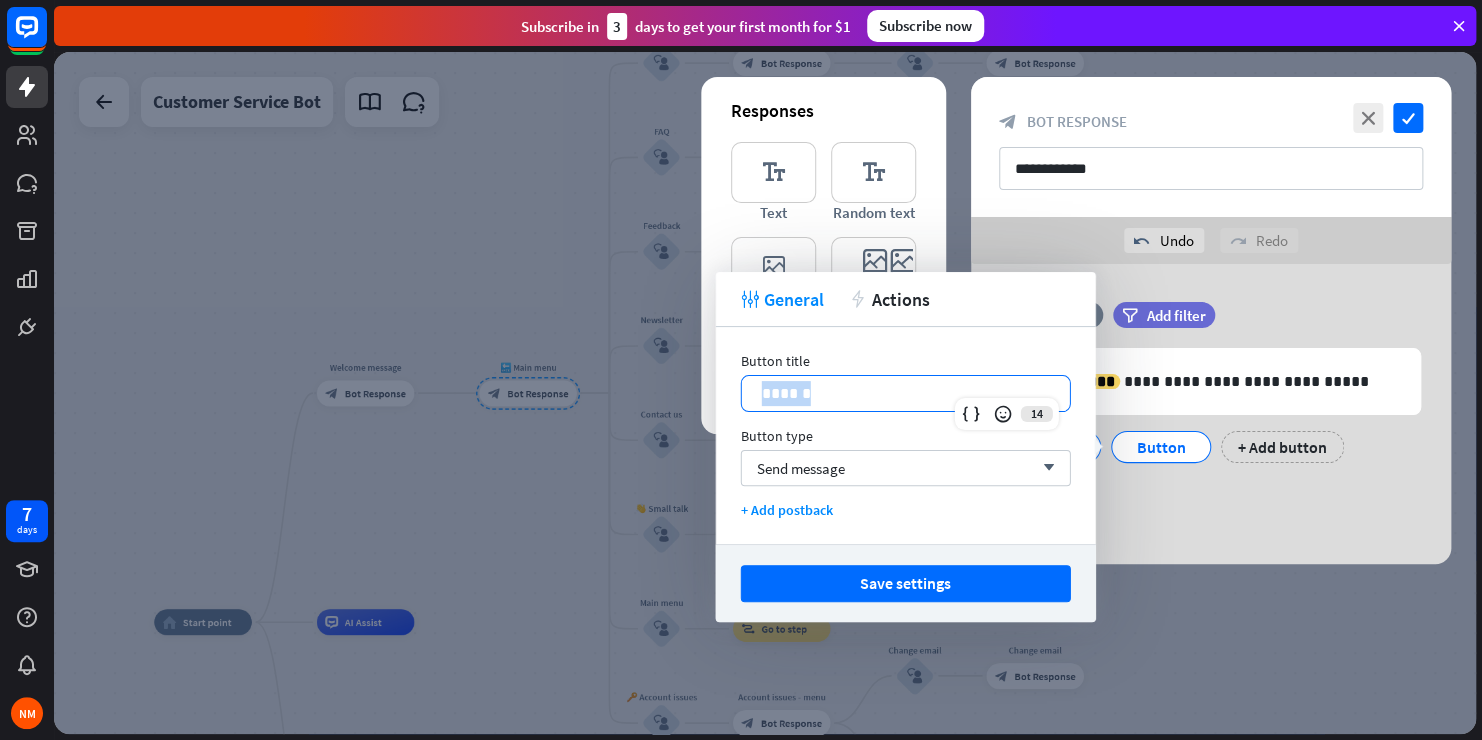 click on "******" at bounding box center (906, 393) 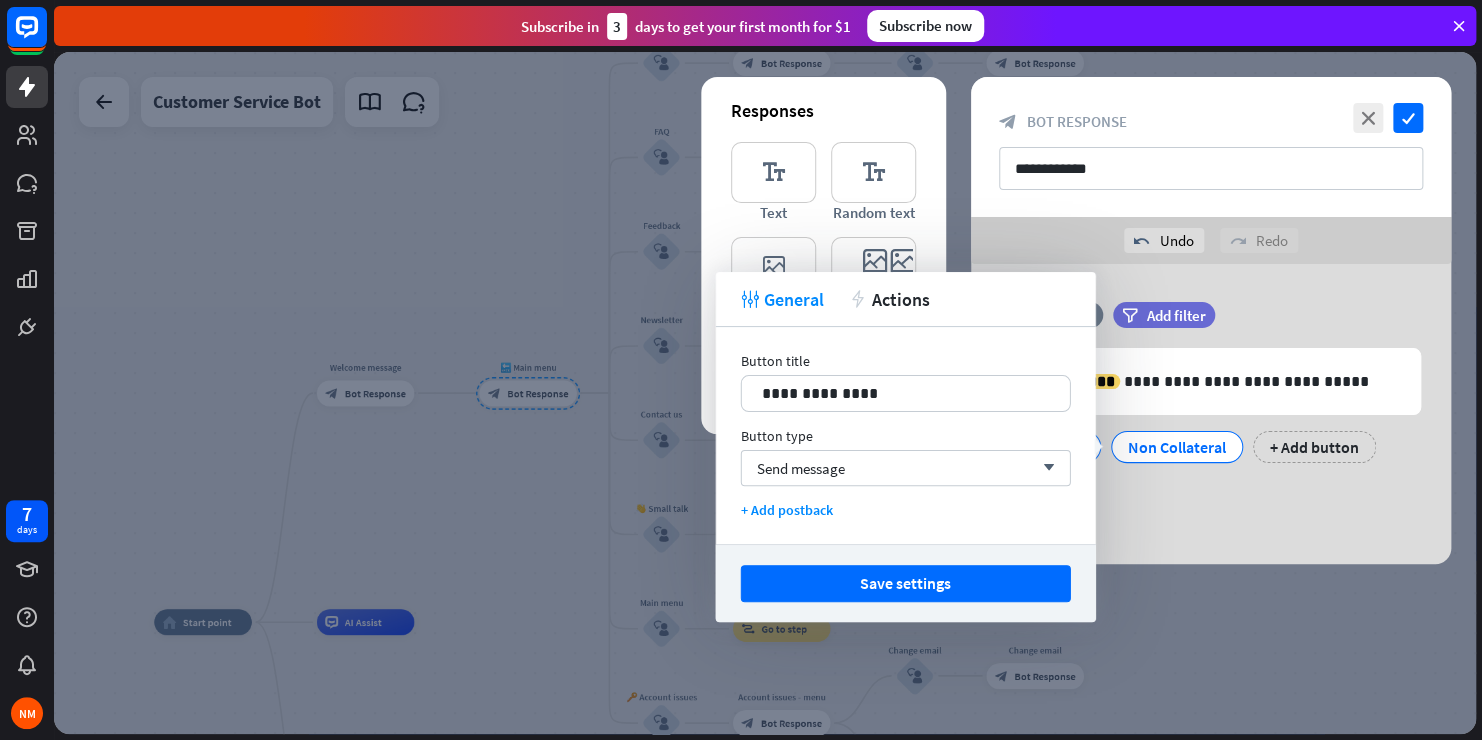 click on "**********" at bounding box center (1211, 392) 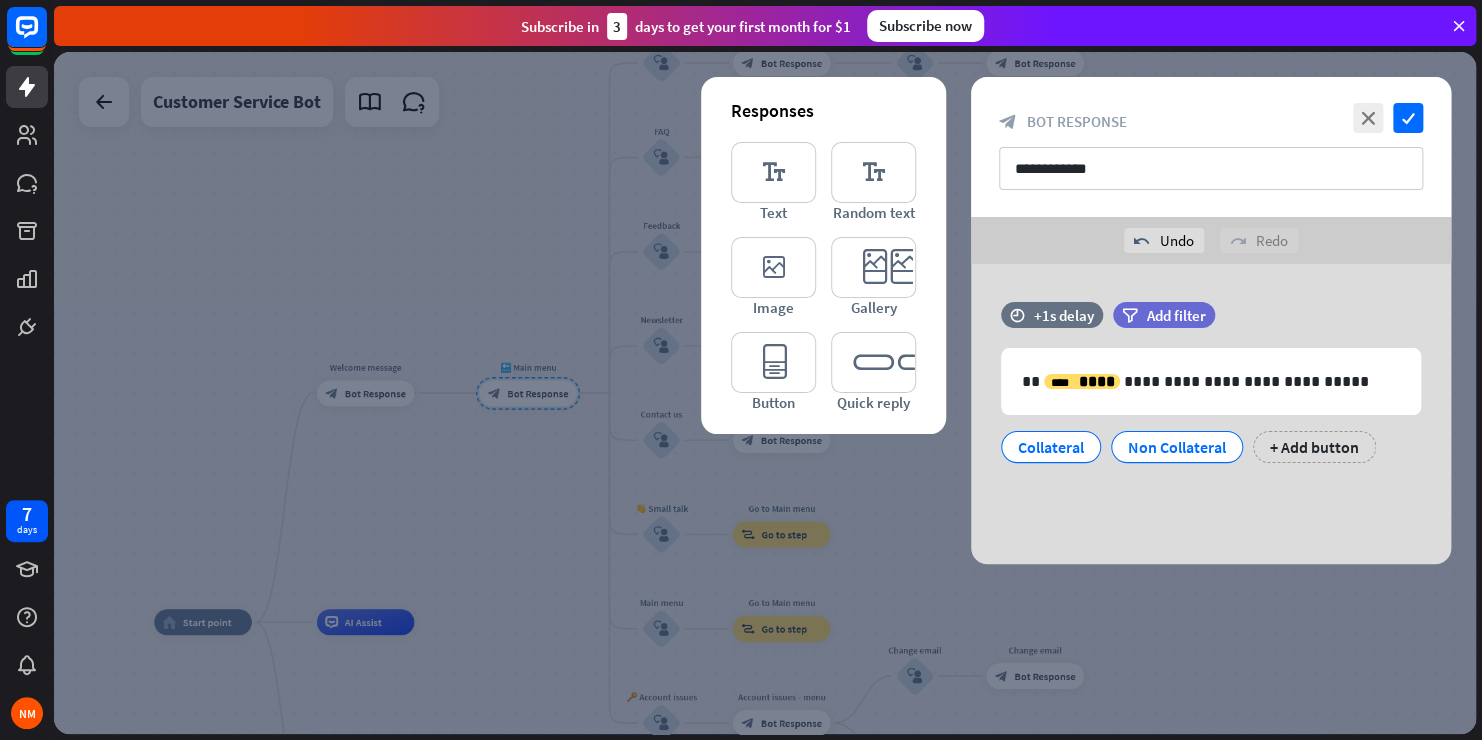 click on "**********" at bounding box center (1211, 414) 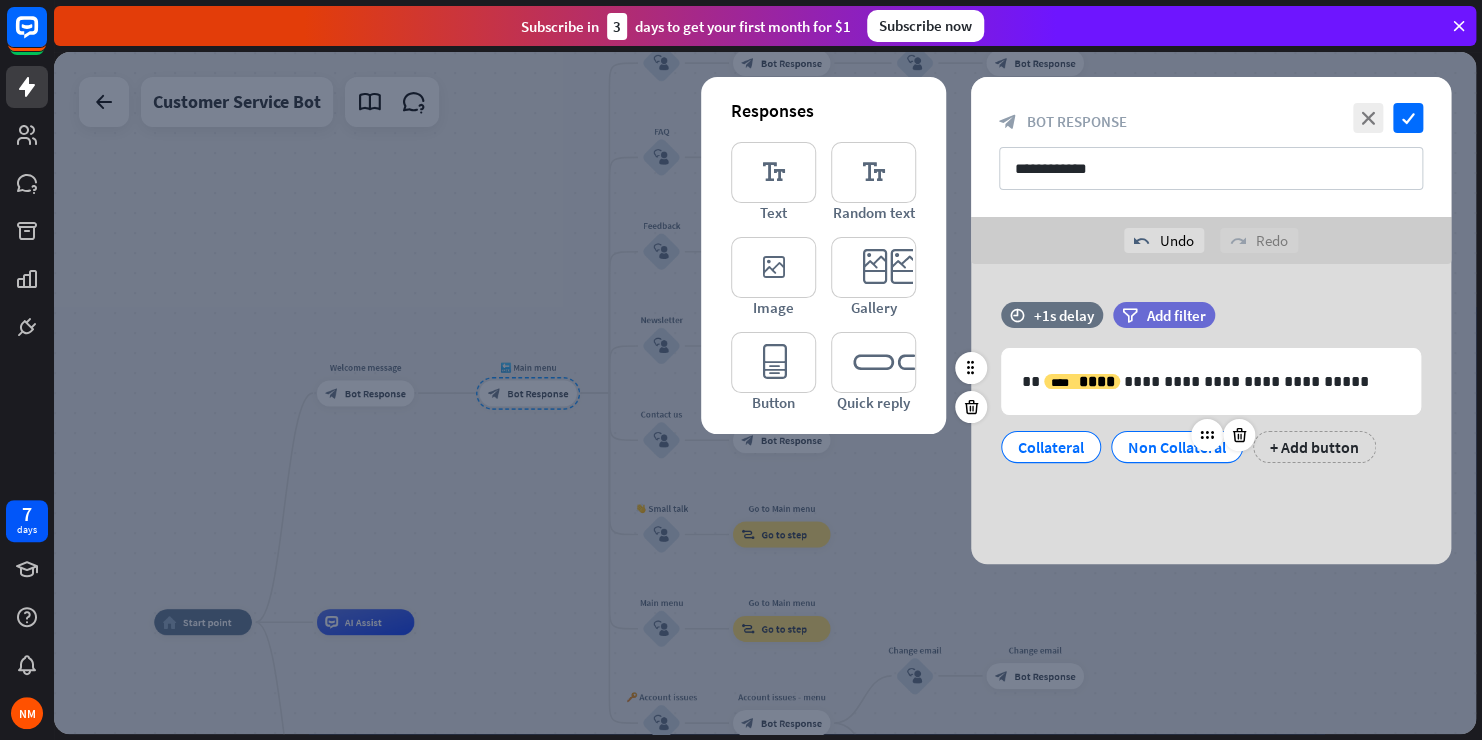 click at bounding box center [1223, 435] 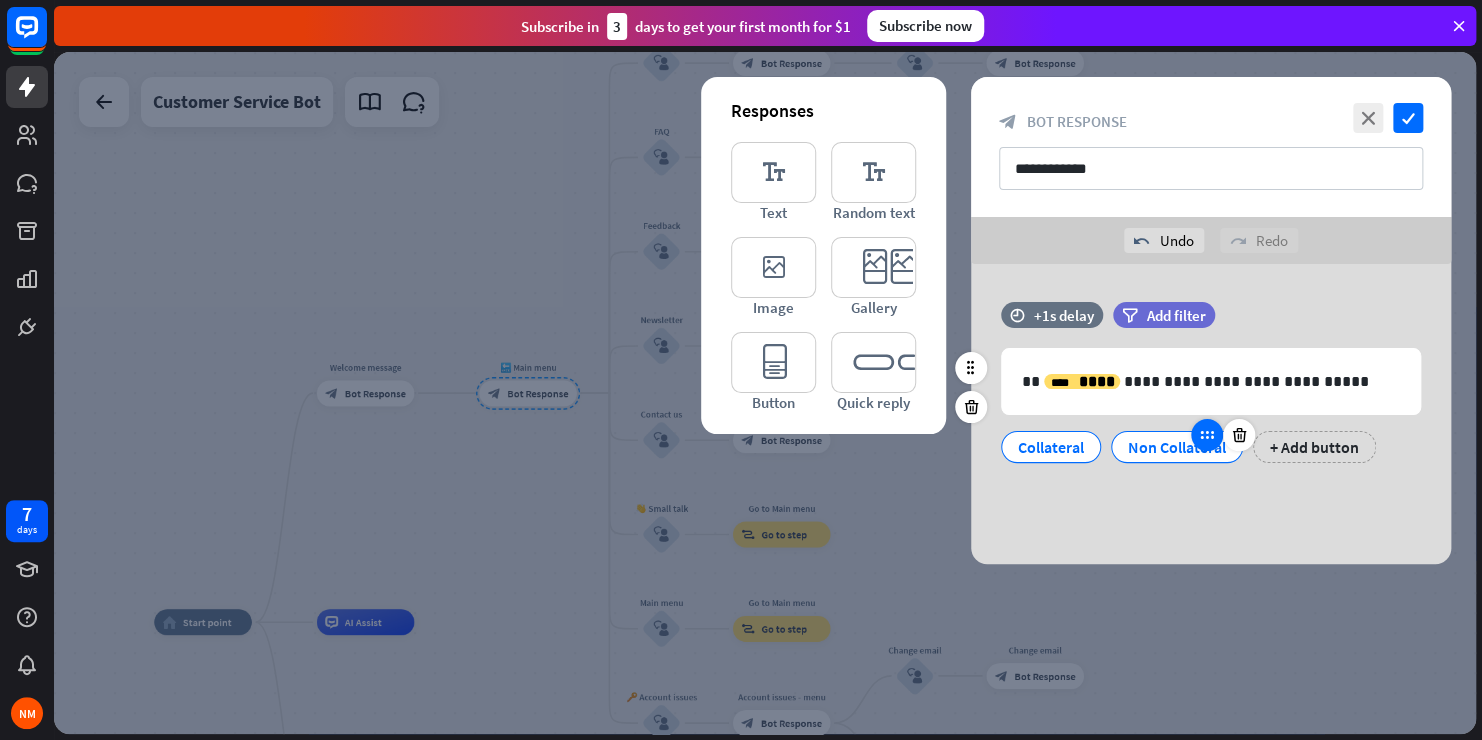 click at bounding box center (1207, 435) 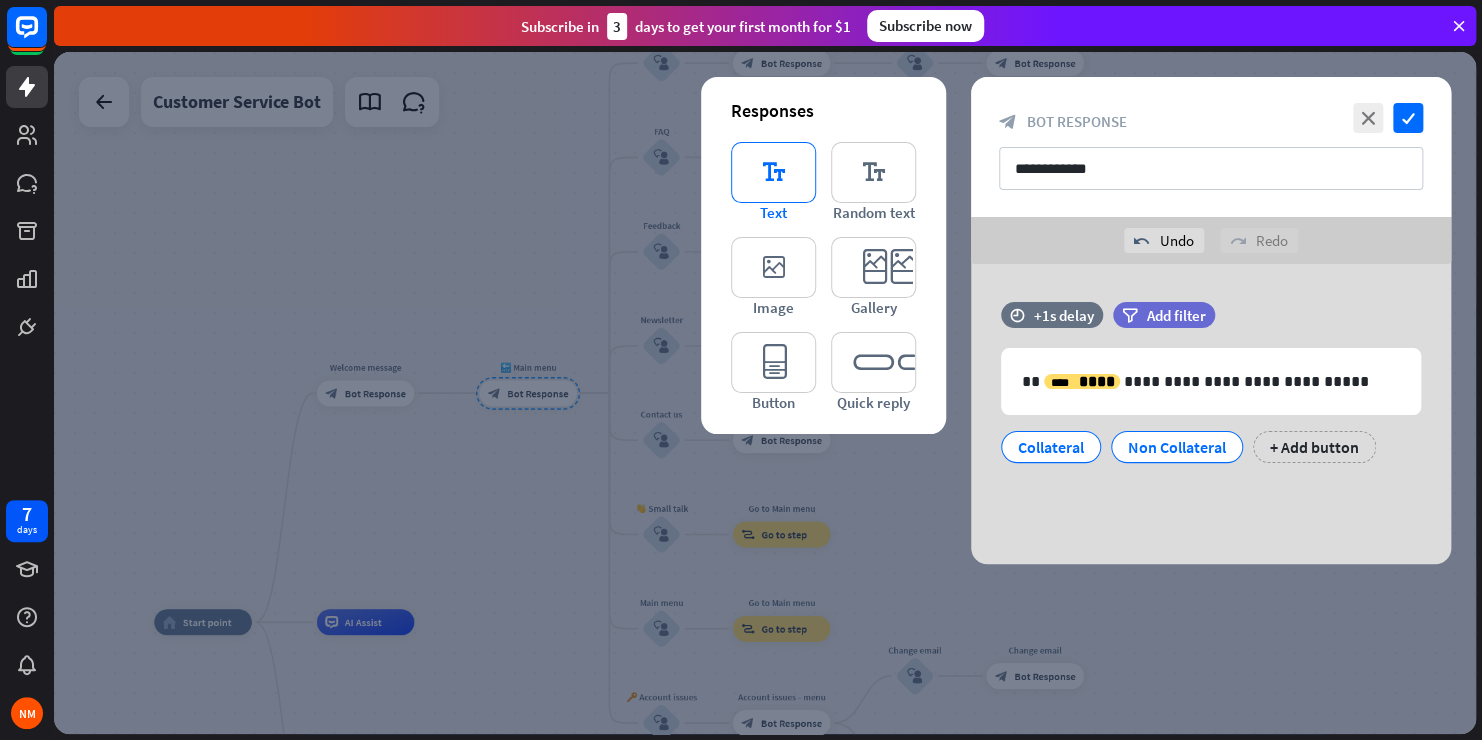 click on "editor_text" at bounding box center [773, 172] 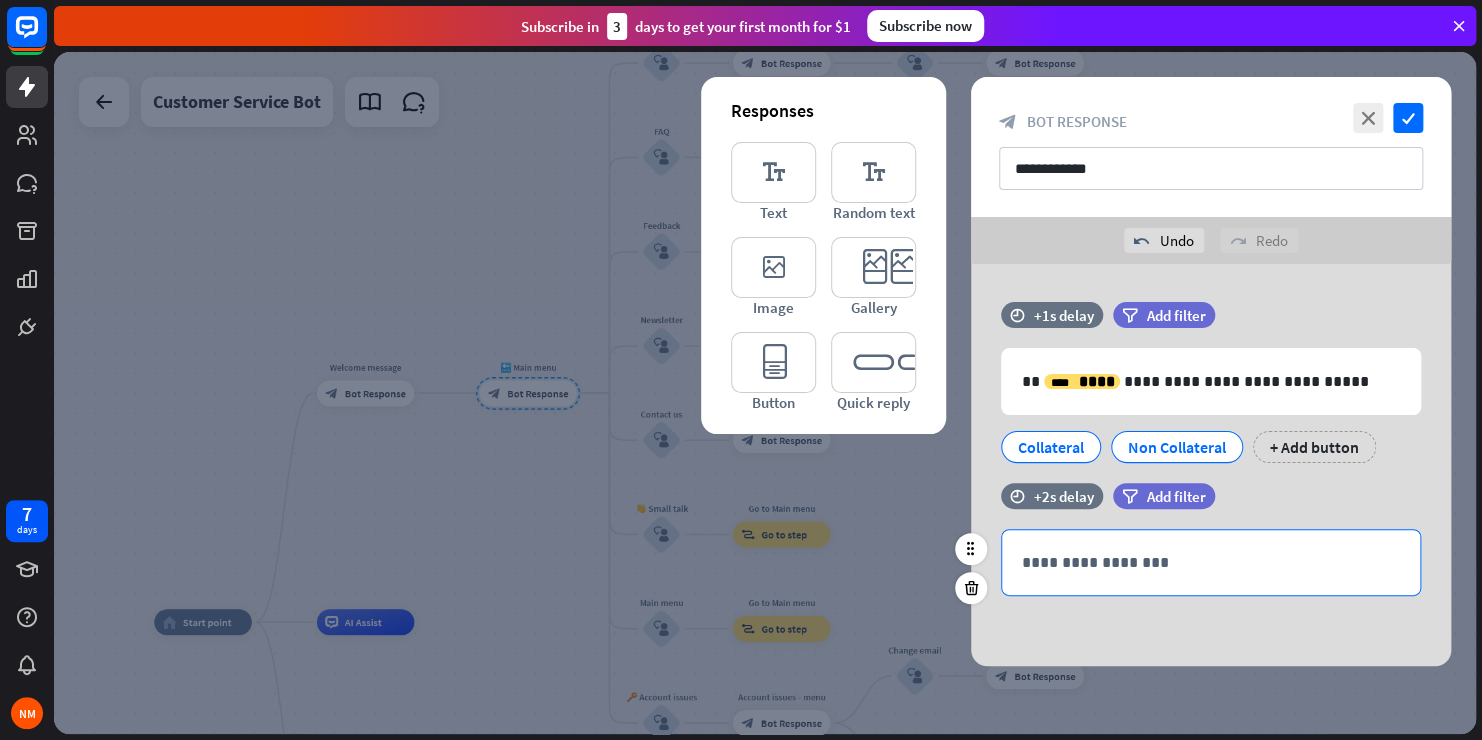 click on "**********" at bounding box center (1211, 562) 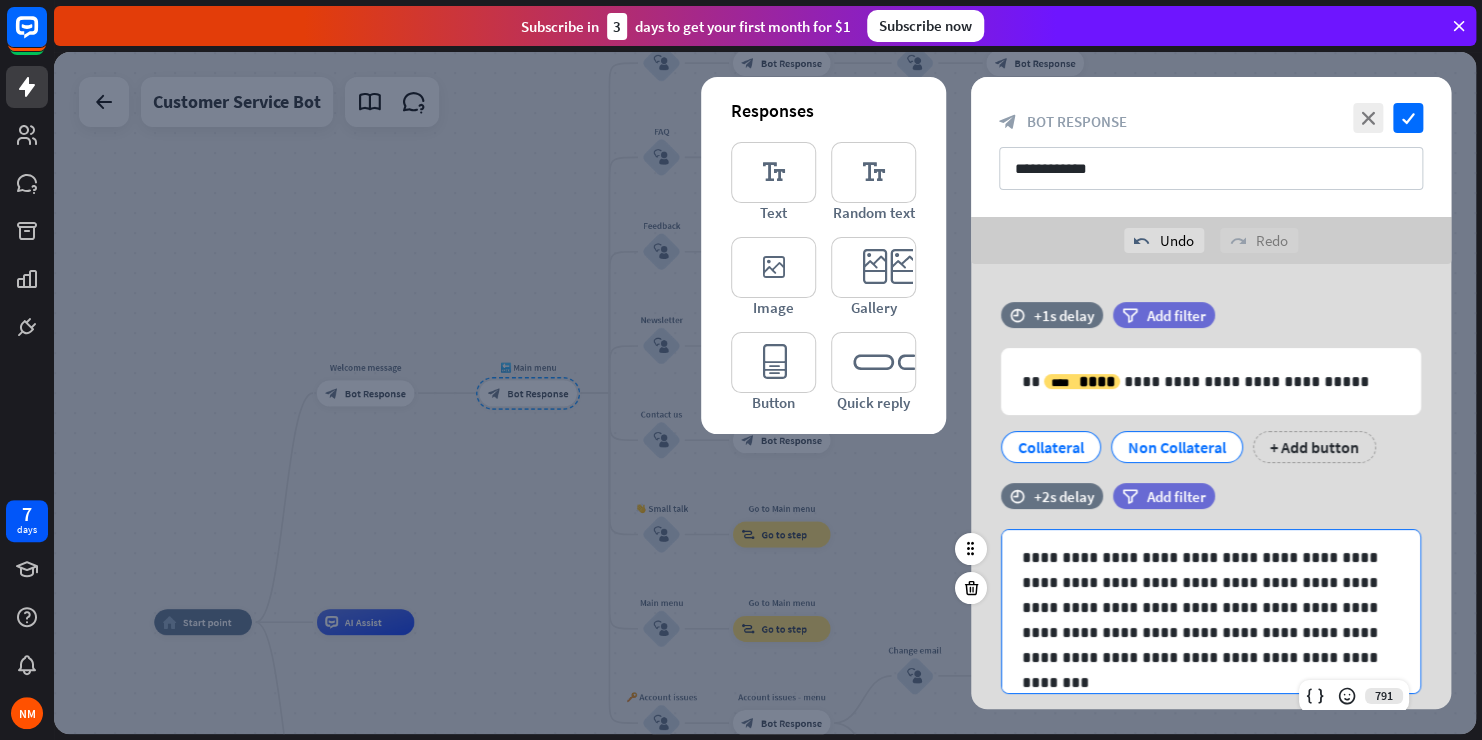 scroll, scrollTop: 0, scrollLeft: 0, axis: both 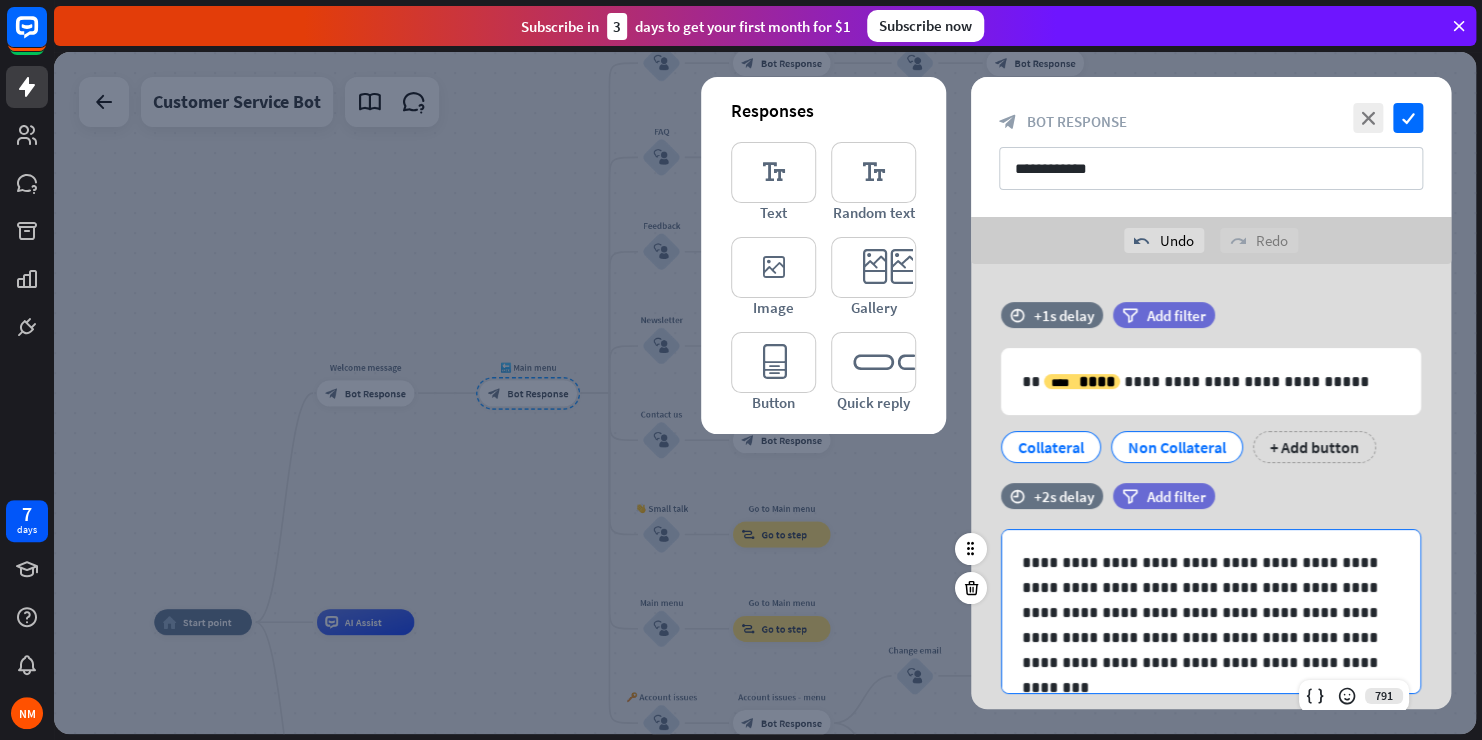 click on "**********" at bounding box center [1203, 625] 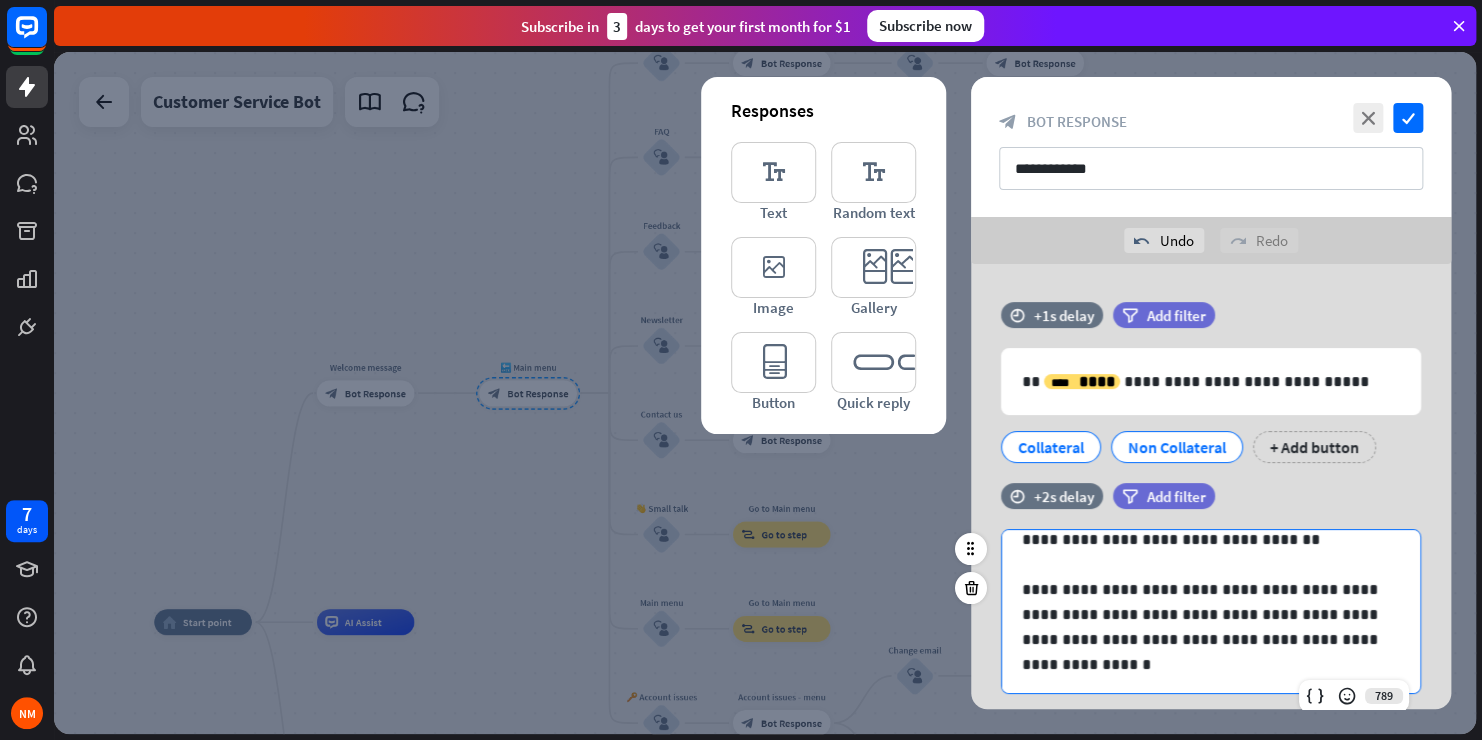 scroll, scrollTop: 52, scrollLeft: 0, axis: vertical 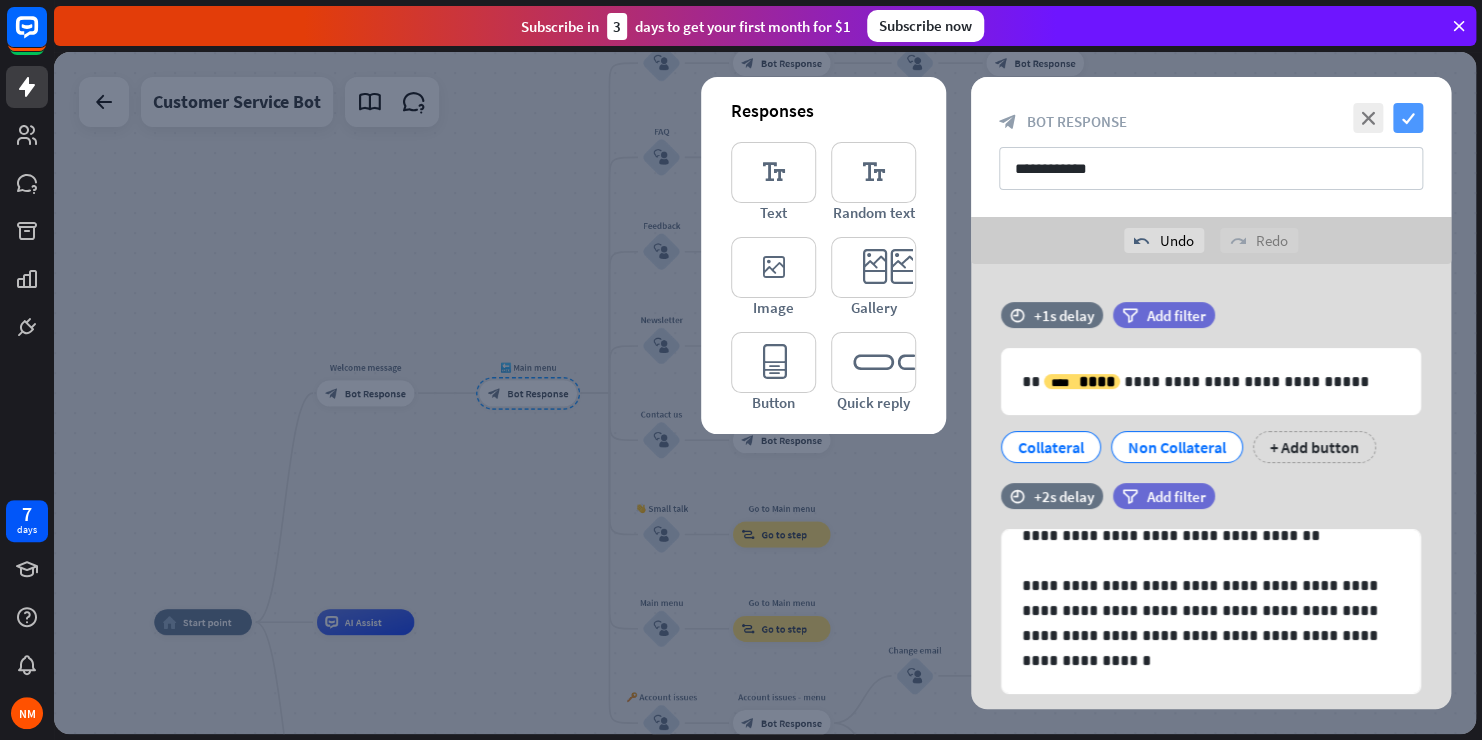 click on "check" at bounding box center [1408, 118] 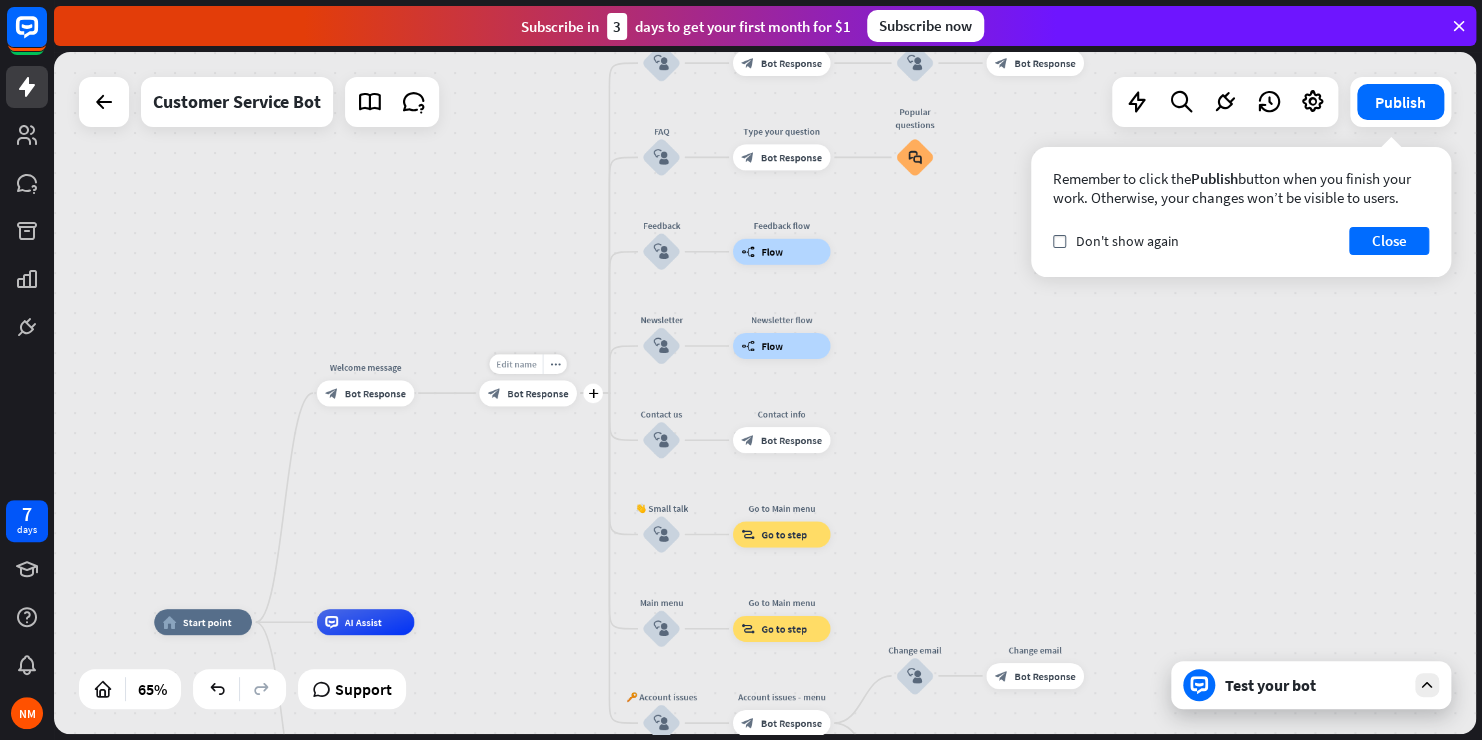 click on "Edit name" at bounding box center [516, 364] 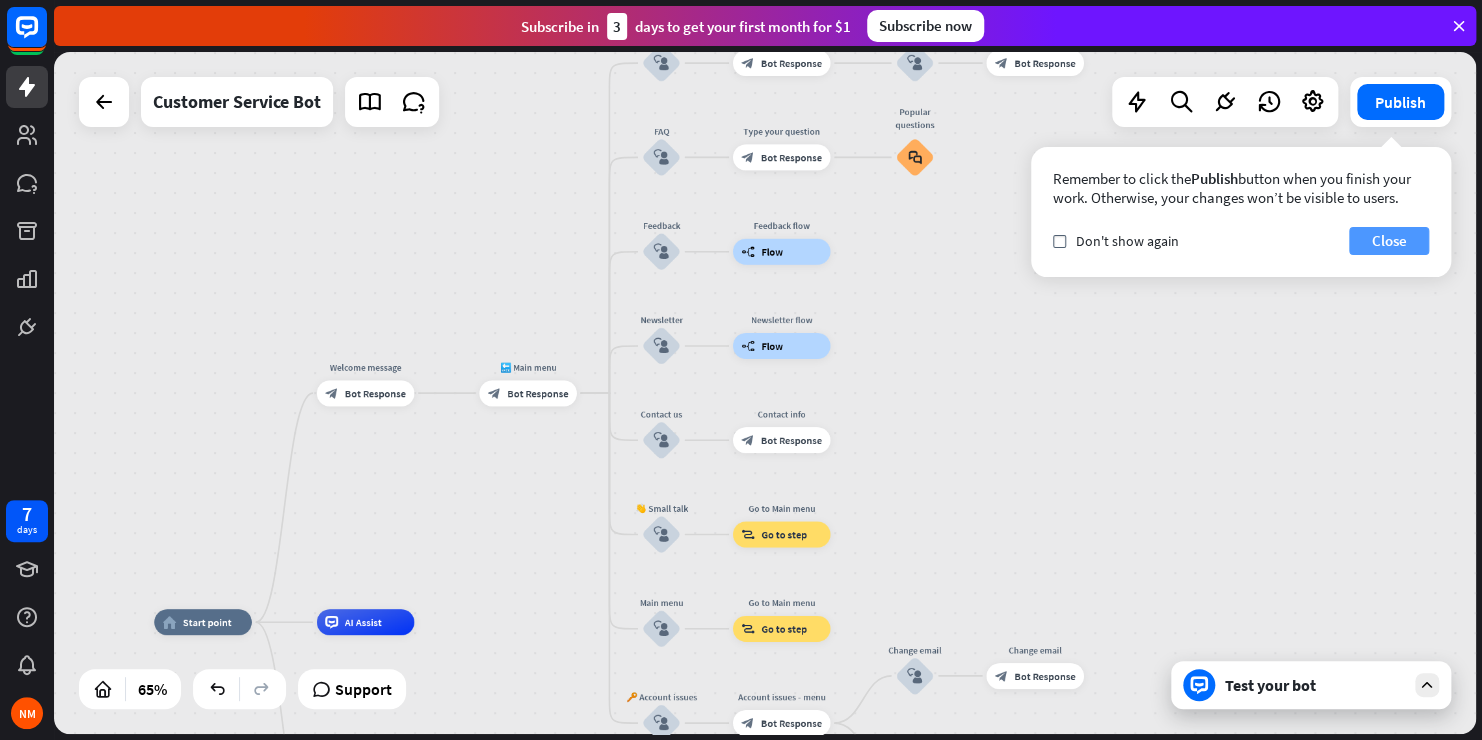 click on "Close" at bounding box center [1389, 241] 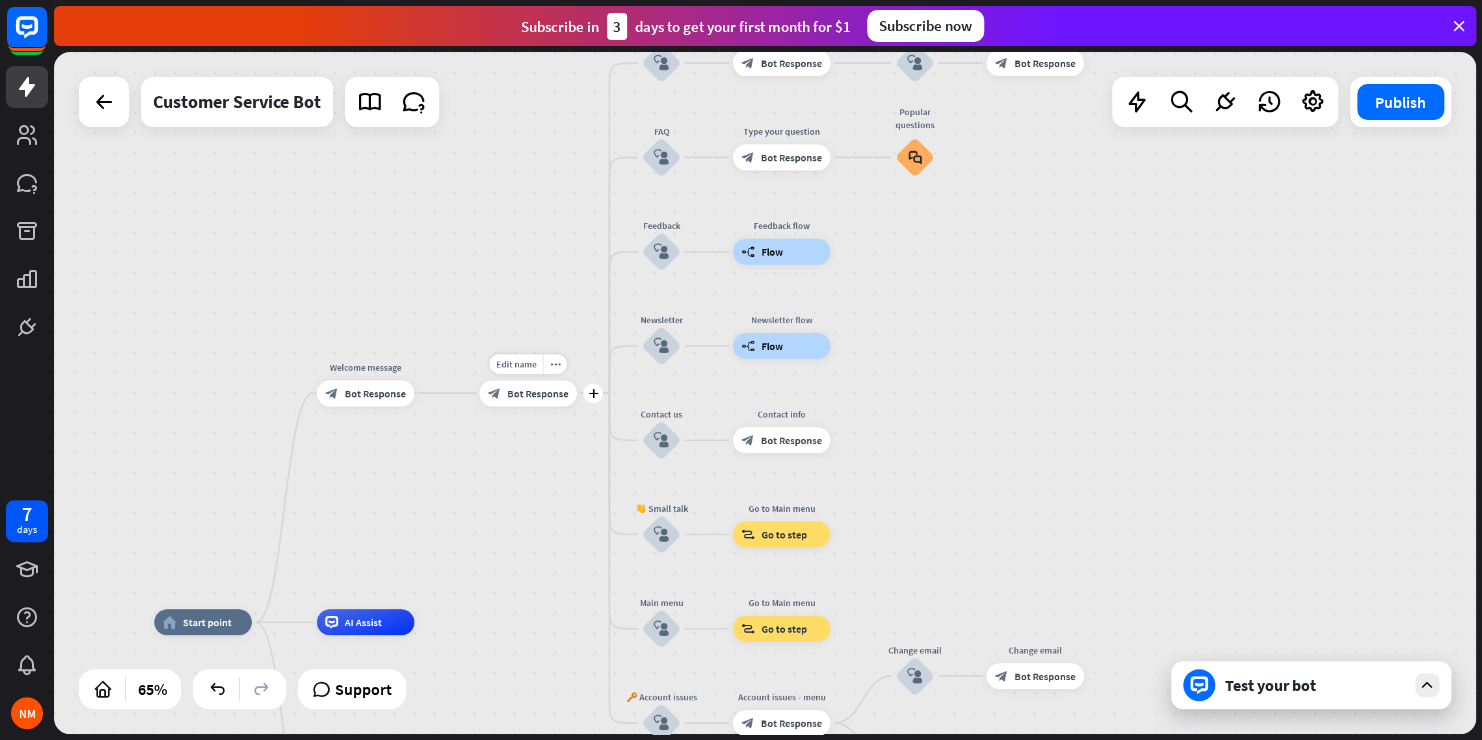 click on "Bot Response" at bounding box center [537, 392] 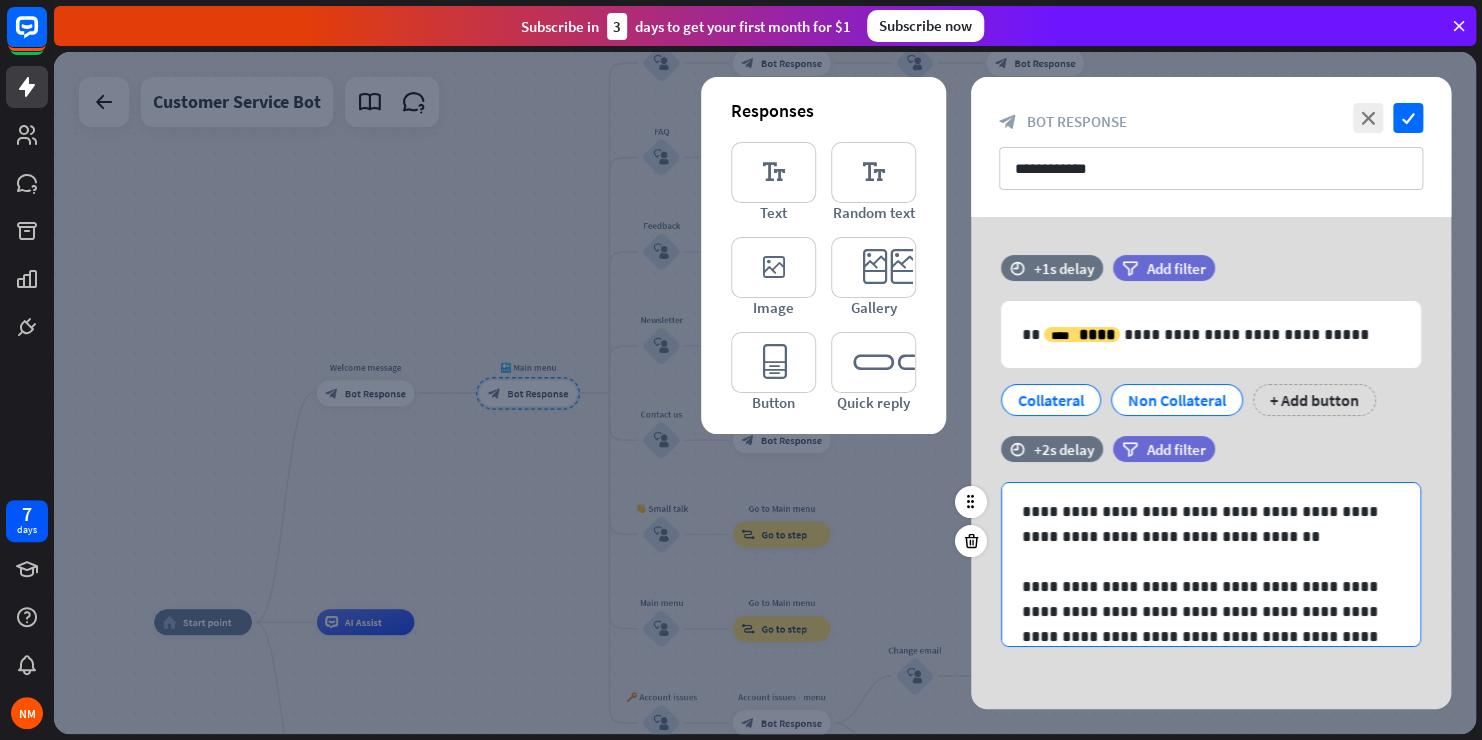 scroll, scrollTop: 0, scrollLeft: 0, axis: both 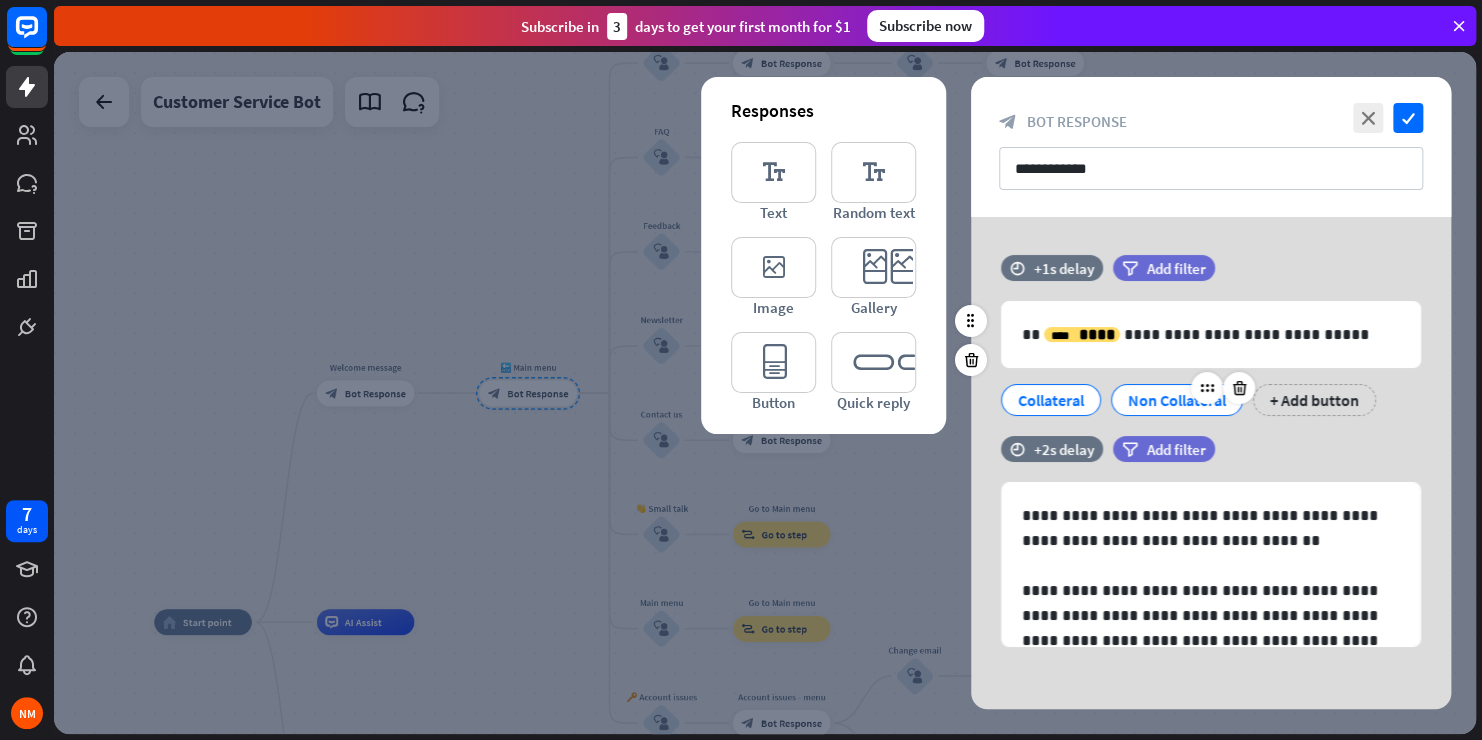 click on "Non Collateral" at bounding box center [1177, 400] 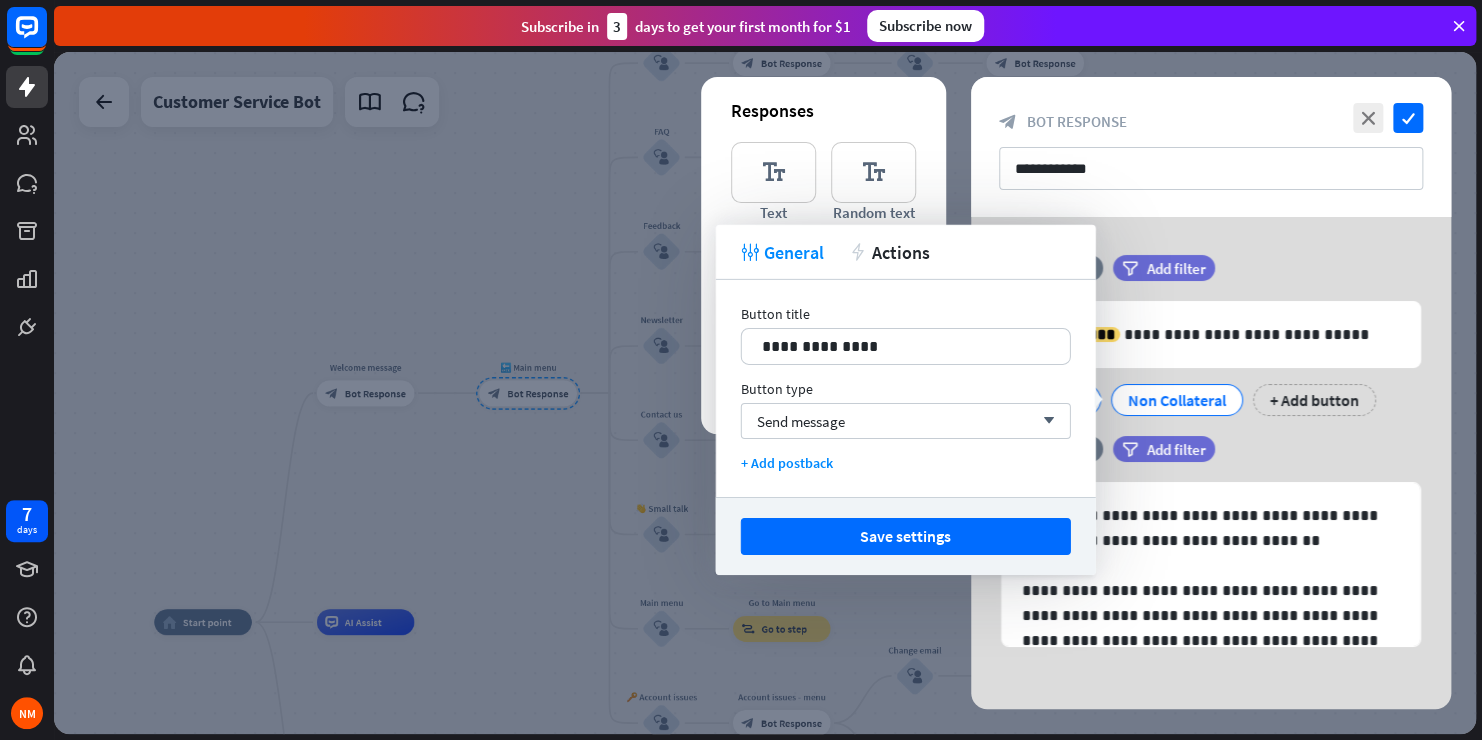 click on "time   +2s delay          filter   Add filter" at bounding box center [1211, 459] 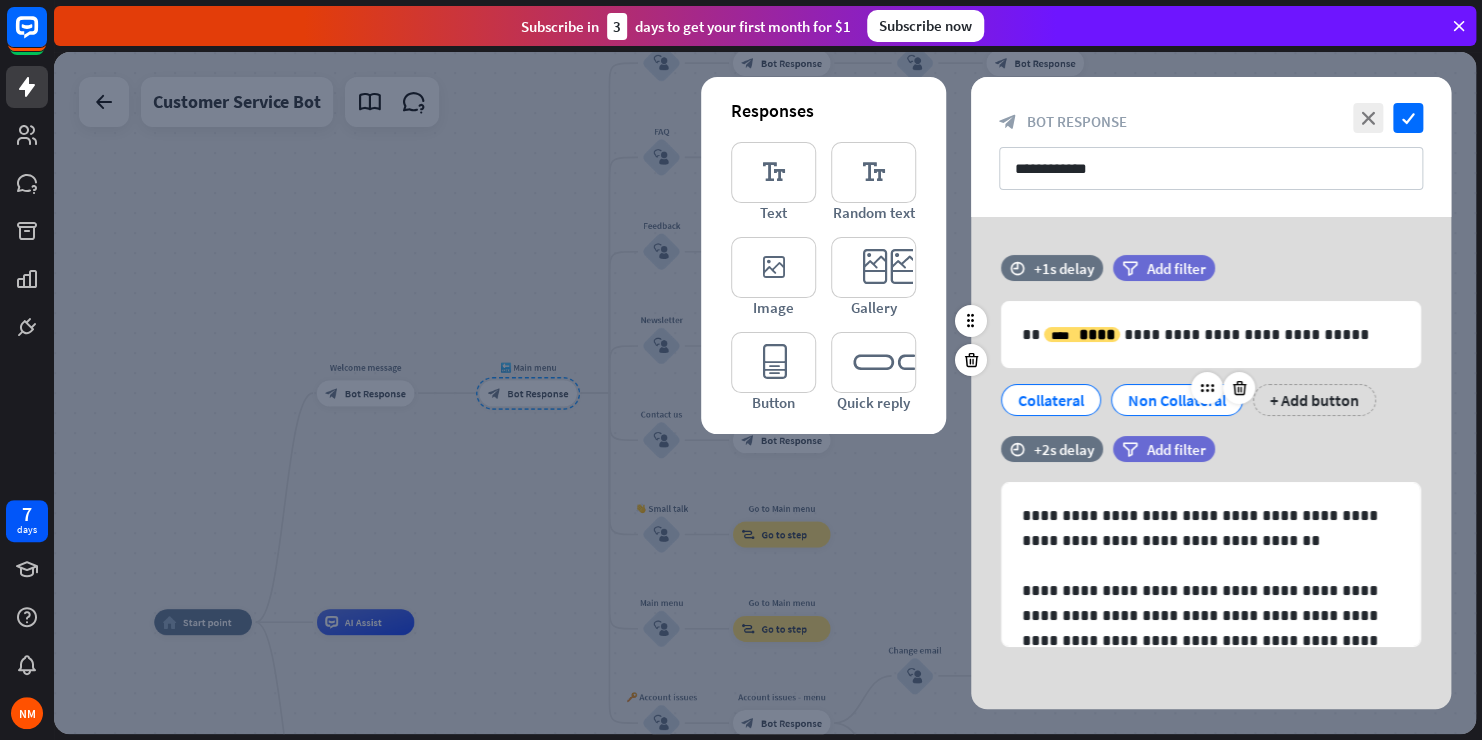click on "Non Collateral" at bounding box center (1177, 400) 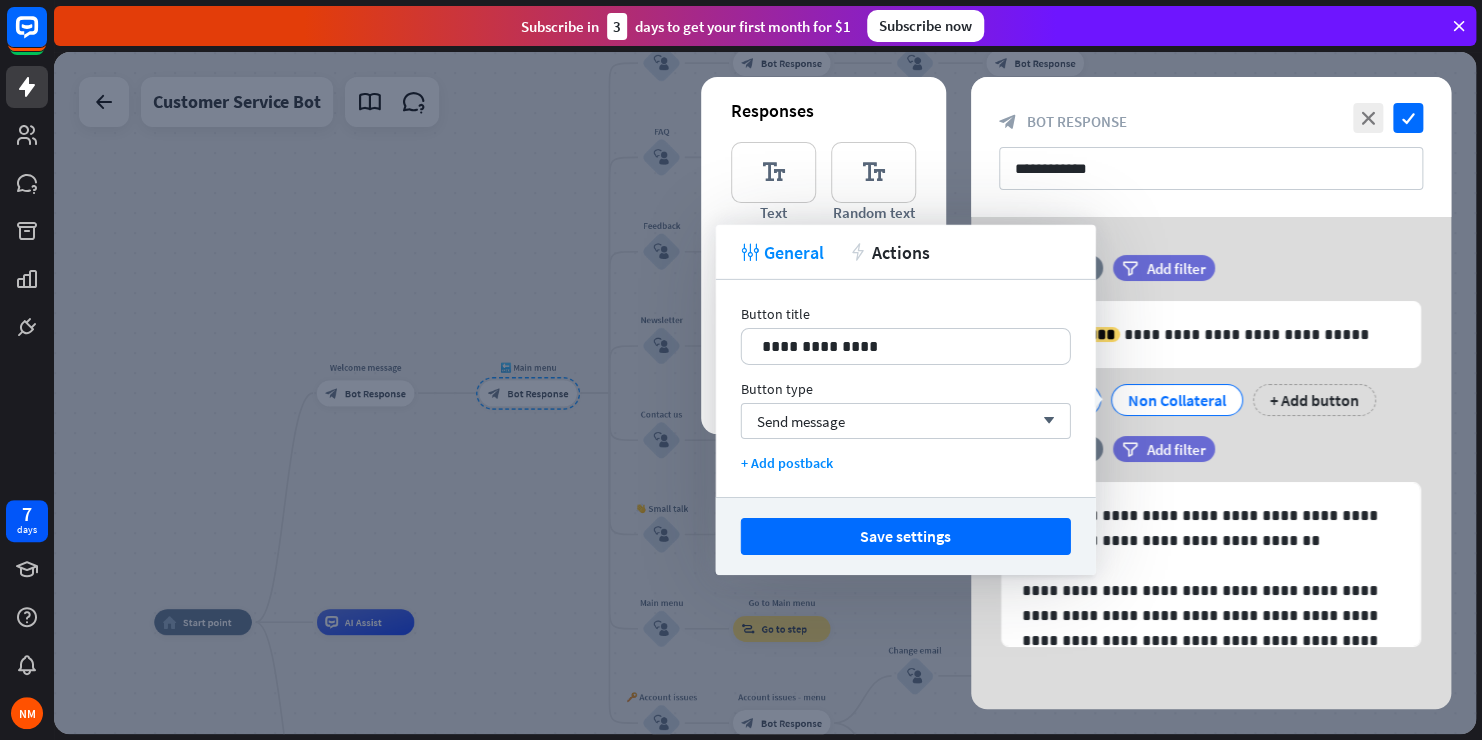 click on "filter   Add filter" at bounding box center (1214, 449) 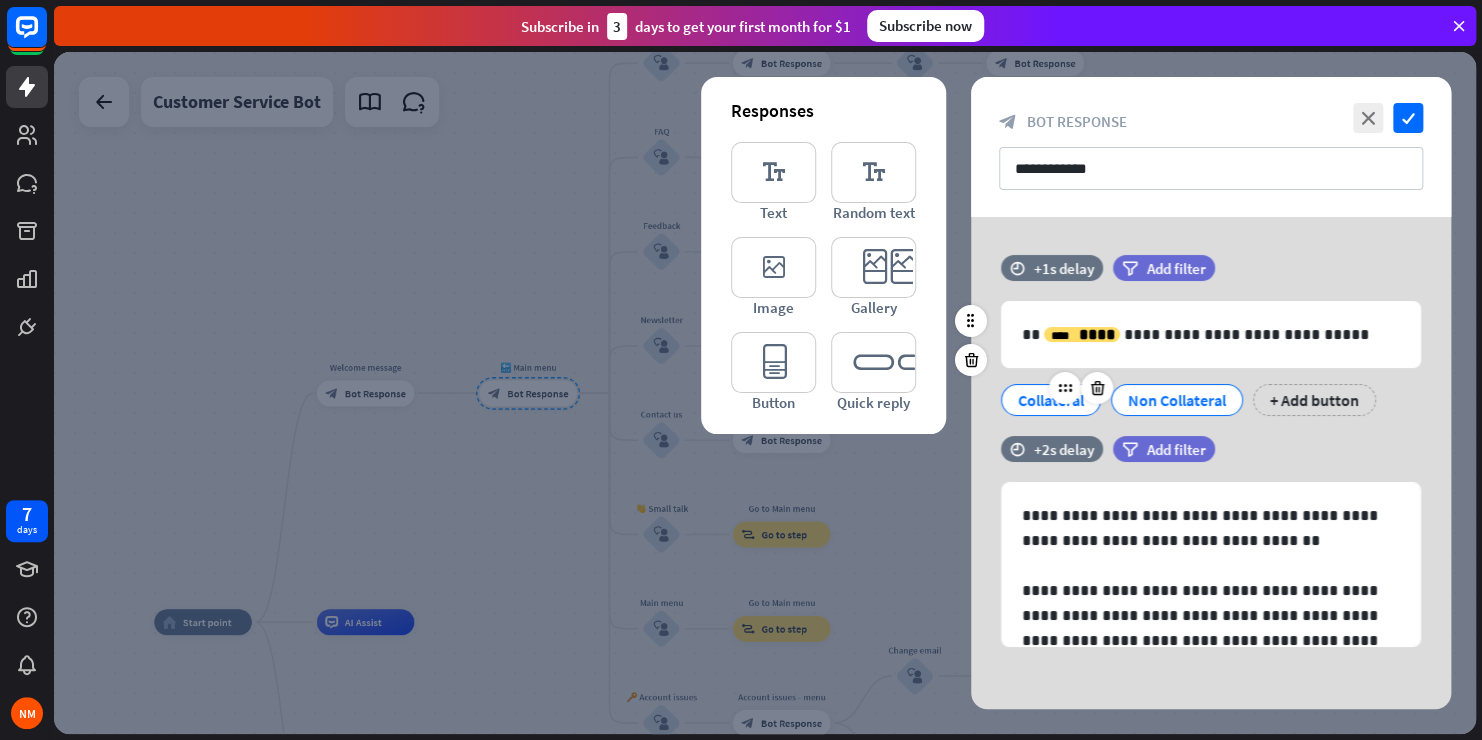 click on "Collateral" at bounding box center [1051, 400] 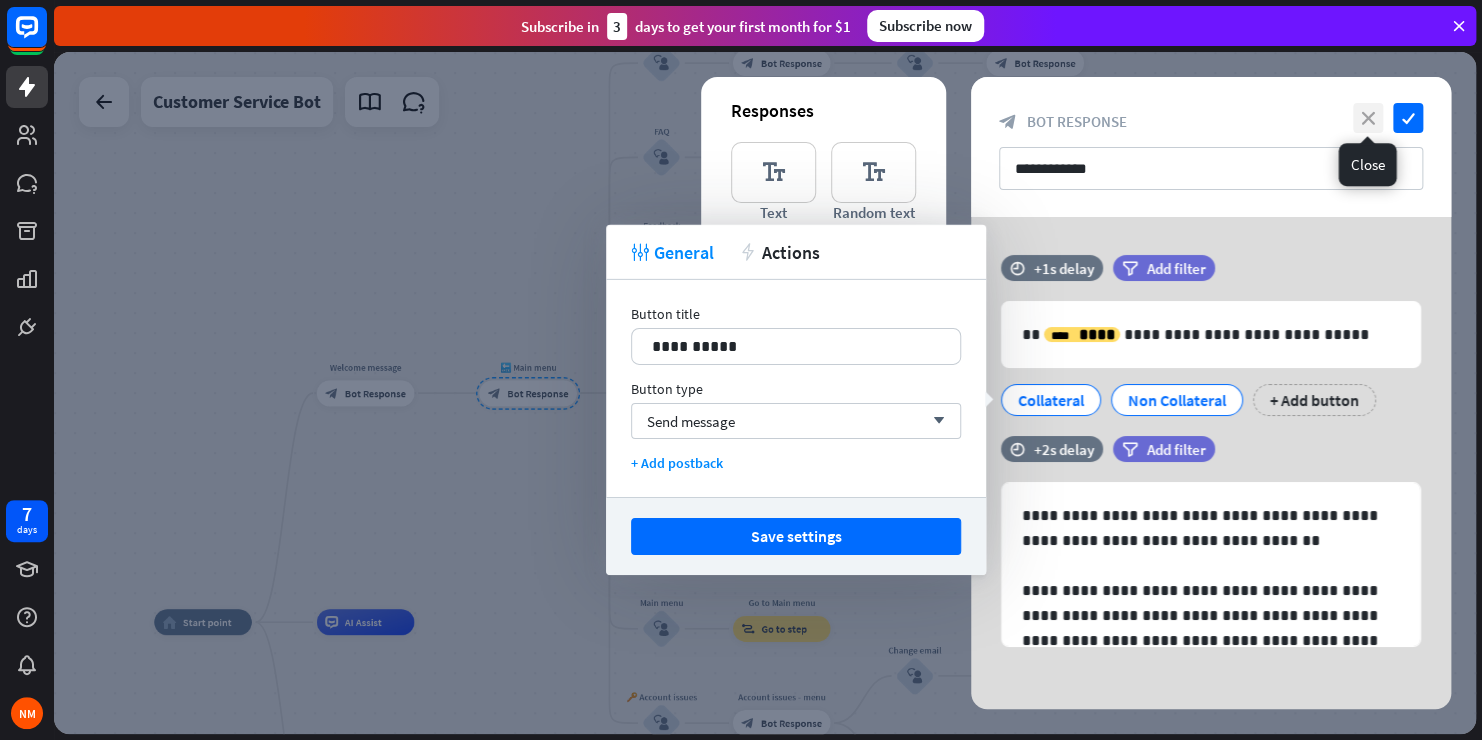 click on "close" at bounding box center (1368, 118) 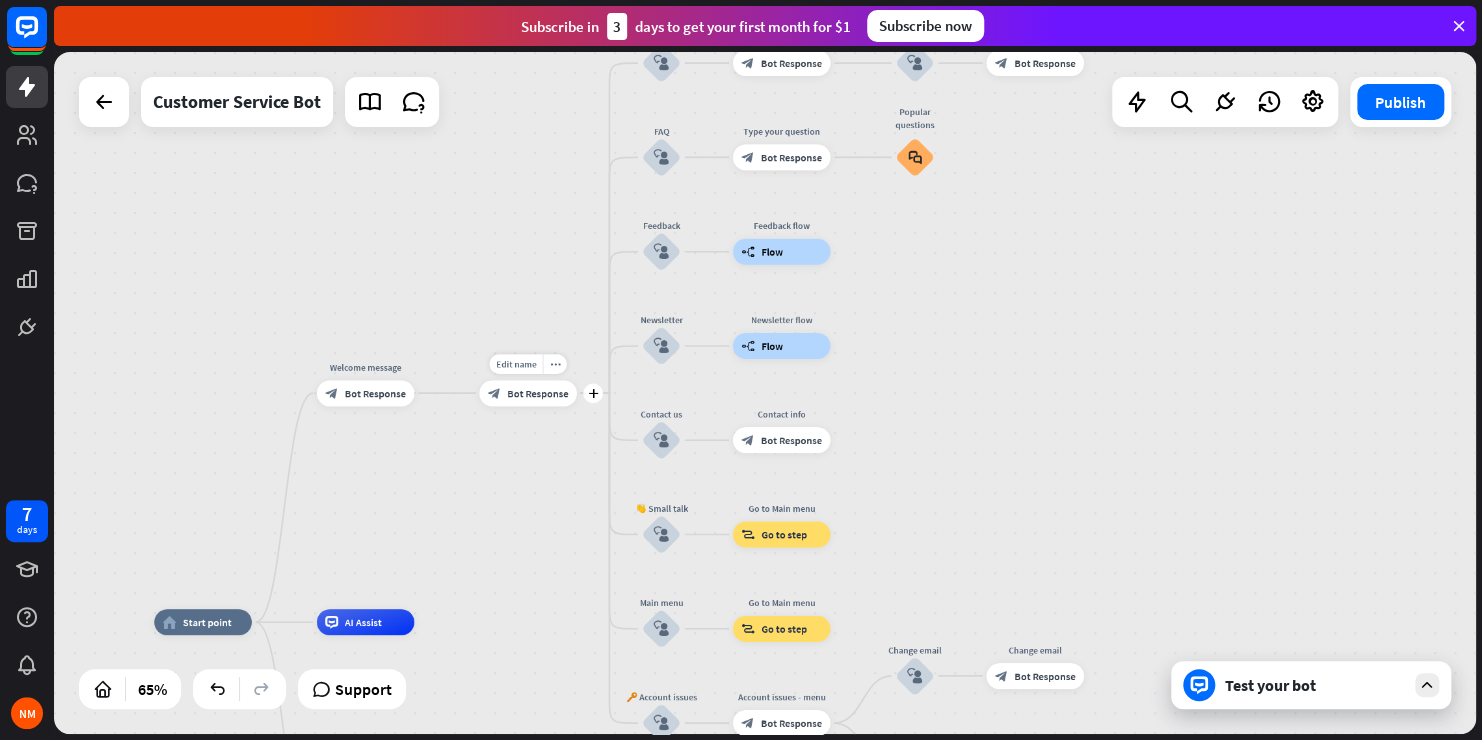 click on "Bot Response" at bounding box center [537, 392] 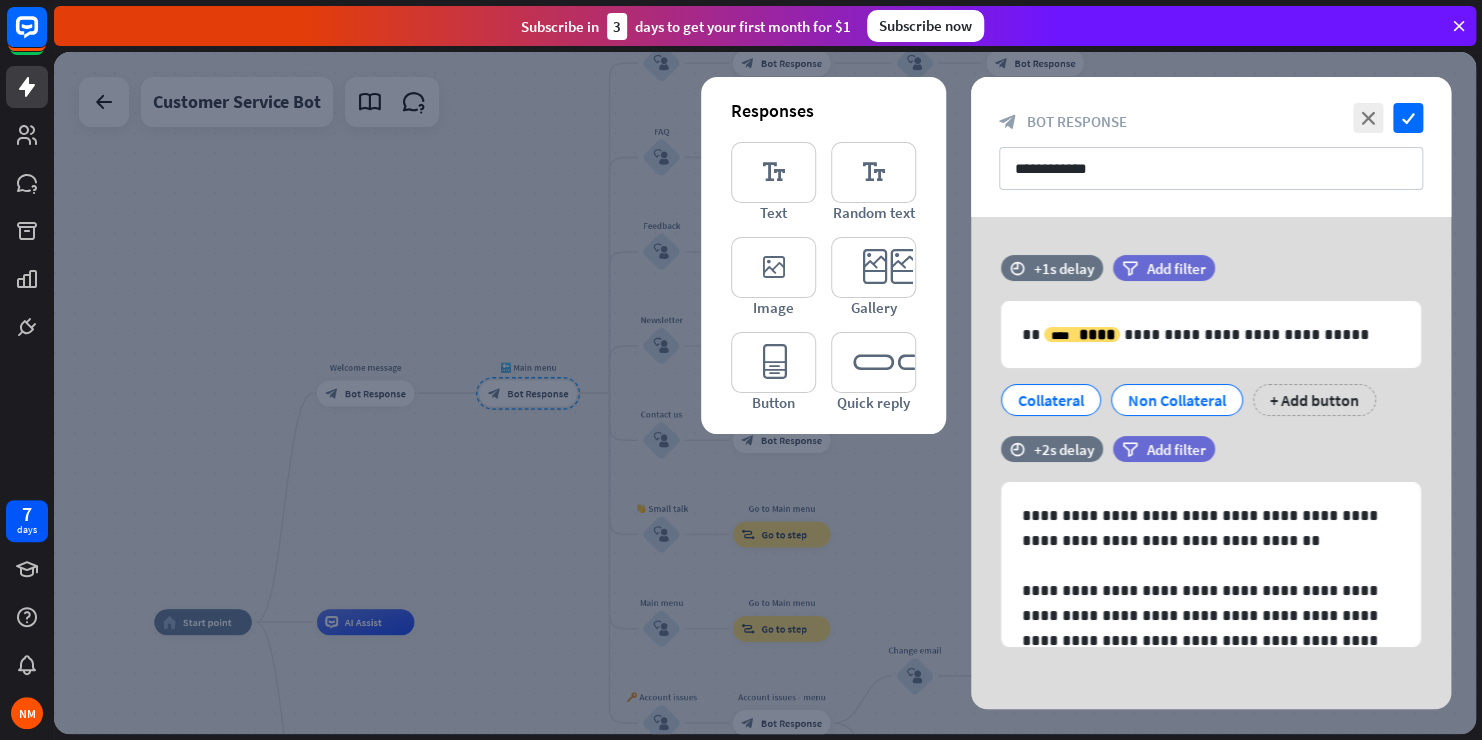 drag, startPoint x: 533, startPoint y: 396, endPoint x: 525, endPoint y: 408, distance: 14.422205 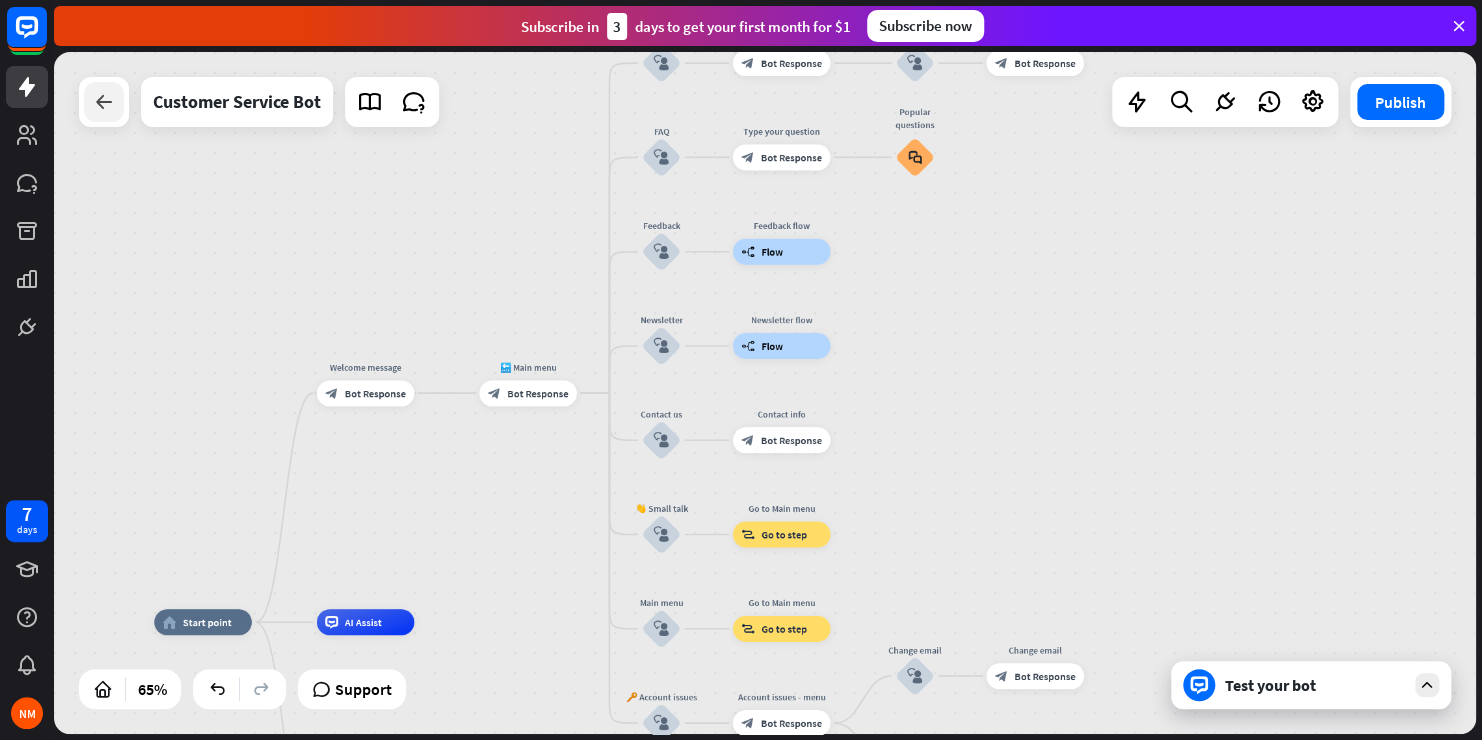 click at bounding box center [104, 102] 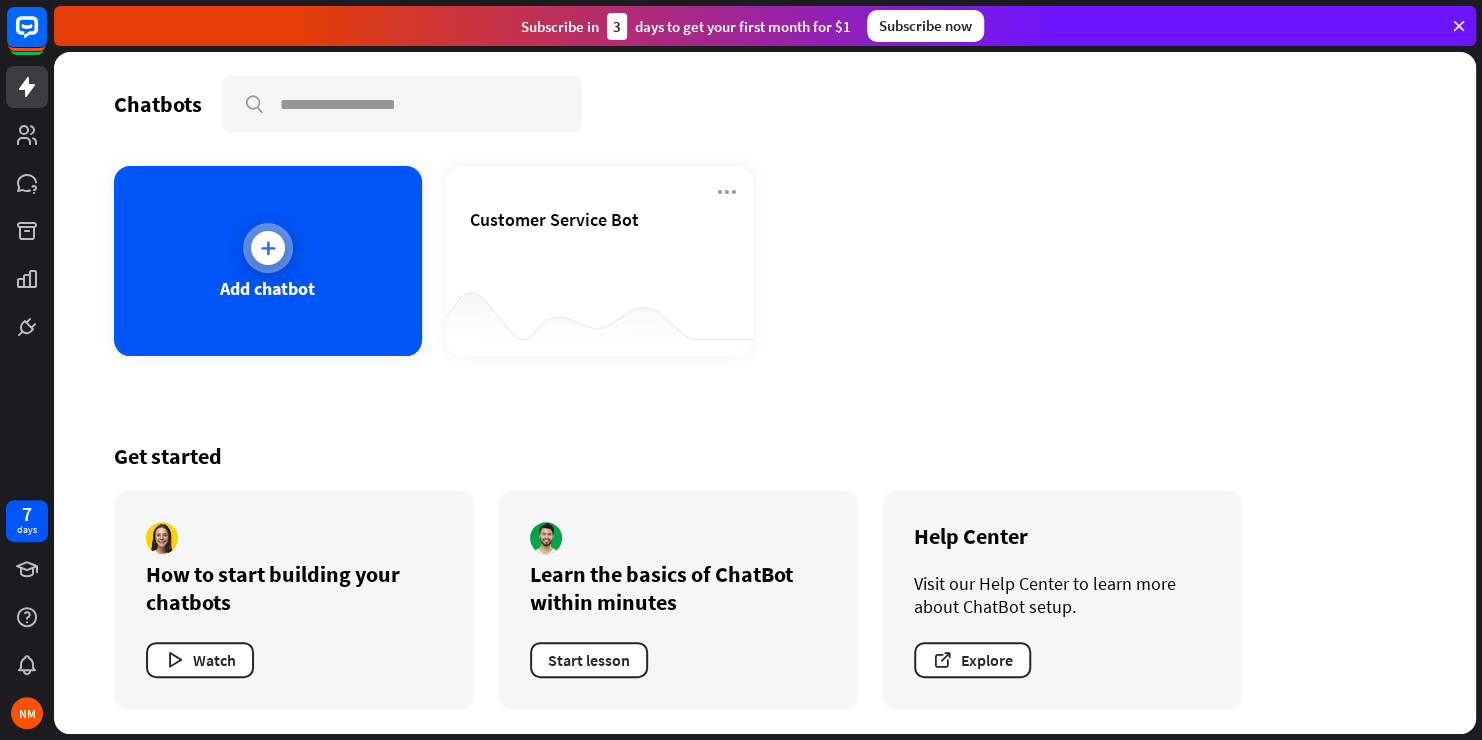 click at bounding box center (268, 248) 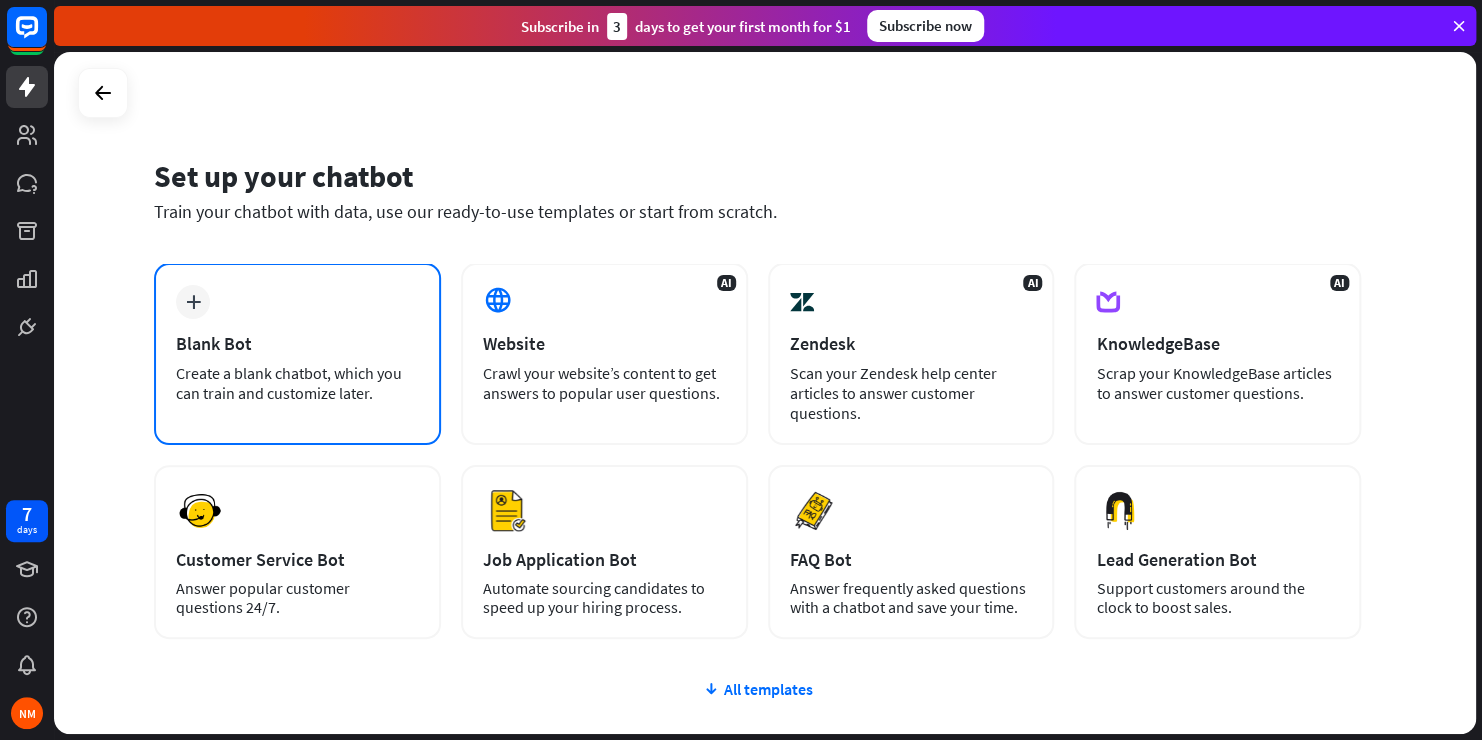 click on "plus   Blank Bot
Create a blank chatbot, which you can train and
customize later." at bounding box center (297, 354) 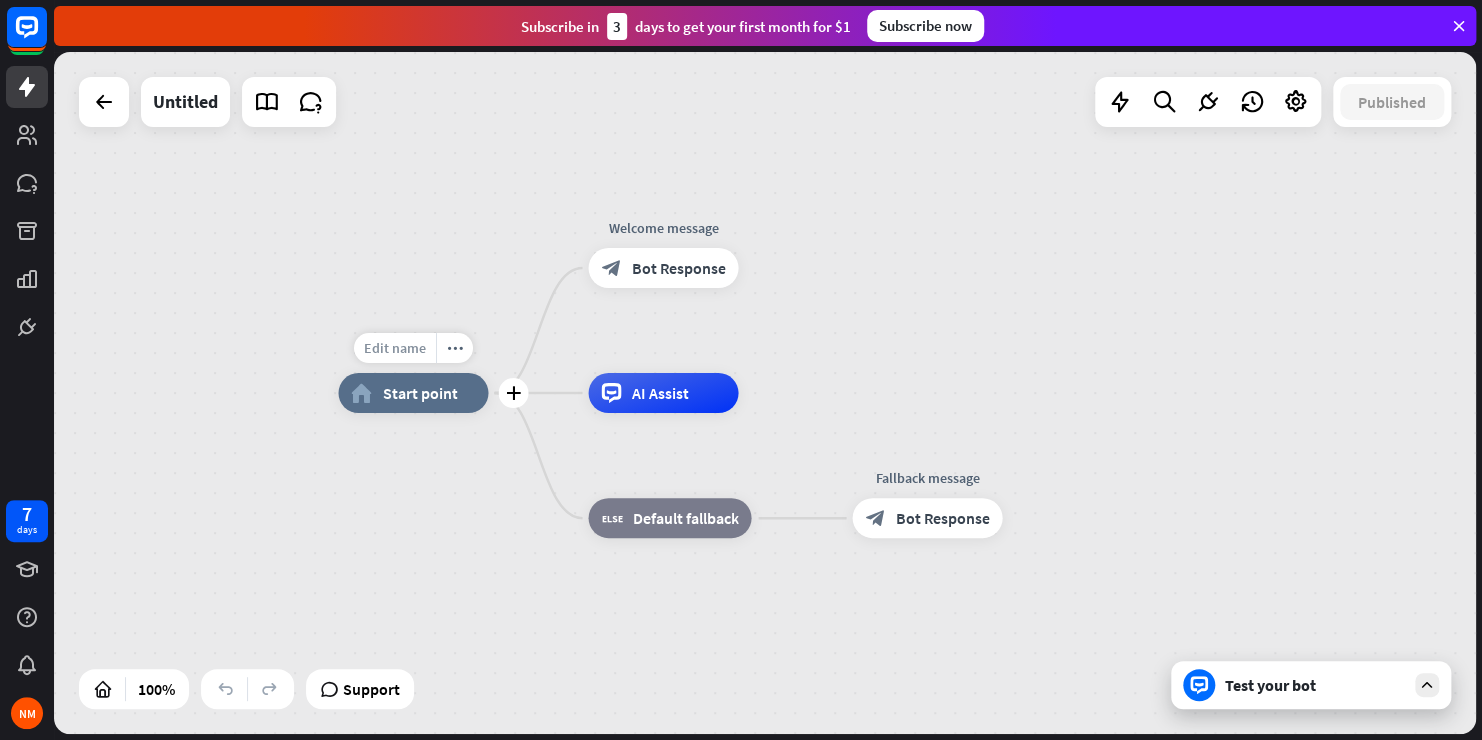 click on "Edit name" at bounding box center (395, 348) 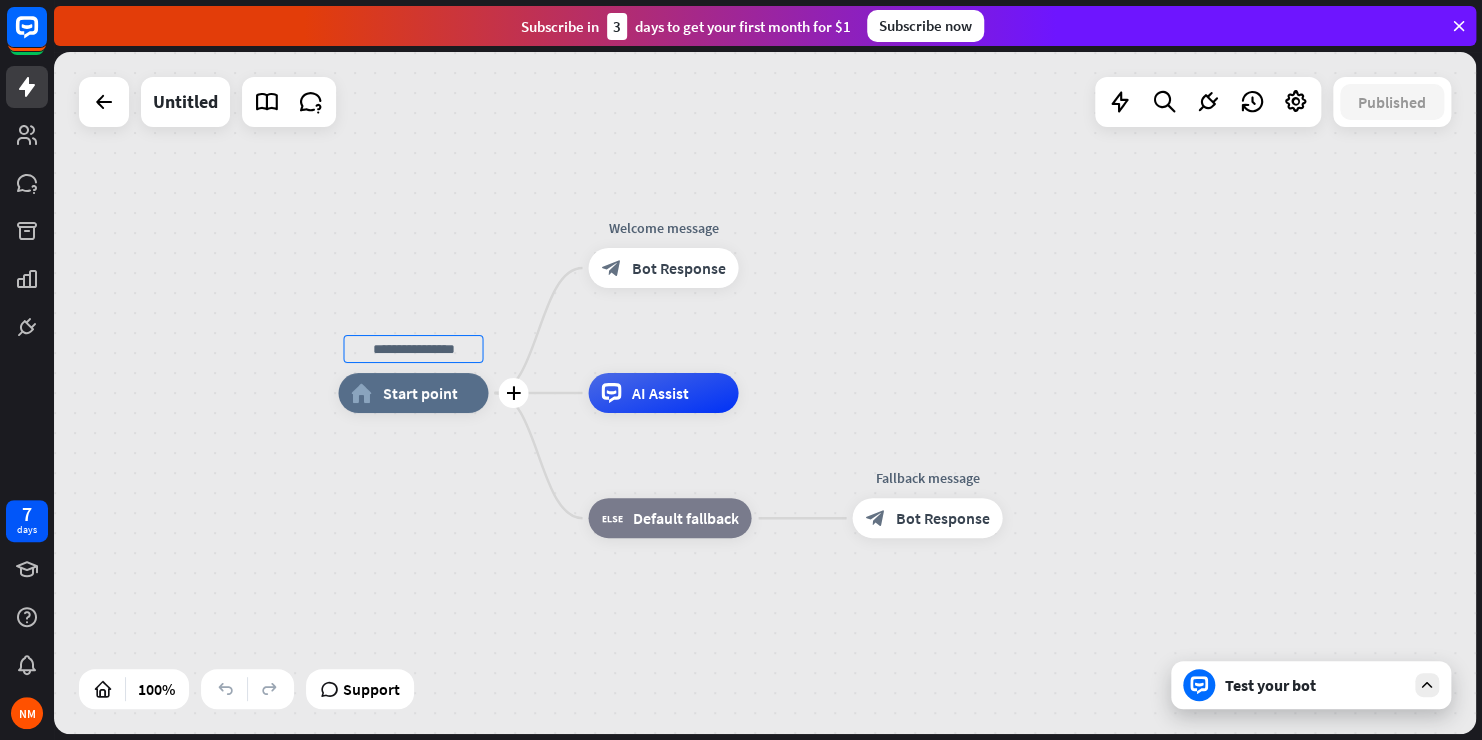 click on "plus     home_2   Start point" at bounding box center (413, 393) 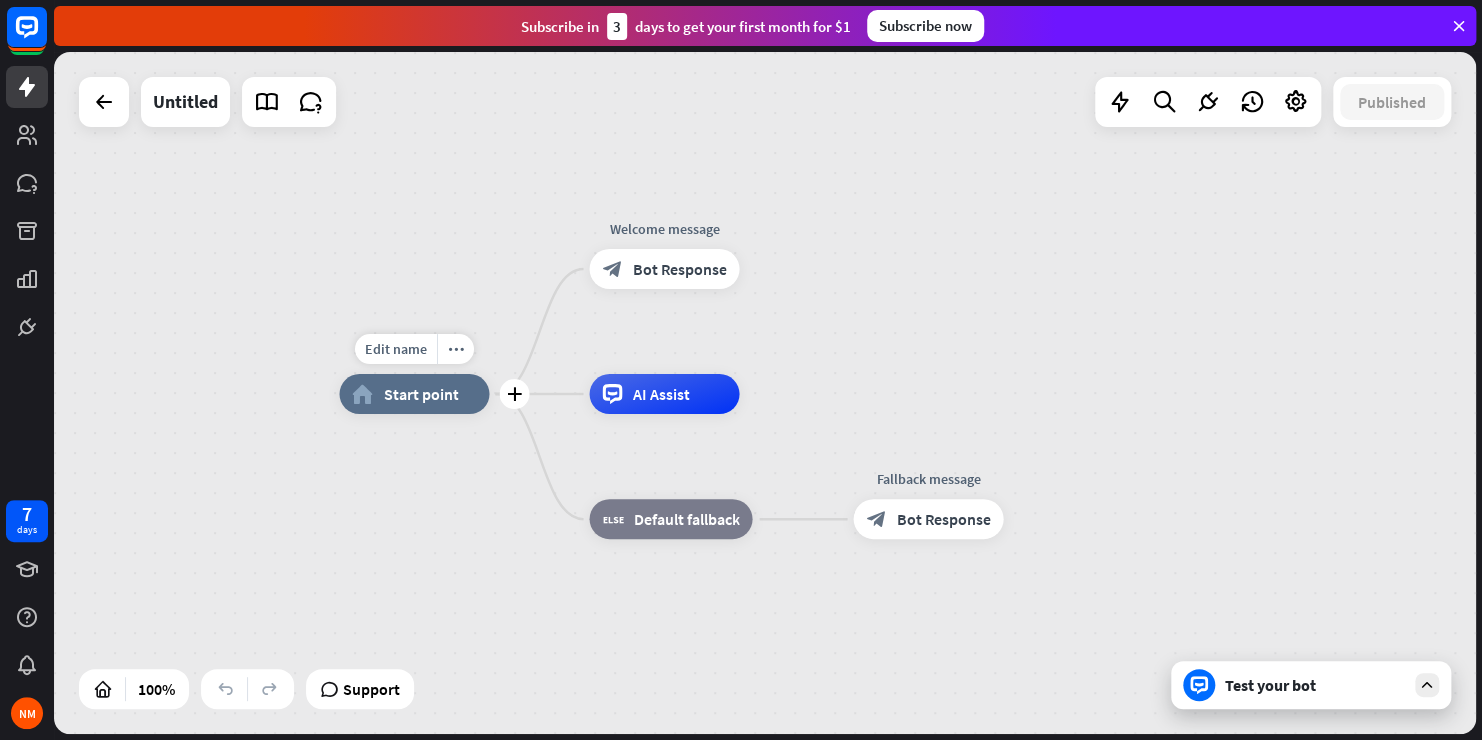 click on "home_2   Start point" at bounding box center [414, 394] 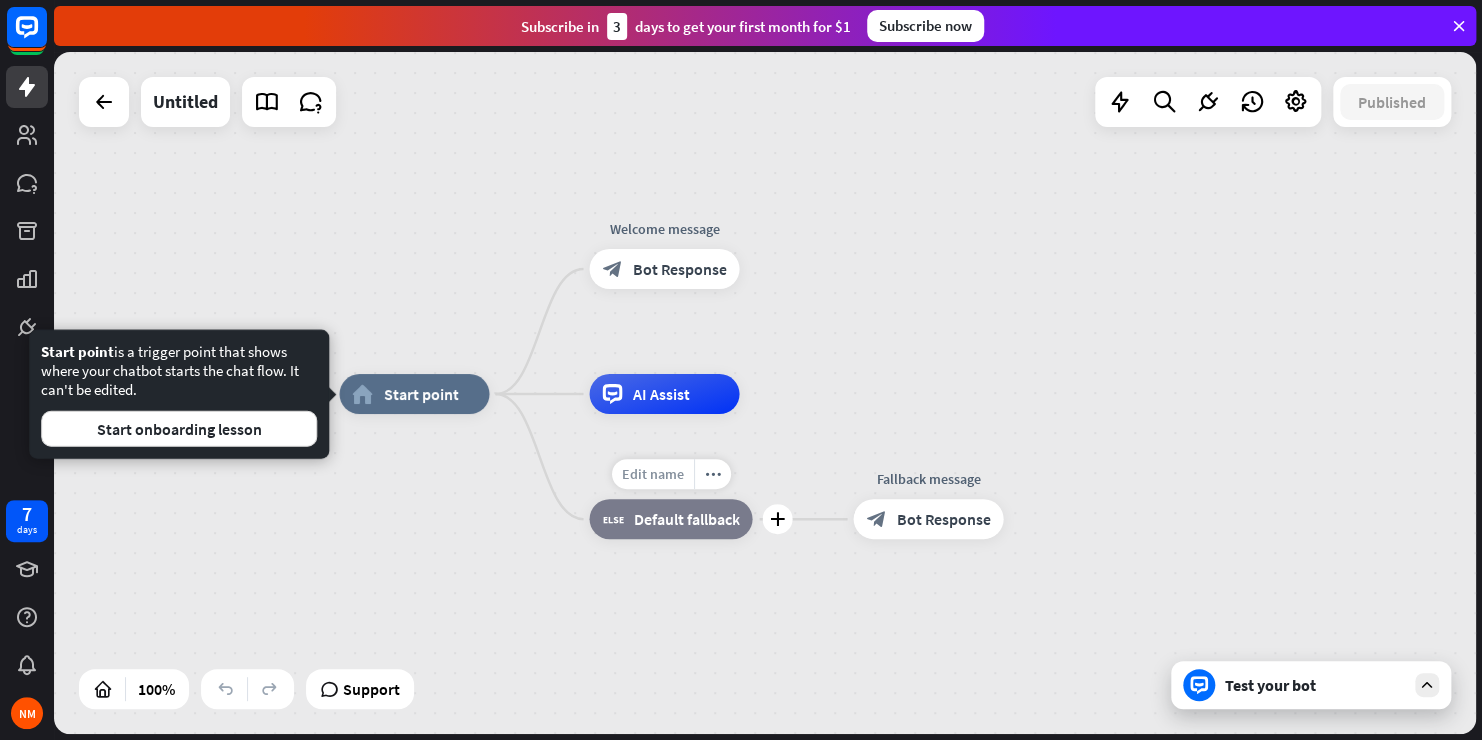 click on "Edit name" at bounding box center [652, 474] 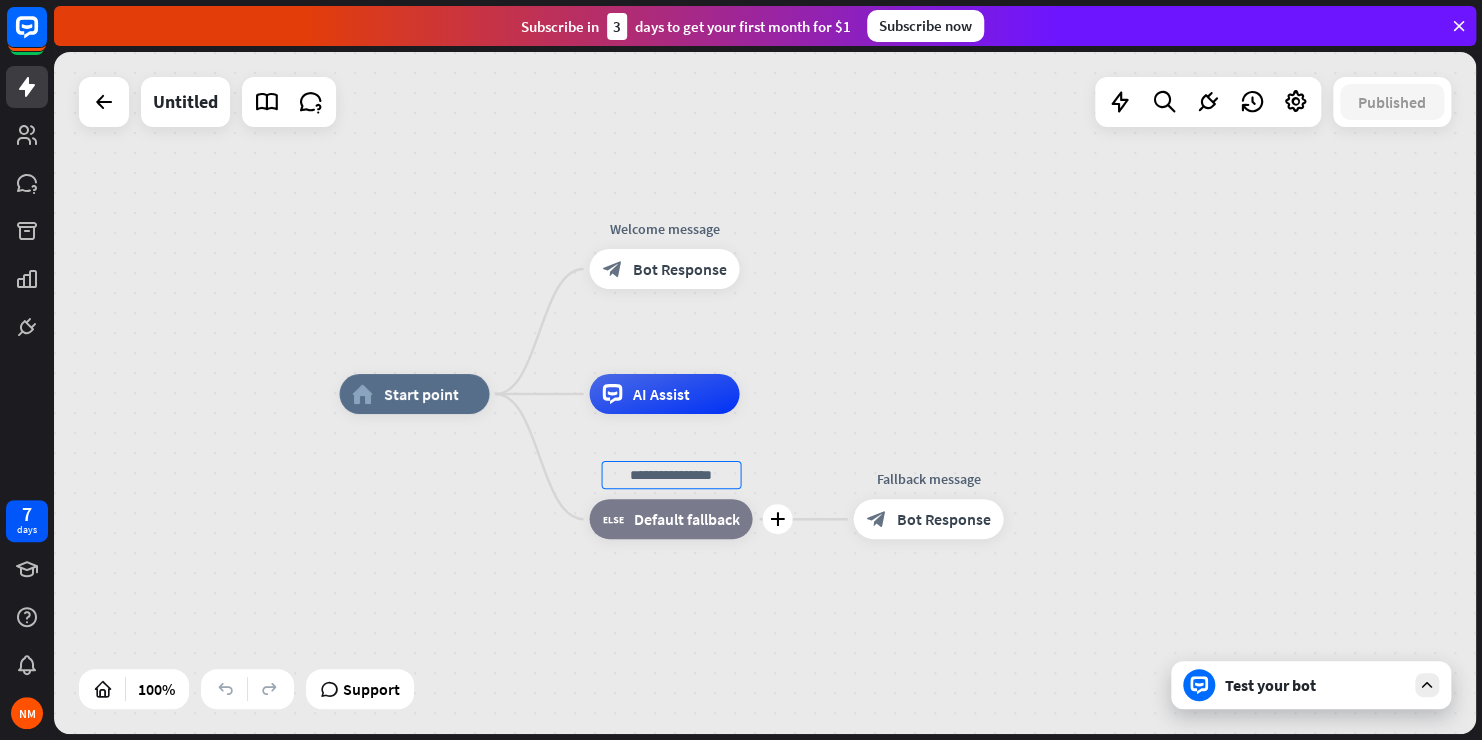 click on "plus     block_fallback   Default fallback" at bounding box center (670, 519) 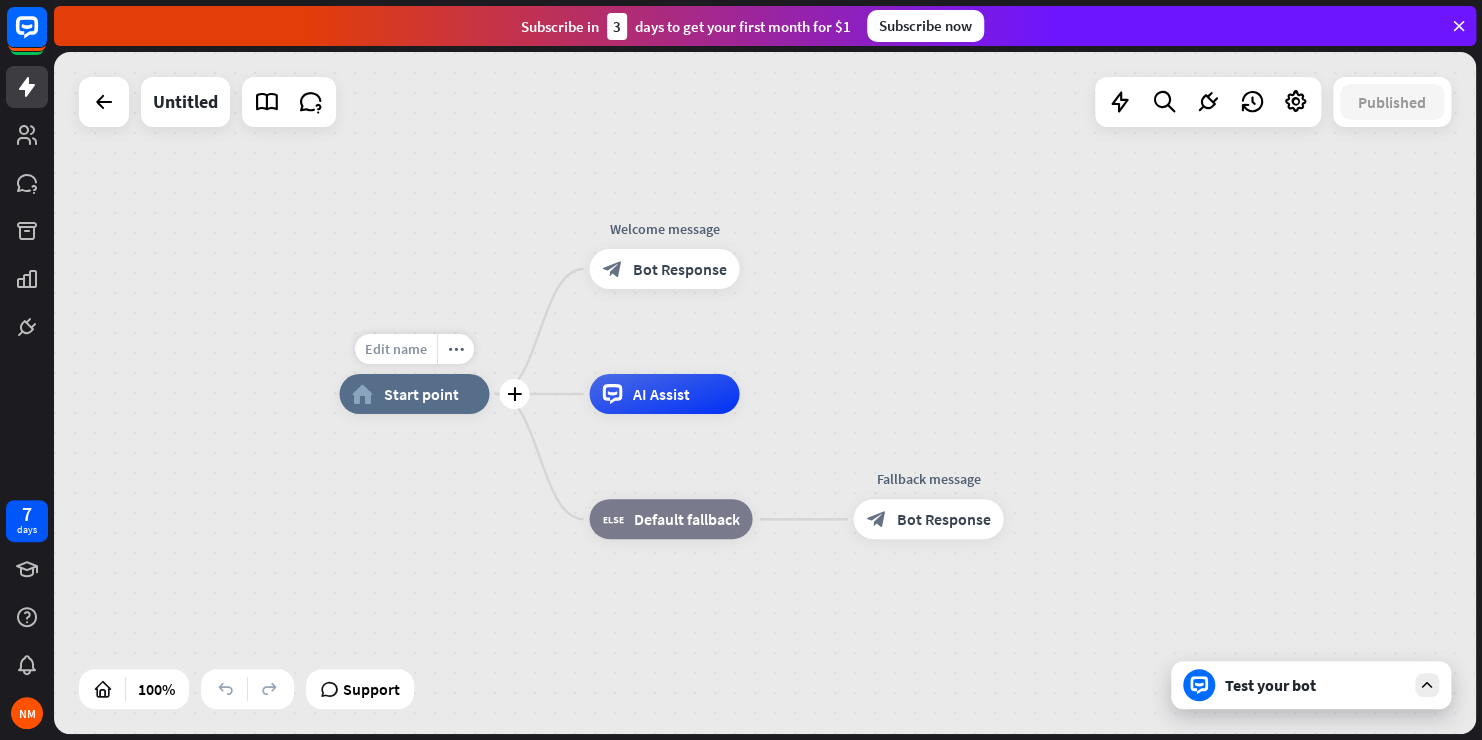 click on "Edit name" at bounding box center (396, 349) 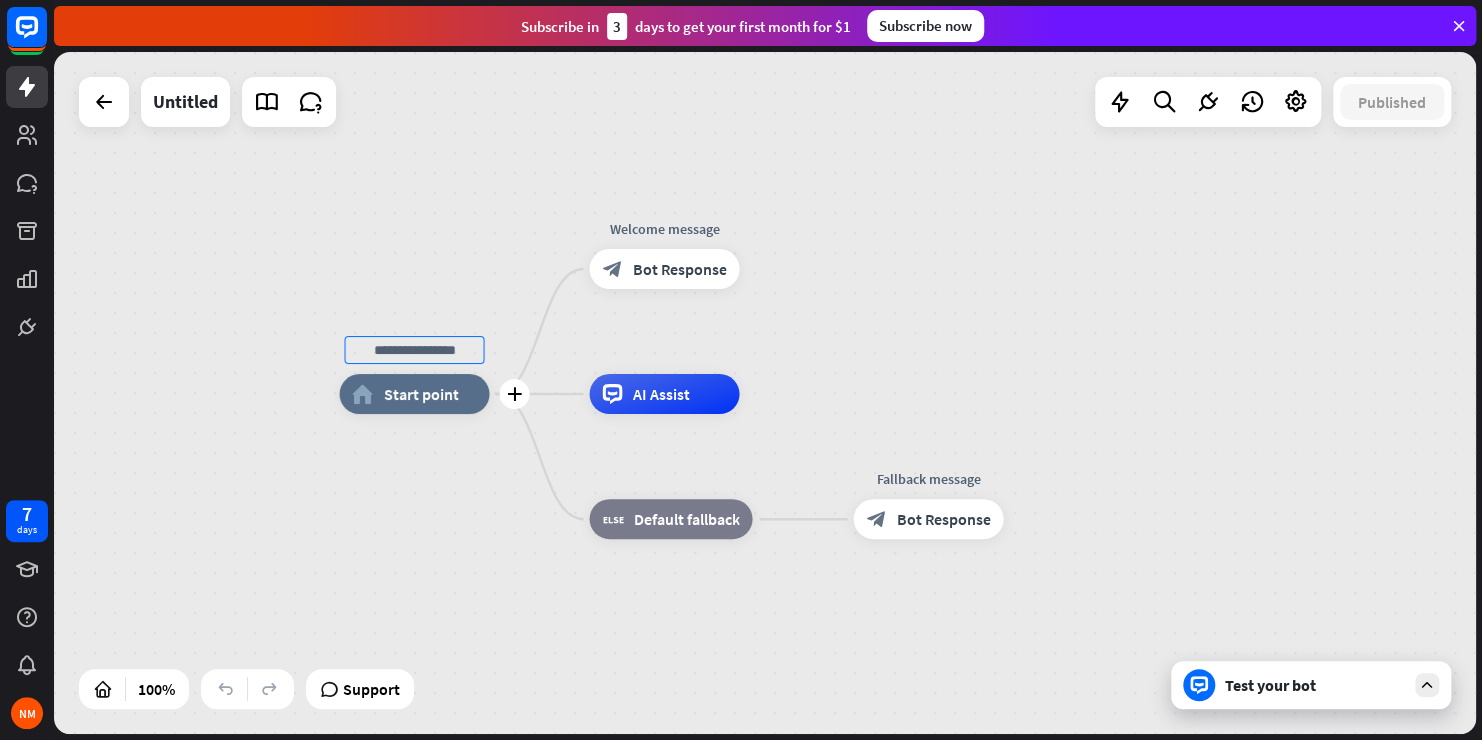 click on "home_2   Start point" at bounding box center [414, 394] 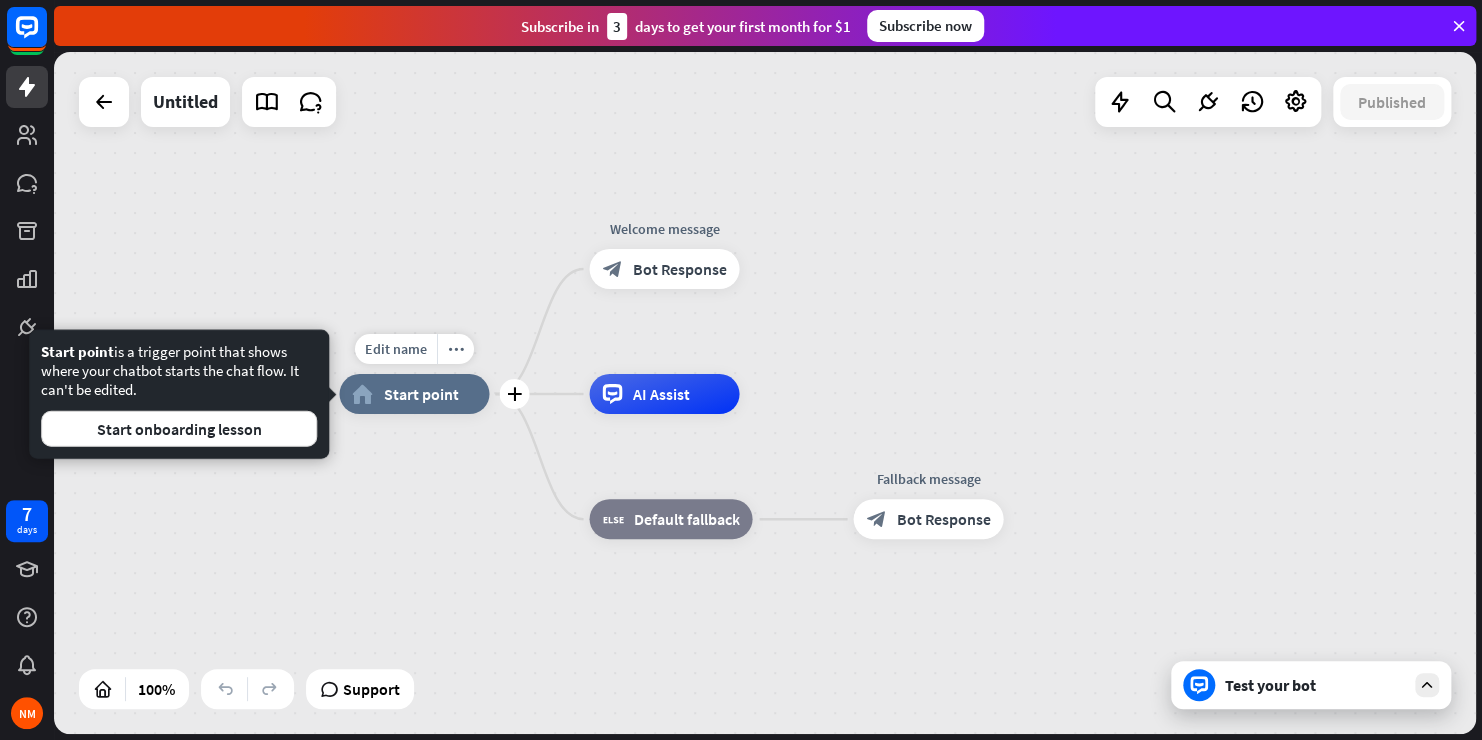 click on "home_2   Start point" at bounding box center (414, 394) 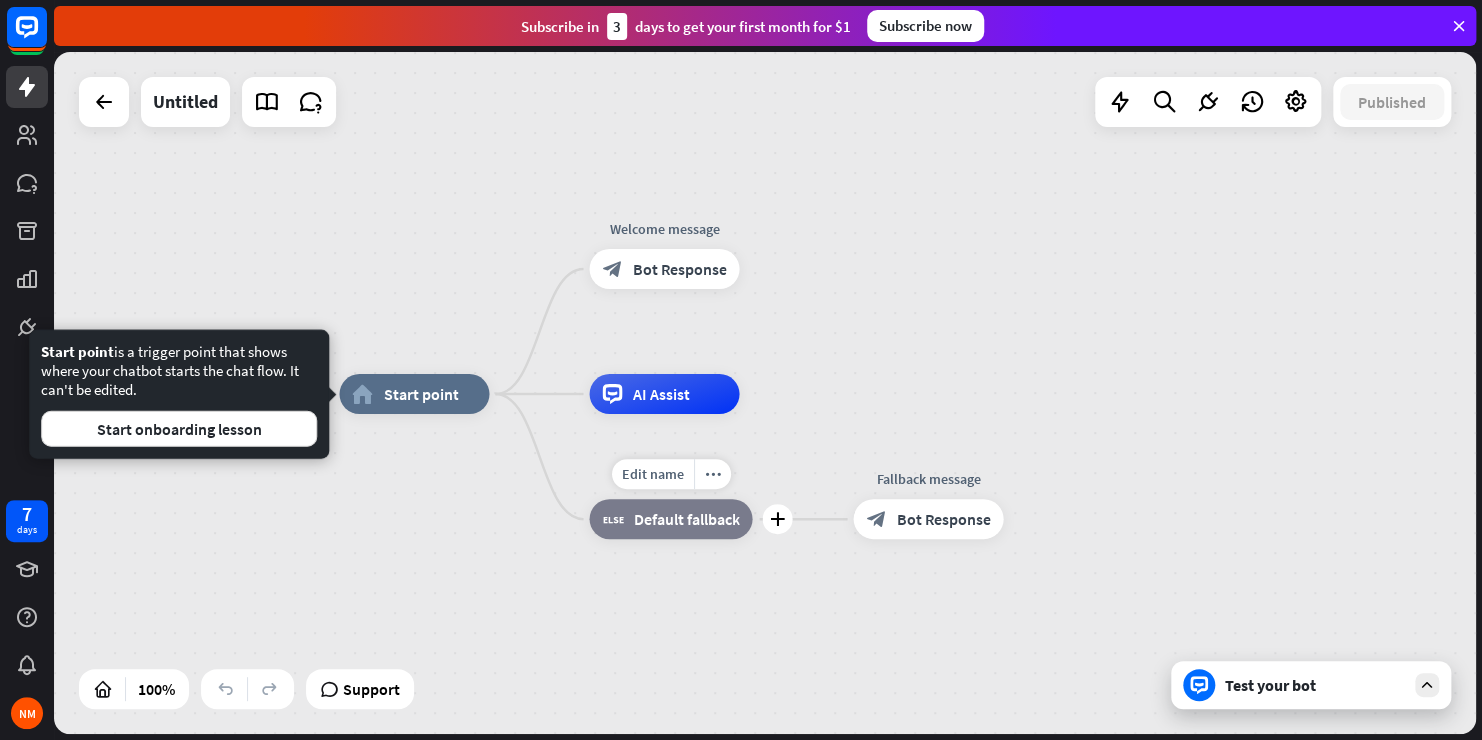 click on "block_fallback" at bounding box center (612, 519) 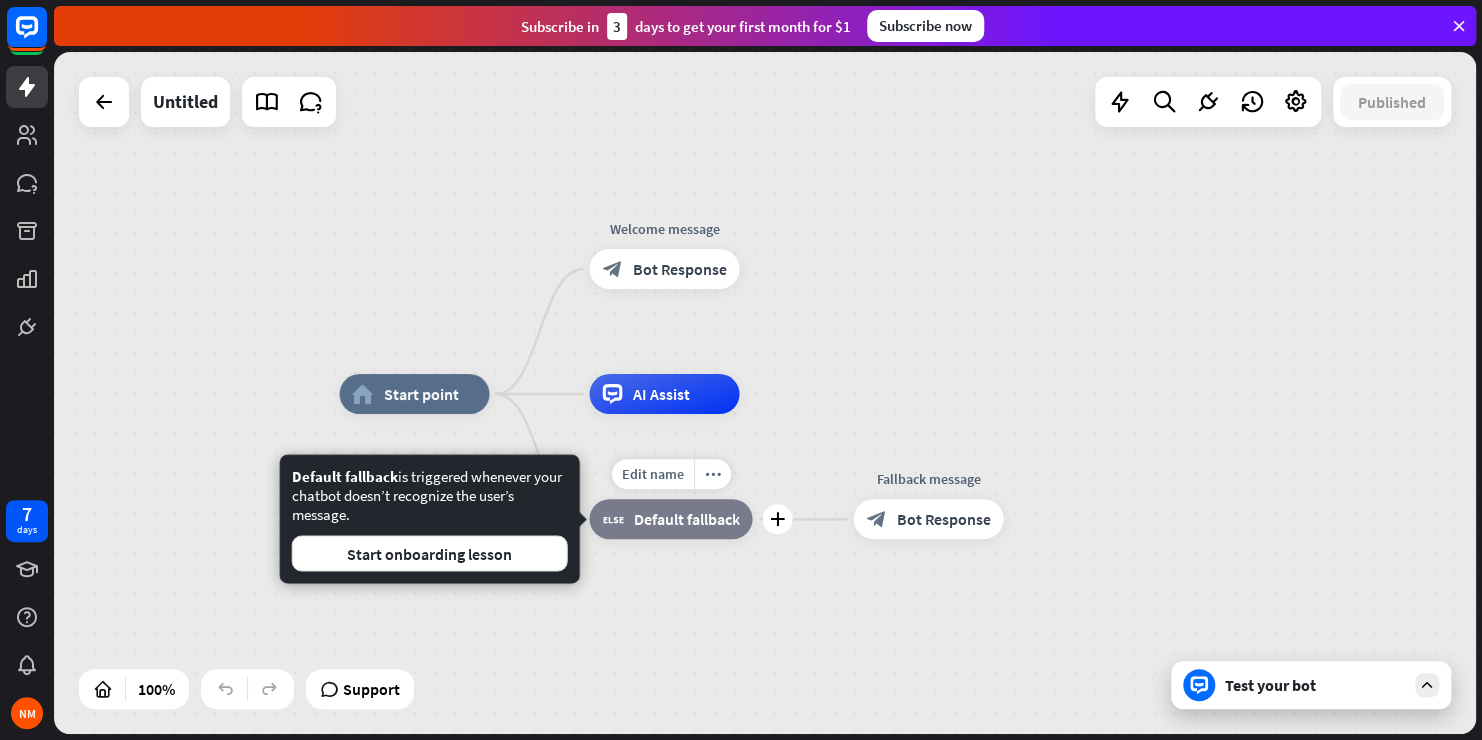 click on "block_fallback" at bounding box center (612, 519) 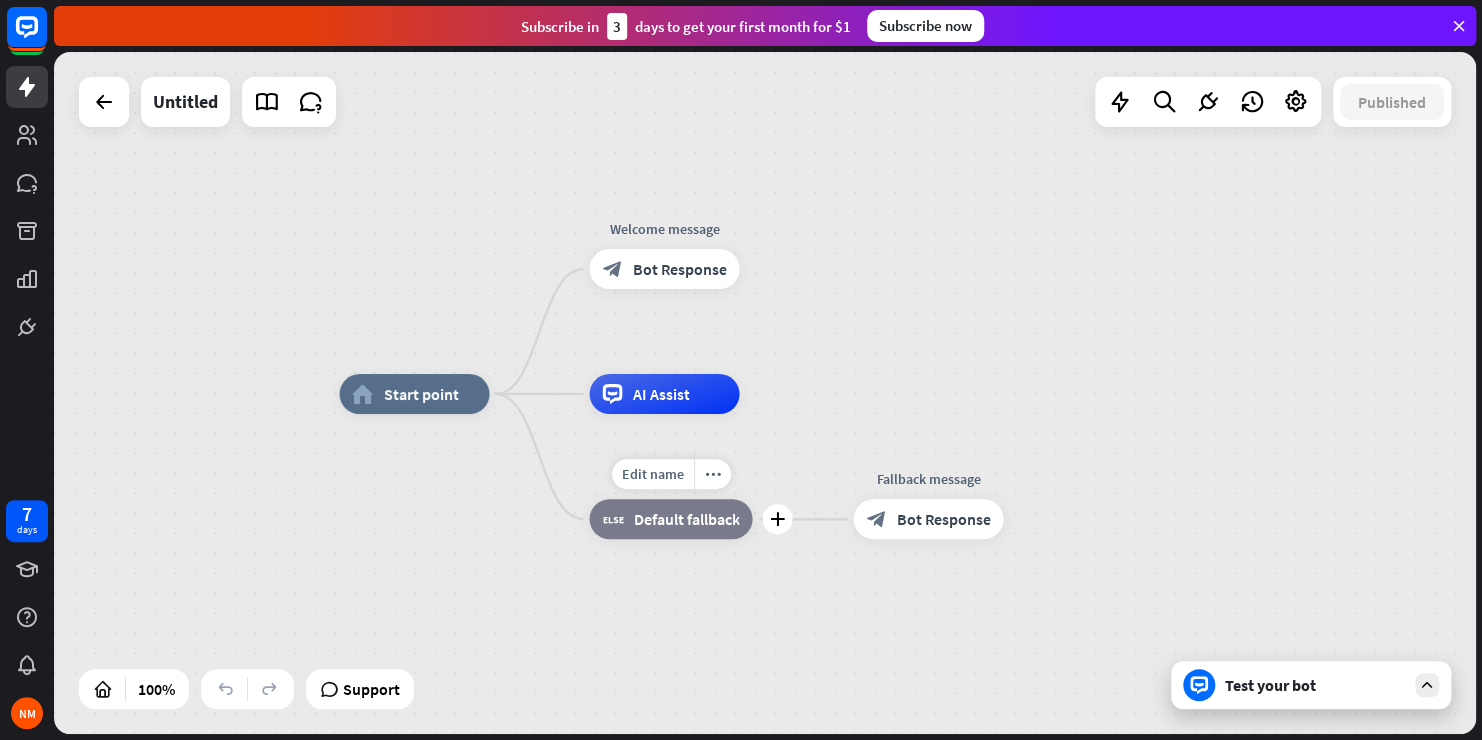 click on "block_fallback" at bounding box center [612, 519] 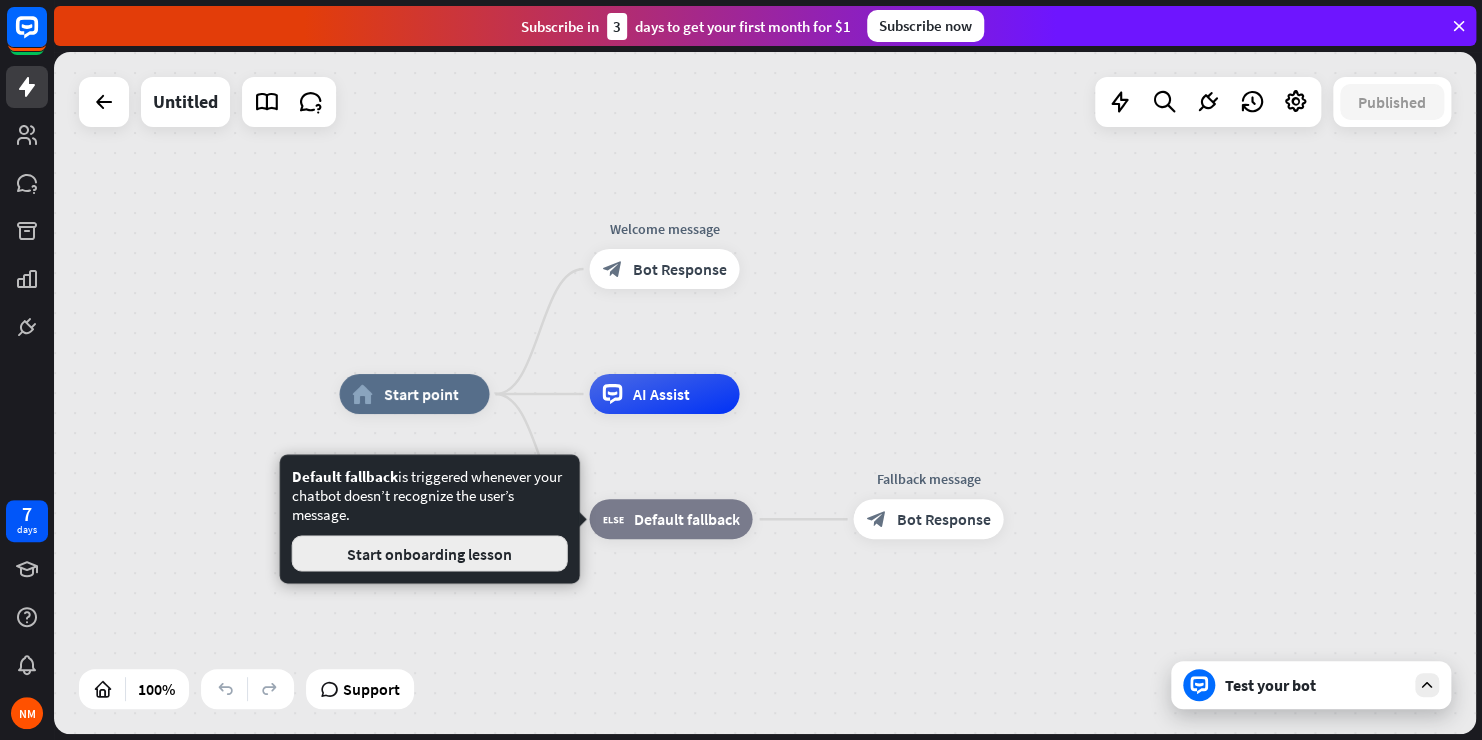 click on "Start onboarding lesson" at bounding box center (430, 553) 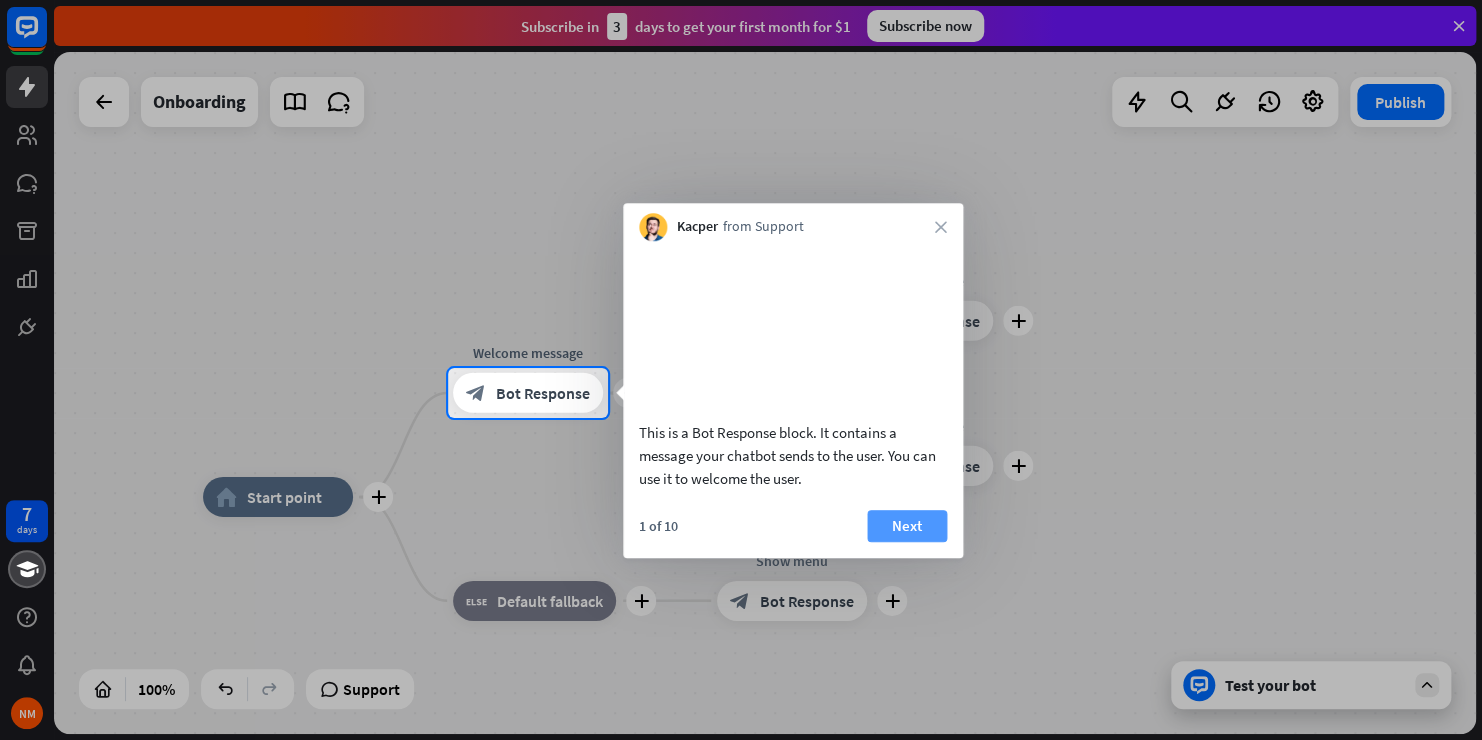 click on "Next" at bounding box center [907, 526] 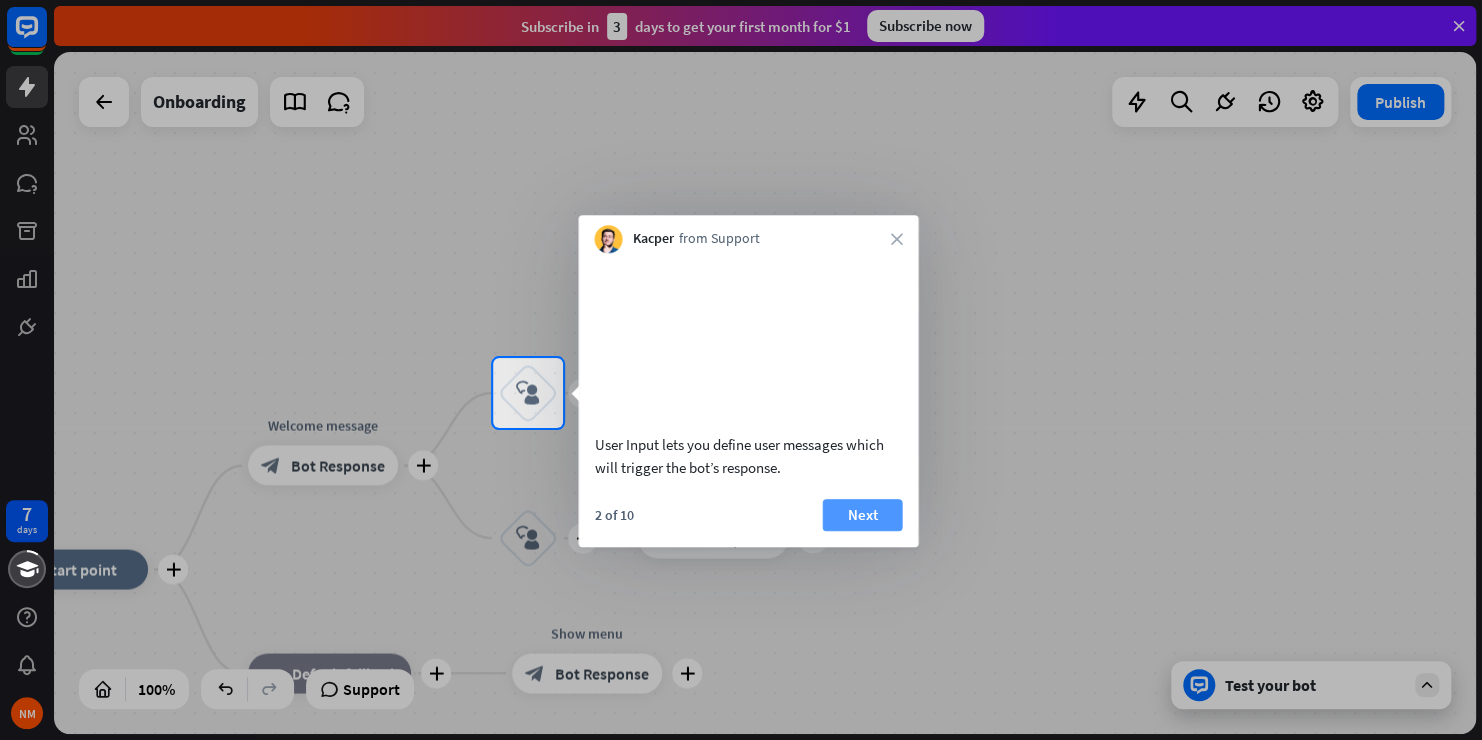 click on "Next" at bounding box center [862, 515] 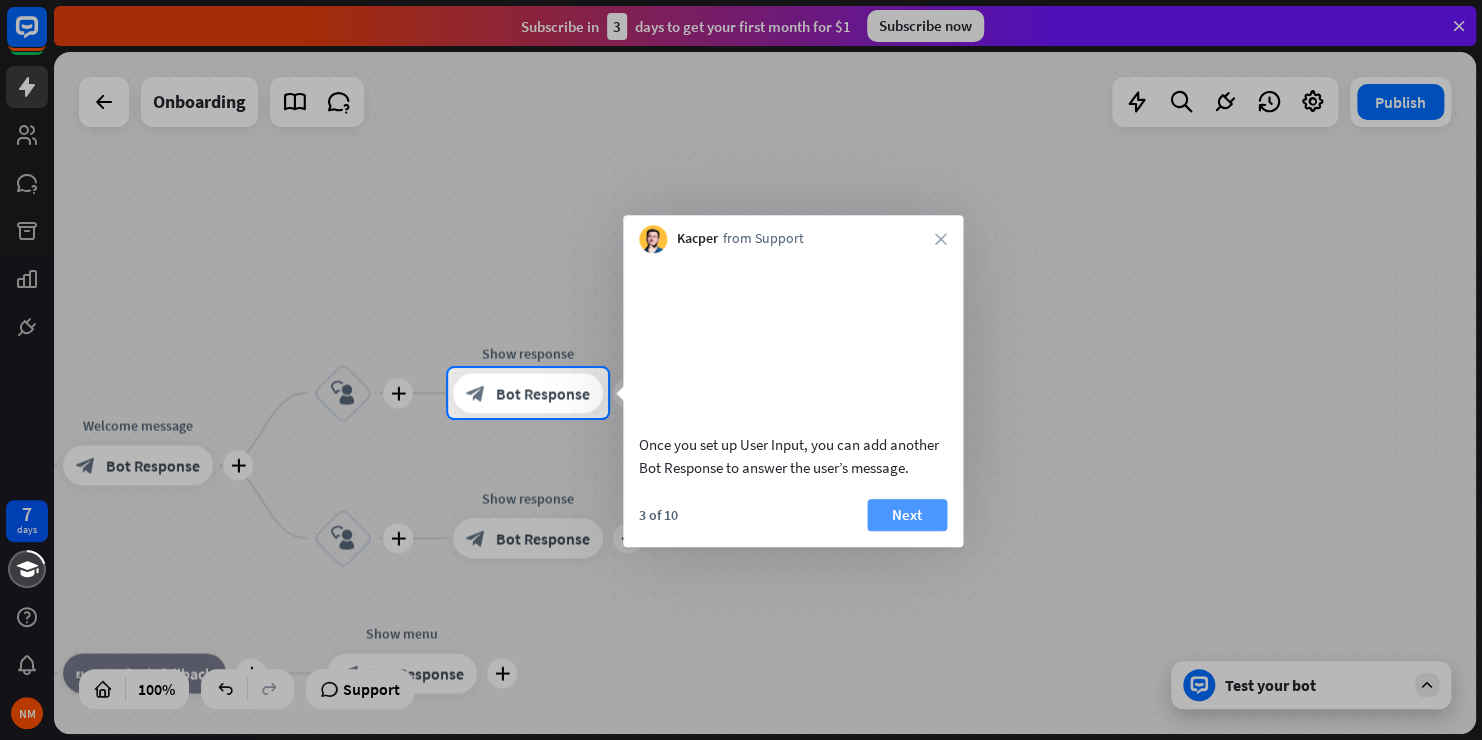 click on "Next" at bounding box center (907, 515) 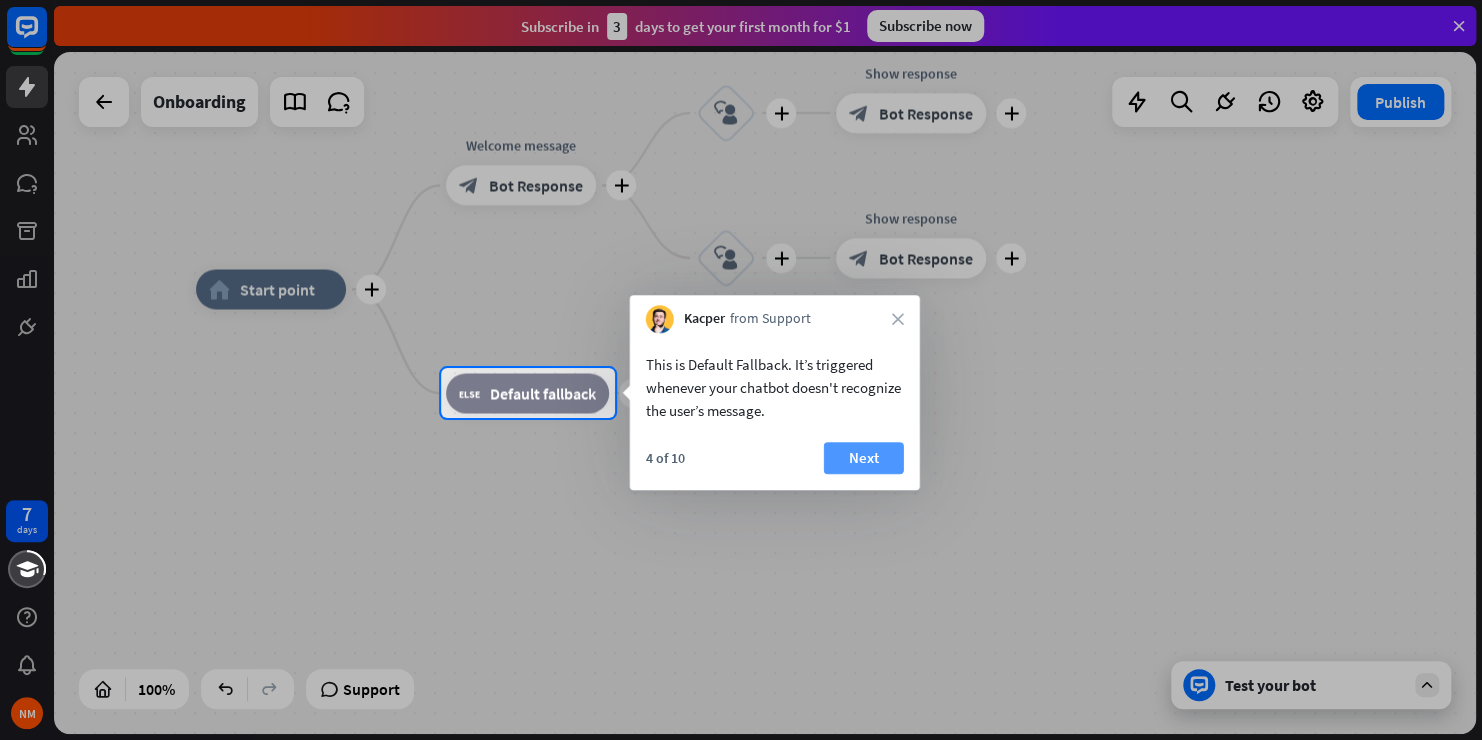 click on "Next" at bounding box center (864, 458) 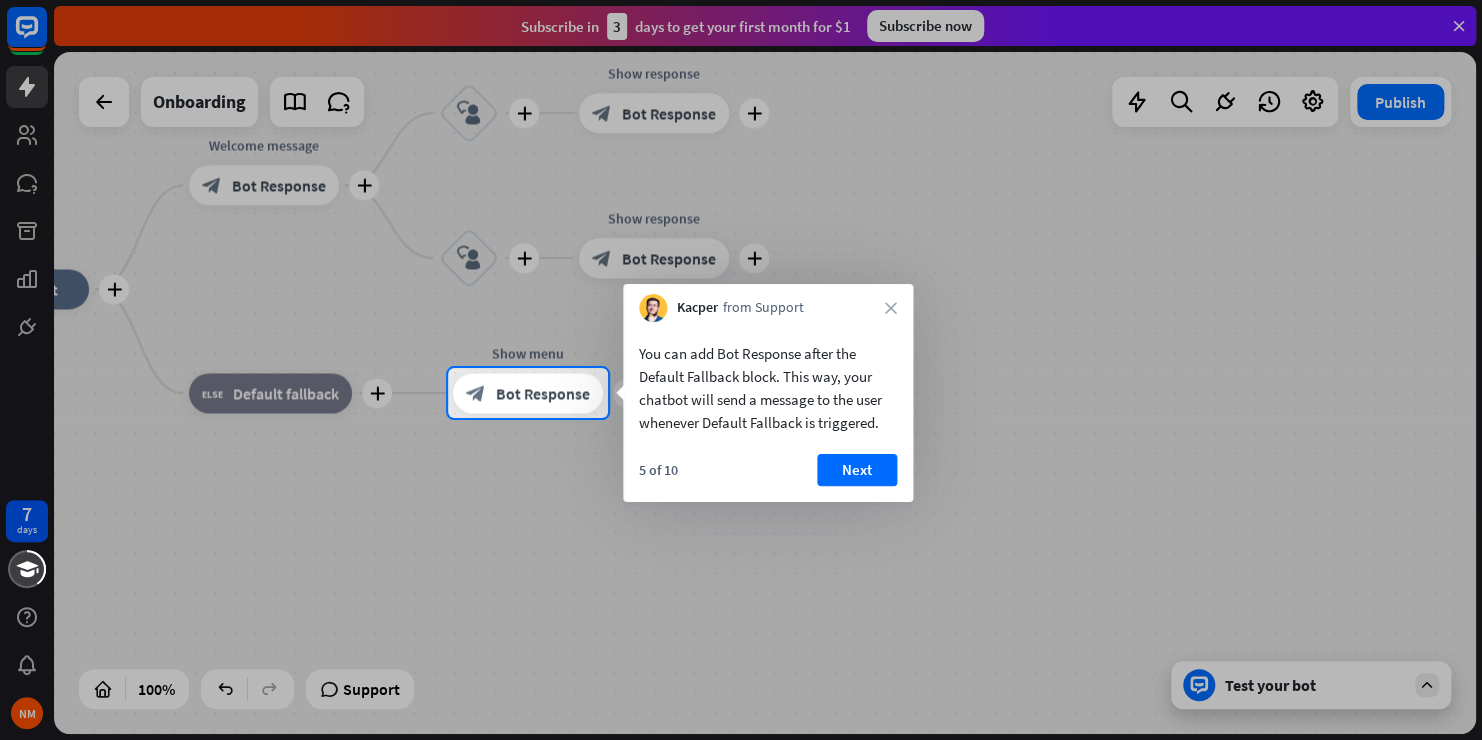 click on "Next" at bounding box center (857, 470) 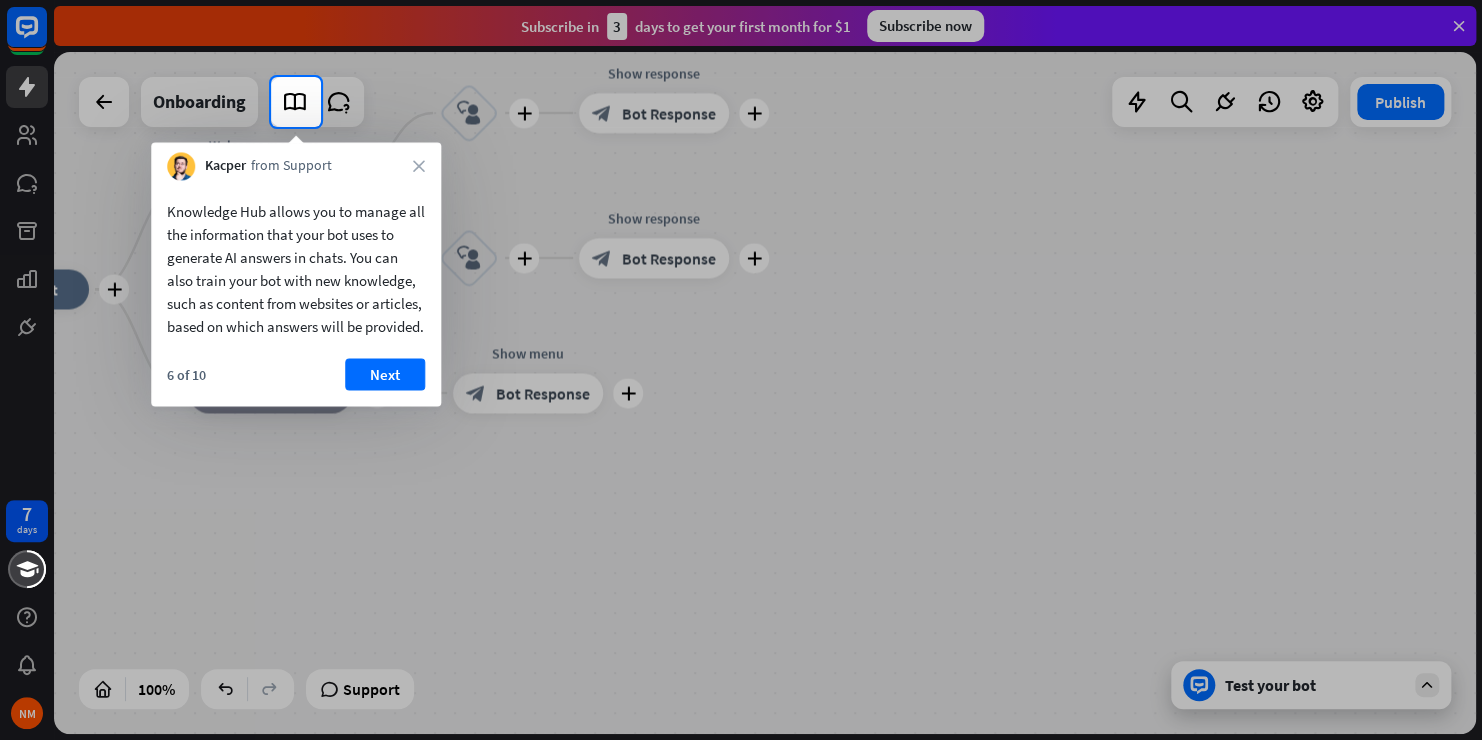 click on "Next" at bounding box center [385, 374] 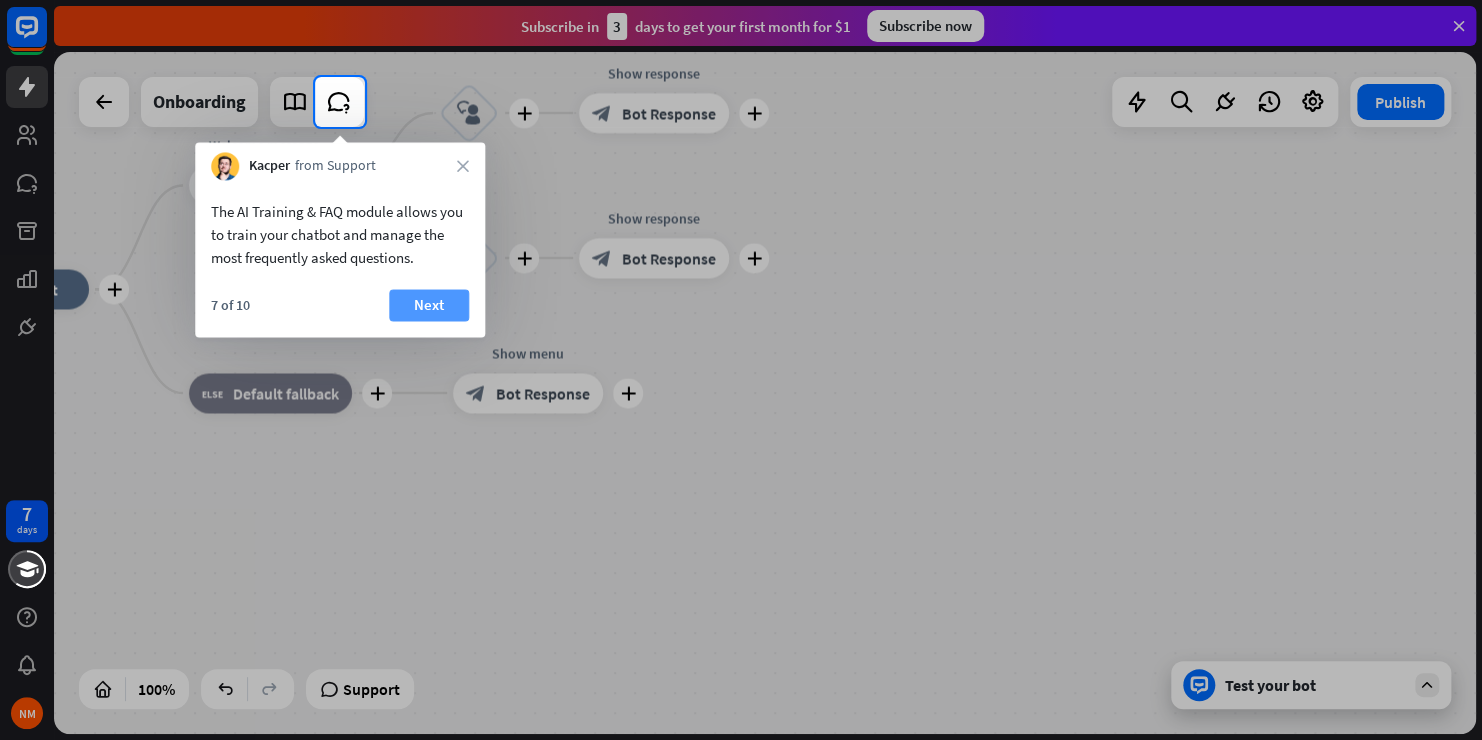 click on "Next" at bounding box center [429, 305] 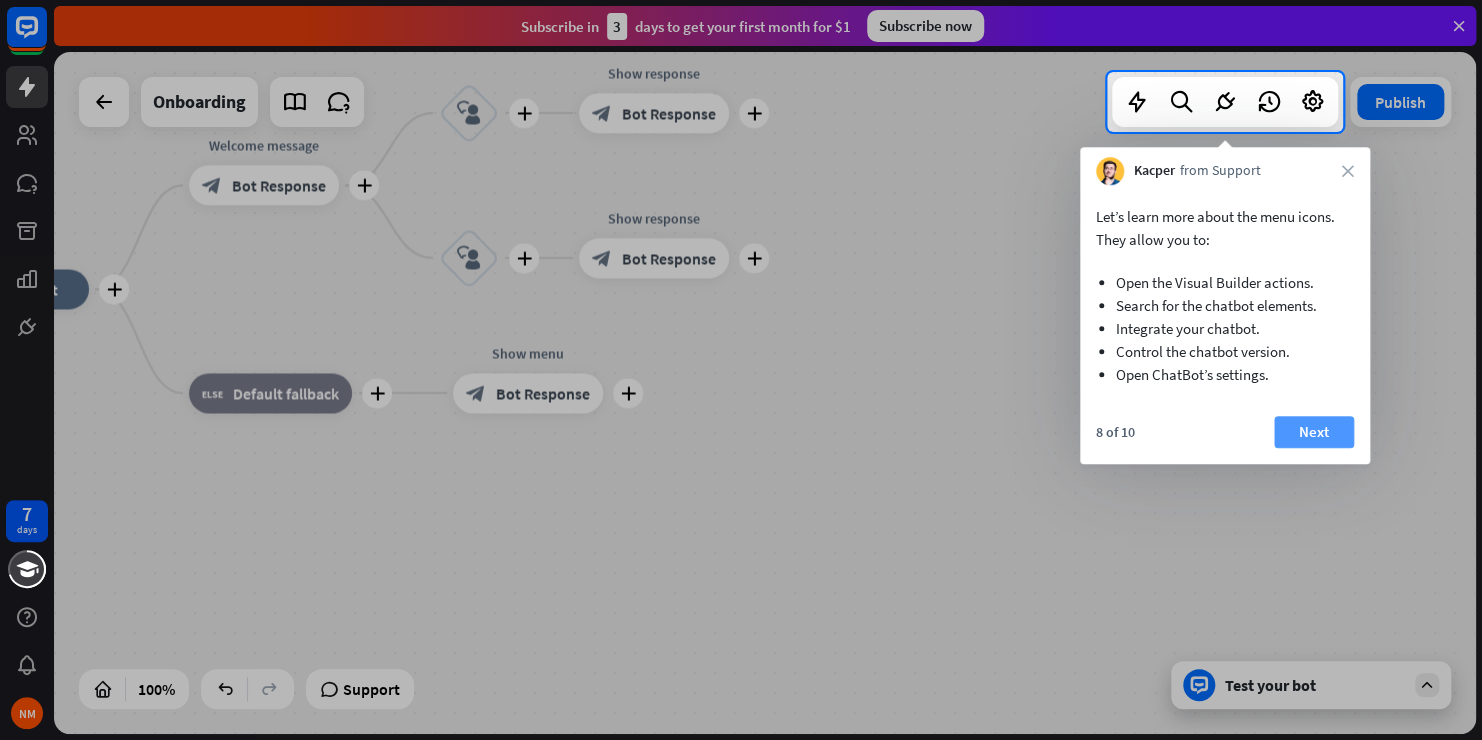click on "Next" at bounding box center [1314, 432] 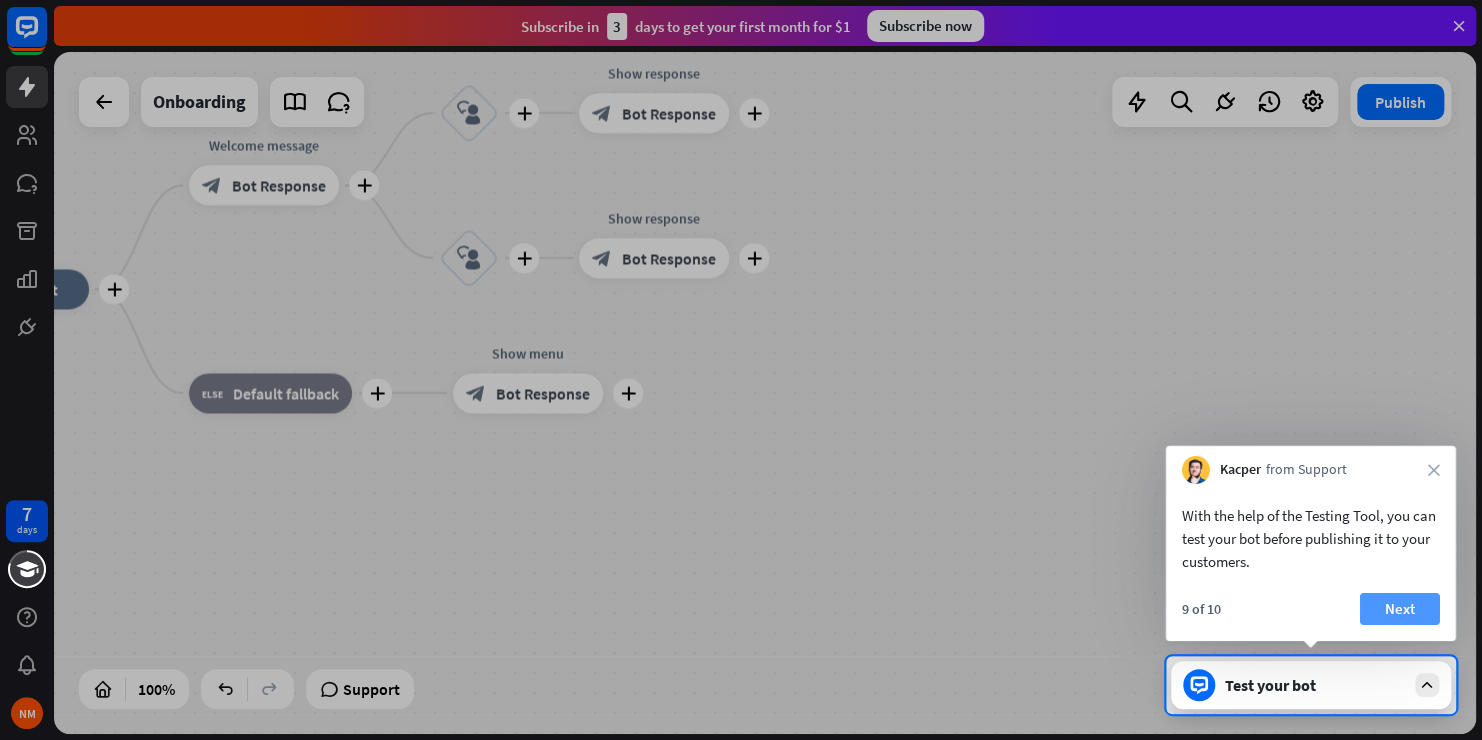 click on "Next" at bounding box center (1400, 609) 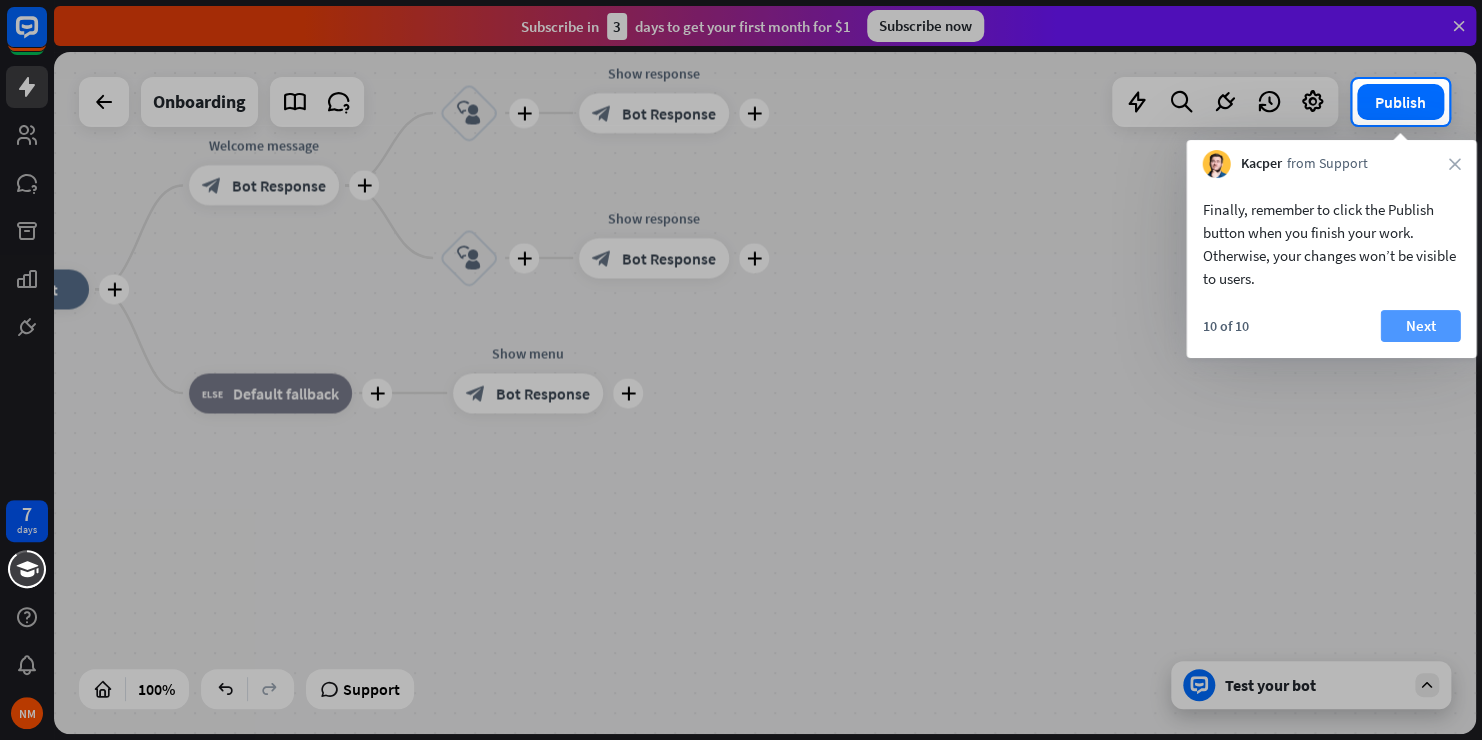 click on "Next" at bounding box center [1420, 326] 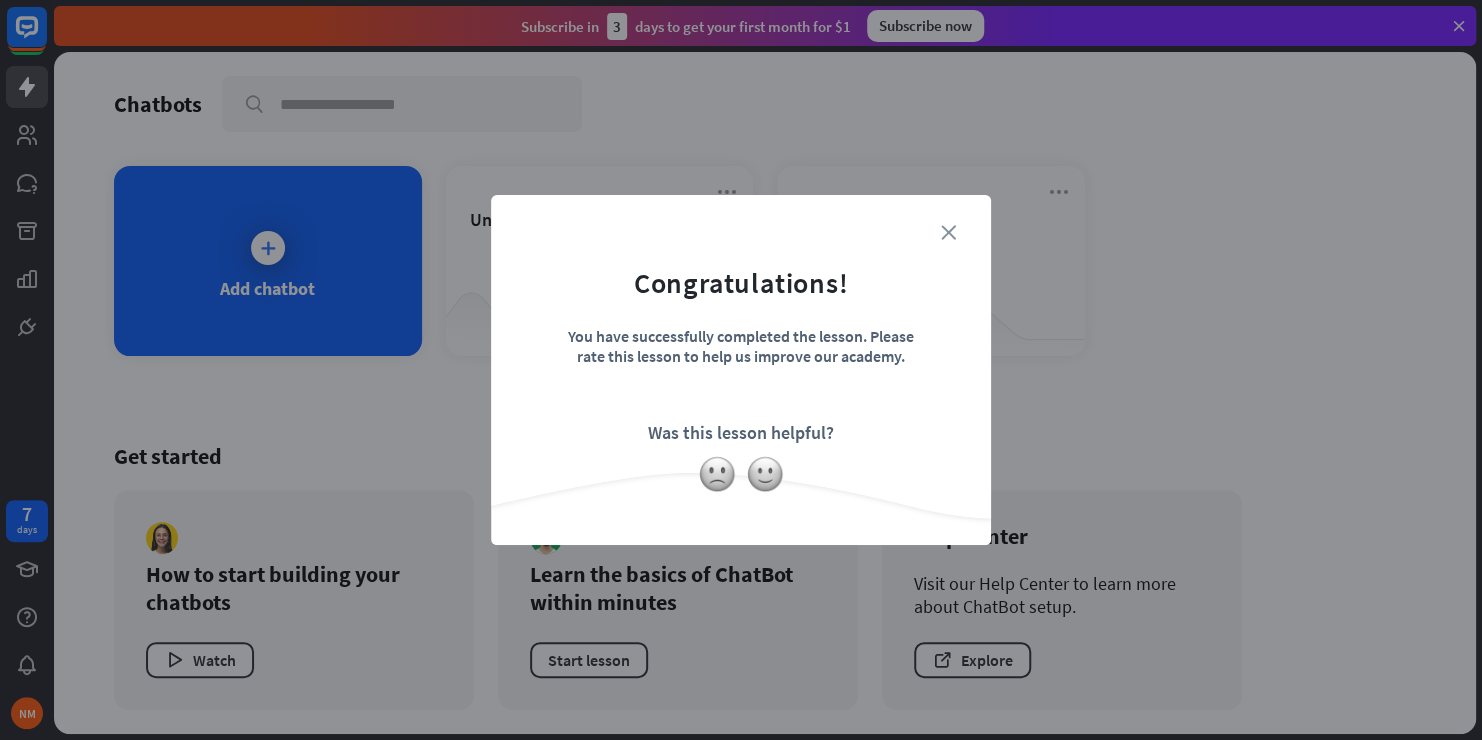 click on "close" at bounding box center [948, 232] 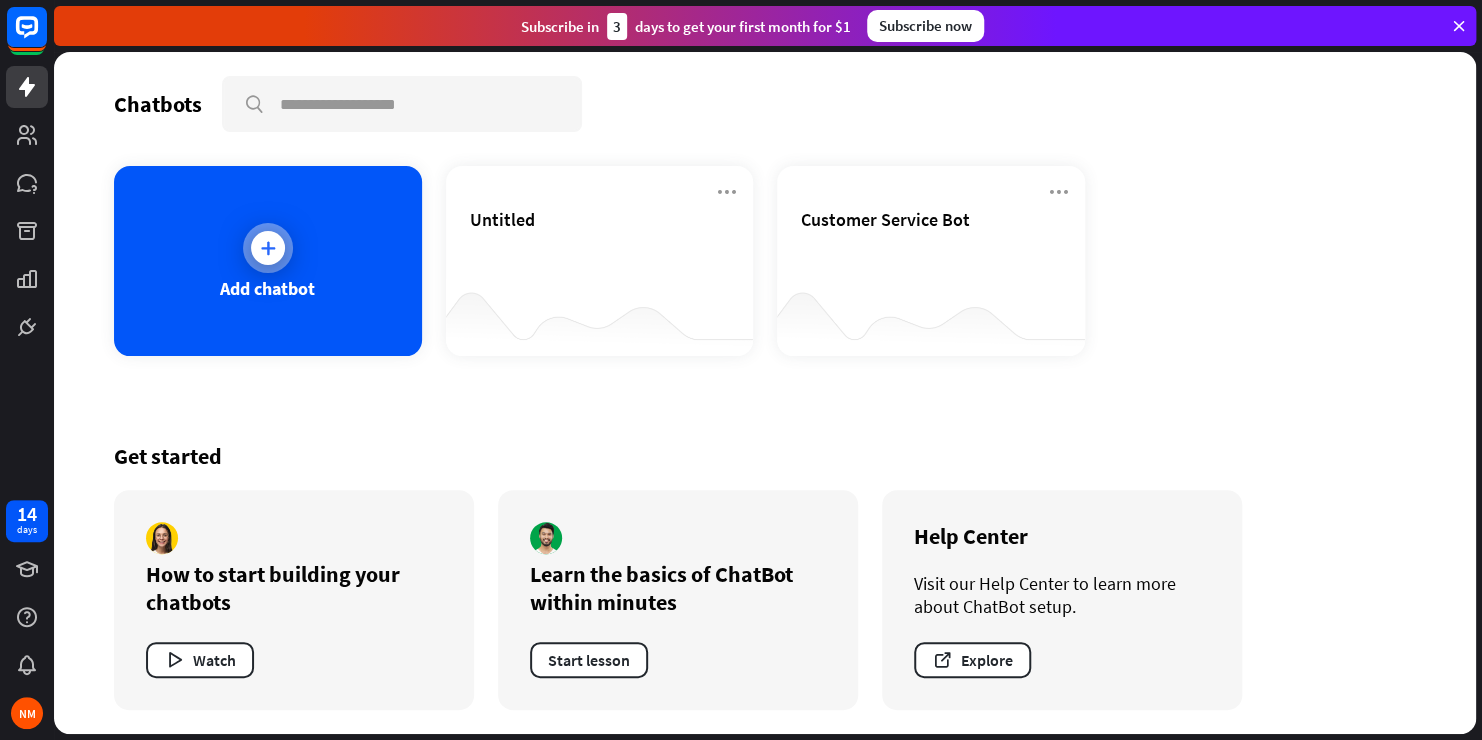 click at bounding box center (268, 248) 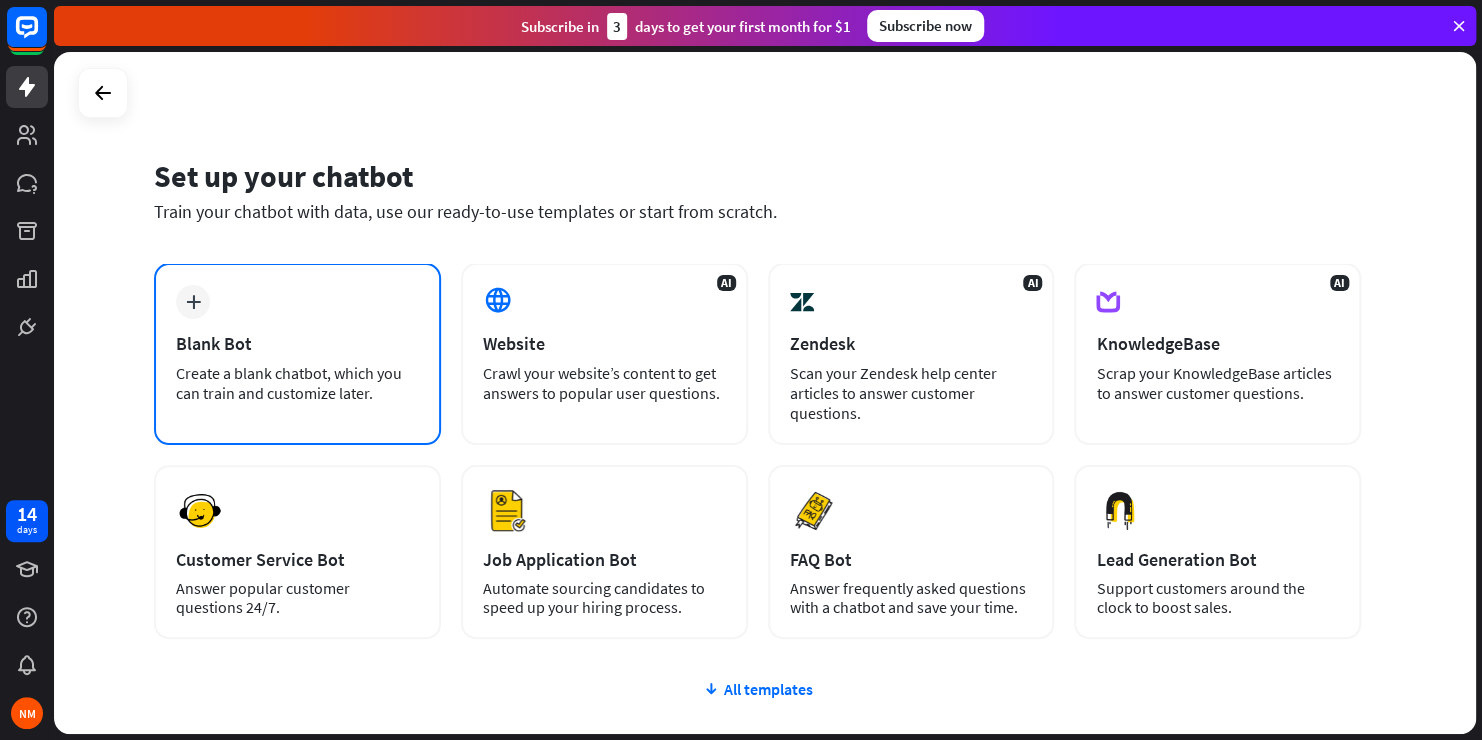 click on "plus" at bounding box center (193, 302) 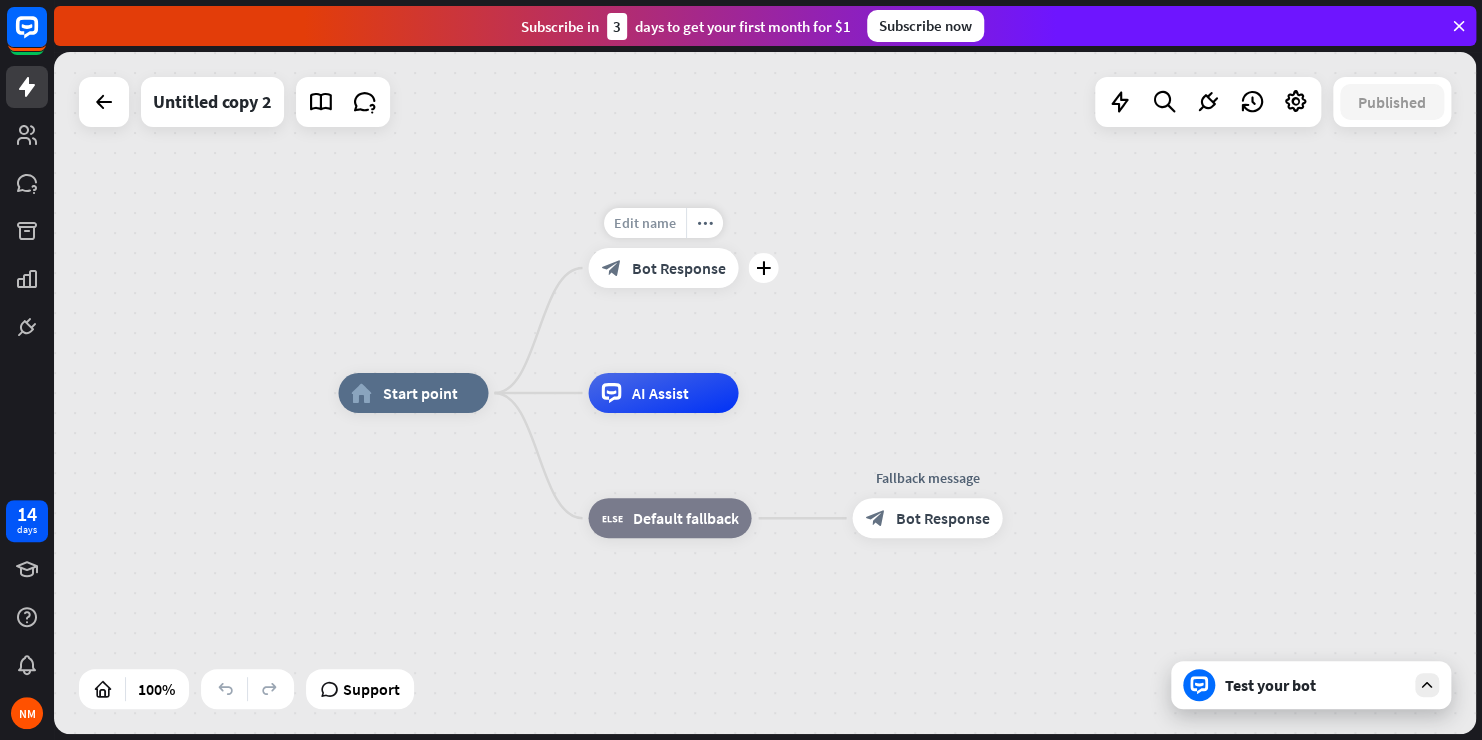 click on "Edit name" at bounding box center (645, 223) 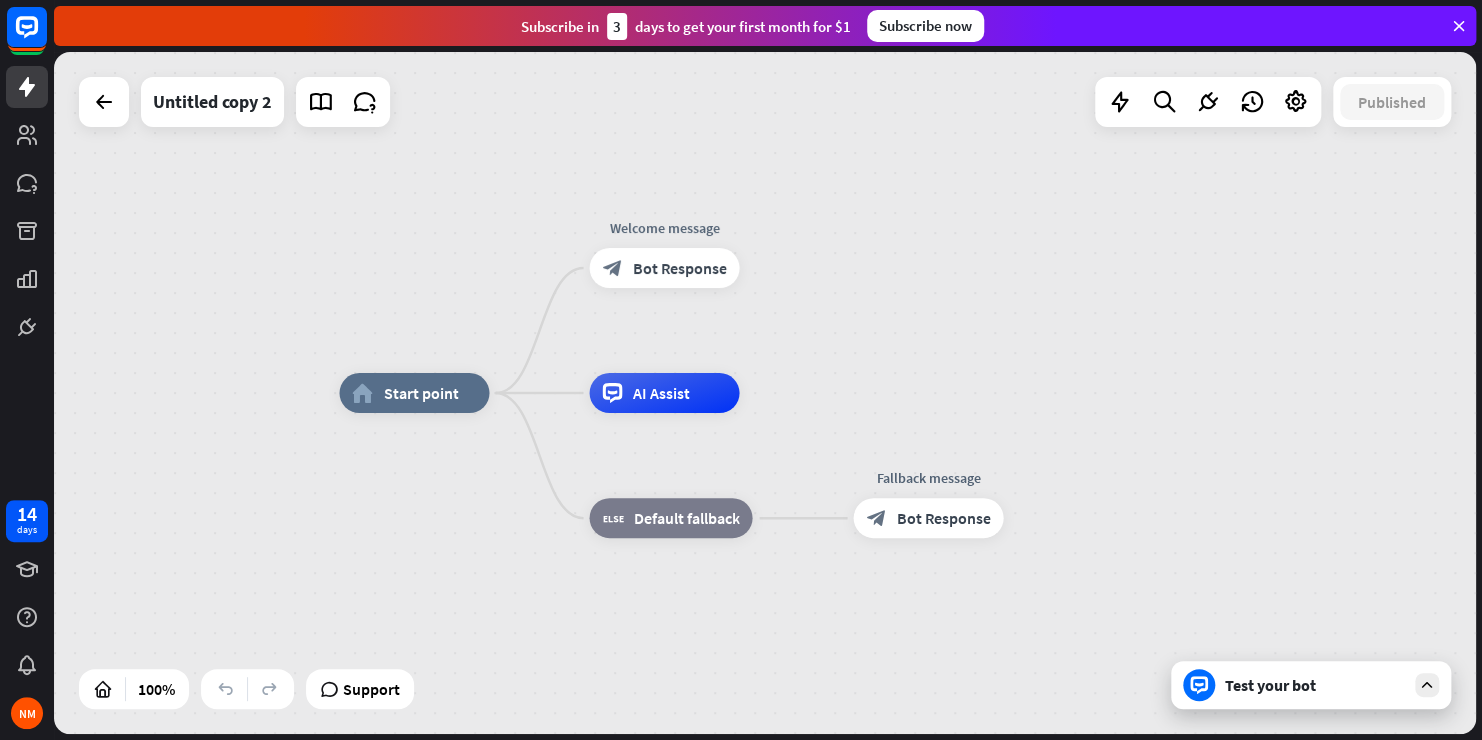 click on "**********" at bounding box center [765, 393] 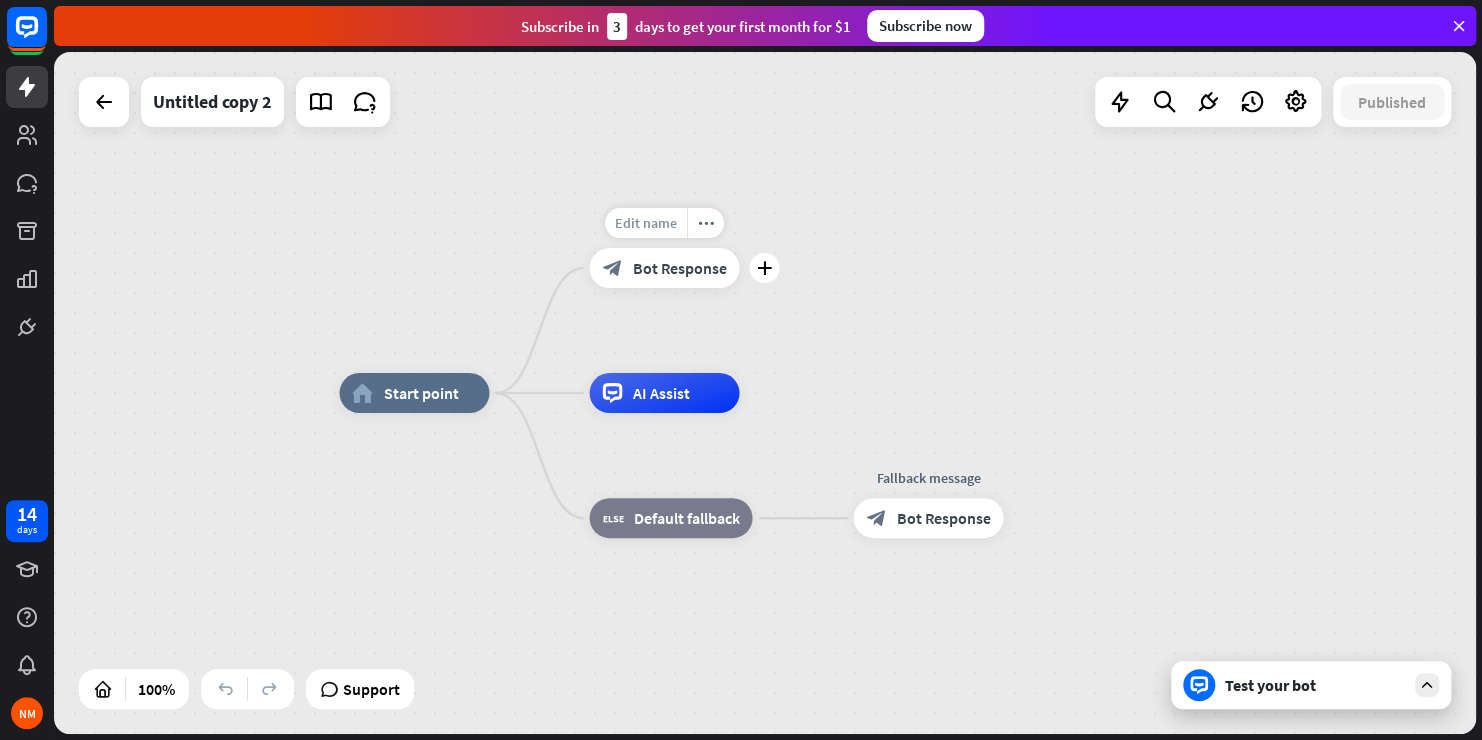 click on "Edit name" at bounding box center (646, 223) 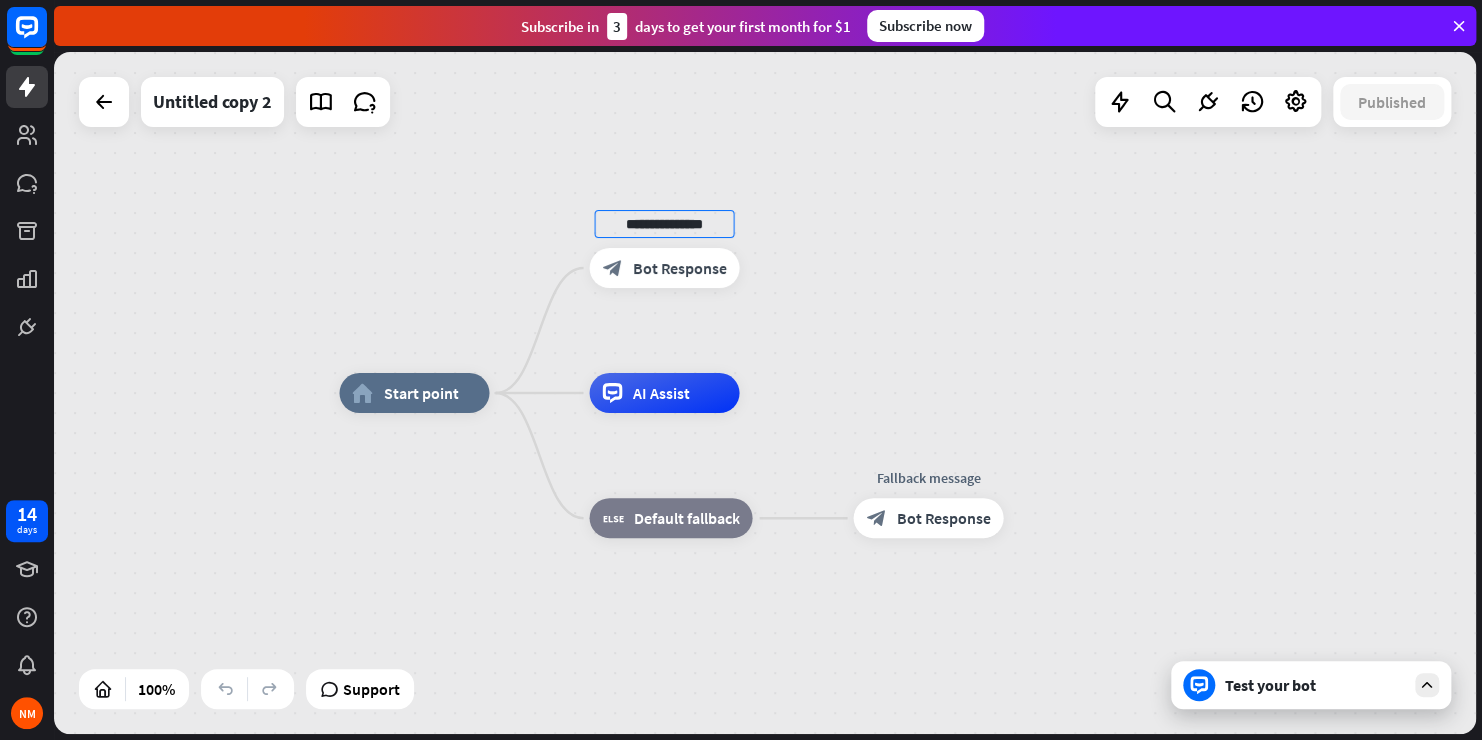 click on "**********" at bounding box center [765, 393] 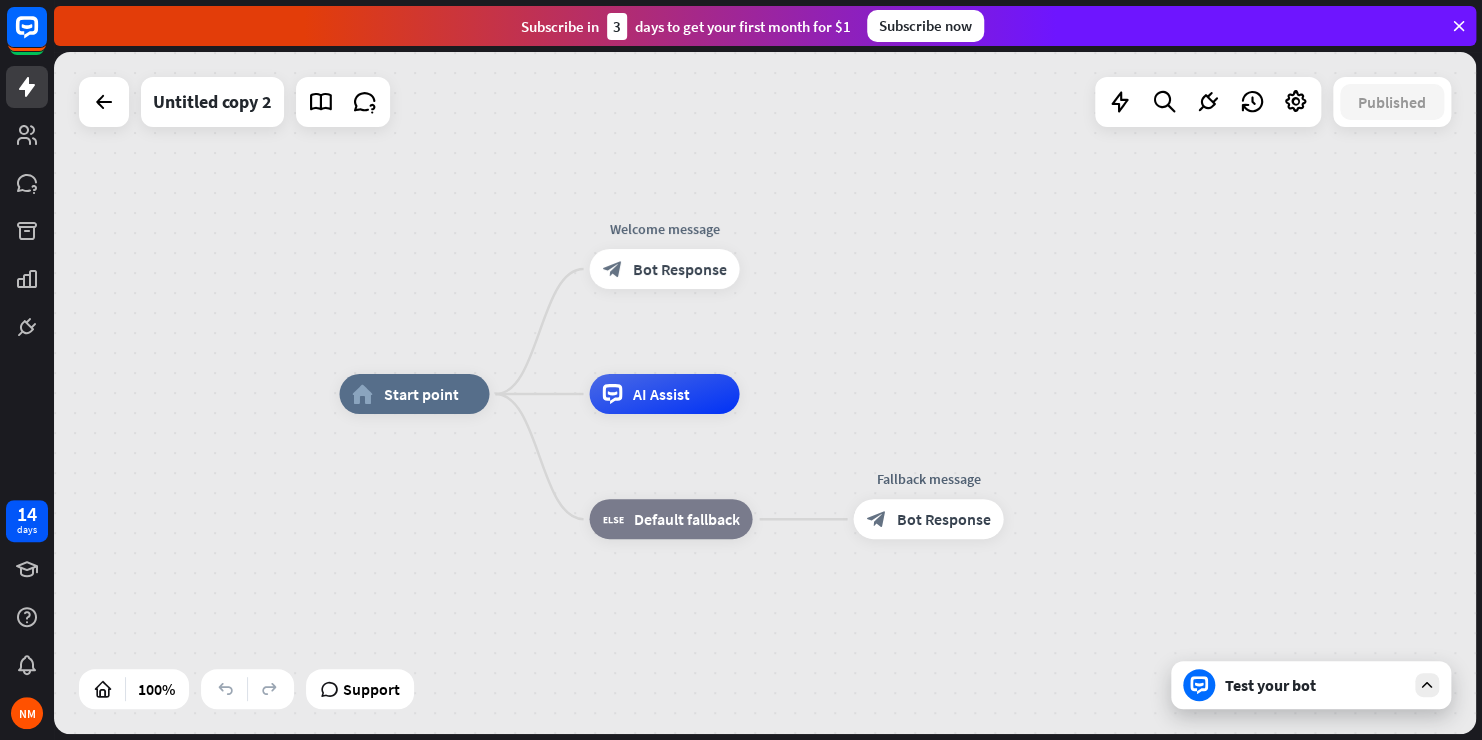 click on "home_2   Start point                 Welcome message   block_bot_response   Bot Response                     AI Assist                   block_fallback   Default fallback                 Fallback message   block_bot_response   Bot Response
Untitled copy 2
Published
100%           Support         Test your bot                 close   Interactions   block_user_input   User Input block_bot_response   Bot Response block_fallback   Fallback filter   Filter block_attachment   Attachment input builder_tree   Flow Actions   block_goto   Go to step block_faq   FAQ block_add_to_segment   Add to leads block_add_to_segment   Add to segment block_delete_from_segment   Delete from segment webhooks   Webhook block_set_attribute   Set attribute block_ab_testing   A/B Test block_question   Question block_close_chat   Close chat block_backtracking   Backtracking LiveChat actions   block_livechat   Transfer chat" at bounding box center [765, 393] 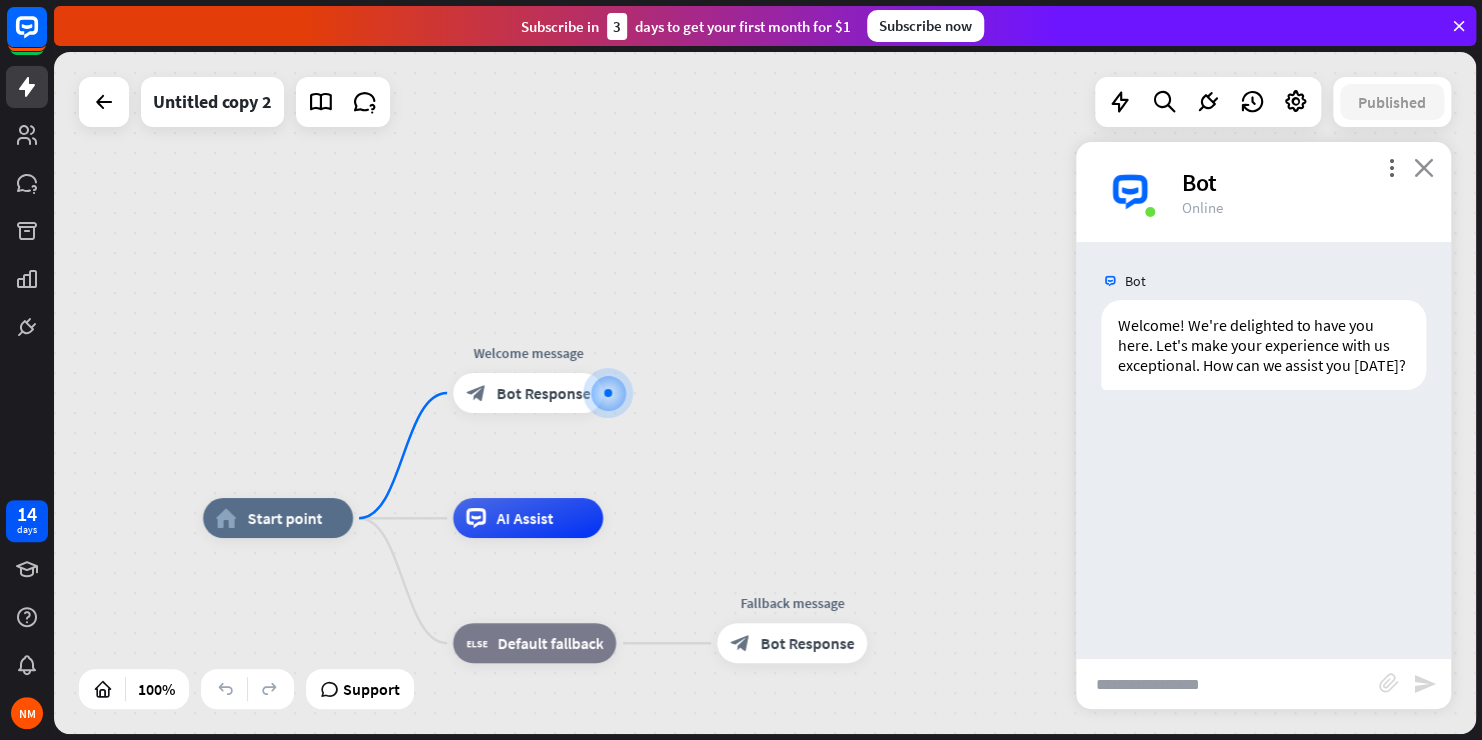 click on "close" at bounding box center (1424, 167) 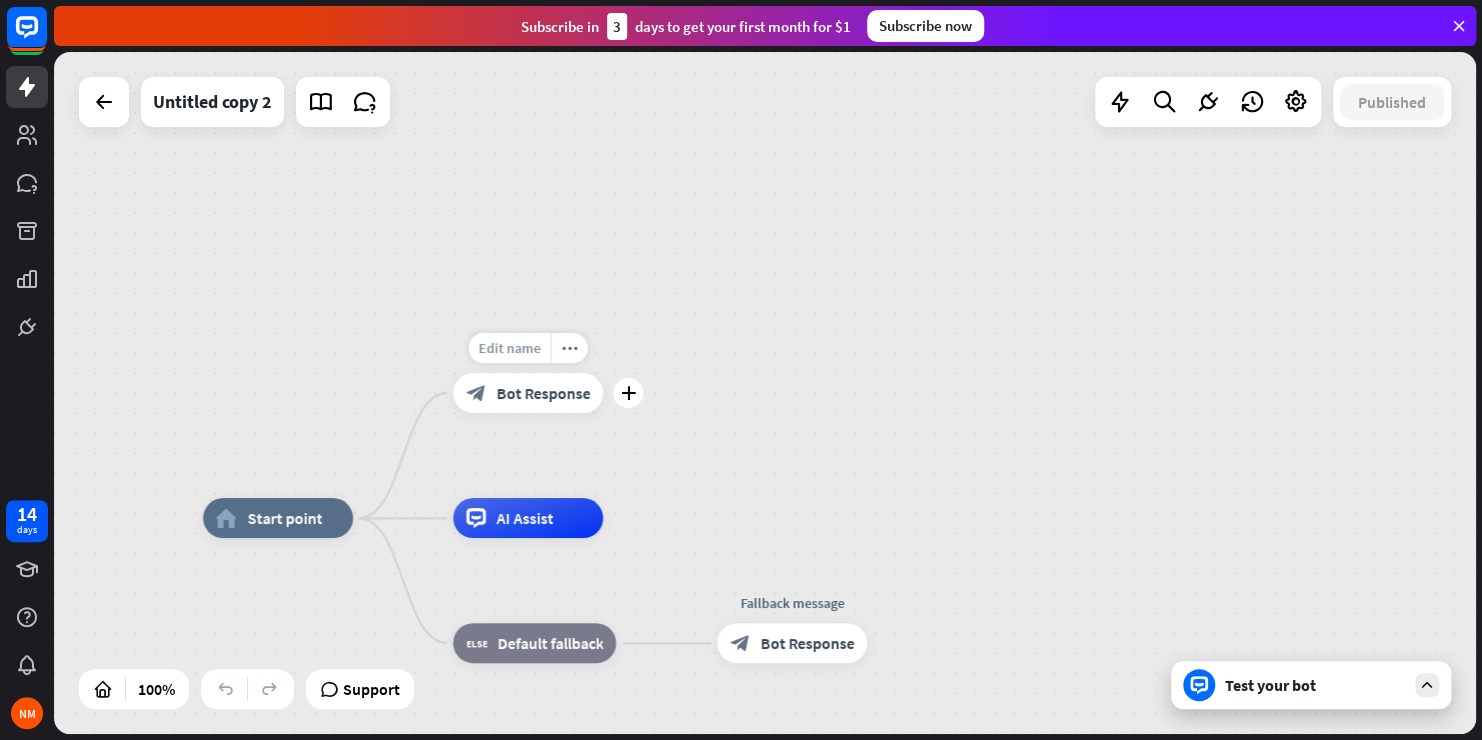 click on "Edit name" at bounding box center (510, 348) 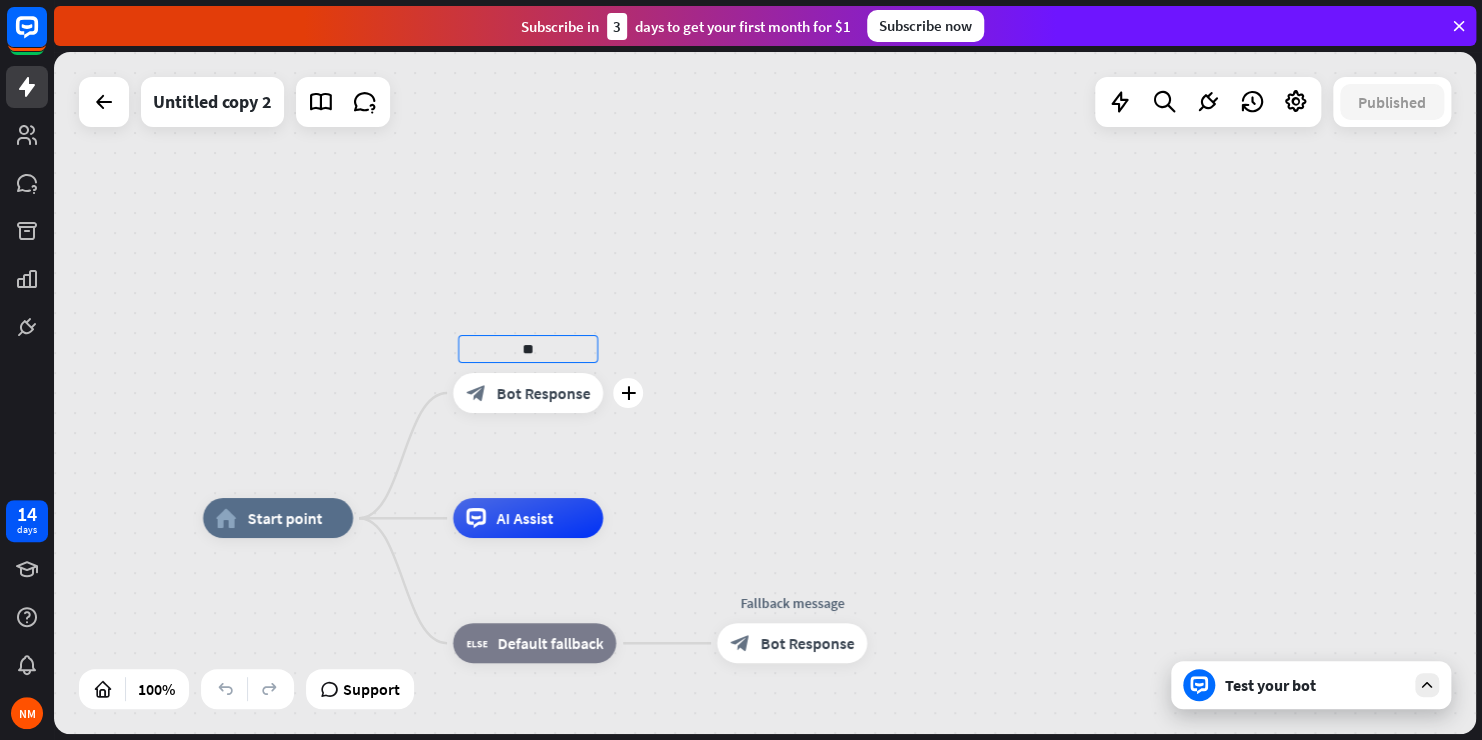 type on "*" 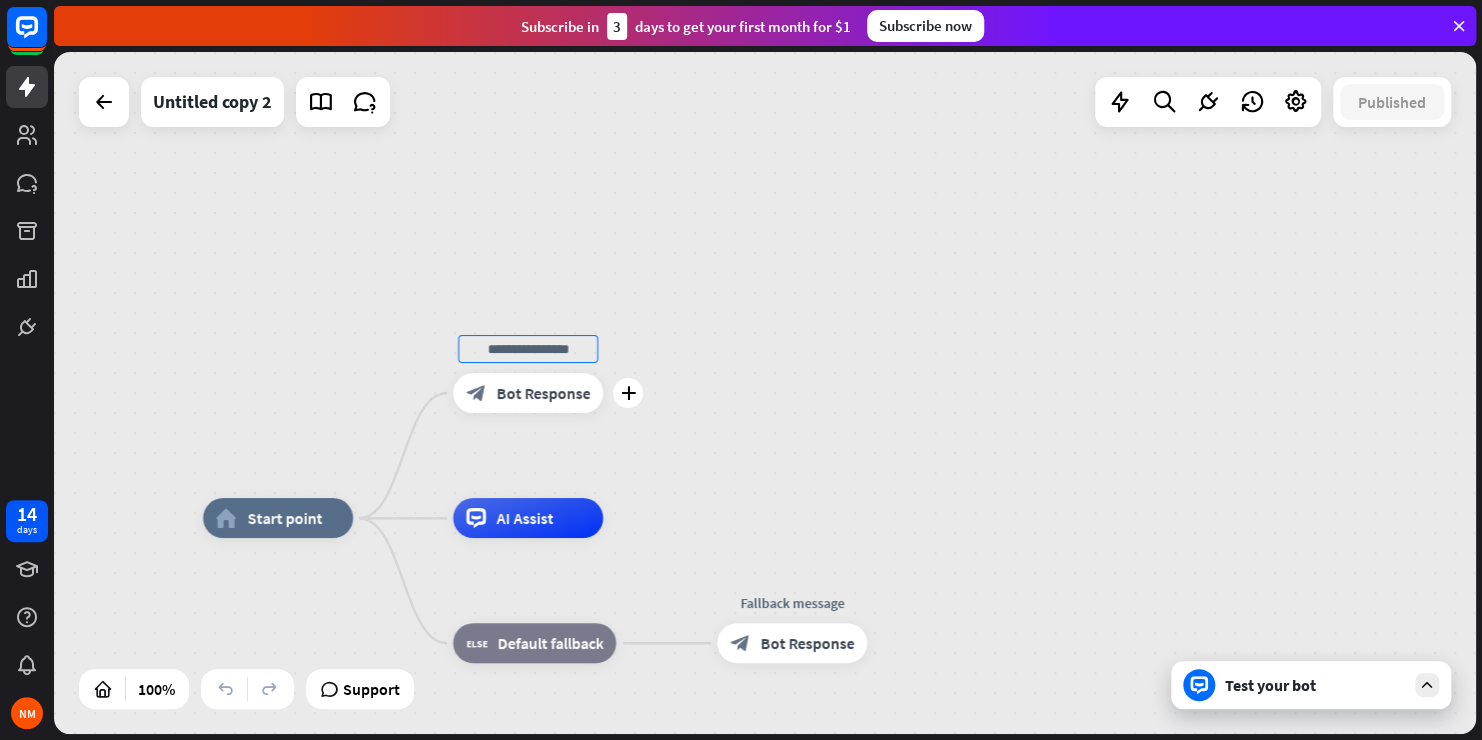 type 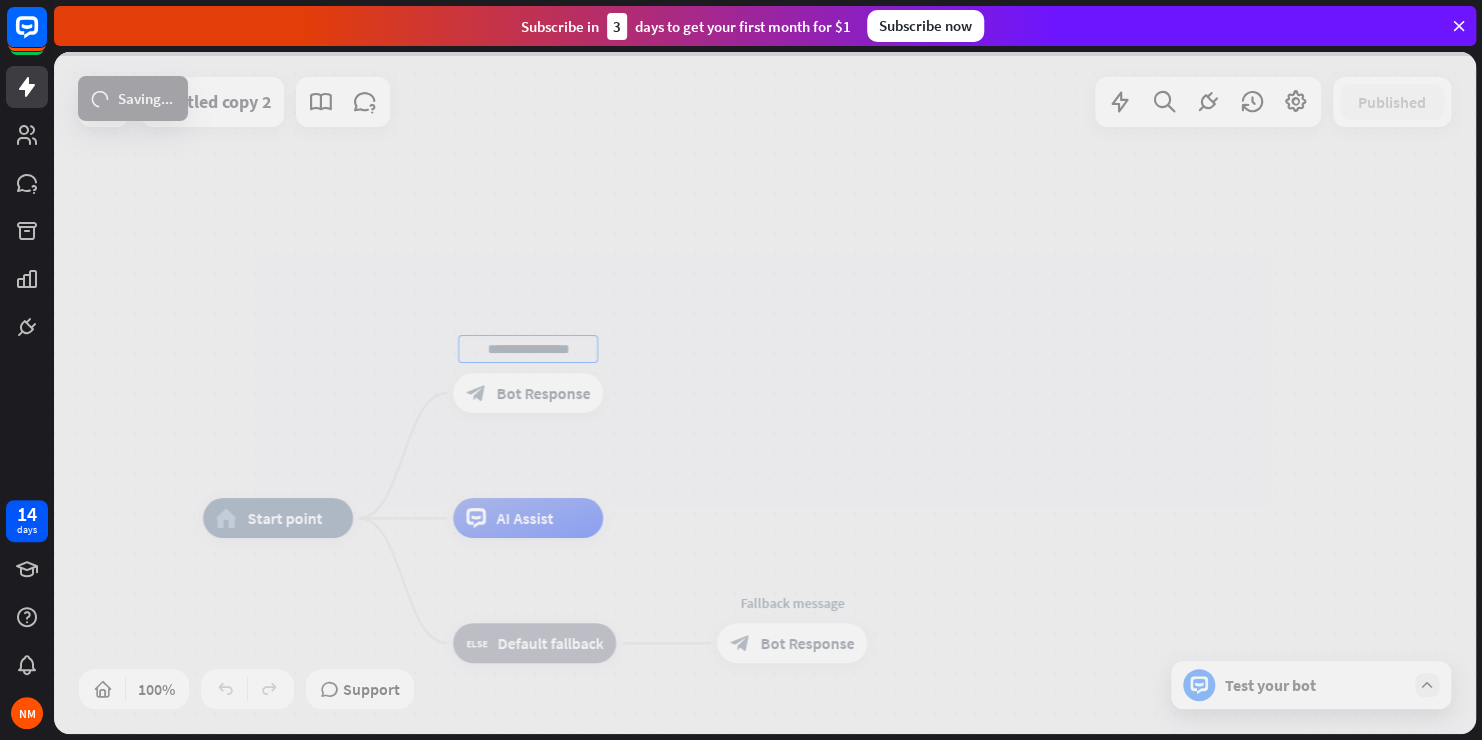click on "home_2   Start point                   block_bot_response   Bot Response                     AI Assist                   block_fallback   Default fallback                 Fallback message   block_bot_response   Bot Response
Untitled copy 2
Published
100%           Support         Test your bot         loader   Saving...           close   Interactions   block_user_input   User Input block_bot_response   Bot Response block_fallback   Fallback filter   Filter block_attachment   Attachment input builder_tree   Flow Actions   block_goto   Go to step block_faq   FAQ block_add_to_segment   Add to leads block_add_to_segment   Add to segment block_delete_from_segment   Delete from segment webhooks   Webhook block_set_attribute   Set attribute block_ab_testing   A/B Test block_question   Question block_close_chat   Close chat block_backtracking   Backtracking LiveChat actions   block_livechat     Mark Goal" at bounding box center (765, 393) 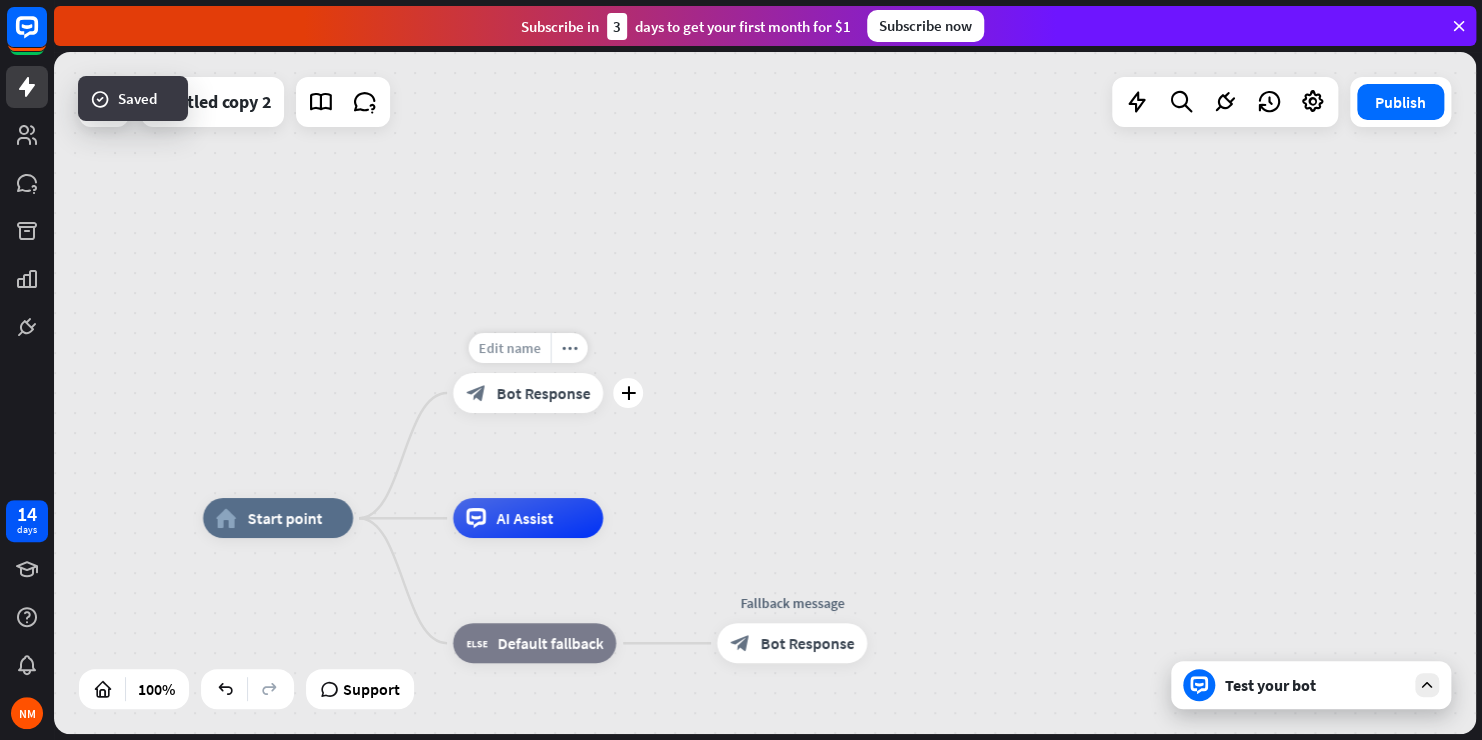 click on "Edit name" at bounding box center (510, 348) 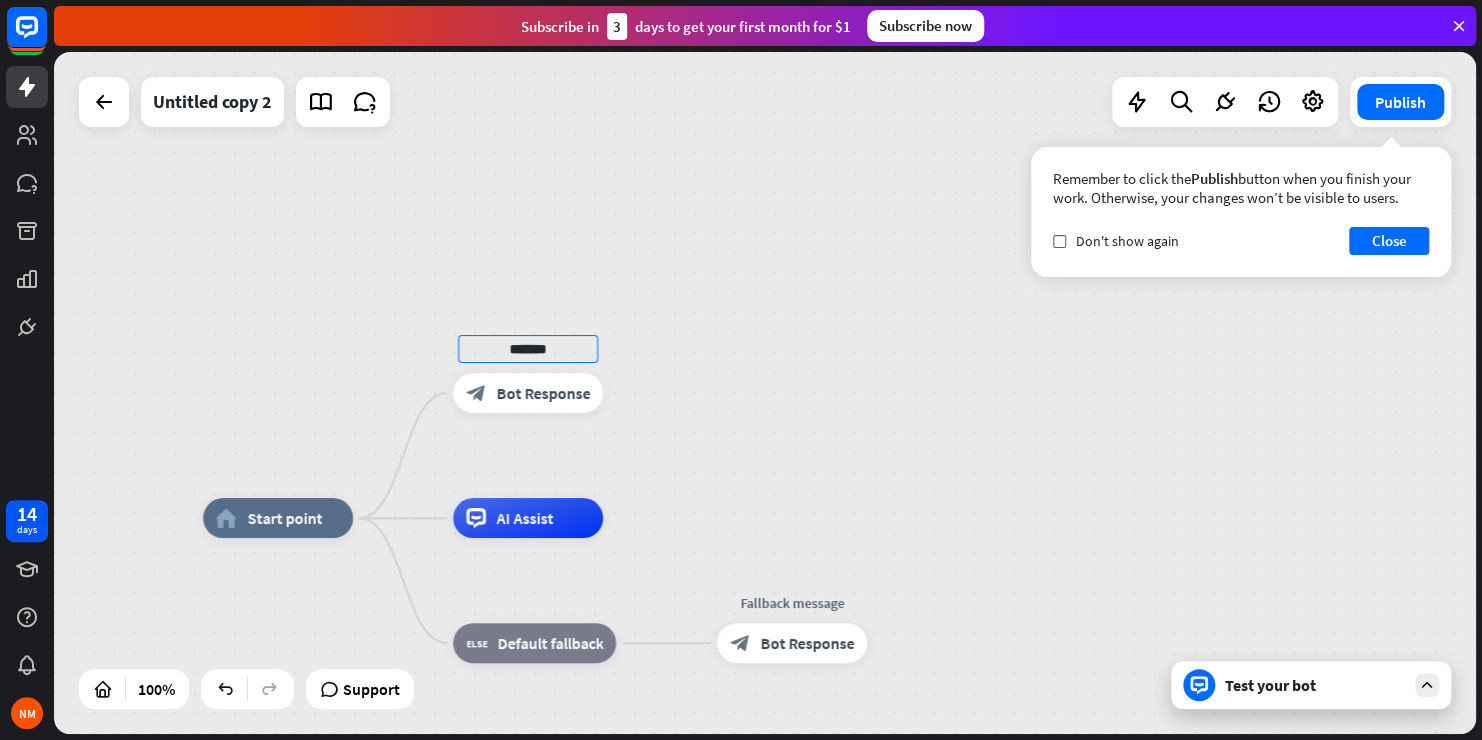type on "*******" 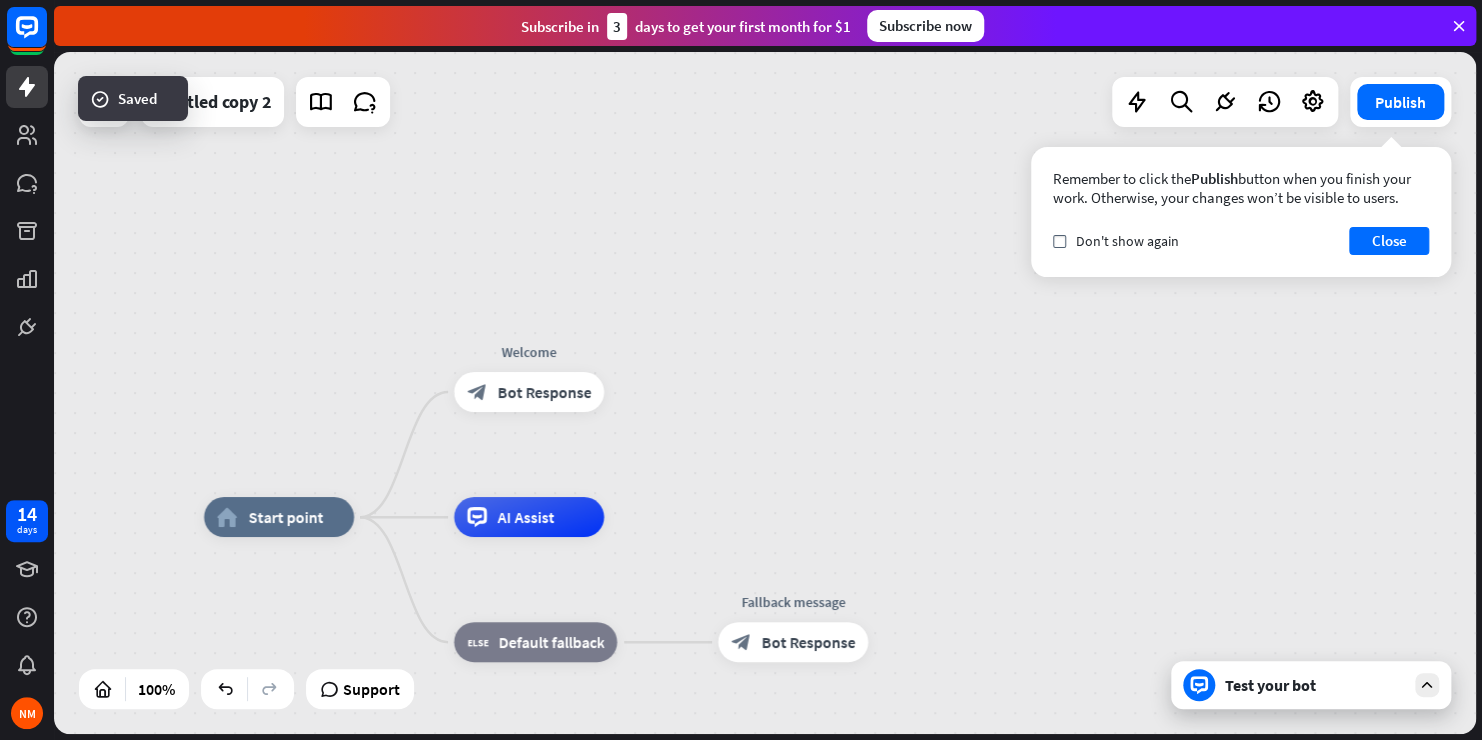 click on "Bot Response" at bounding box center (544, 392) 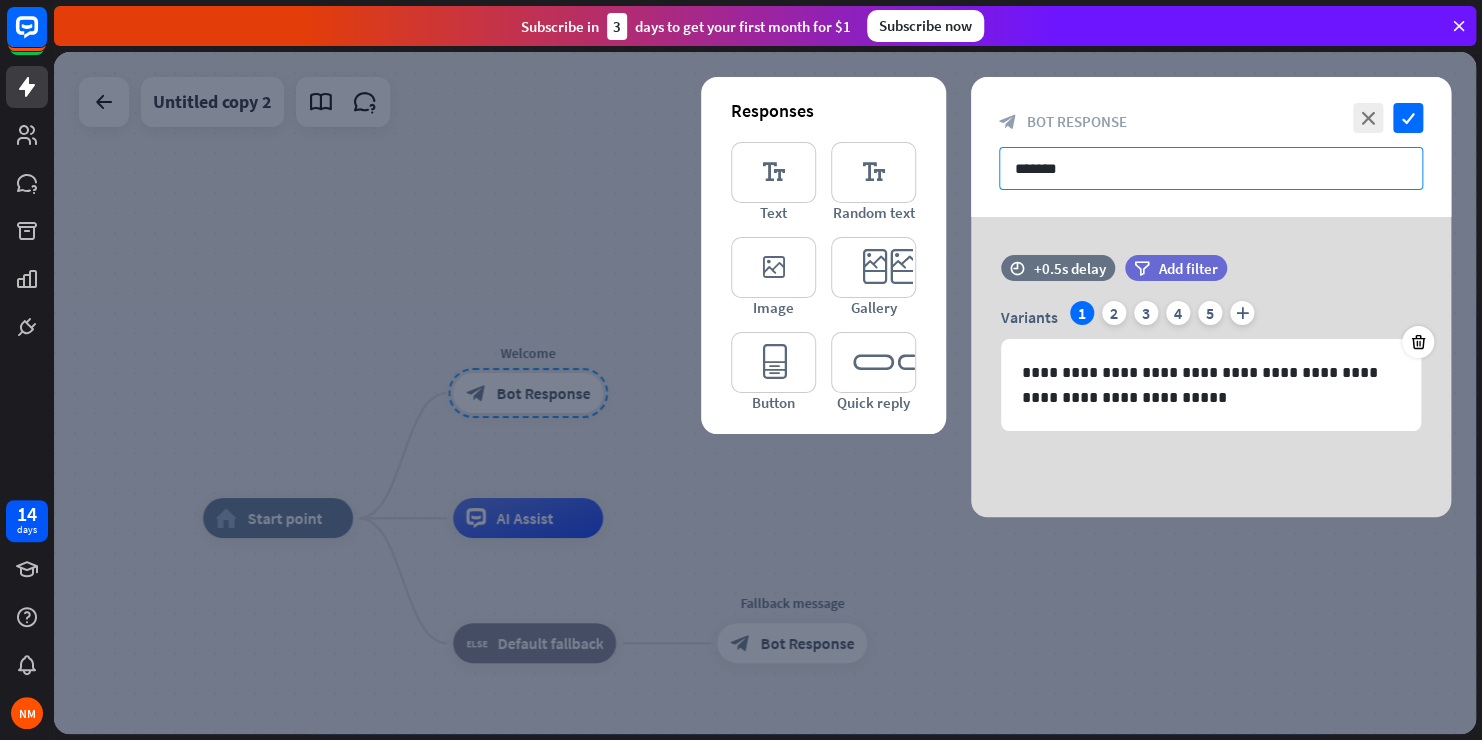 click on "*******" at bounding box center [1211, 168] 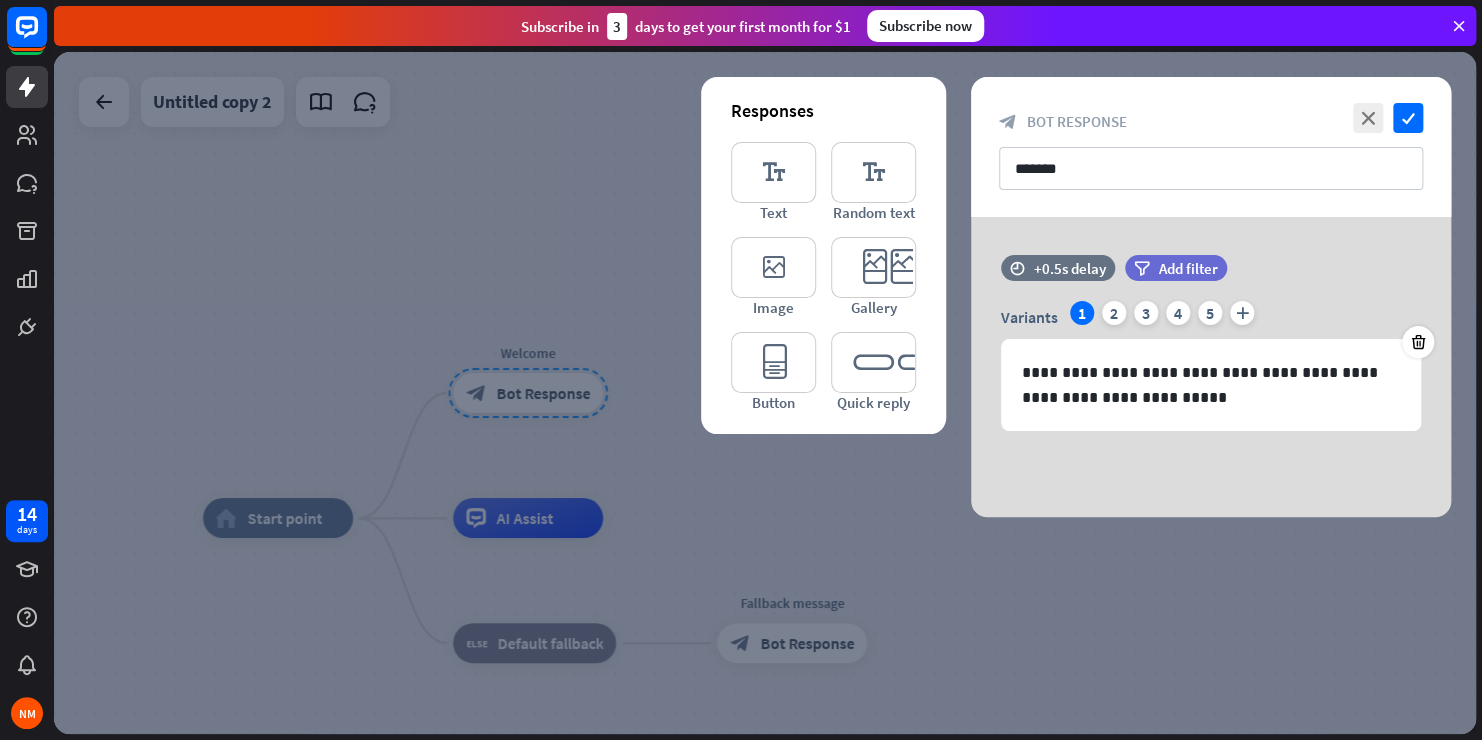 click on "**********" at bounding box center [1211, 367] 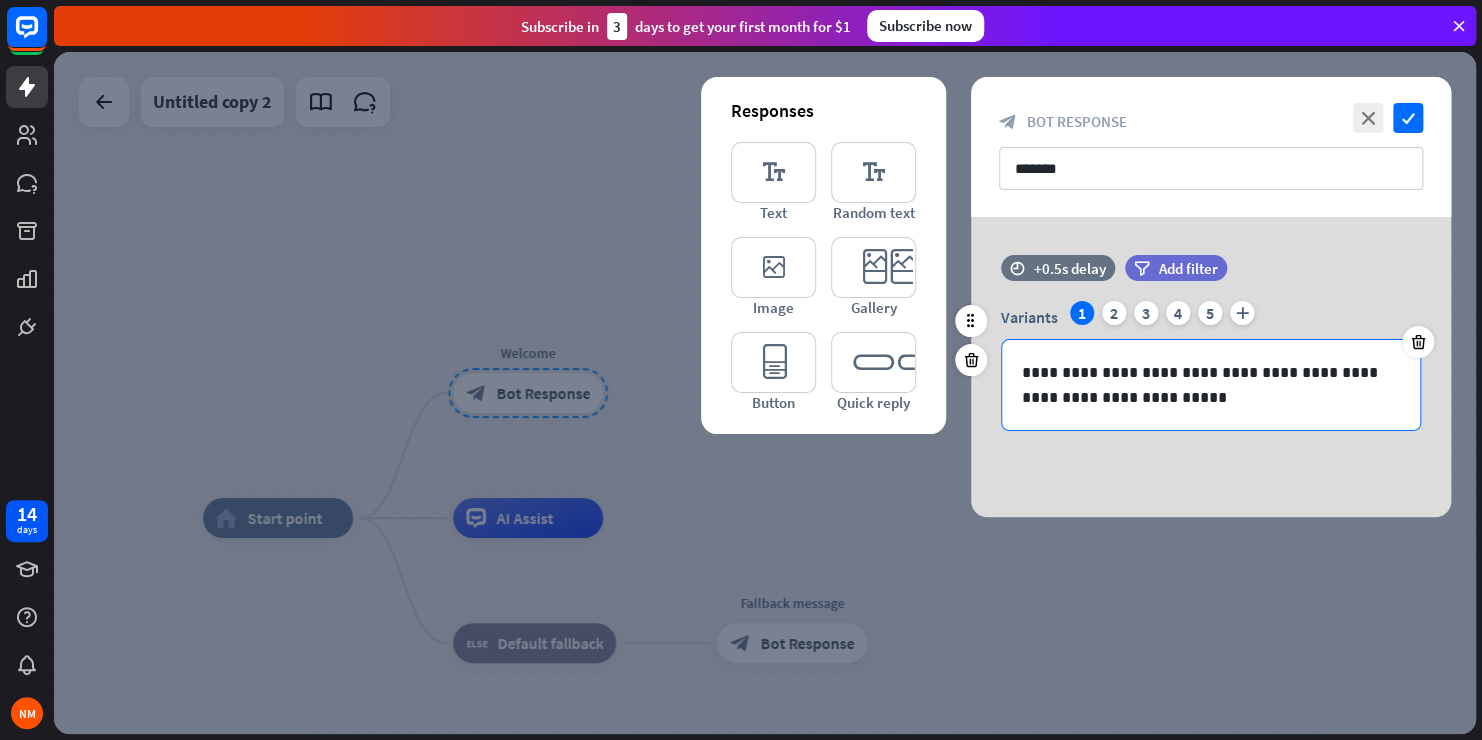 click on "**********" at bounding box center [1211, 385] 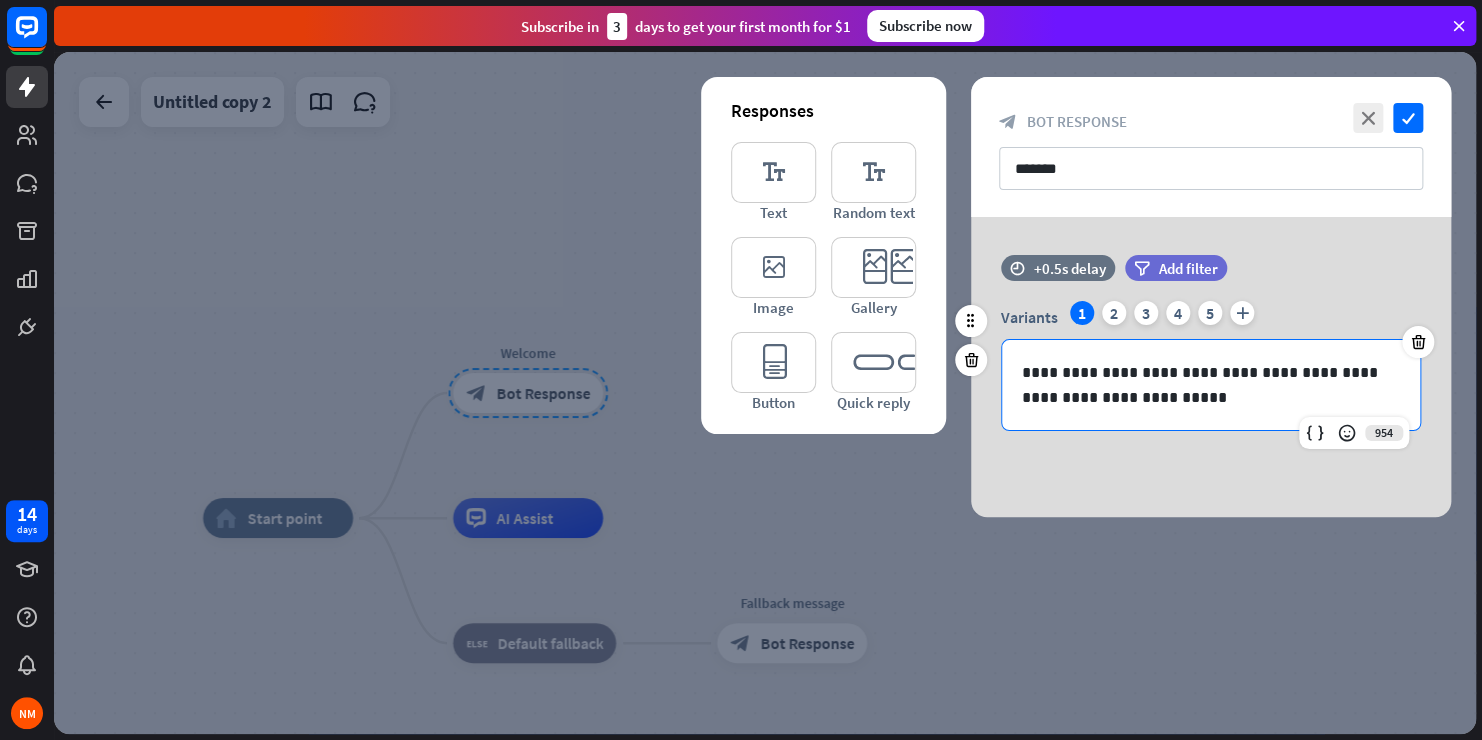 click on "**********" at bounding box center (1211, 385) 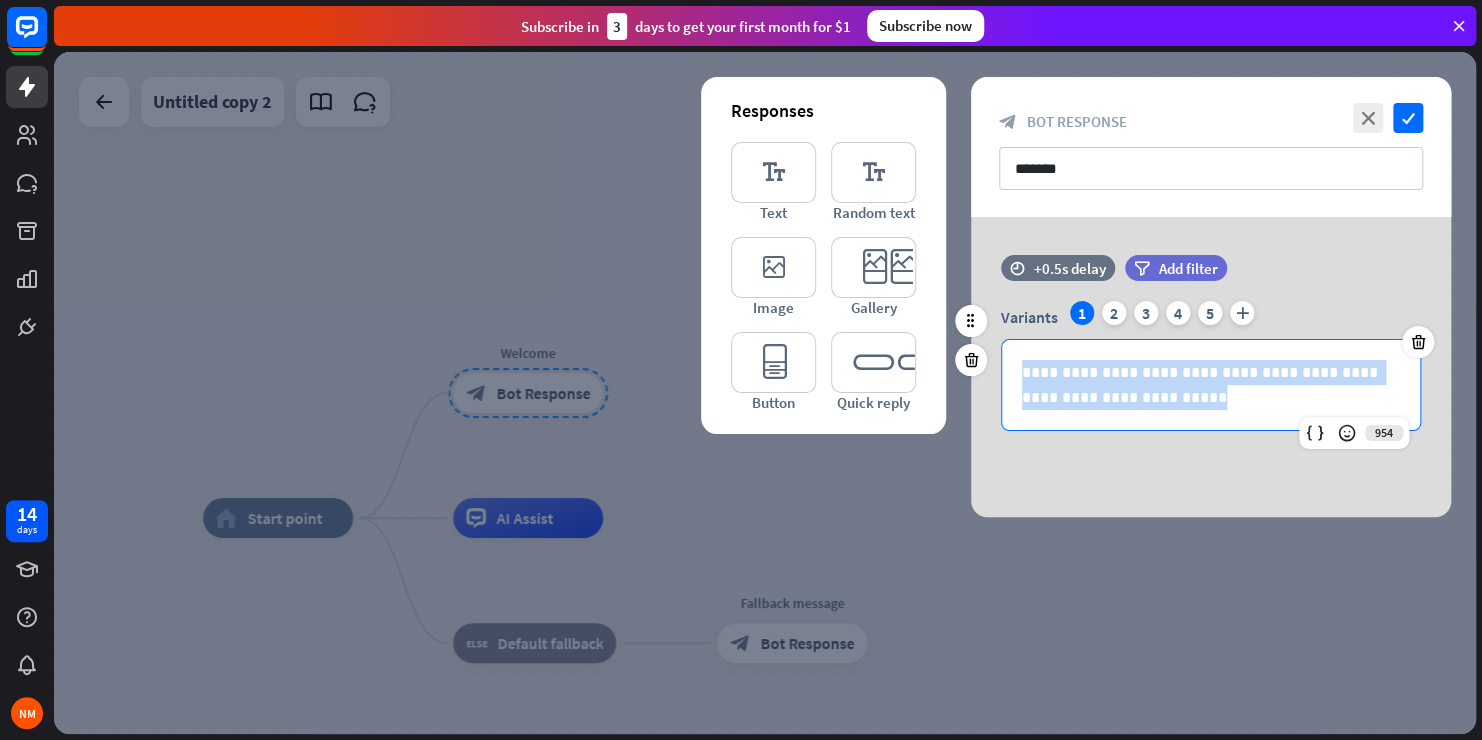 click on "**********" at bounding box center (1211, 385) 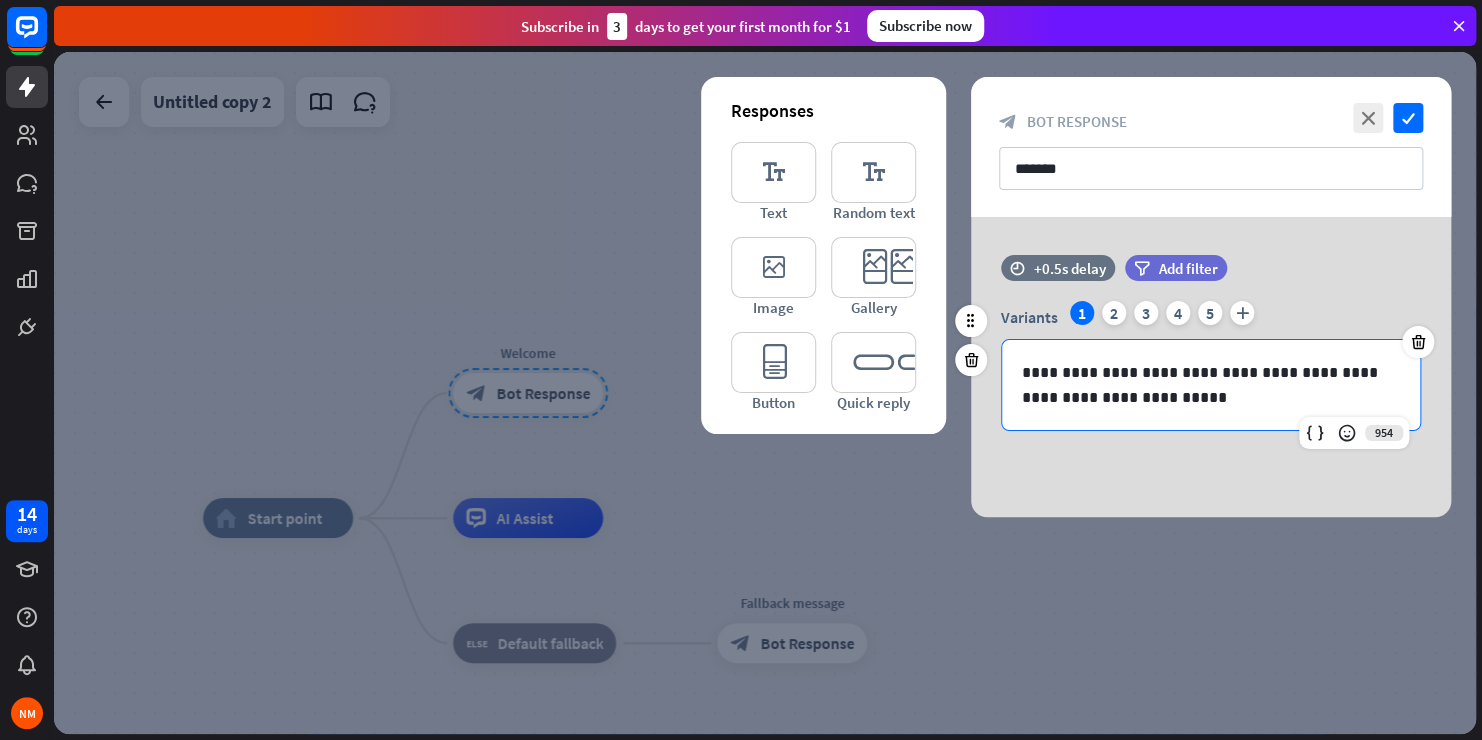 scroll, scrollTop: 10, scrollLeft: 0, axis: vertical 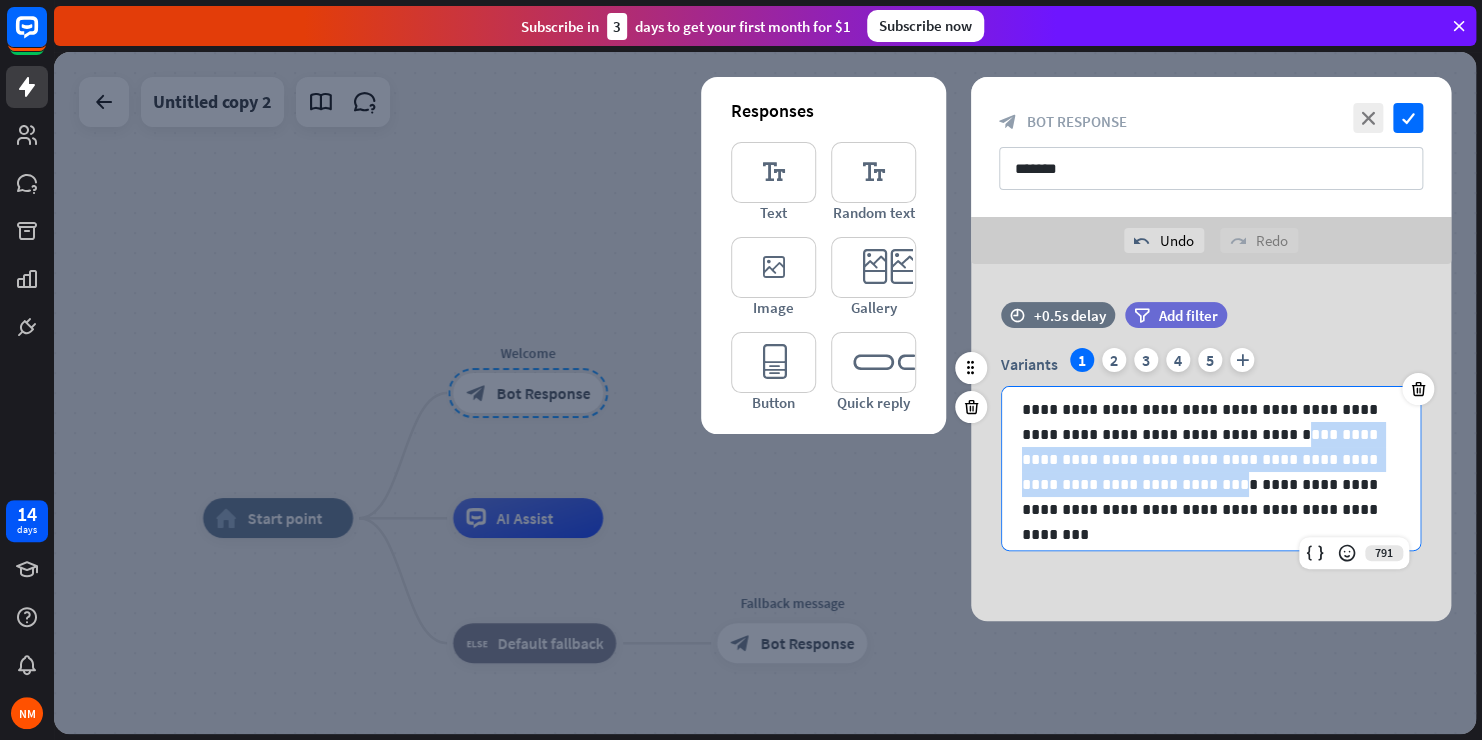 drag, startPoint x: 1243, startPoint y: 436, endPoint x: 1261, endPoint y: 474, distance: 42.047592 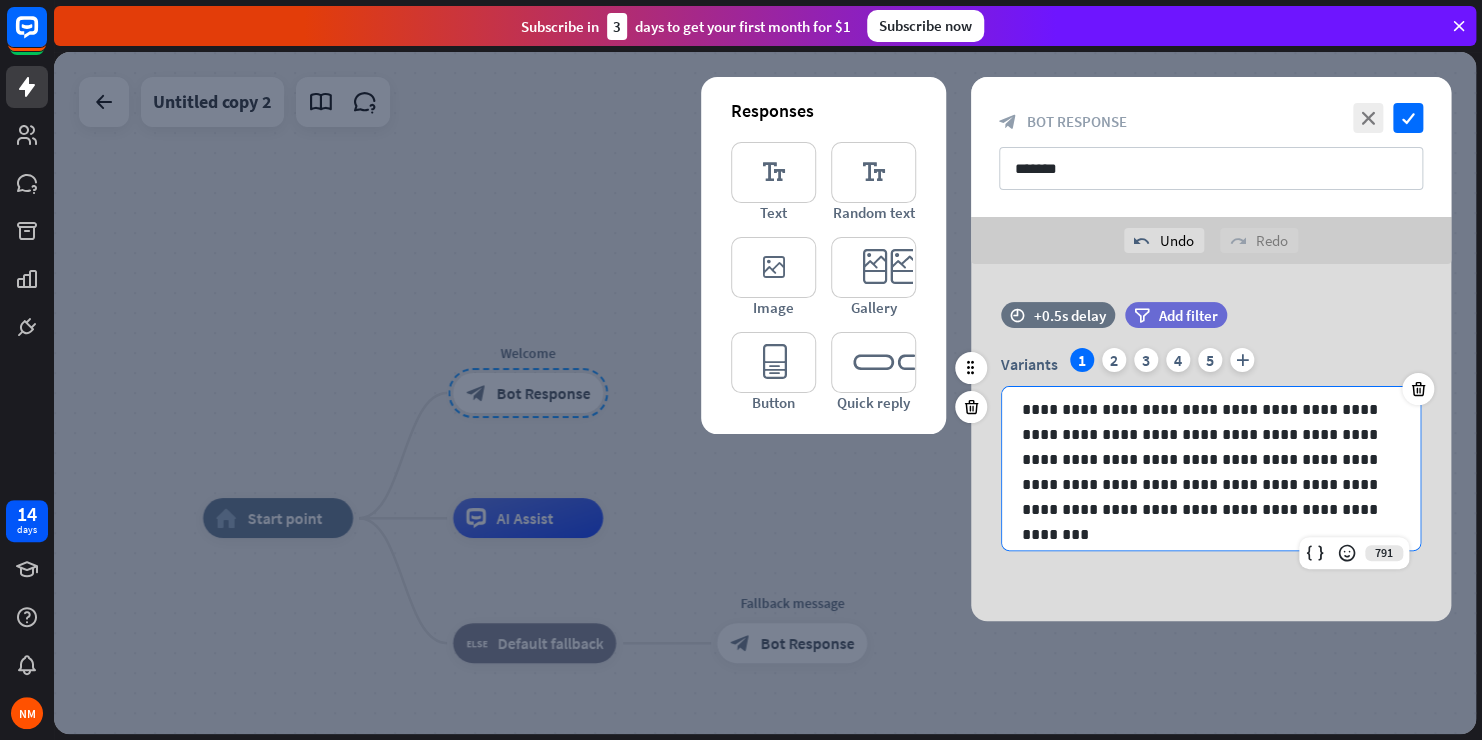 click on "**********" at bounding box center (1203, 472) 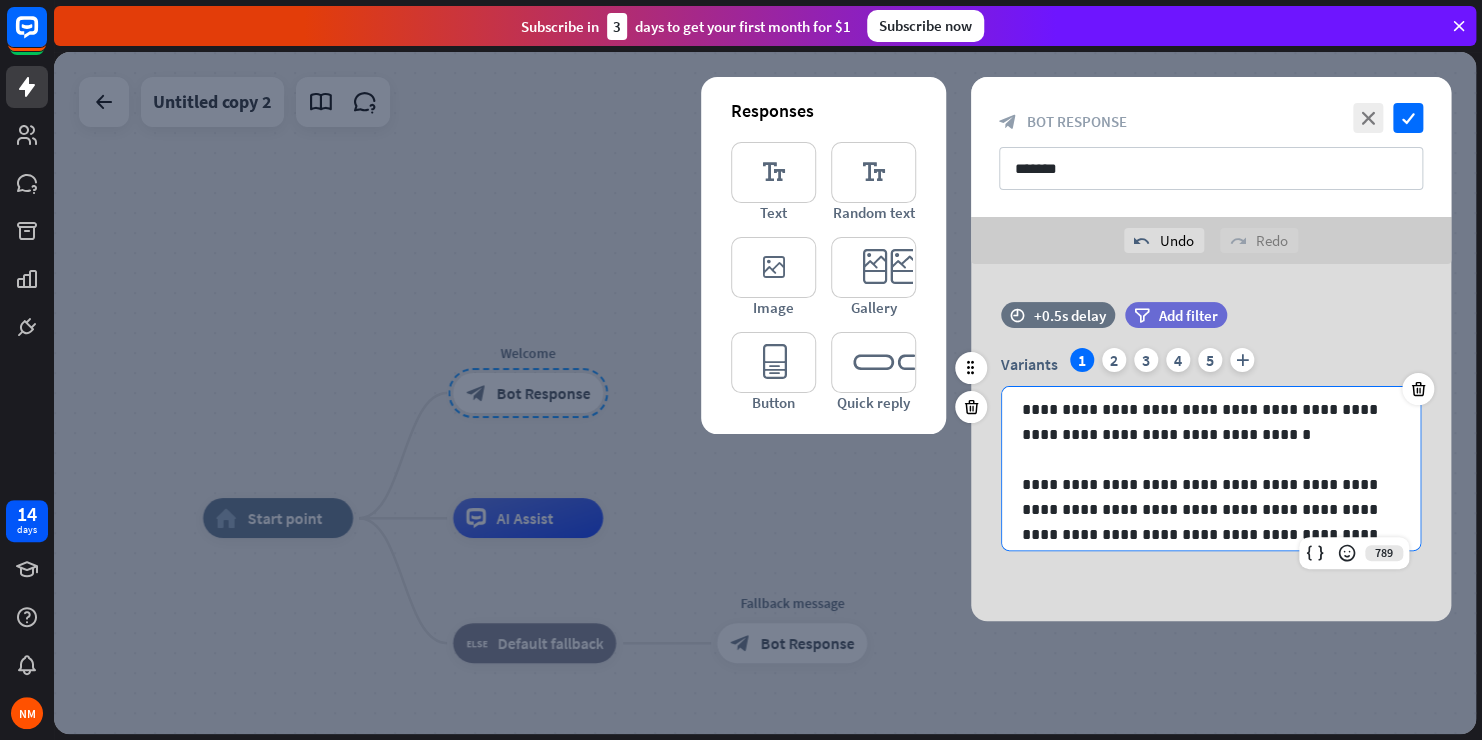 type 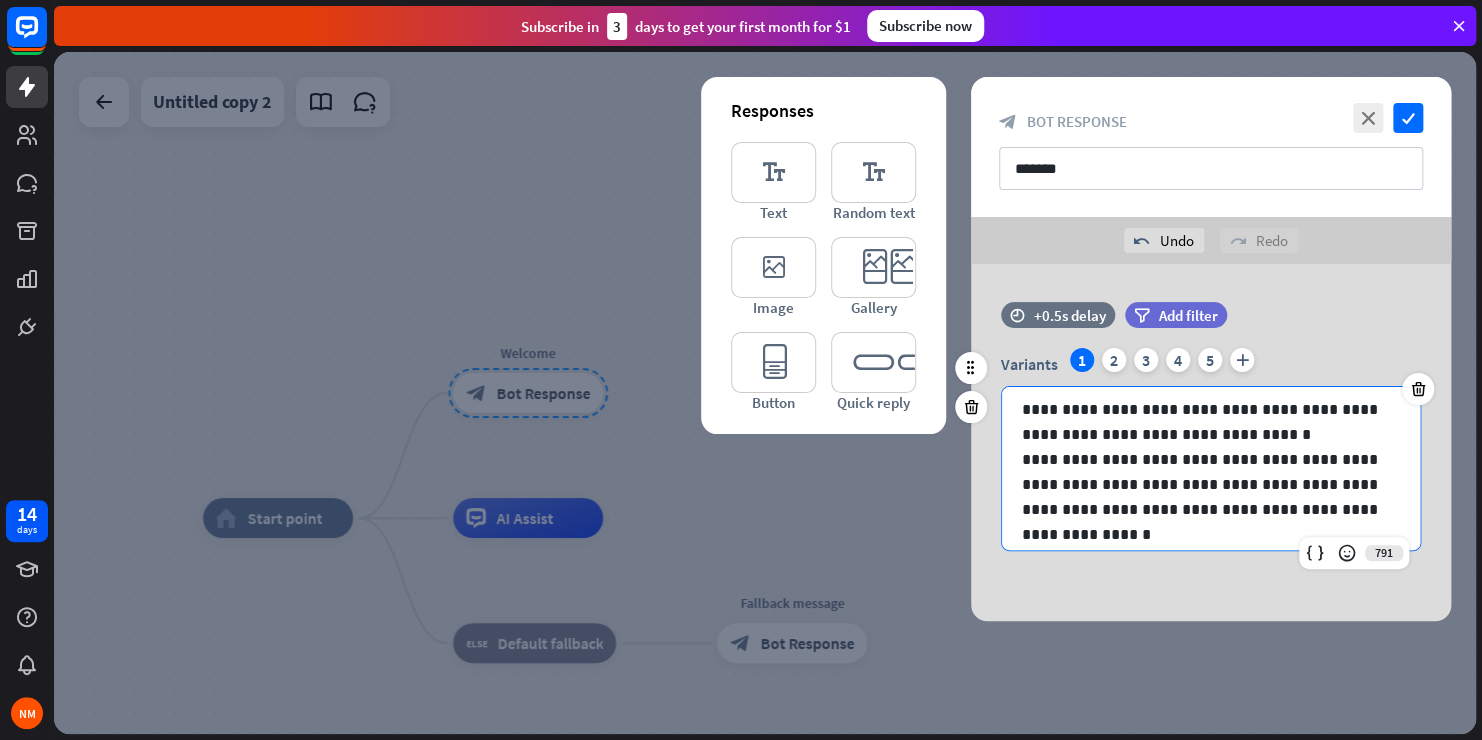 click on "**********" at bounding box center (1203, 422) 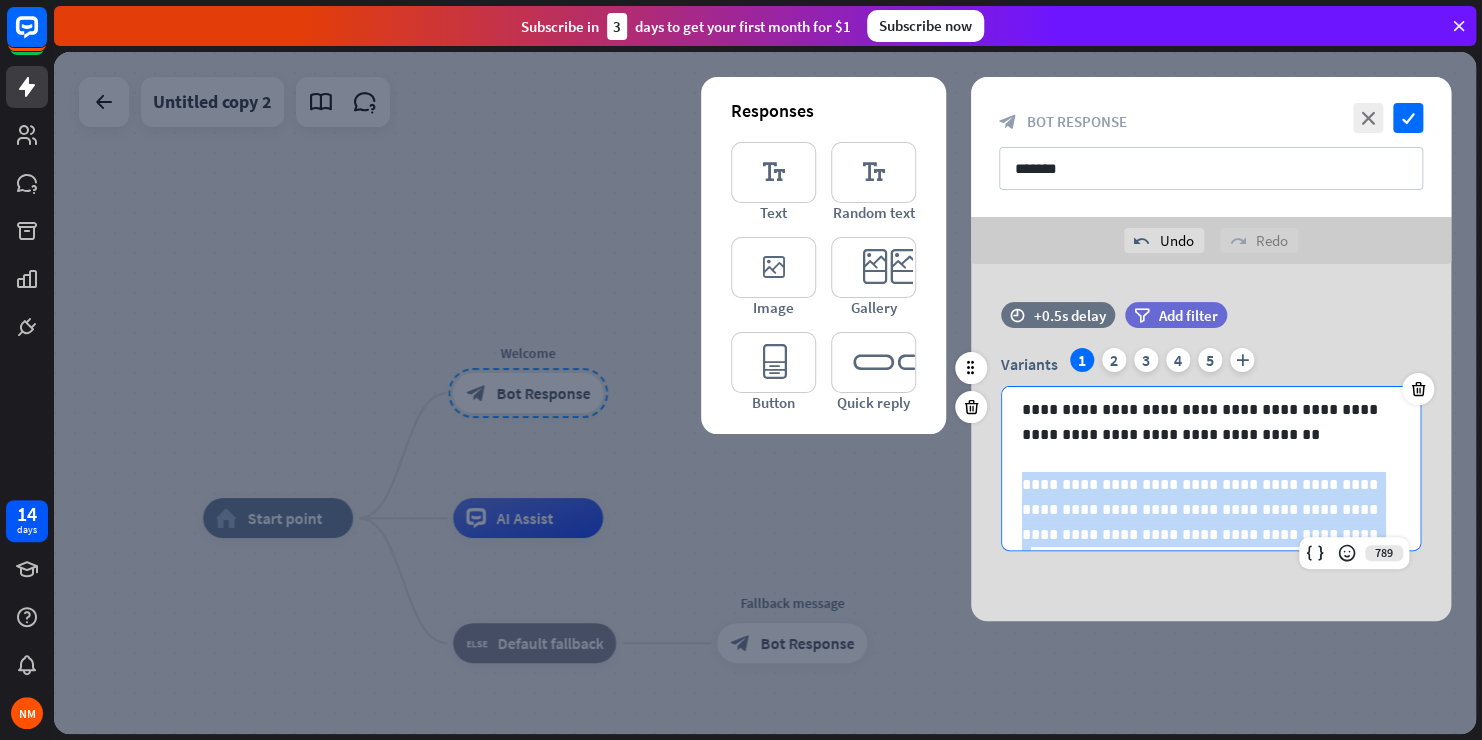 scroll, scrollTop: 52, scrollLeft: 0, axis: vertical 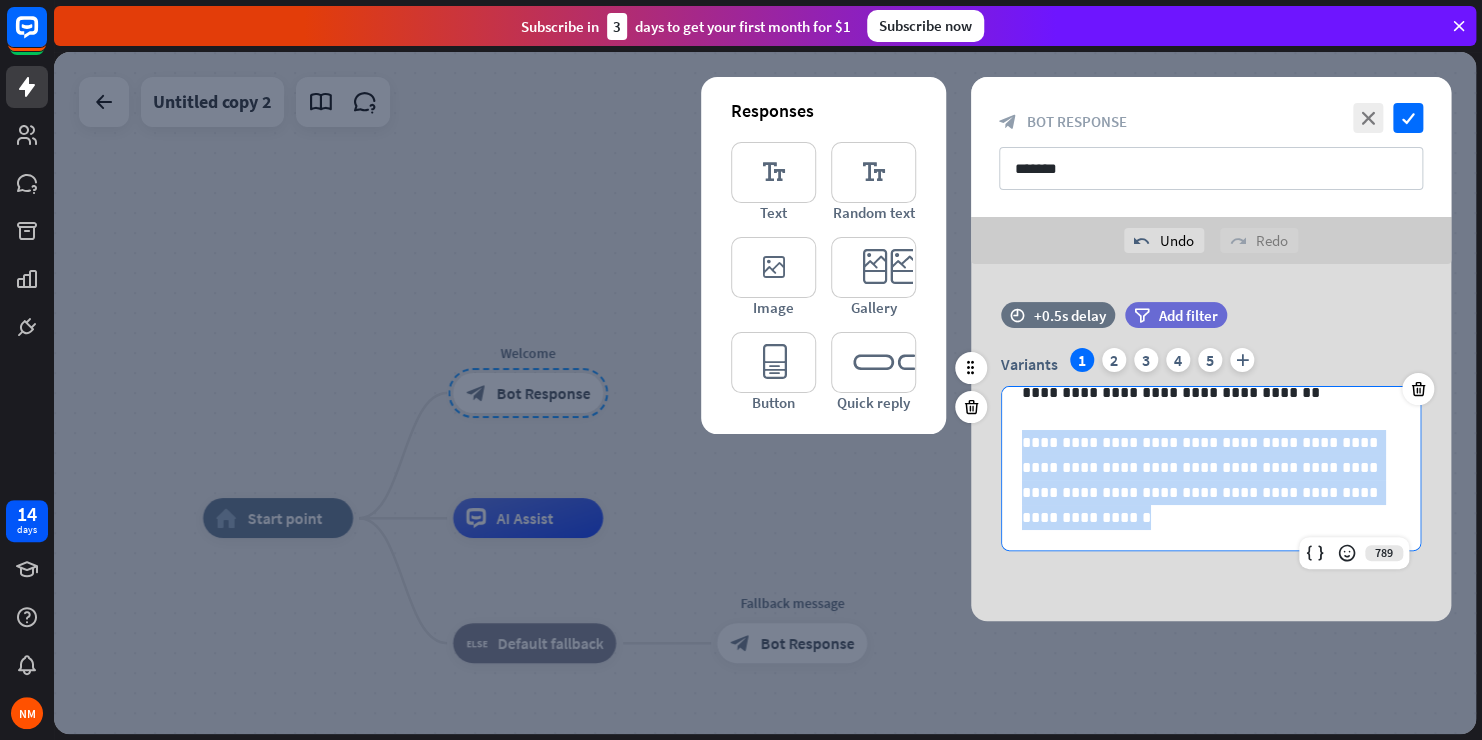 drag, startPoint x: 1022, startPoint y: 481, endPoint x: 1188, endPoint y: 563, distance: 185.14859 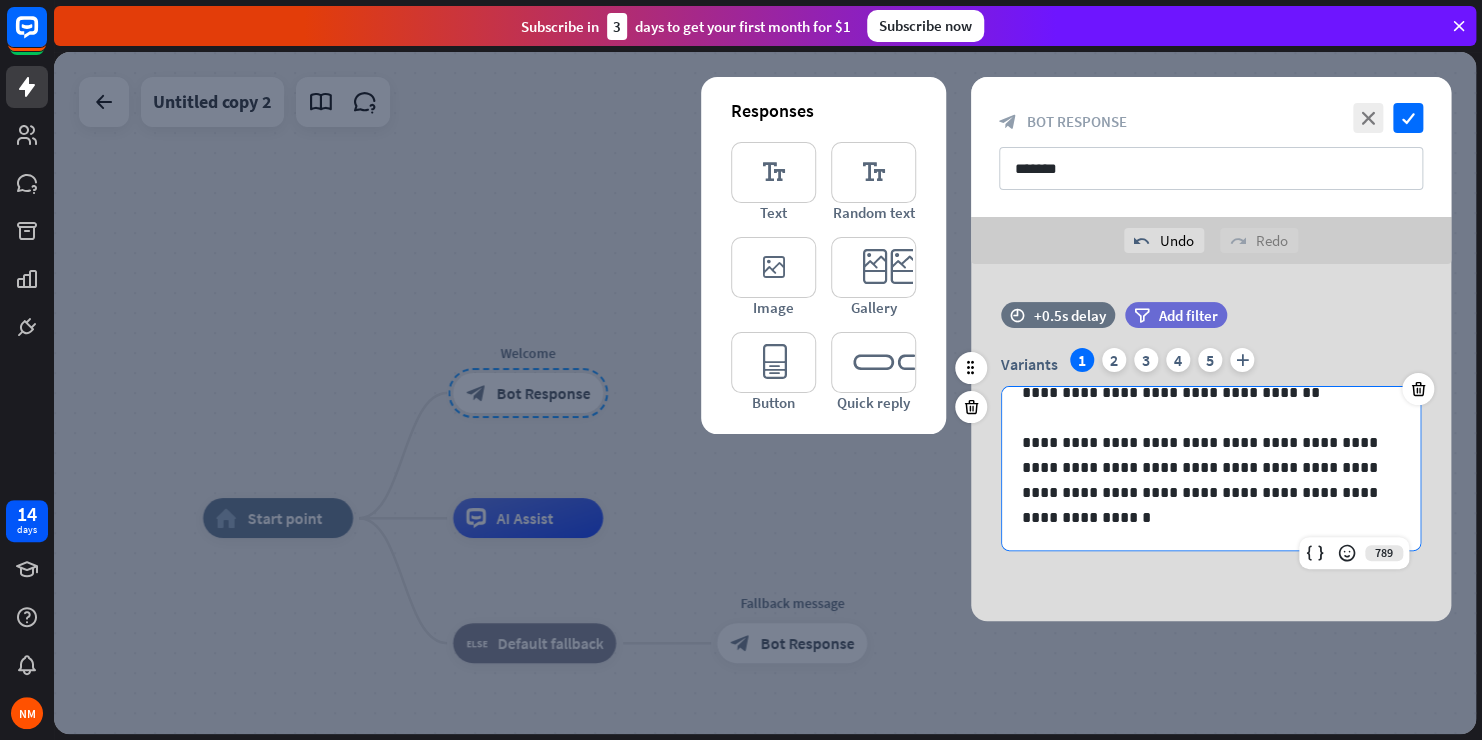 scroll, scrollTop: 0, scrollLeft: 0, axis: both 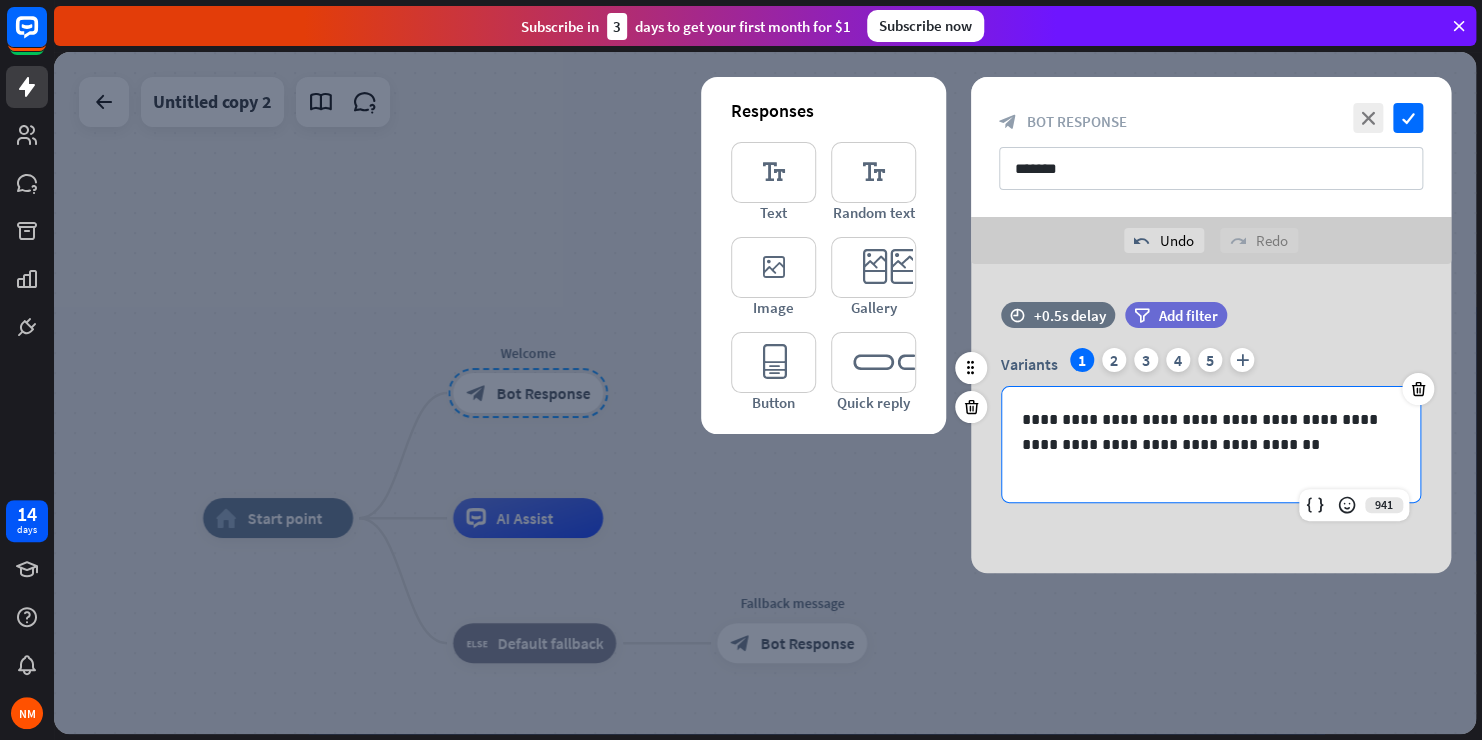 click on "**********" at bounding box center [1211, 432] 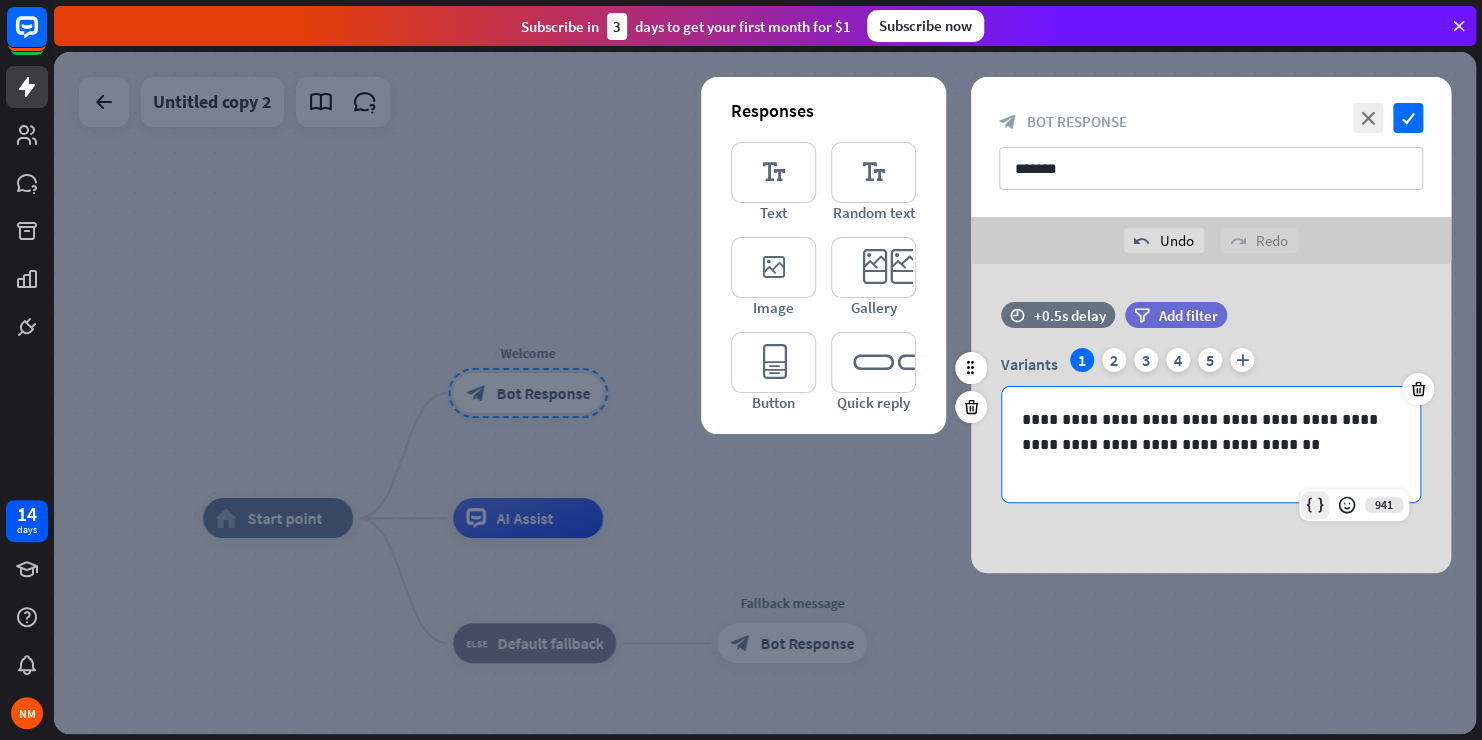 click at bounding box center (1315, 505) 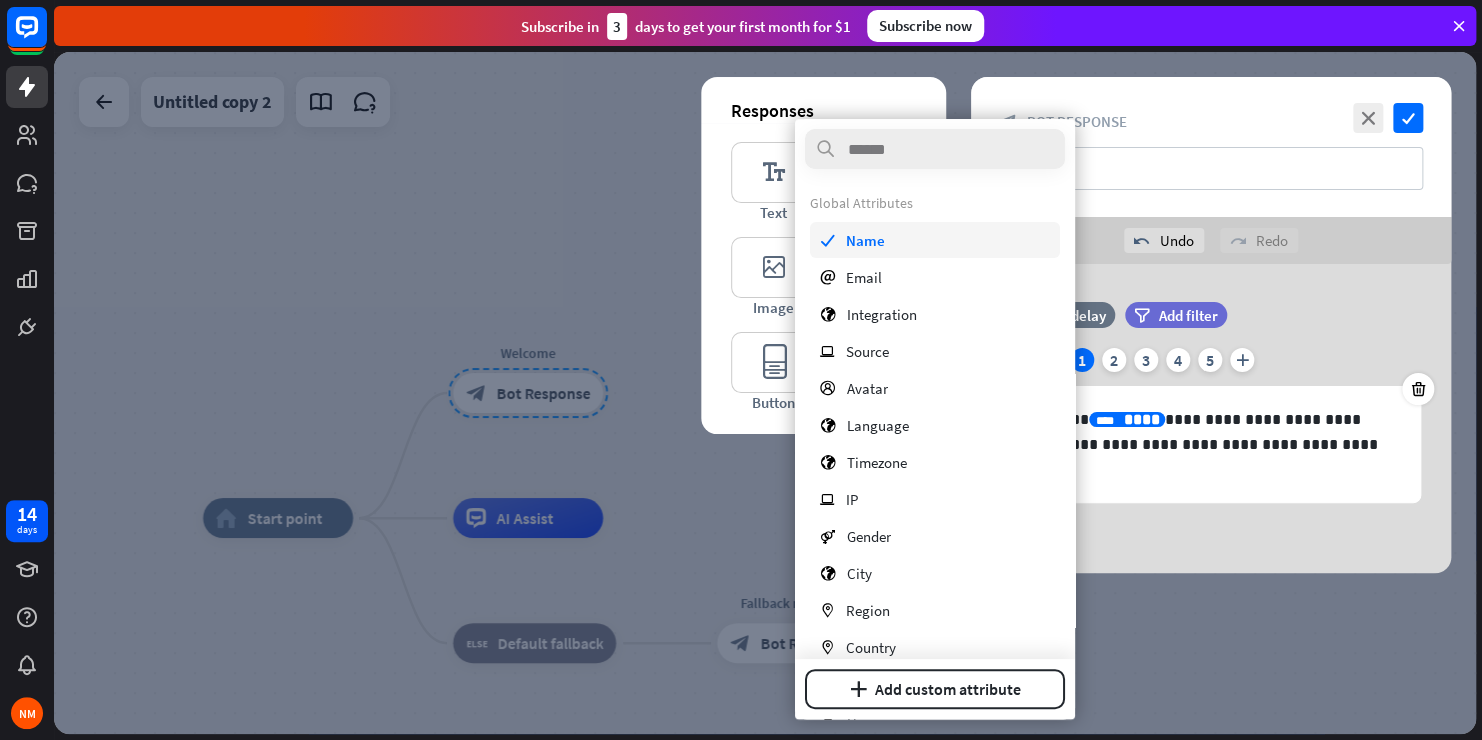 click on "check
Name" at bounding box center (935, 240) 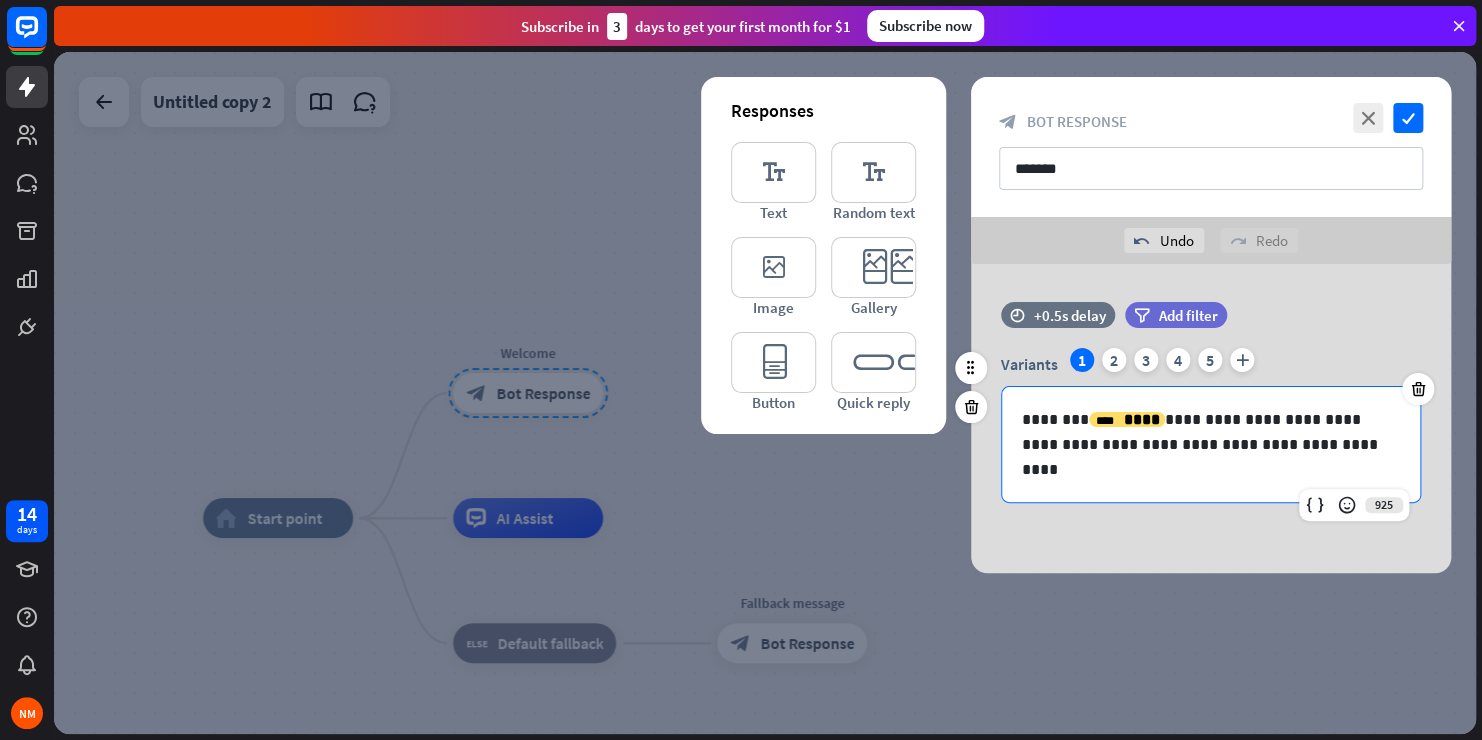 click on "**********" at bounding box center [1211, 432] 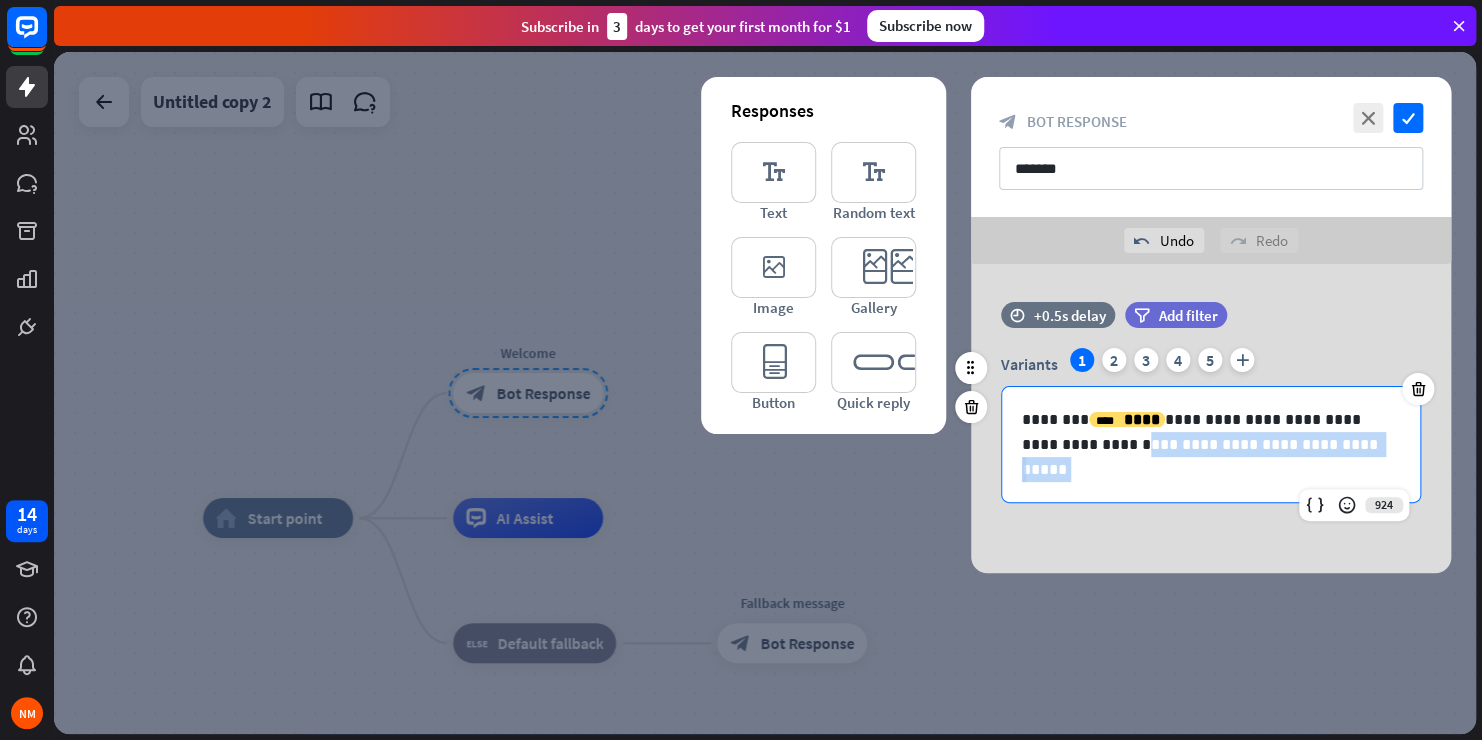 drag, startPoint x: 1061, startPoint y: 443, endPoint x: 1281, endPoint y: 461, distance: 220.73514 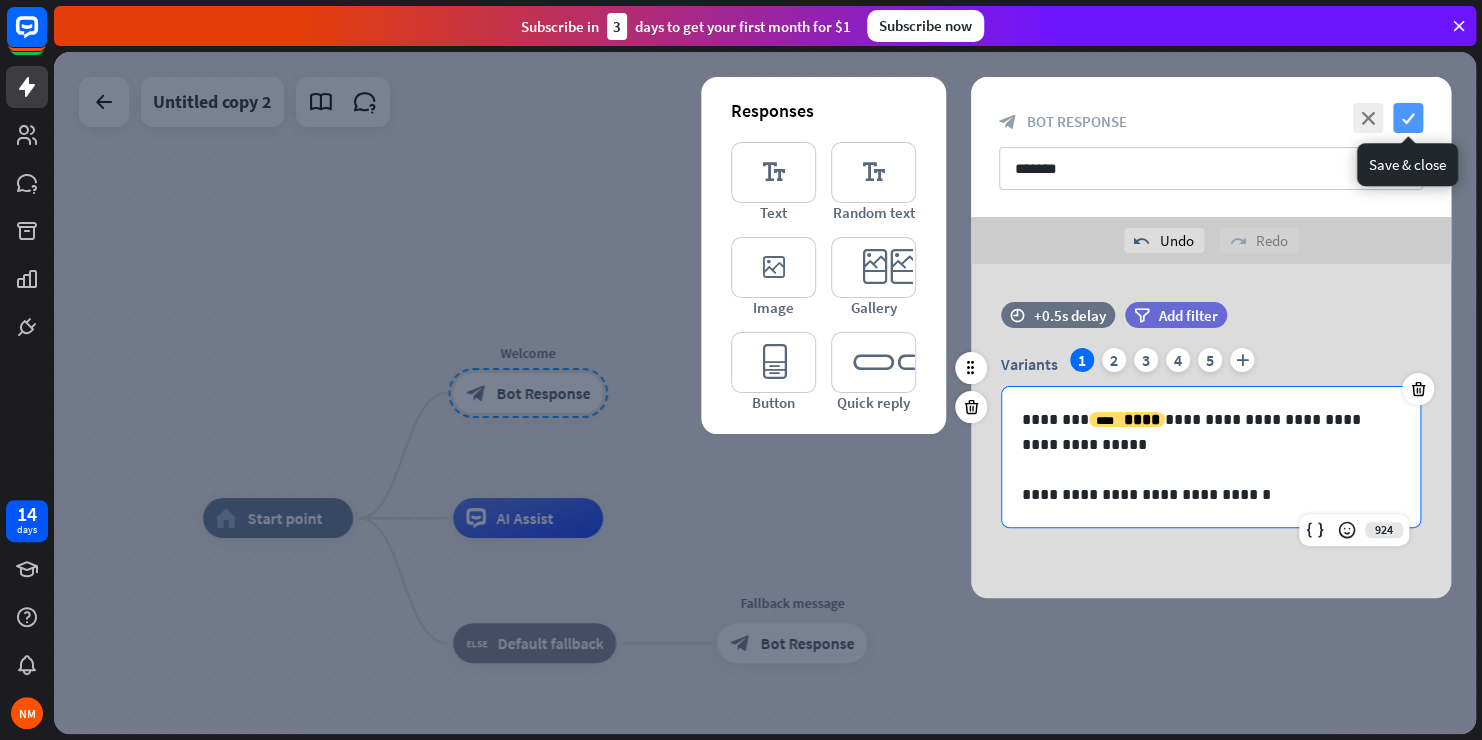 click on "check" at bounding box center [1408, 118] 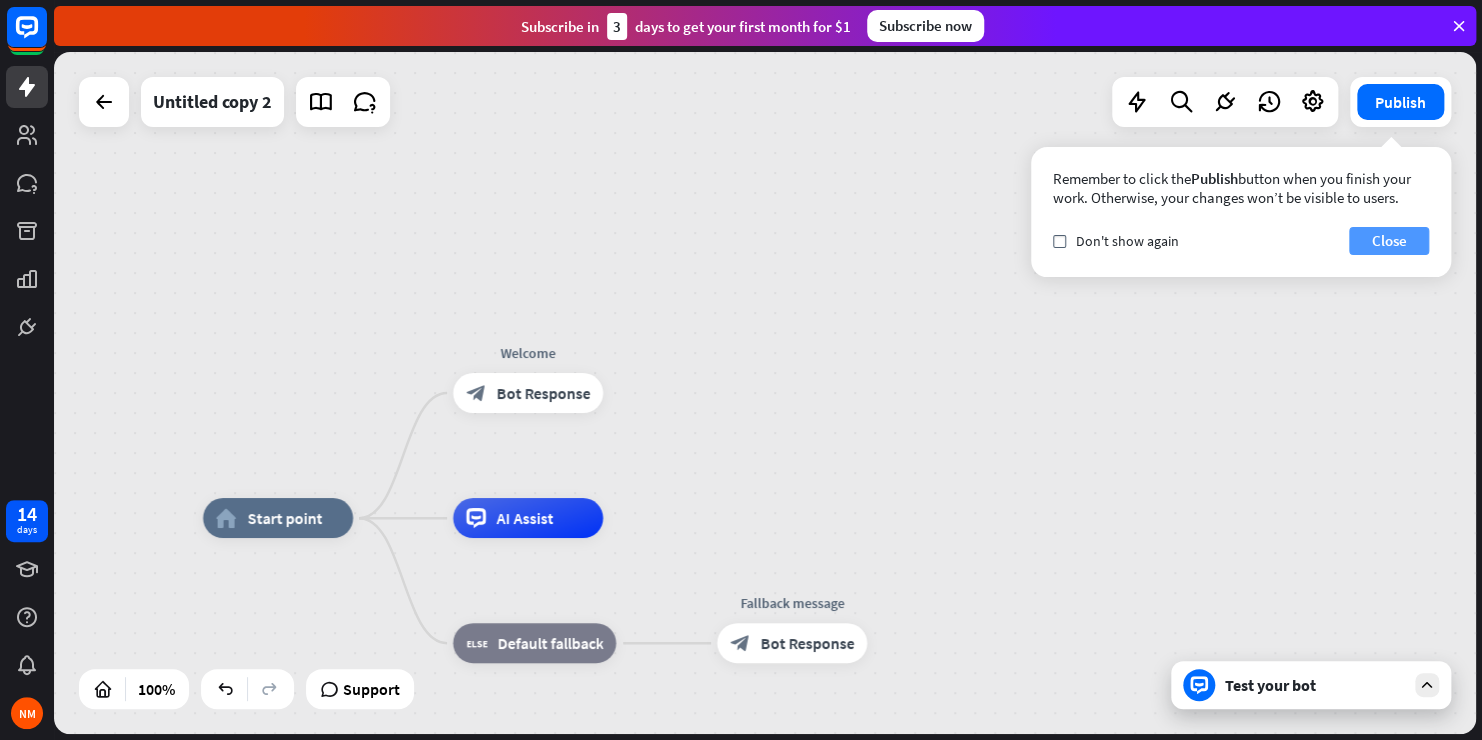 click on "Close" at bounding box center [1389, 241] 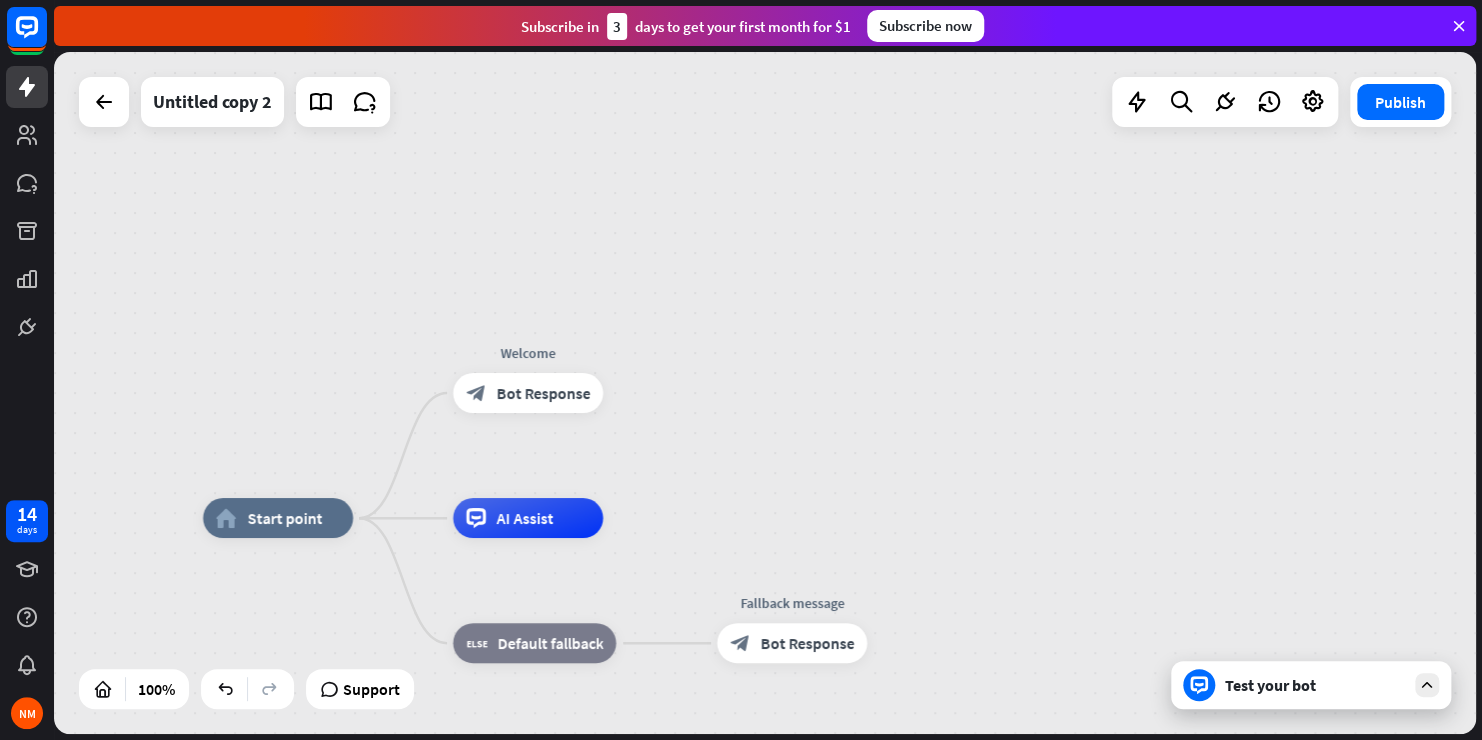 click on "Test your bot" at bounding box center [1315, 685] 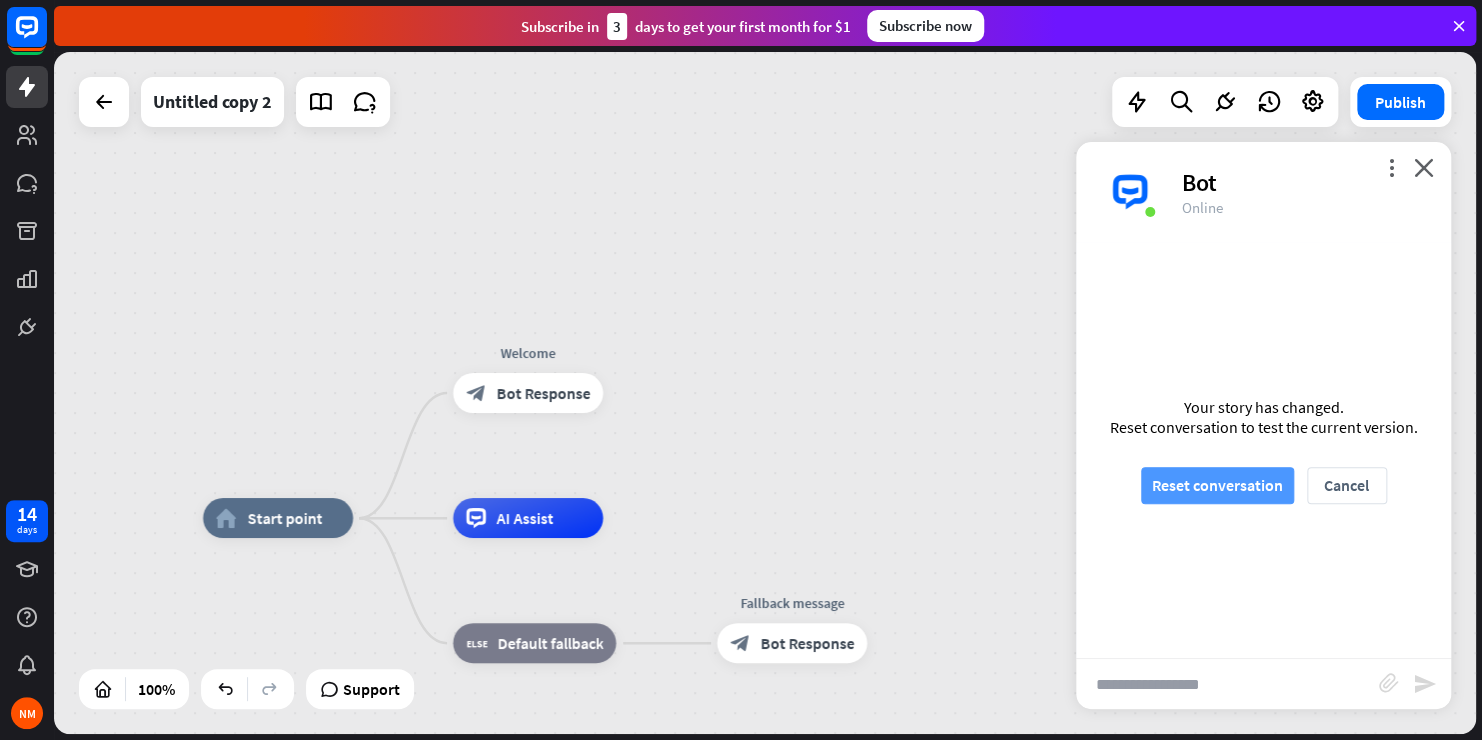 click on "Reset conversation" at bounding box center [1217, 485] 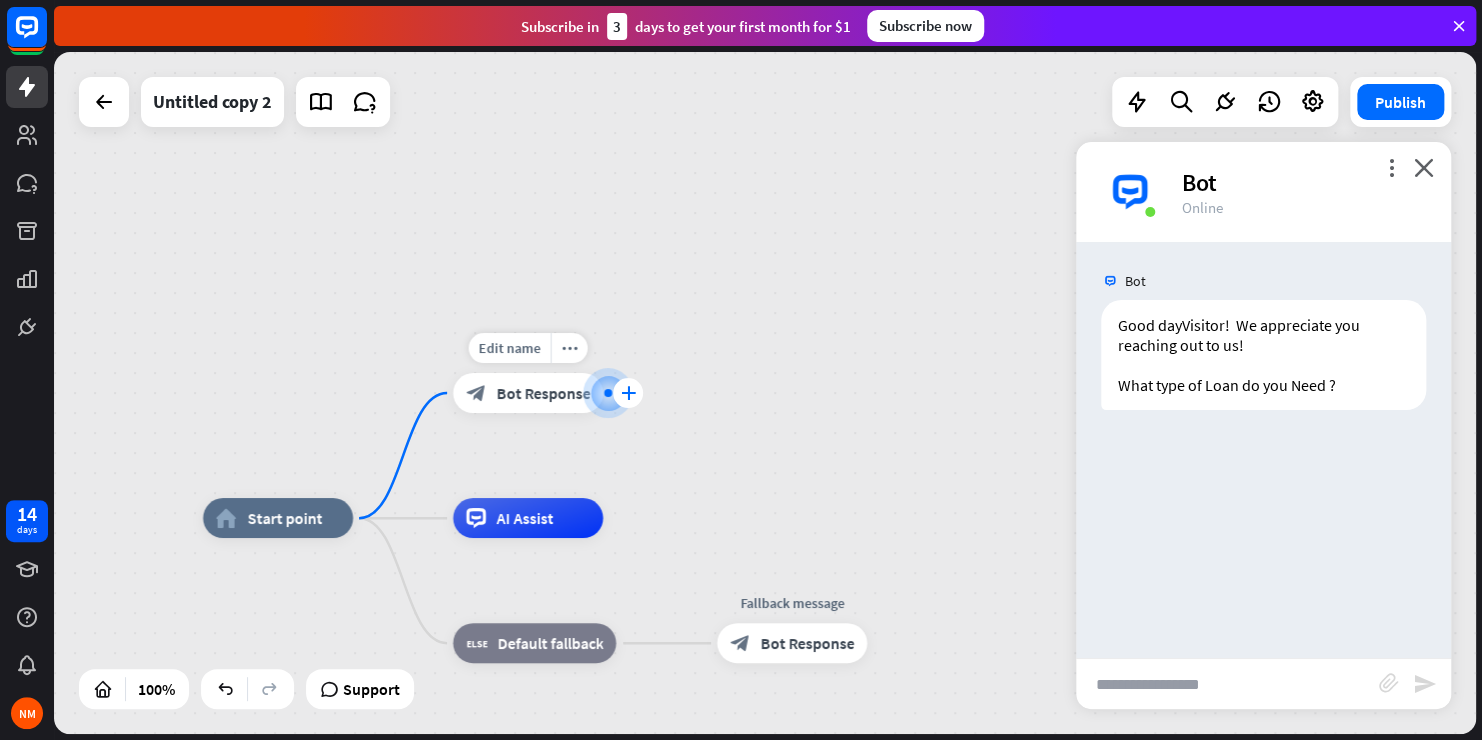 click on "plus" at bounding box center (628, 393) 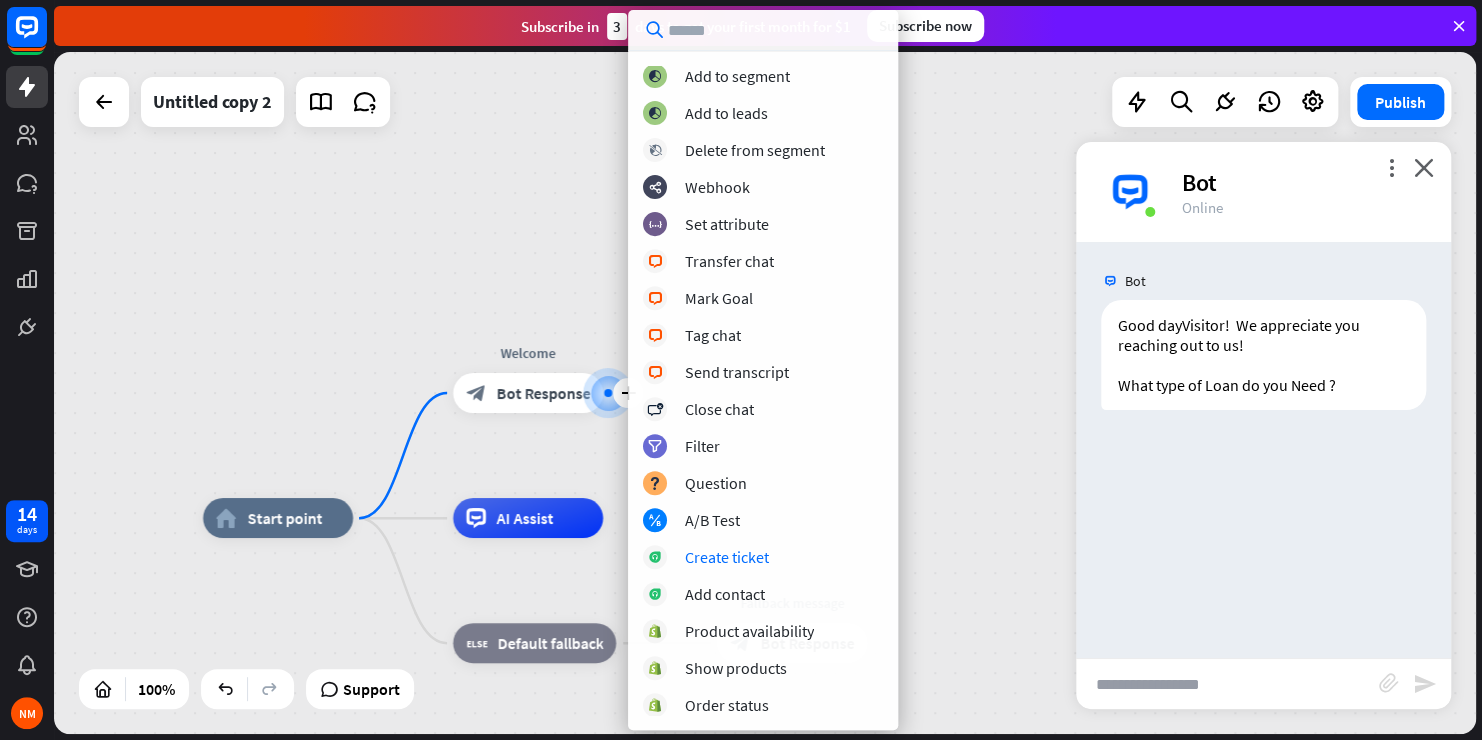 scroll, scrollTop: 300, scrollLeft: 0, axis: vertical 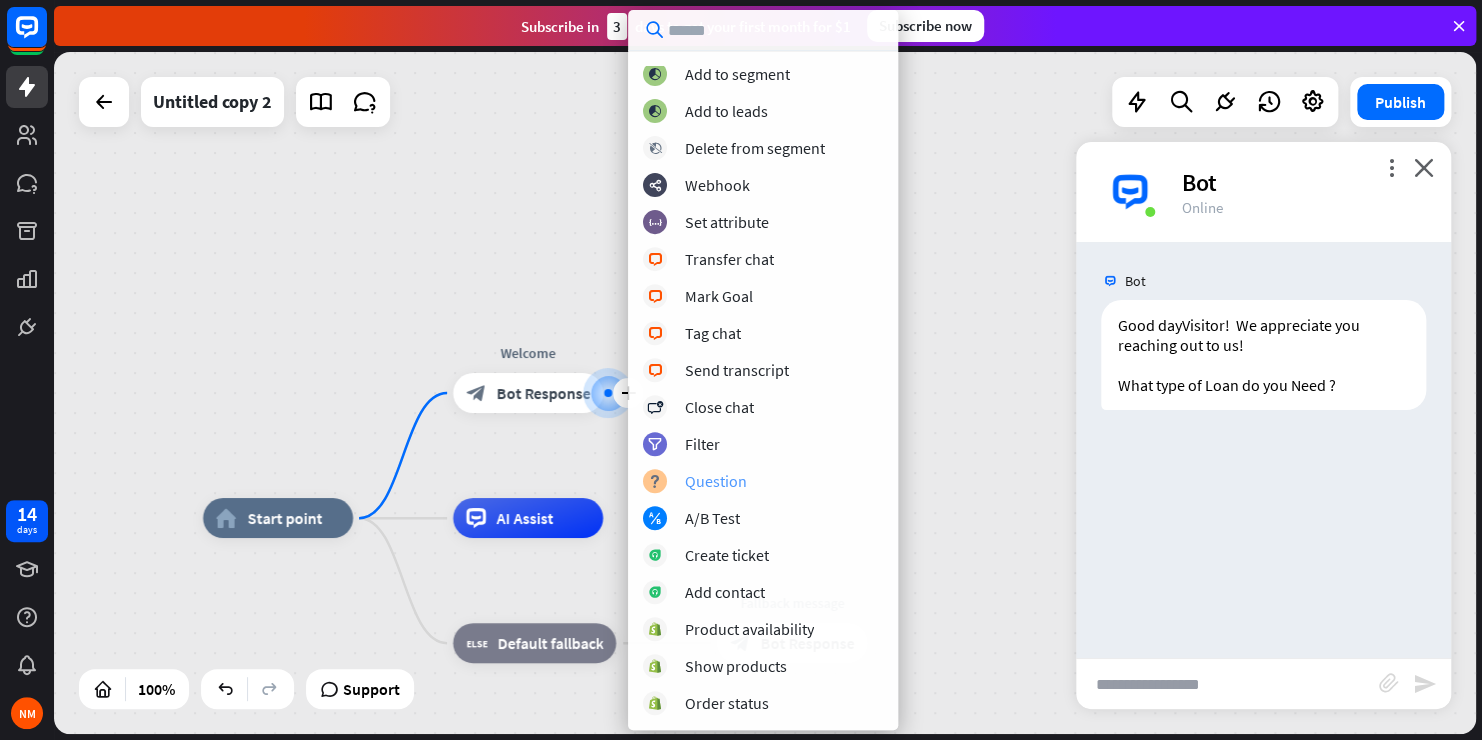 click on "Question" at bounding box center (716, 481) 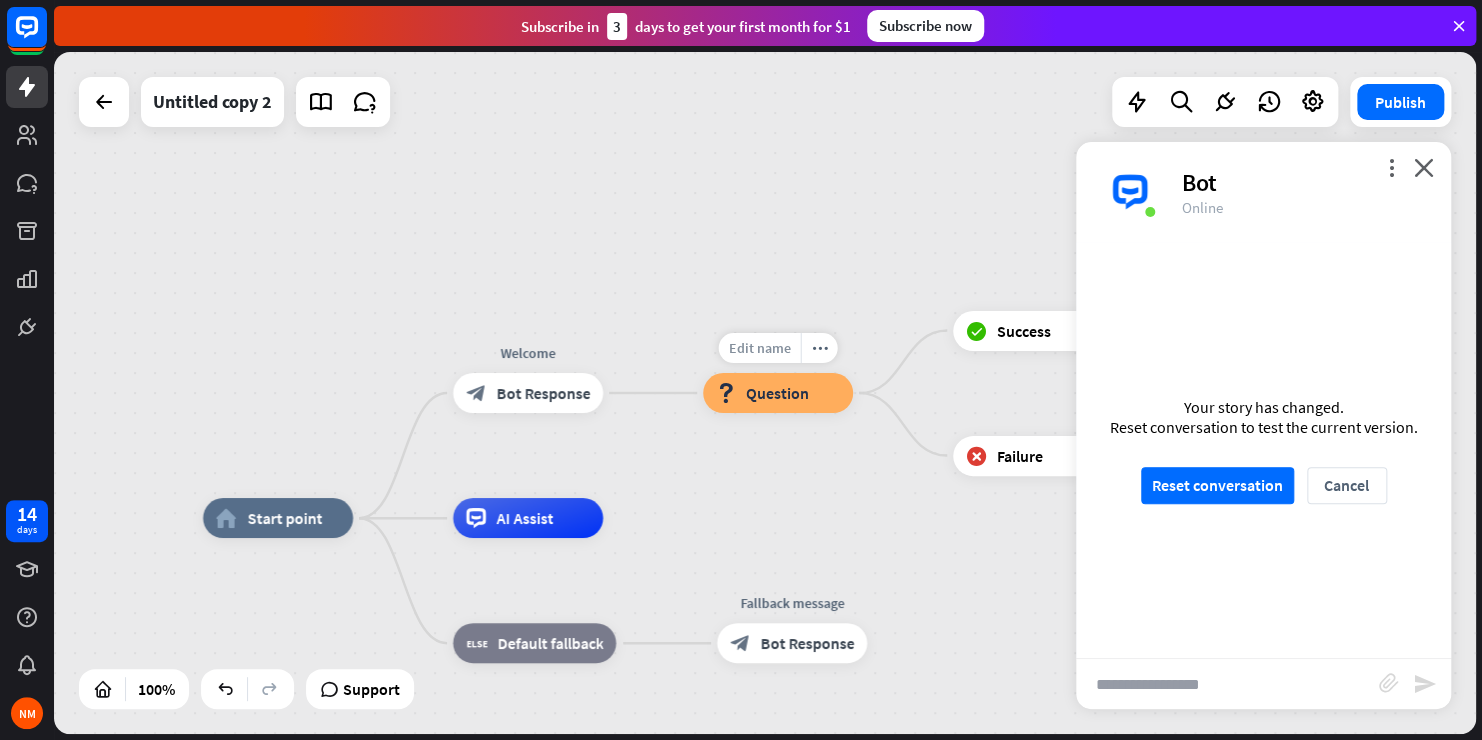 click on "Edit name" at bounding box center (760, 348) 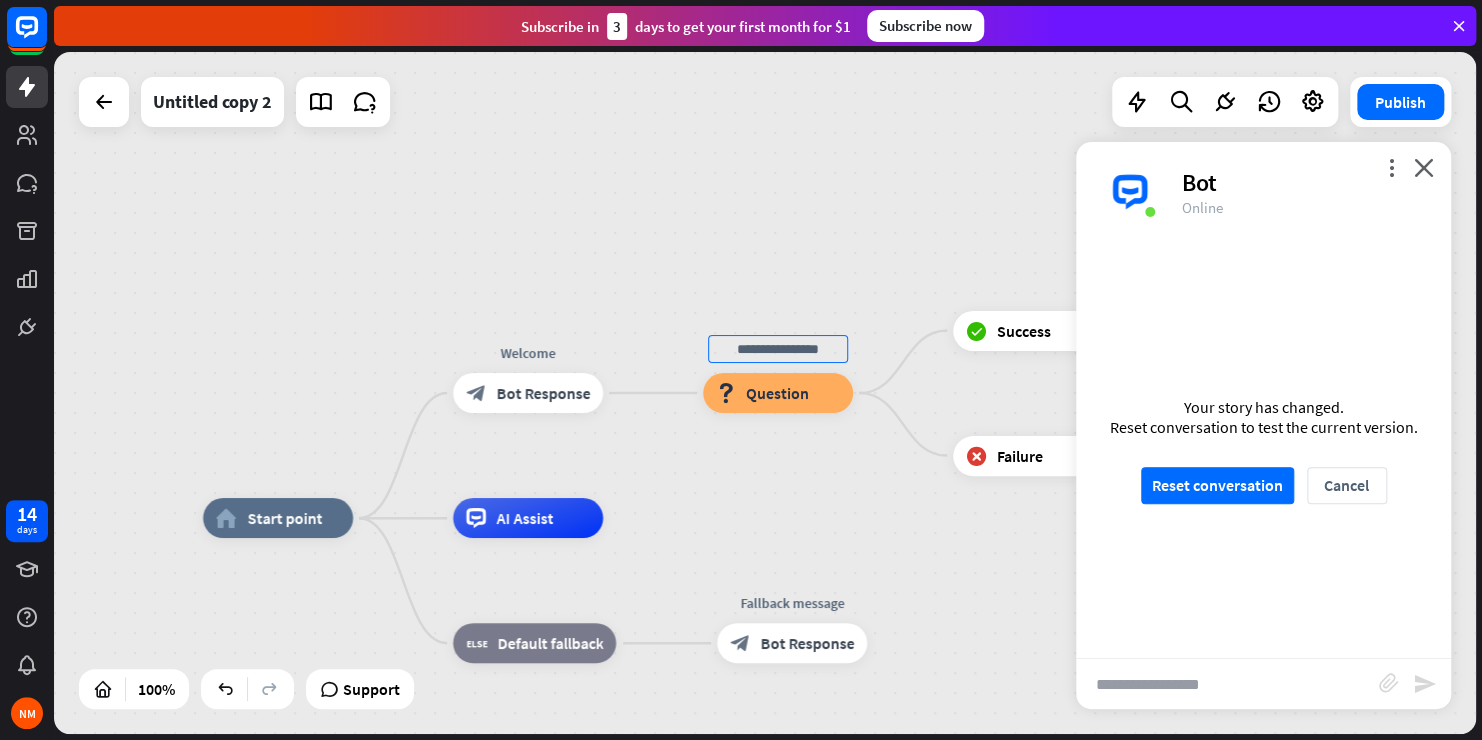click on "home_2   Start point                 Welcome   block_bot_response   Bot Response                   block_question   Question                   block_success   Success                   block_failure   Failure                     AI Assist                   block_fallback   Default fallback                 Fallback message   block_bot_response   Bot Response" at bounding box center (765, 393) 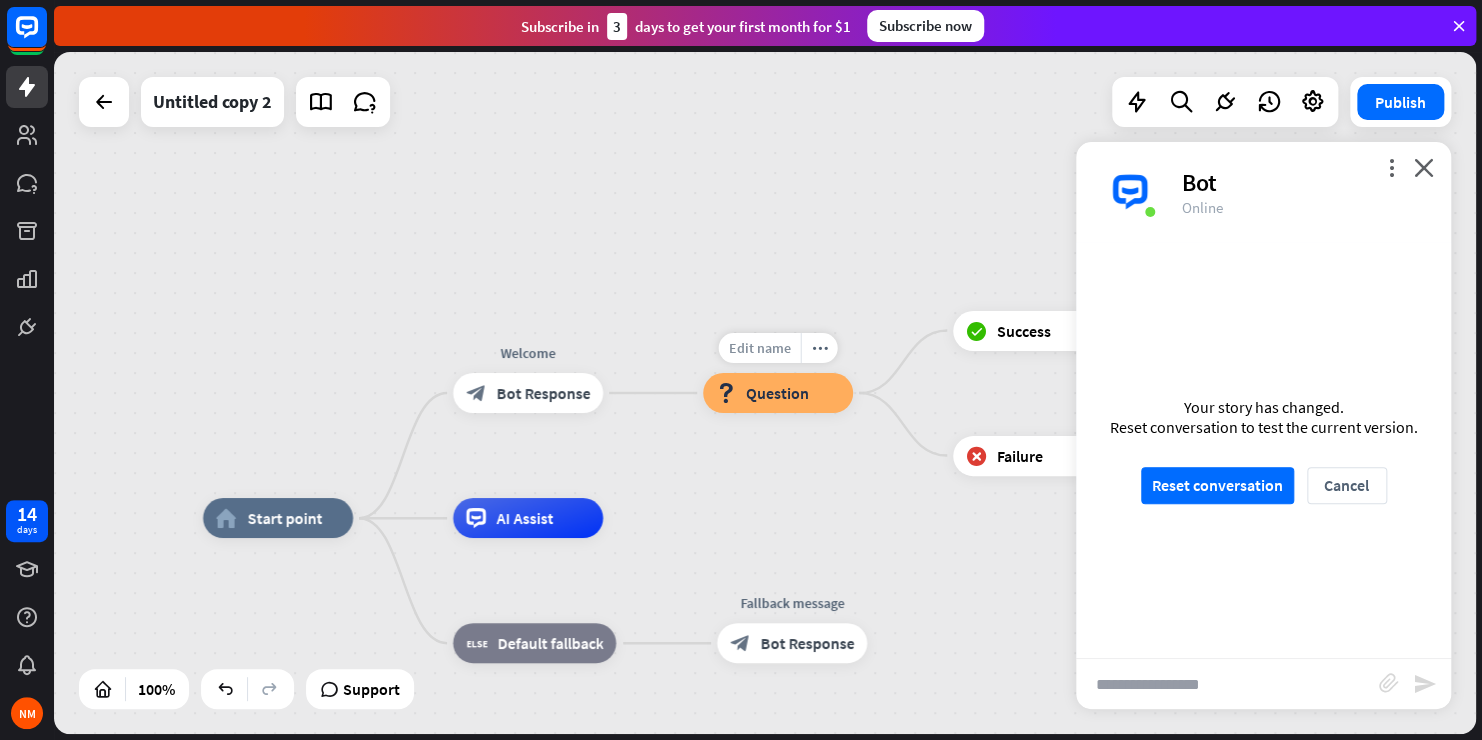 click on "Edit name" at bounding box center [760, 348] 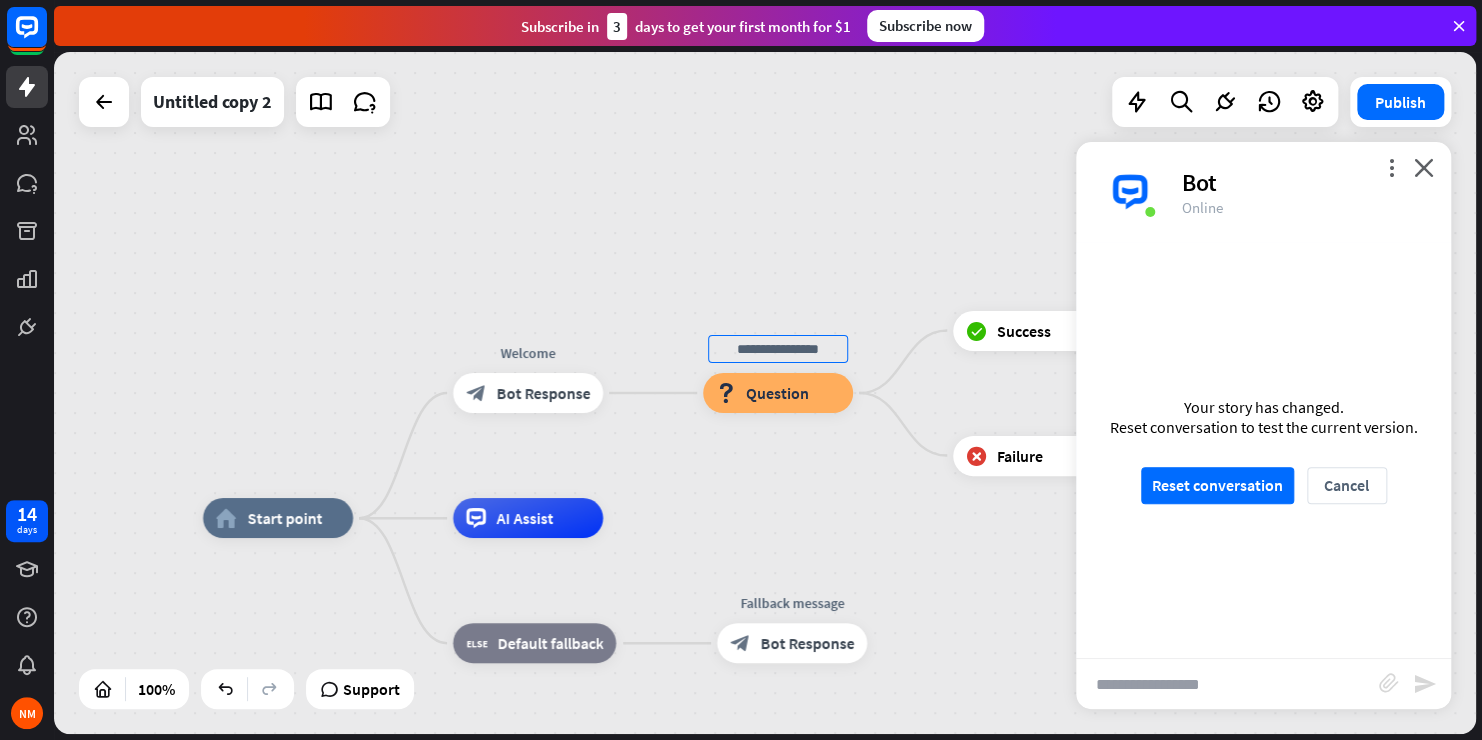 click on "Question" at bounding box center [777, 393] 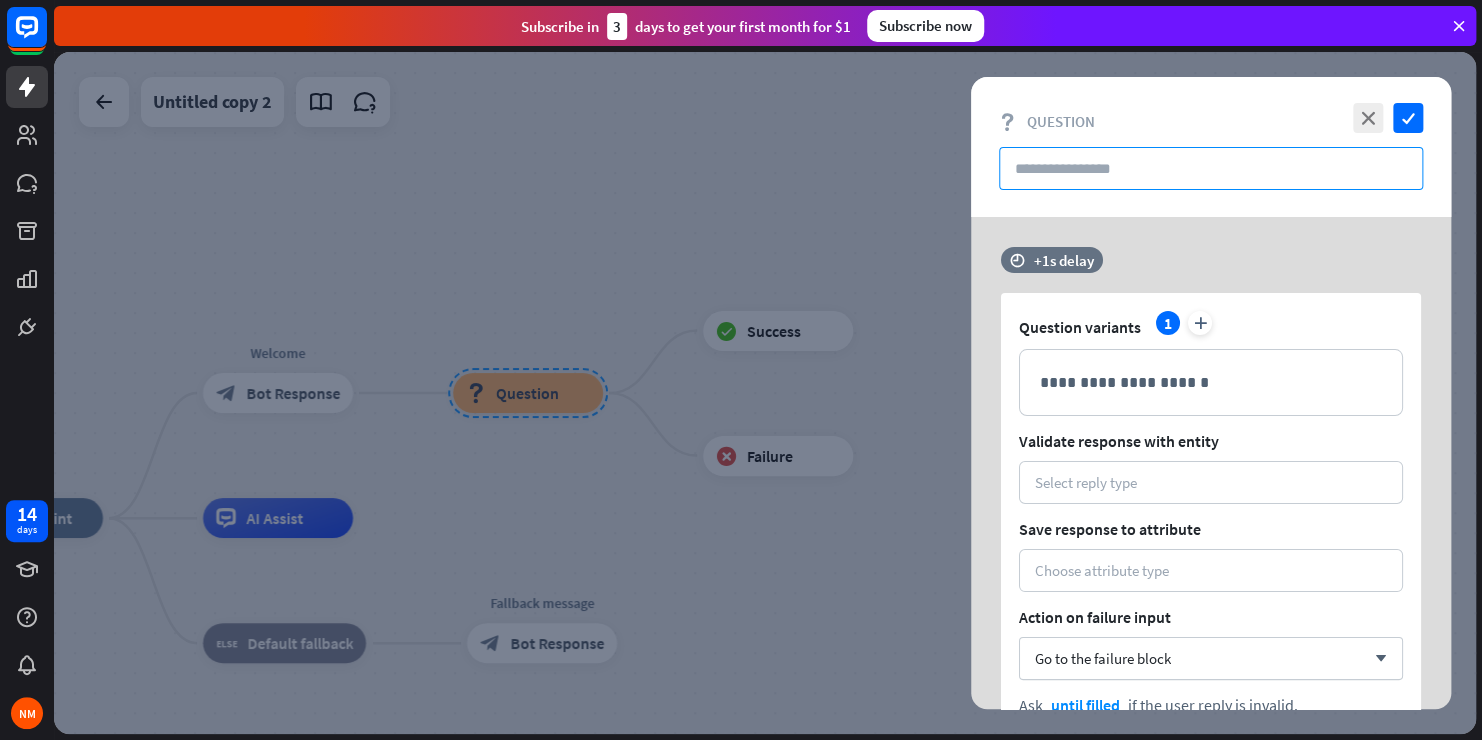 click at bounding box center (1211, 168) 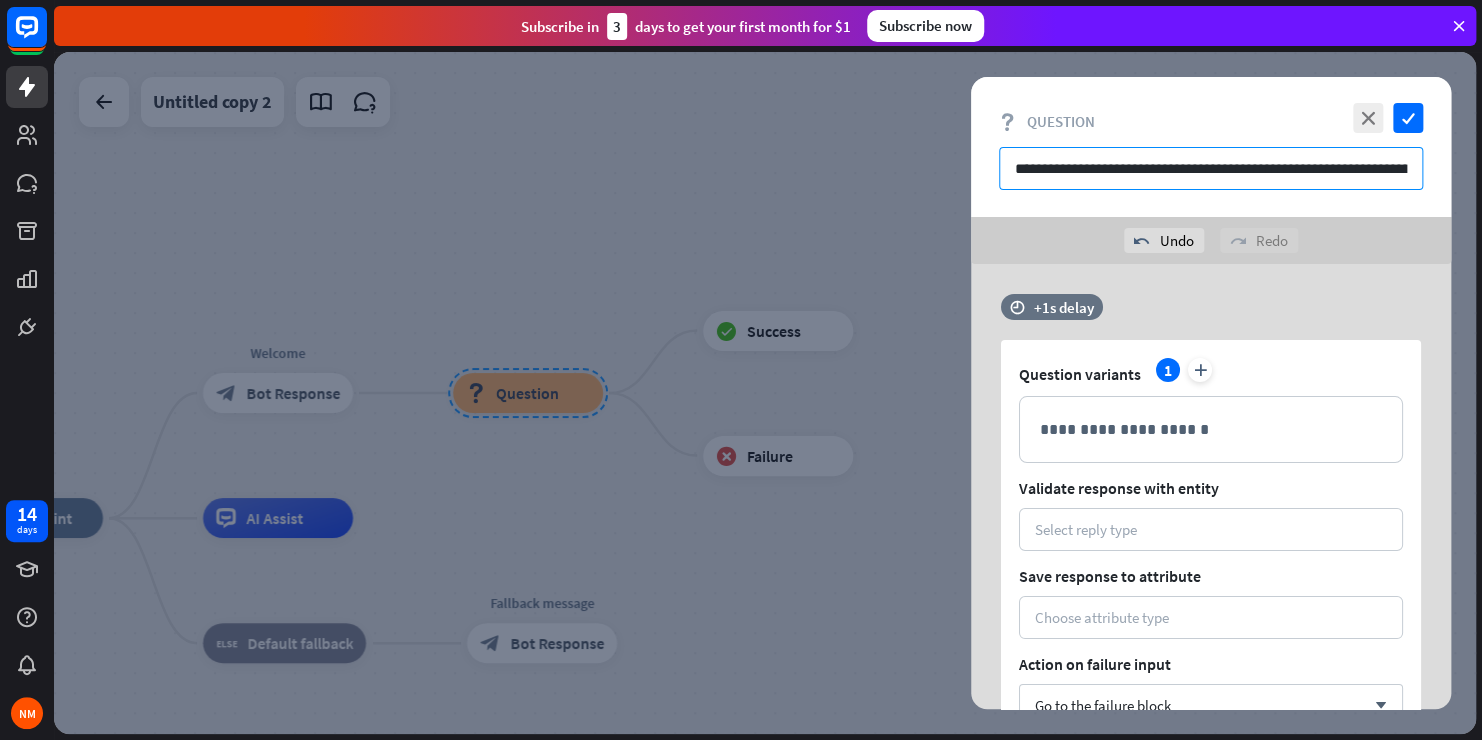 scroll, scrollTop: 0, scrollLeft: 416, axis: horizontal 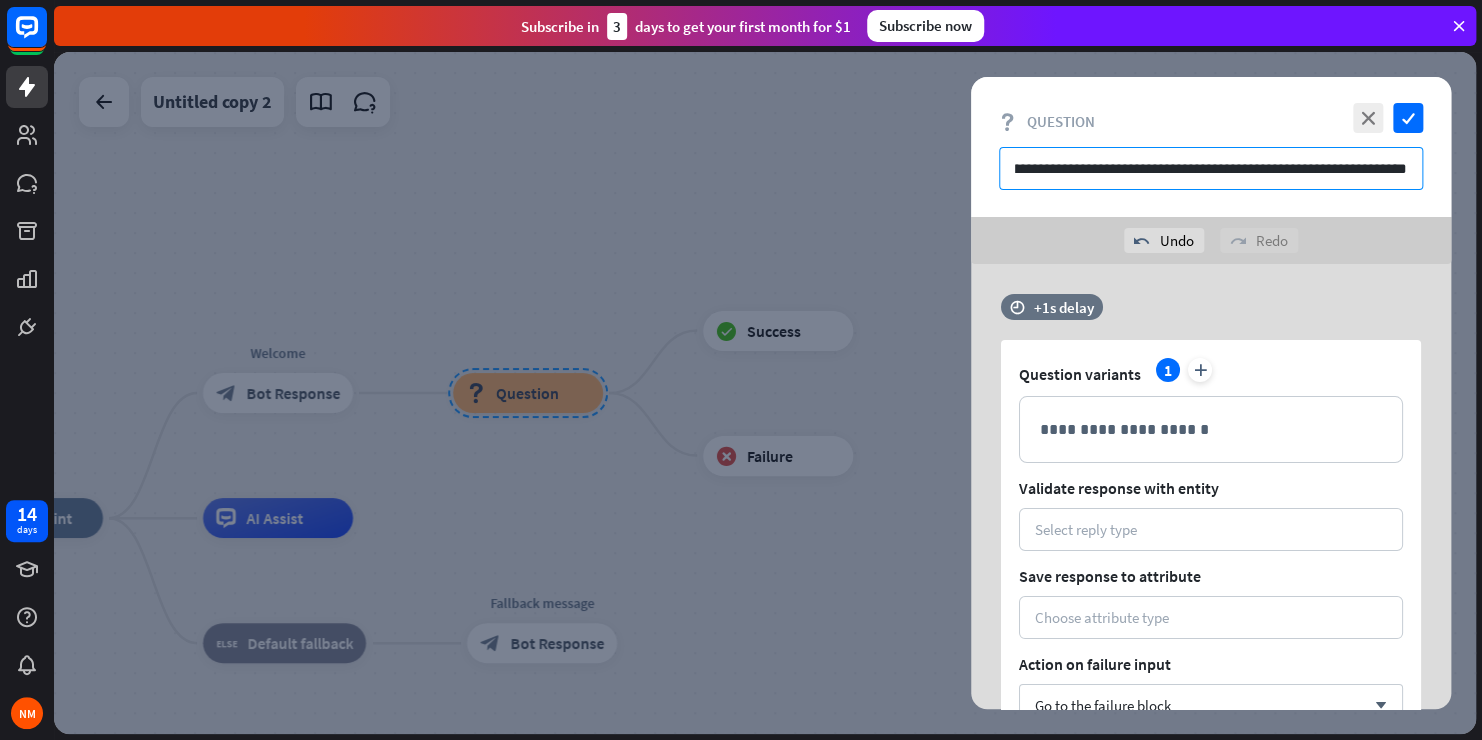 type 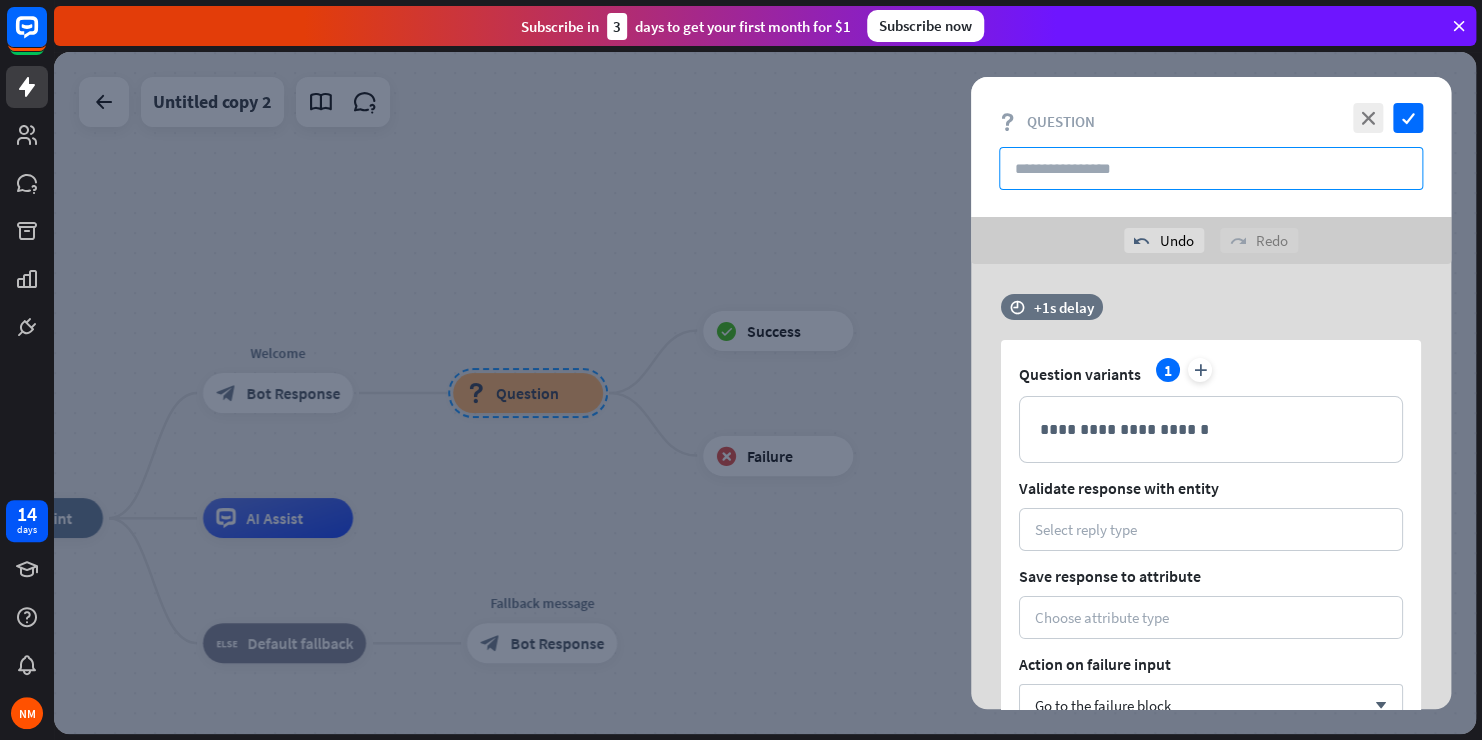 scroll, scrollTop: 0, scrollLeft: 0, axis: both 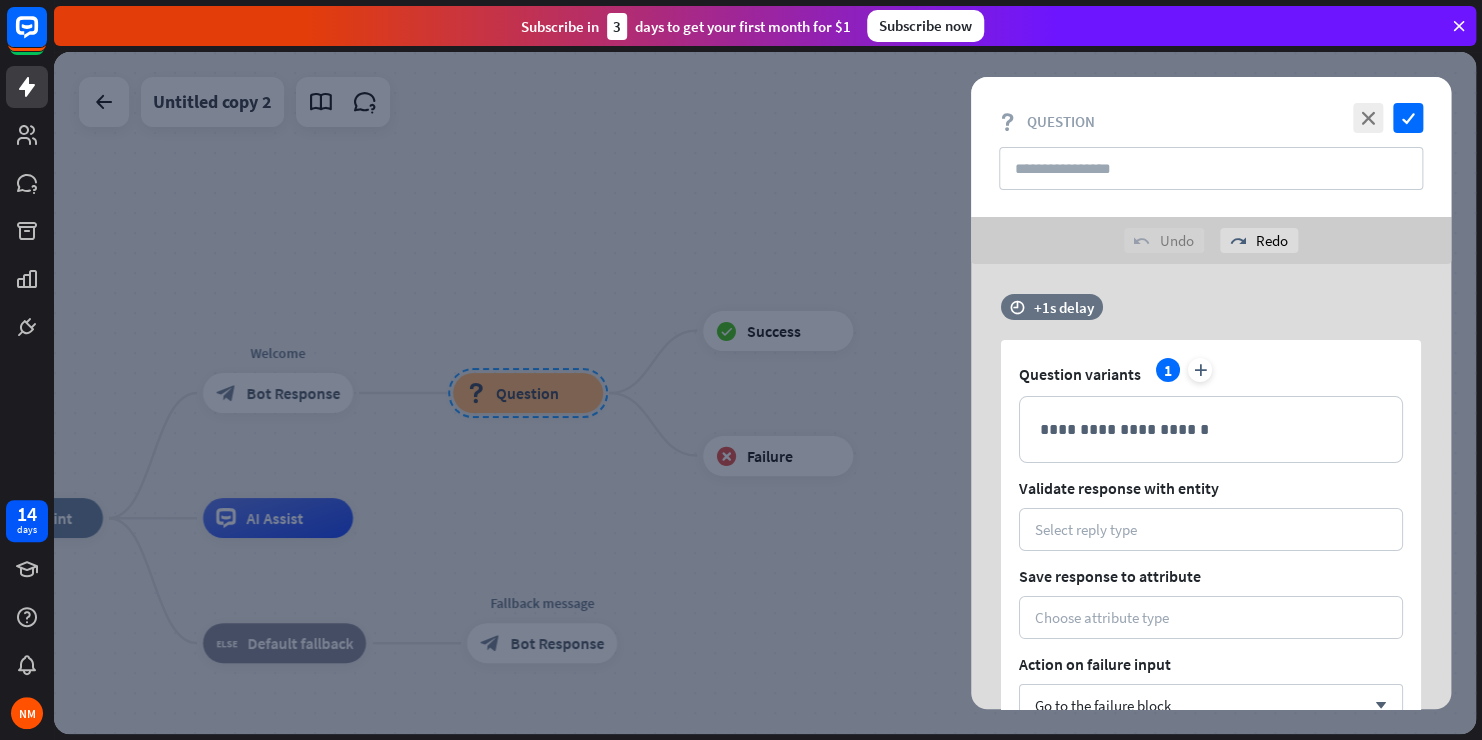 click at bounding box center [765, 393] 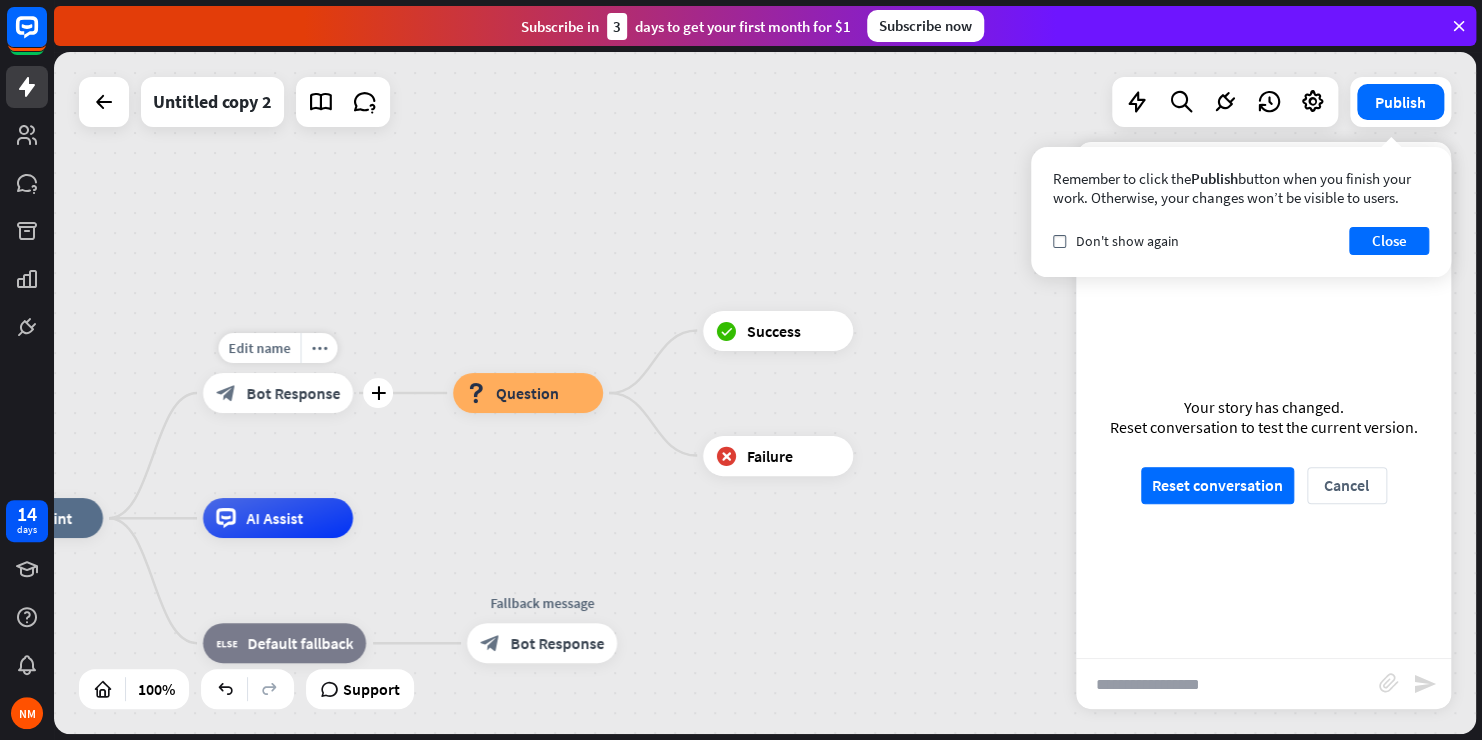 click on "Bot Response" at bounding box center (293, 393) 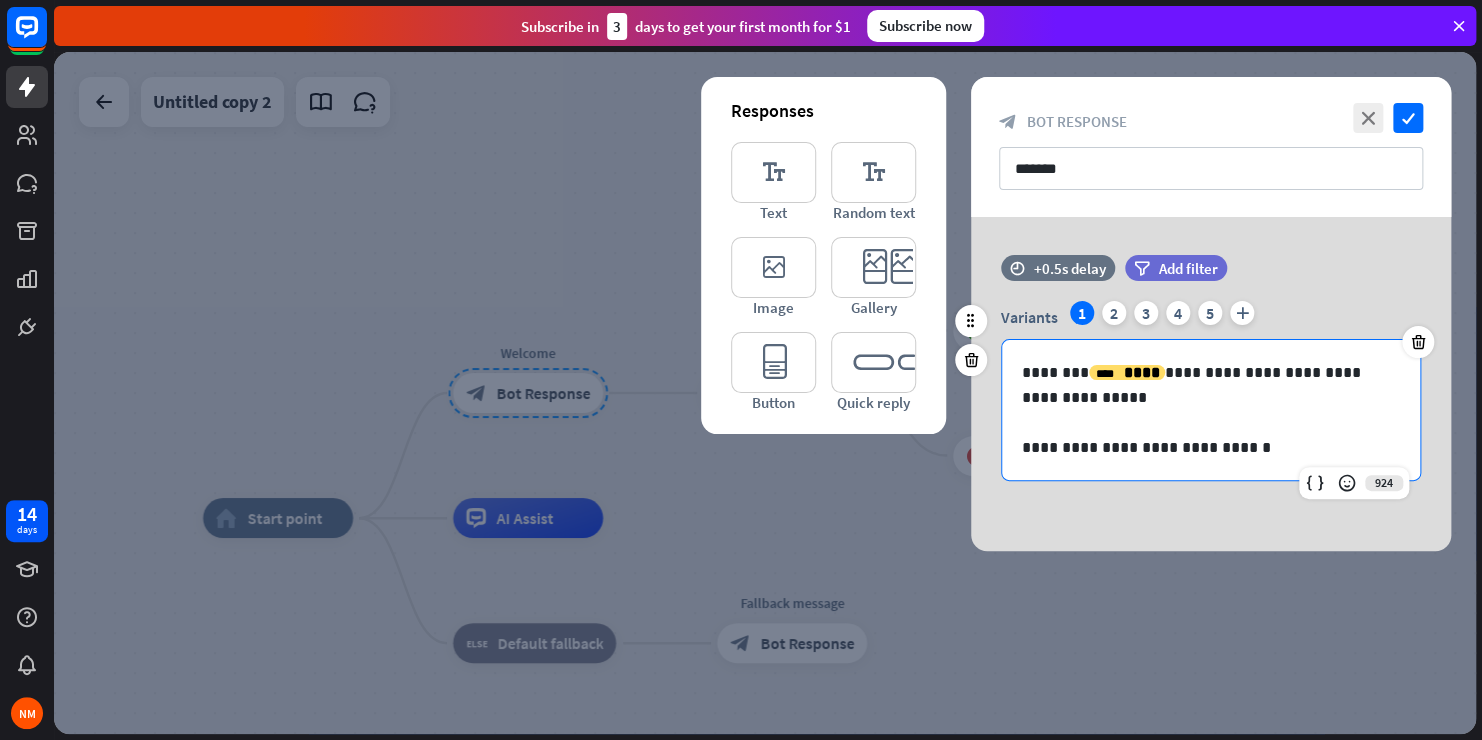 click at bounding box center (1211, 422) 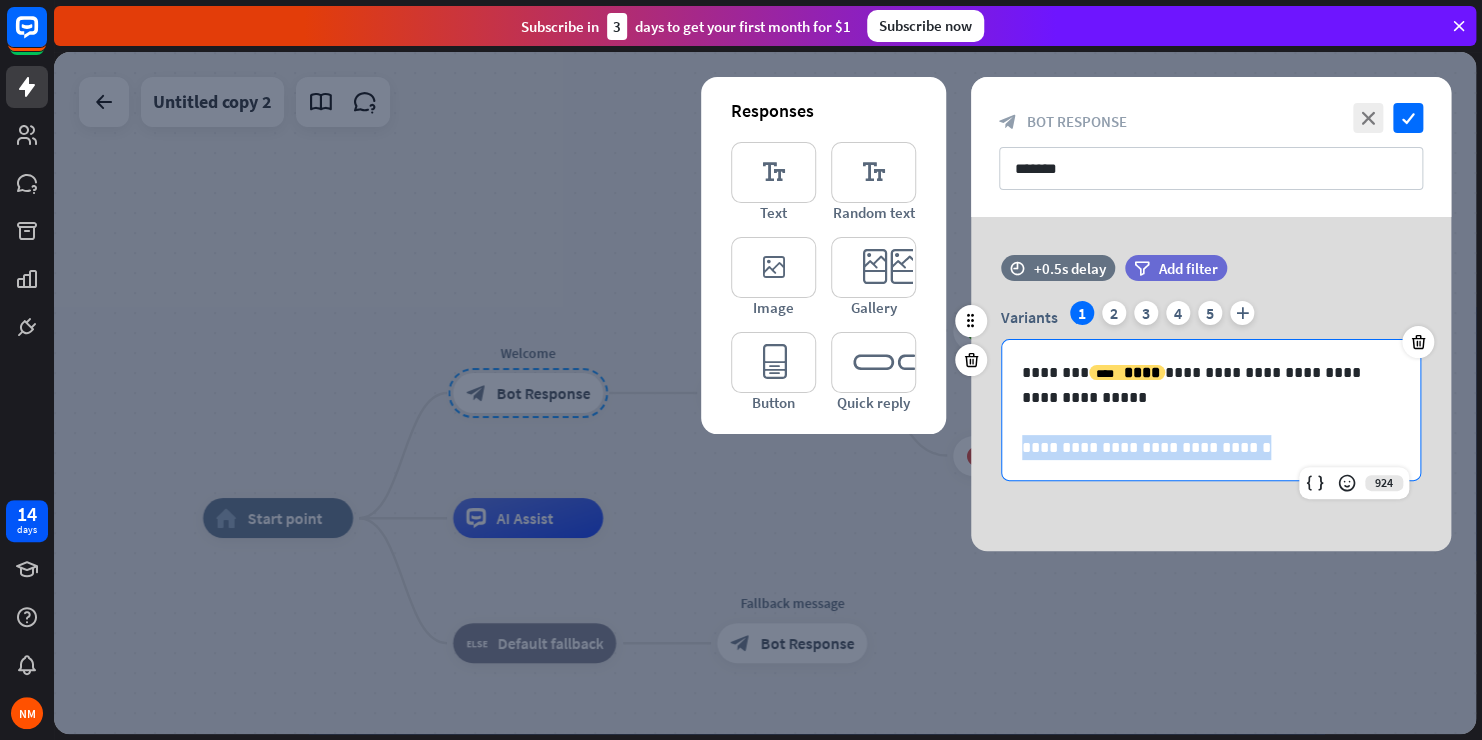 drag, startPoint x: 1245, startPoint y: 447, endPoint x: 1018, endPoint y: 454, distance: 227.10791 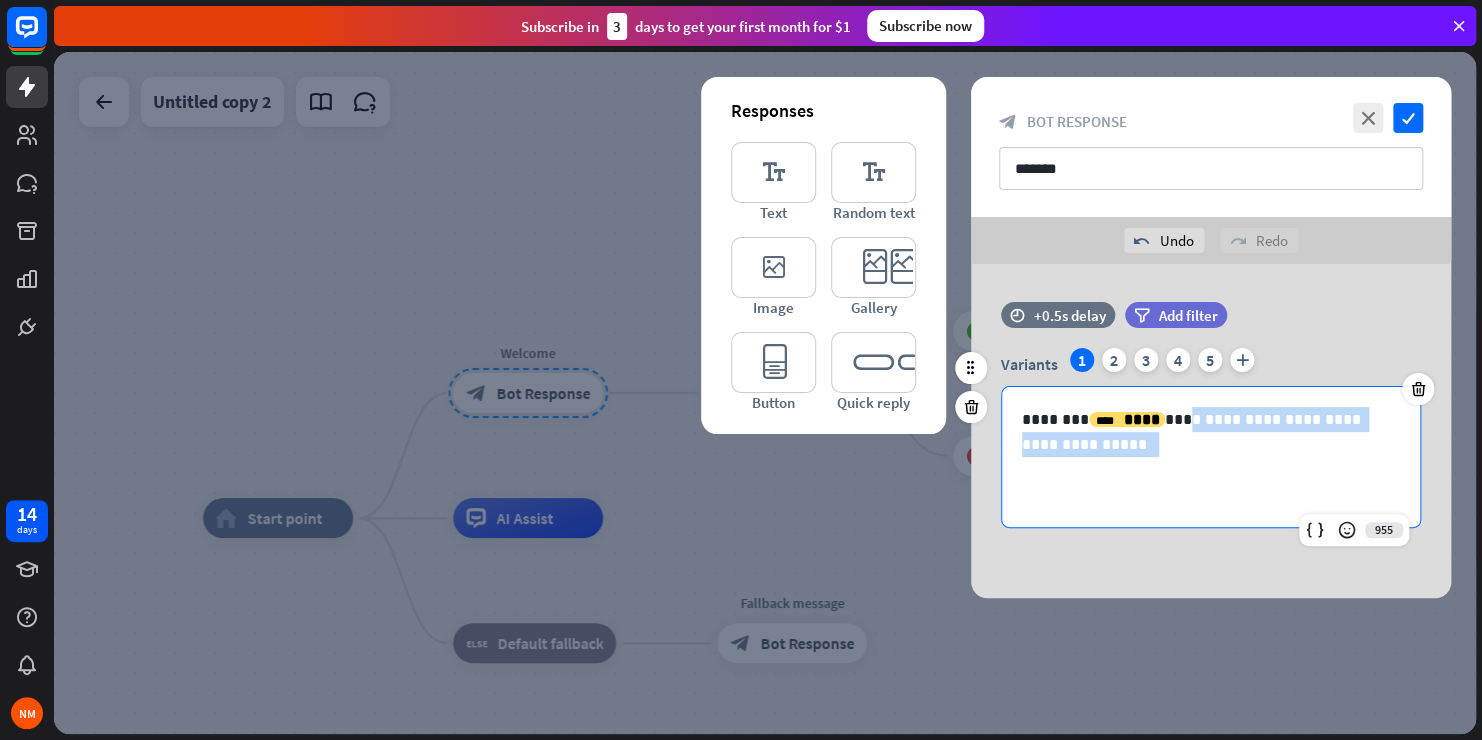 drag, startPoint x: 1145, startPoint y: 444, endPoint x: 1171, endPoint y: 418, distance: 36.769554 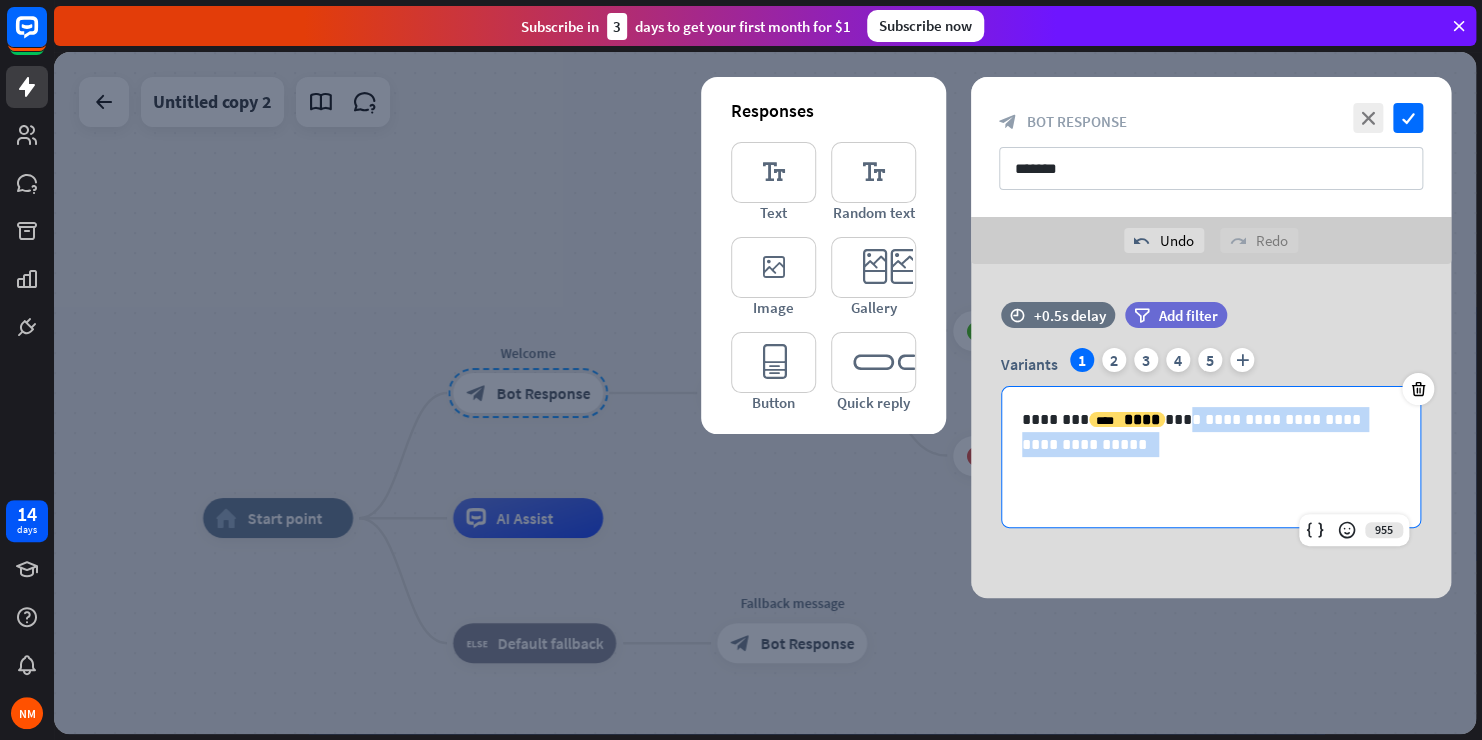 type 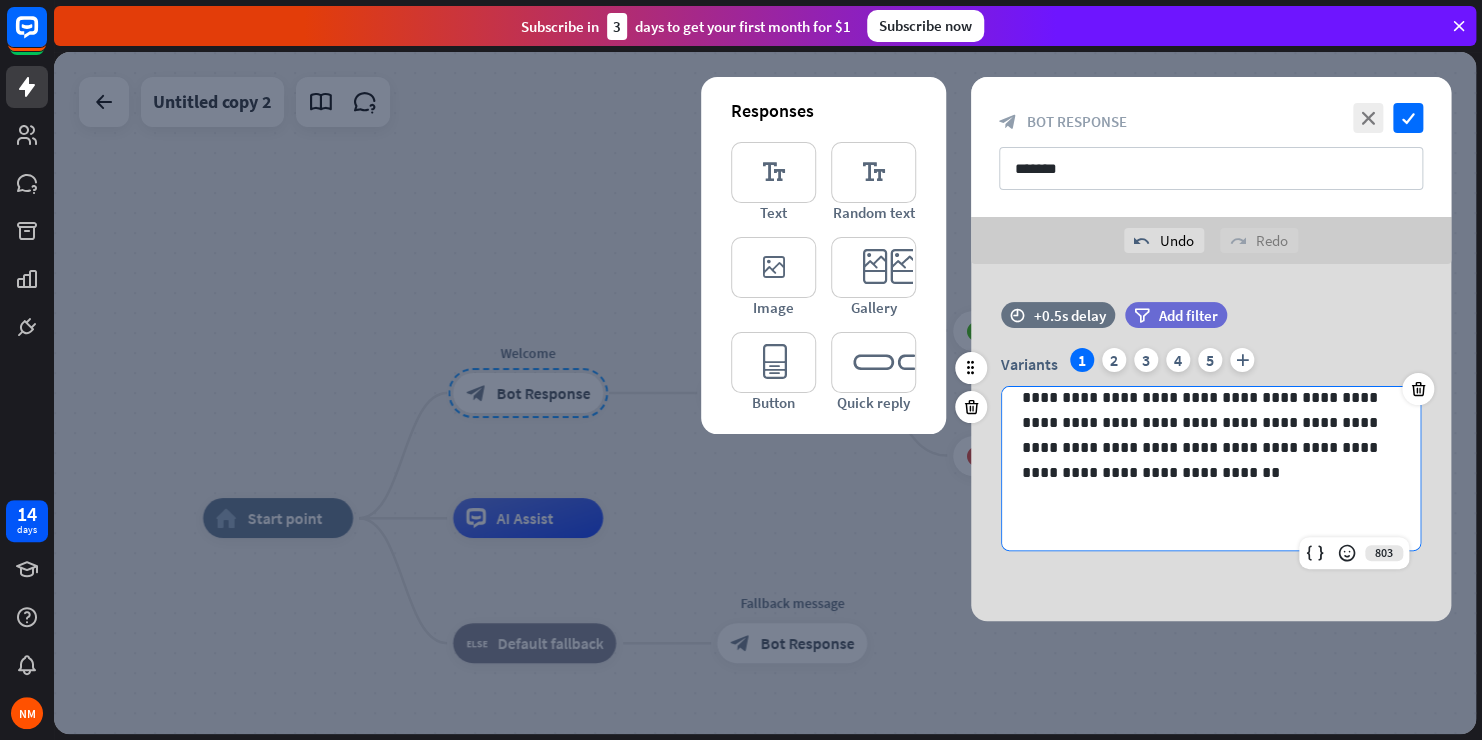 scroll, scrollTop: 51, scrollLeft: 0, axis: vertical 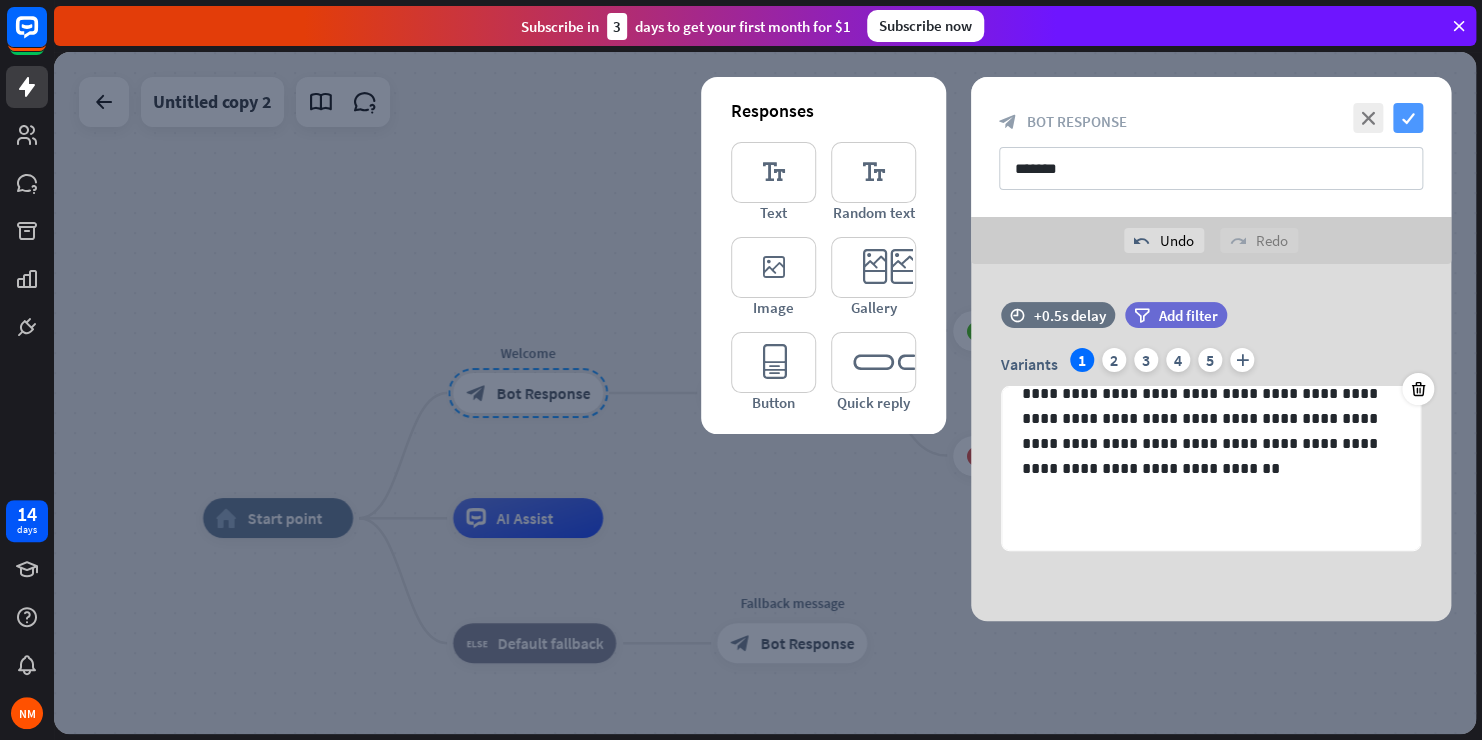 click on "check" at bounding box center (1408, 118) 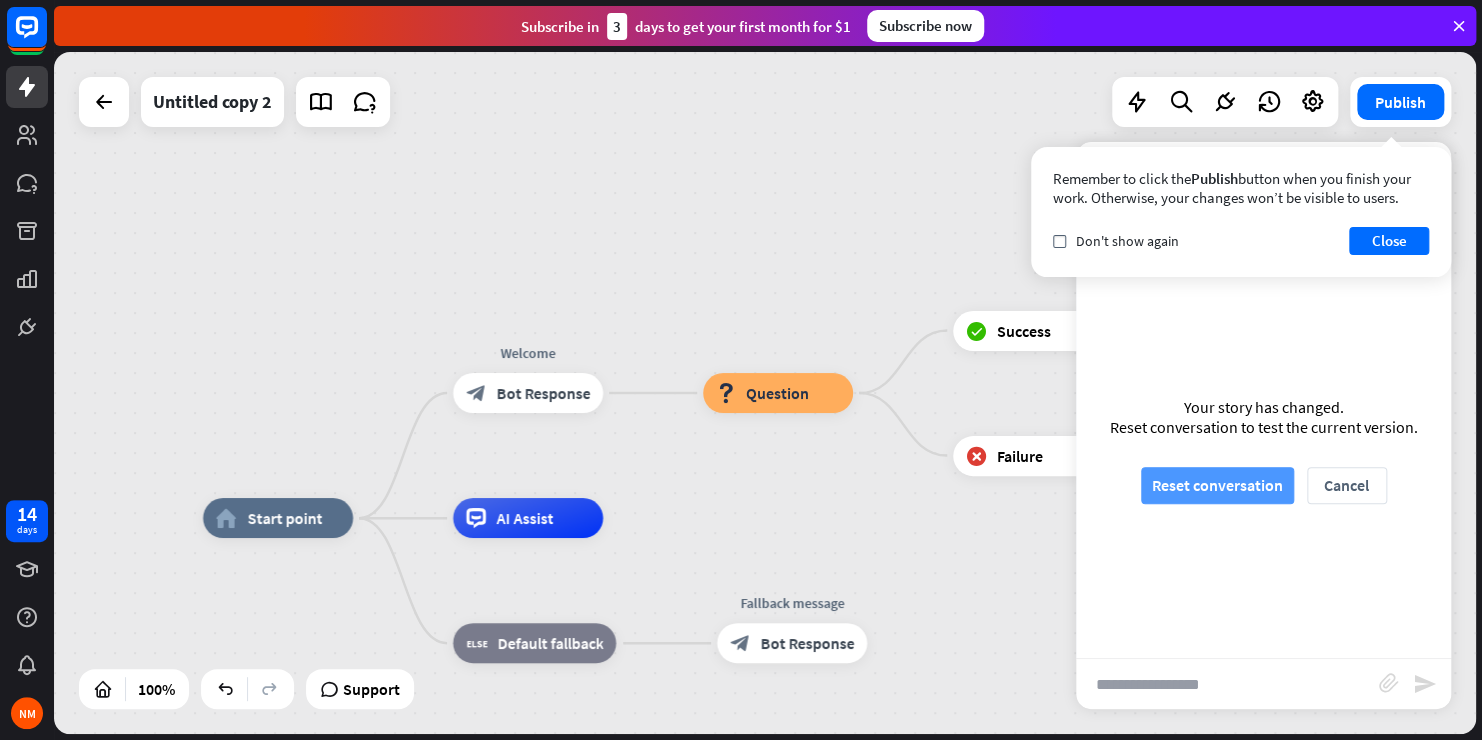 click on "Reset conversation" at bounding box center (1217, 485) 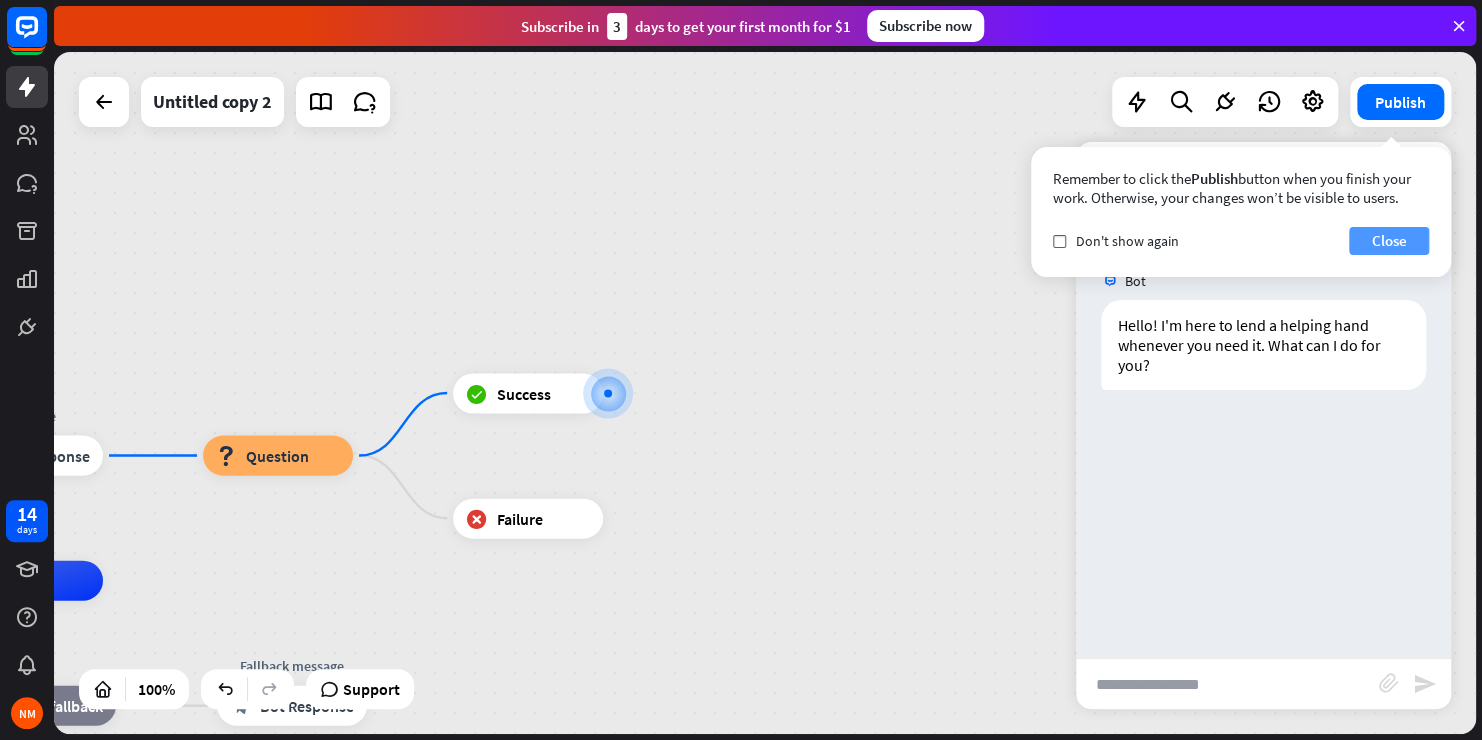 click on "Close" at bounding box center (1389, 241) 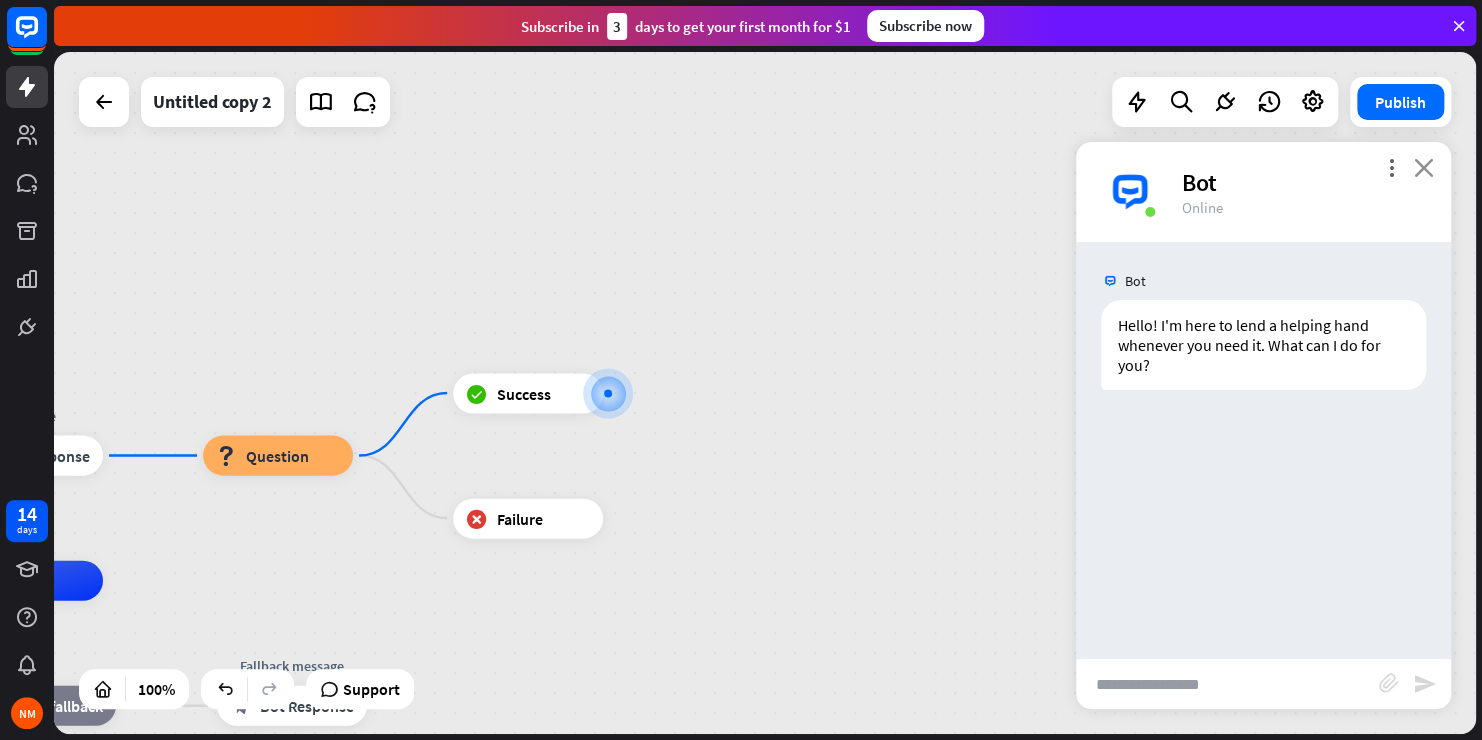 click on "close" at bounding box center [1424, 167] 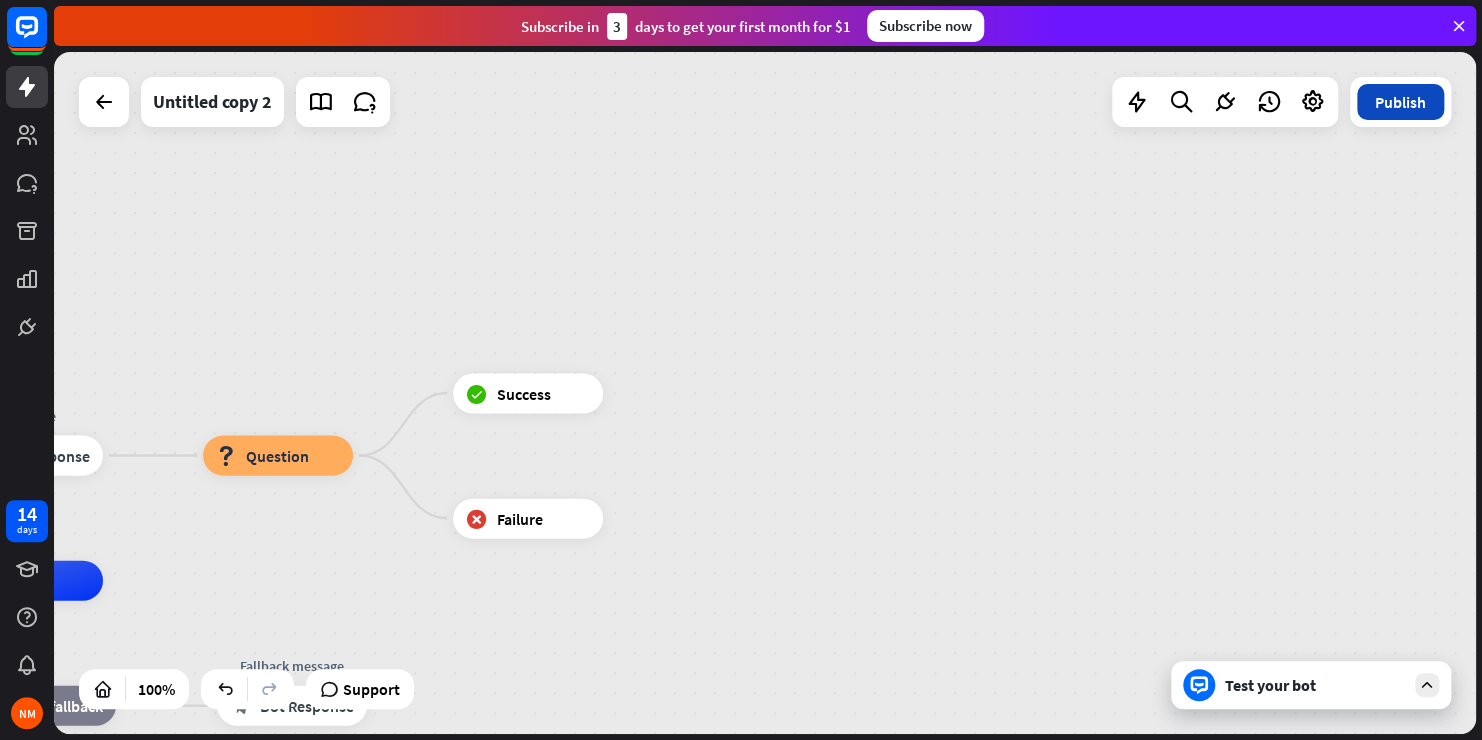 click on "Publish" at bounding box center (1400, 102) 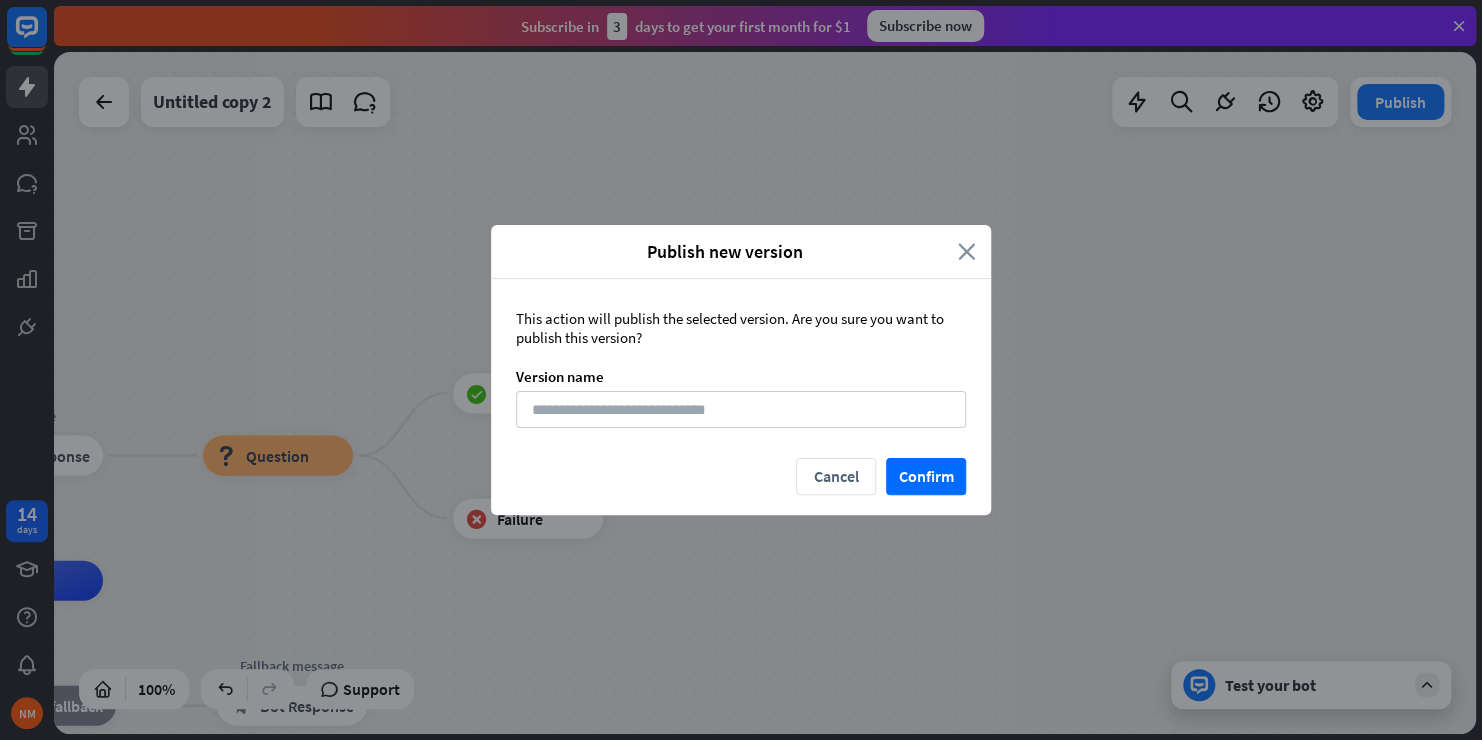 click on "close" at bounding box center [967, 251] 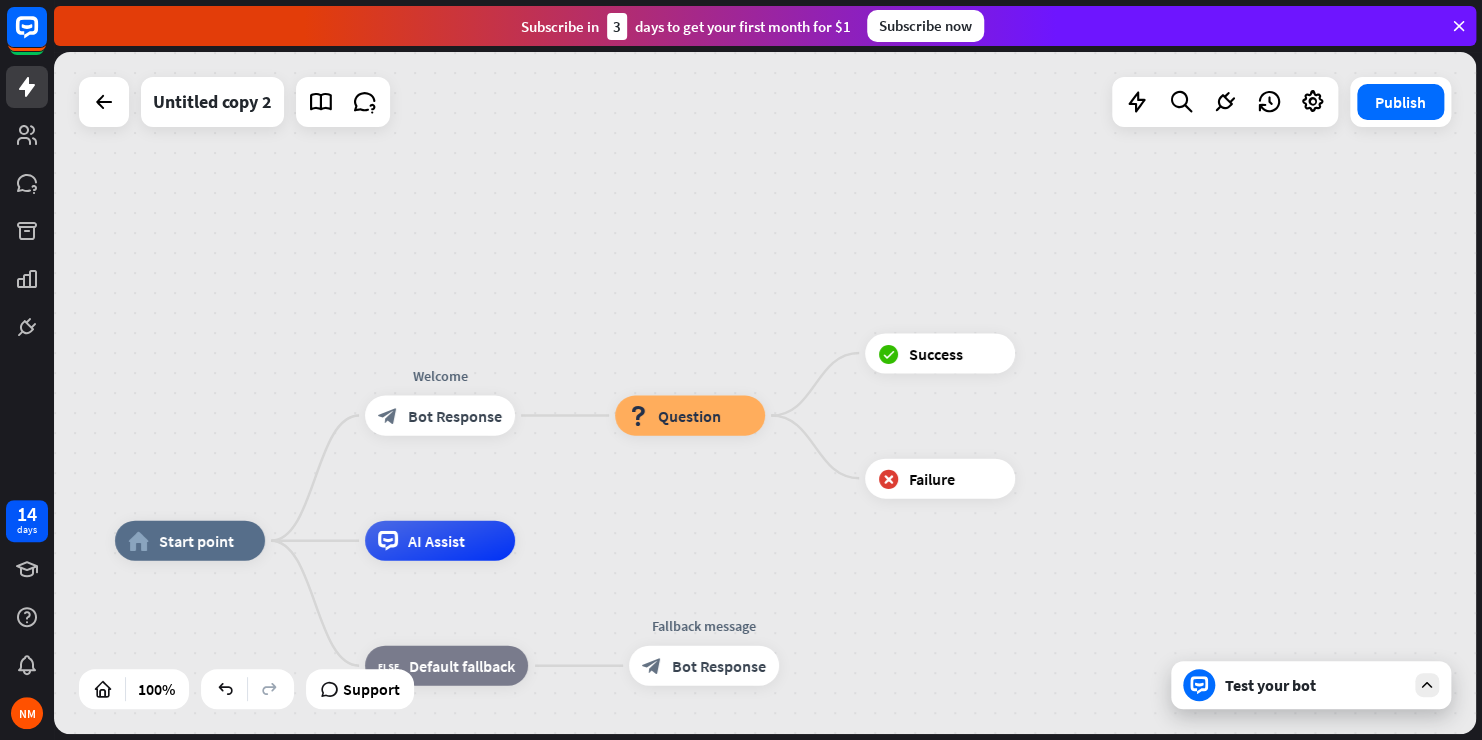drag, startPoint x: 697, startPoint y: 303, endPoint x: 1031, endPoint y: 296, distance: 334.07333 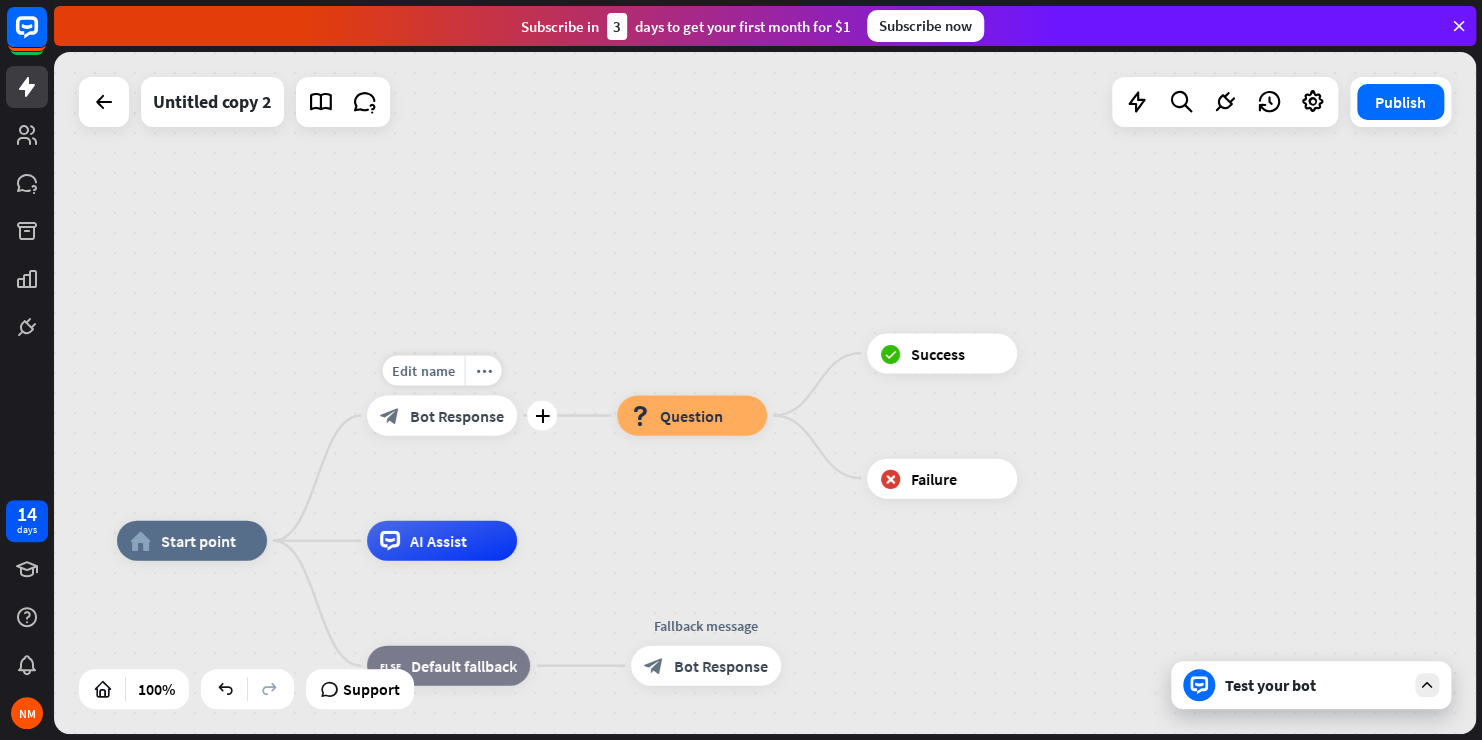 click on "Bot Response" at bounding box center (457, 416) 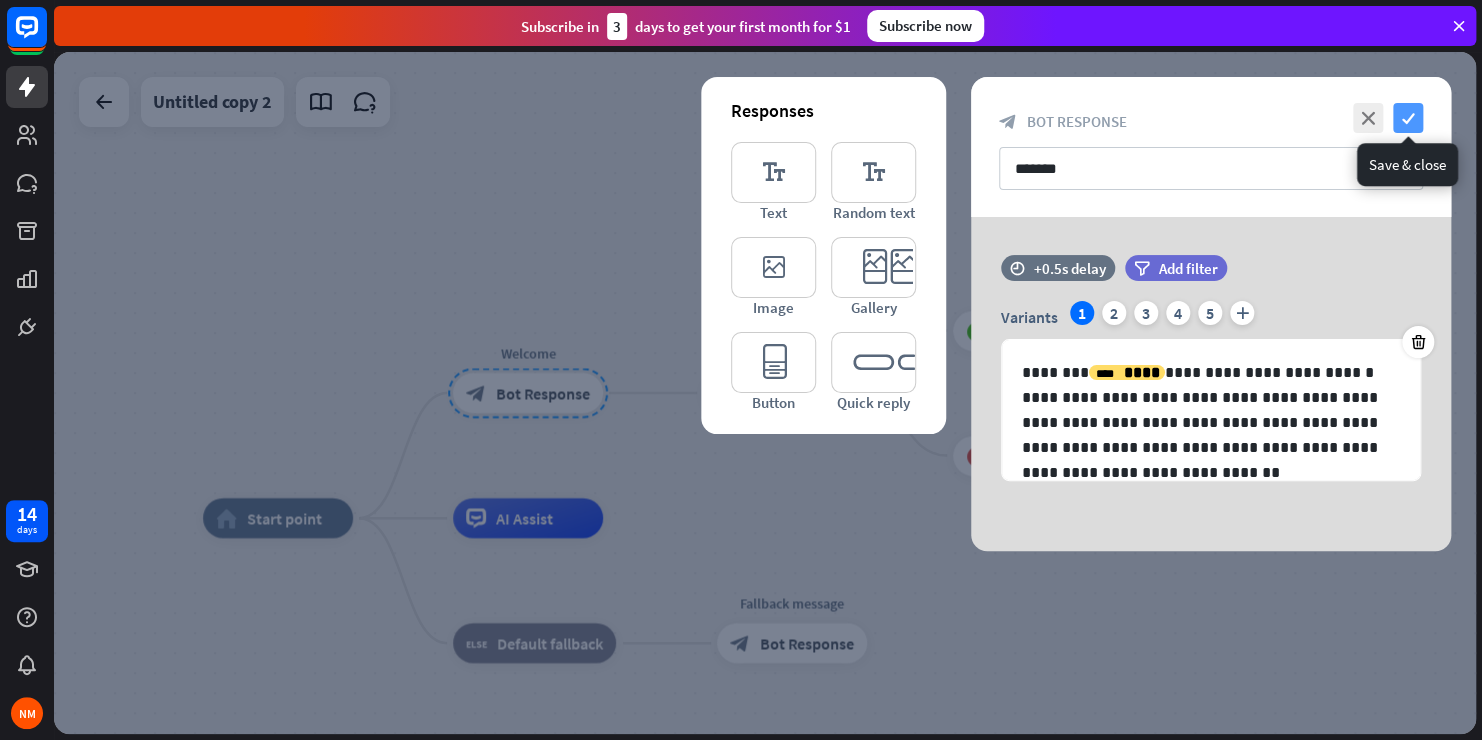 click on "check" at bounding box center (1408, 118) 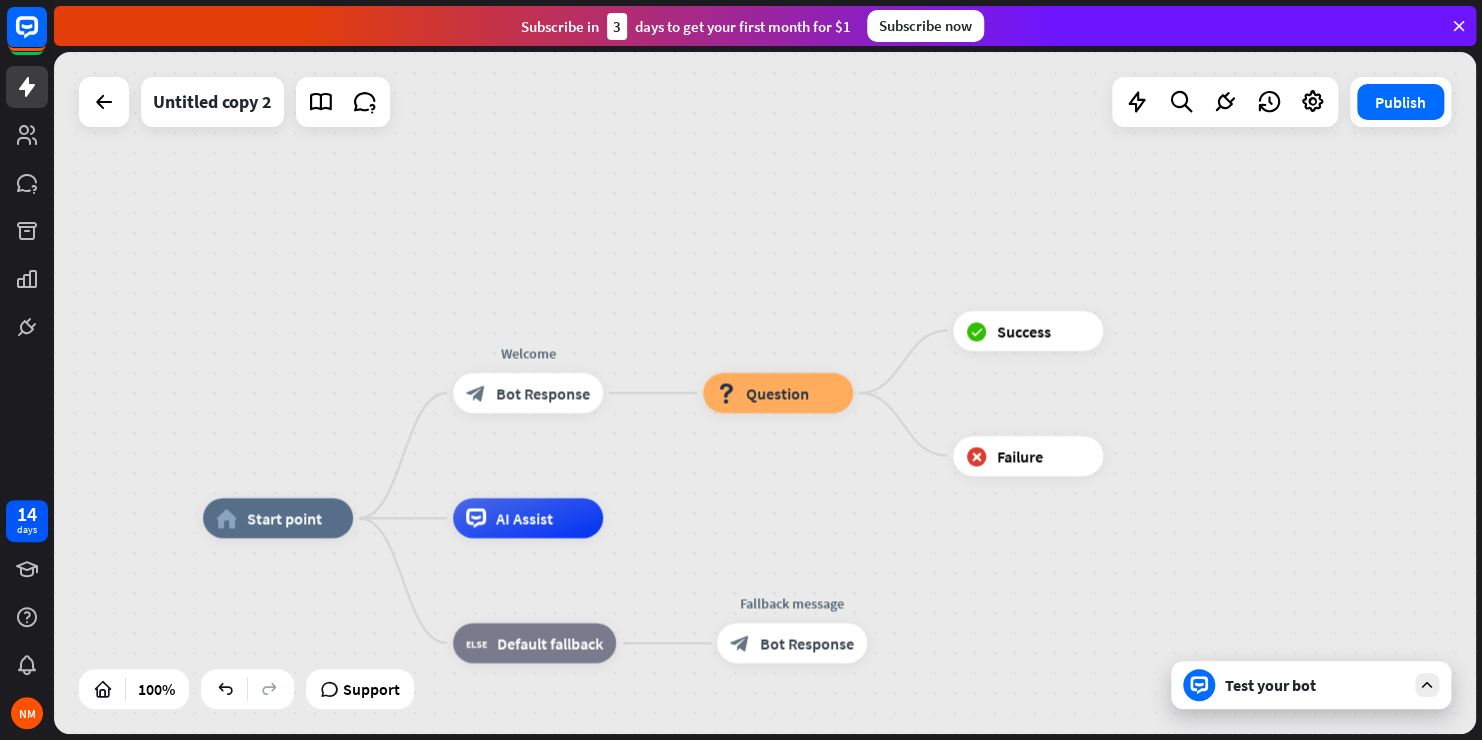 click on "Test your bot" at bounding box center (1315, 685) 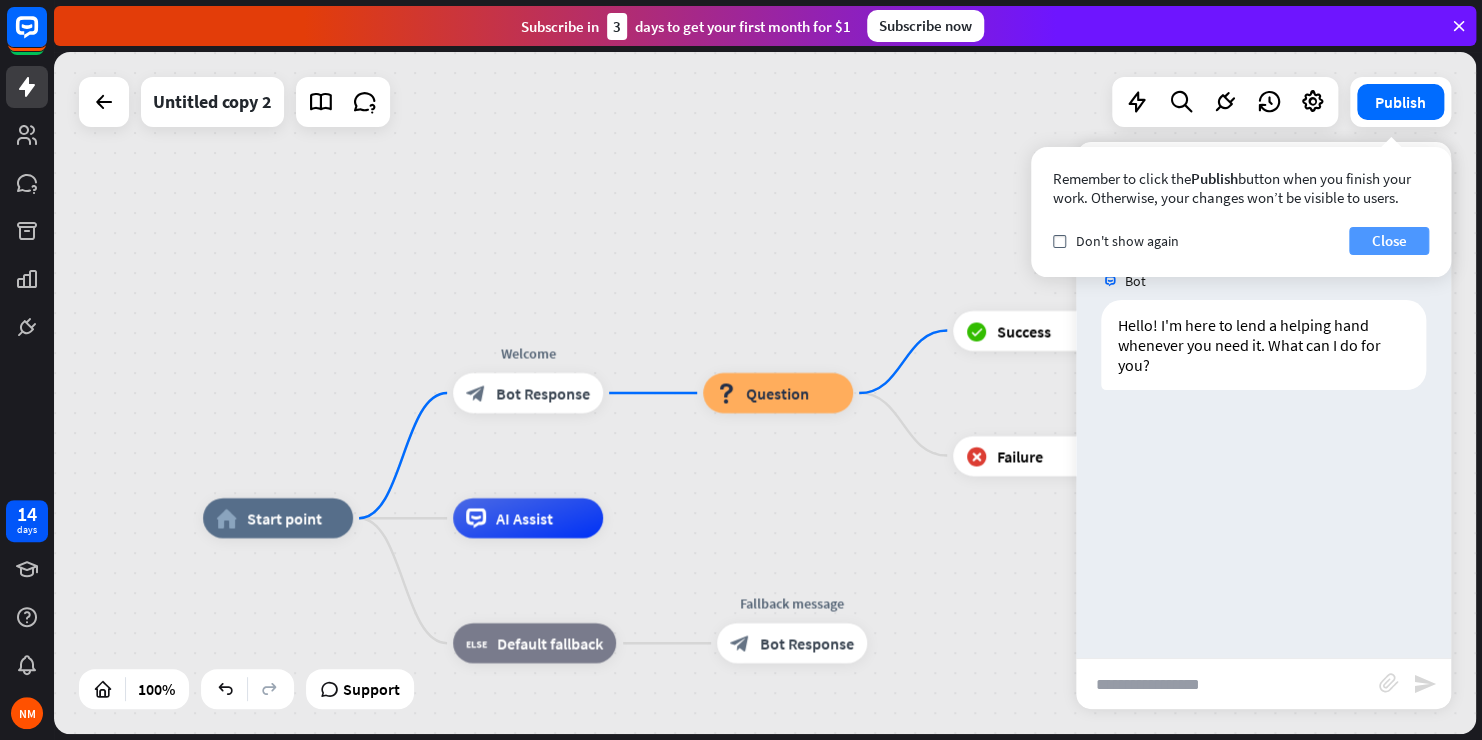 click on "Close" at bounding box center [1389, 241] 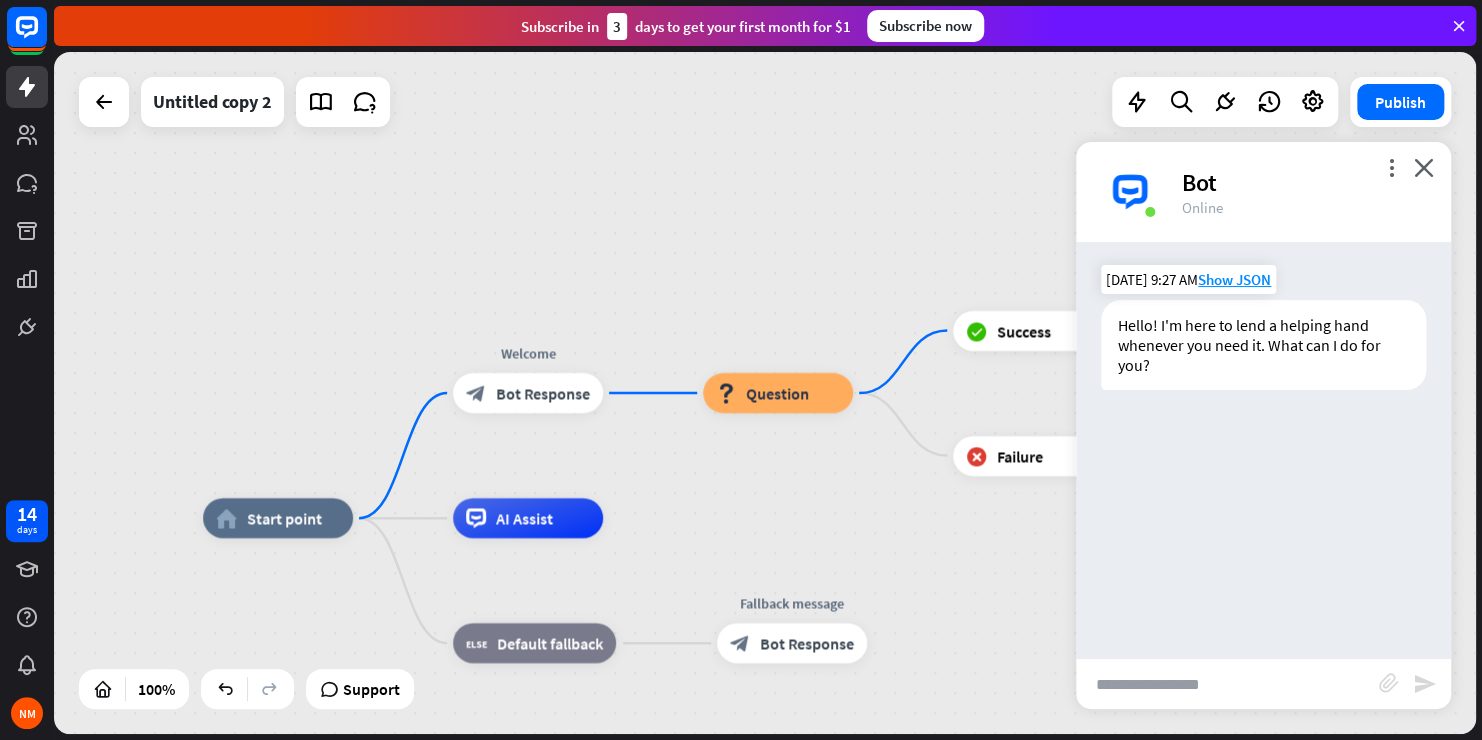click on "Hello! I'm here to lend a helping hand whenever you need it. What can I do for you?" at bounding box center [1263, 345] 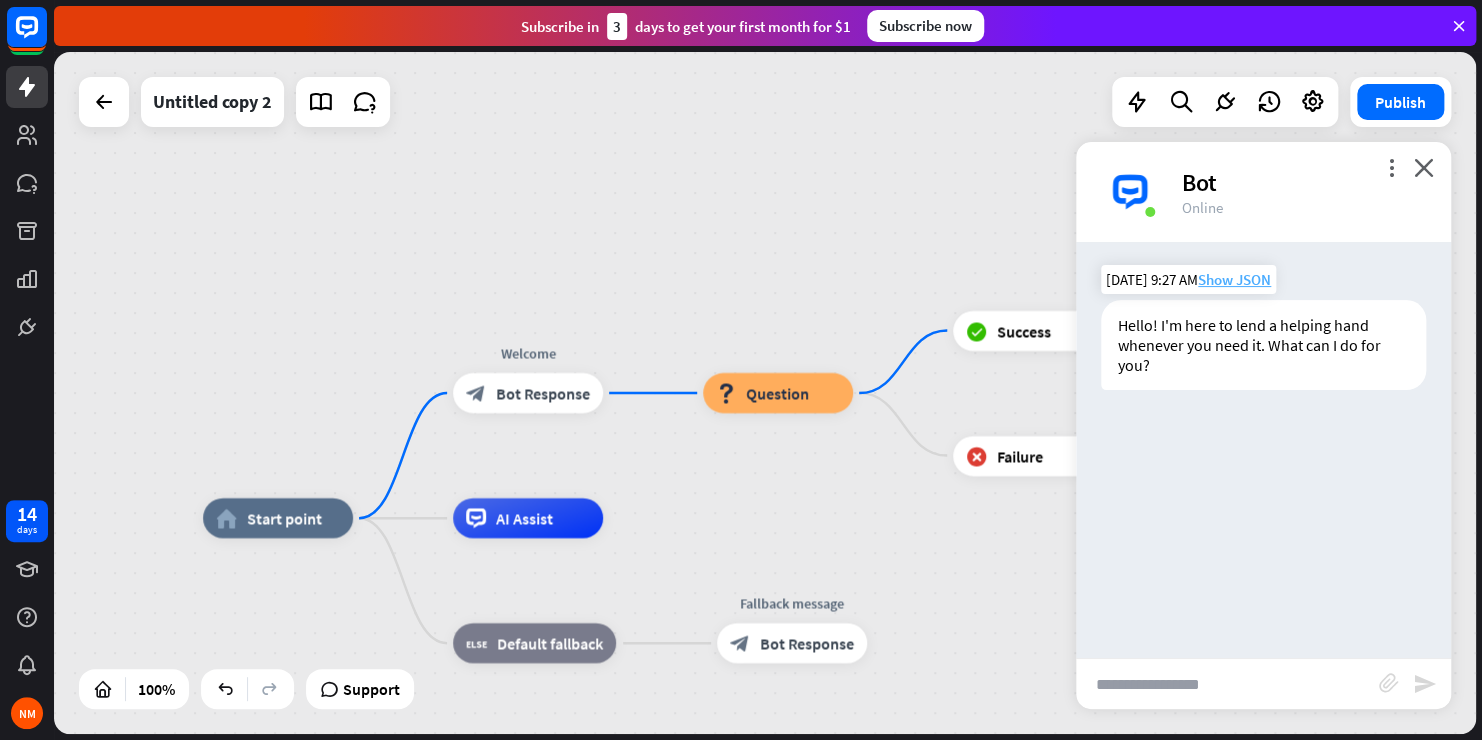 click on "Show JSON" at bounding box center (1234, 279) 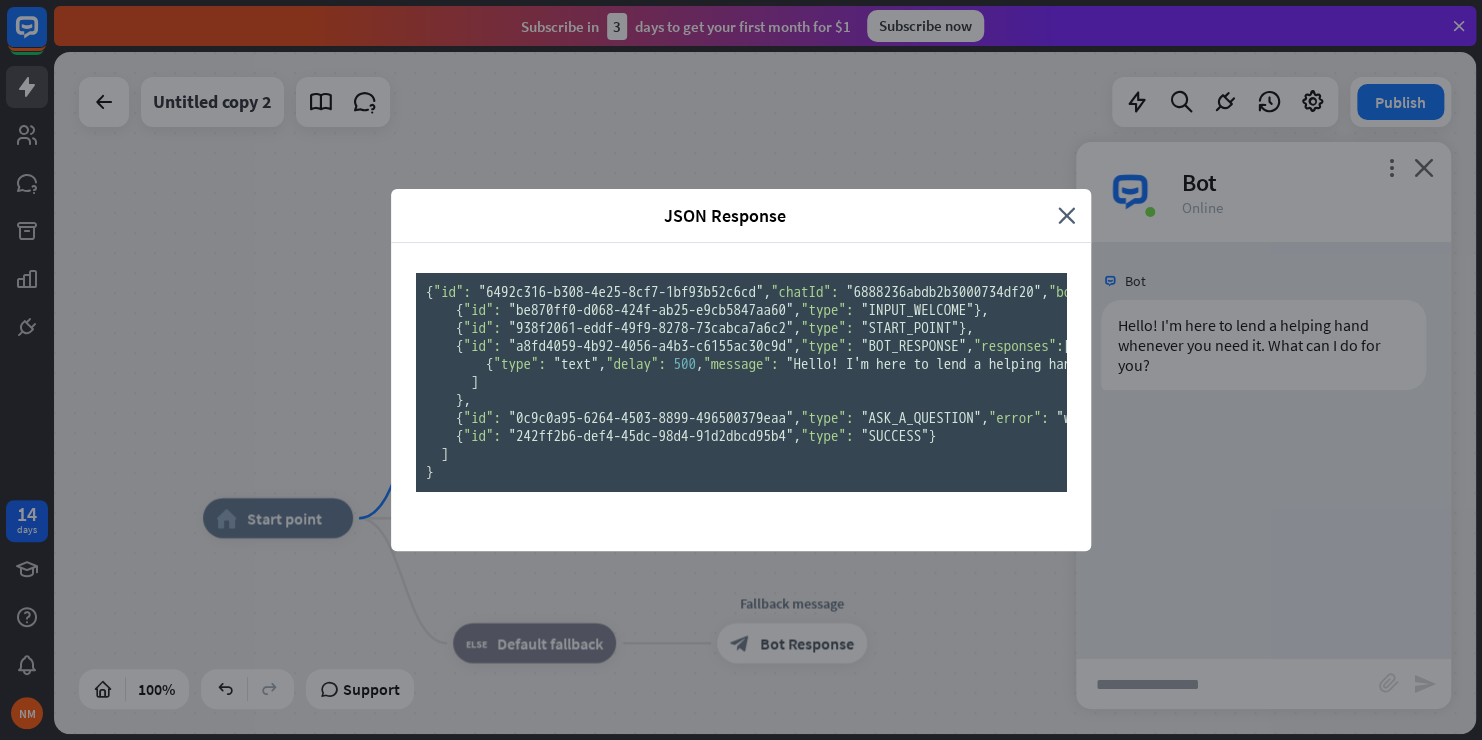 click on "JSON Response" at bounding box center (732, 215) 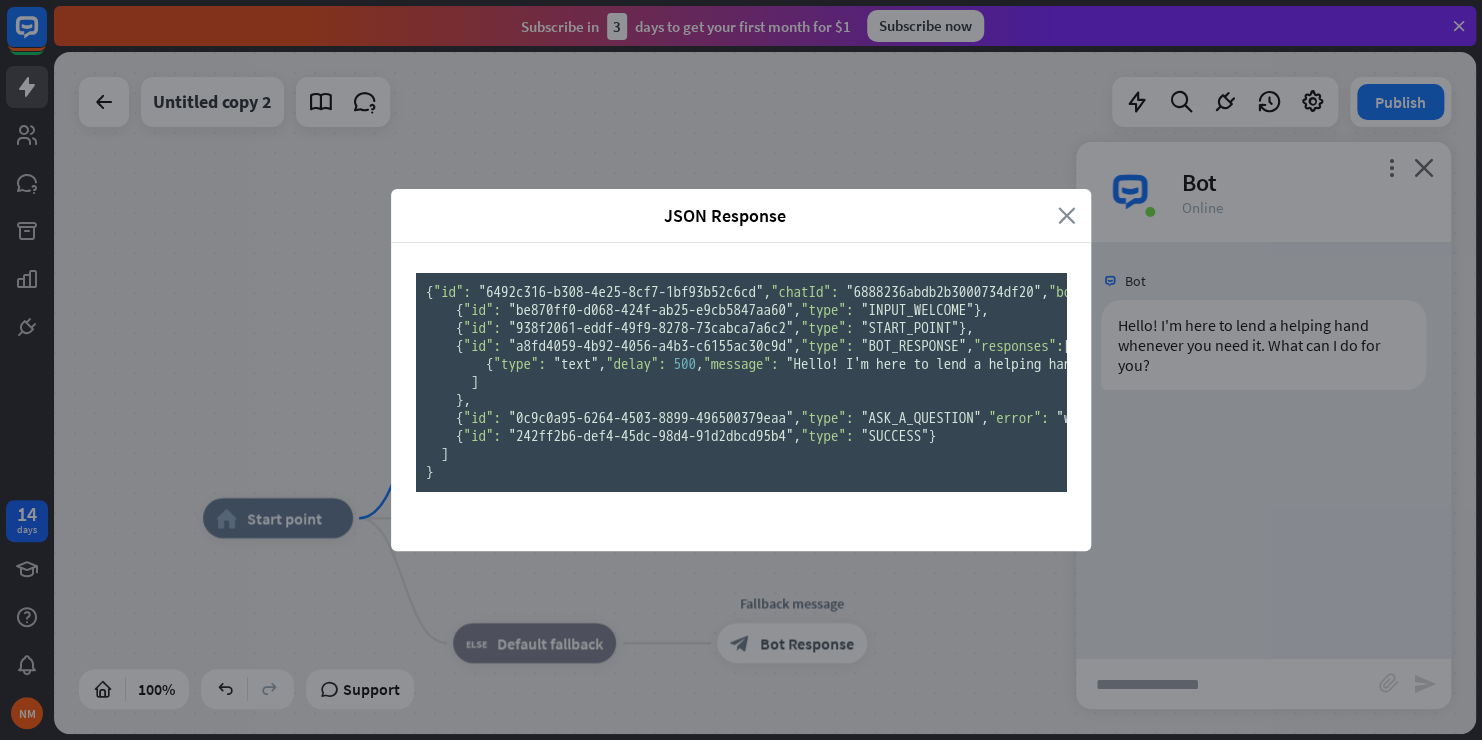 click on "close" at bounding box center [1067, 215] 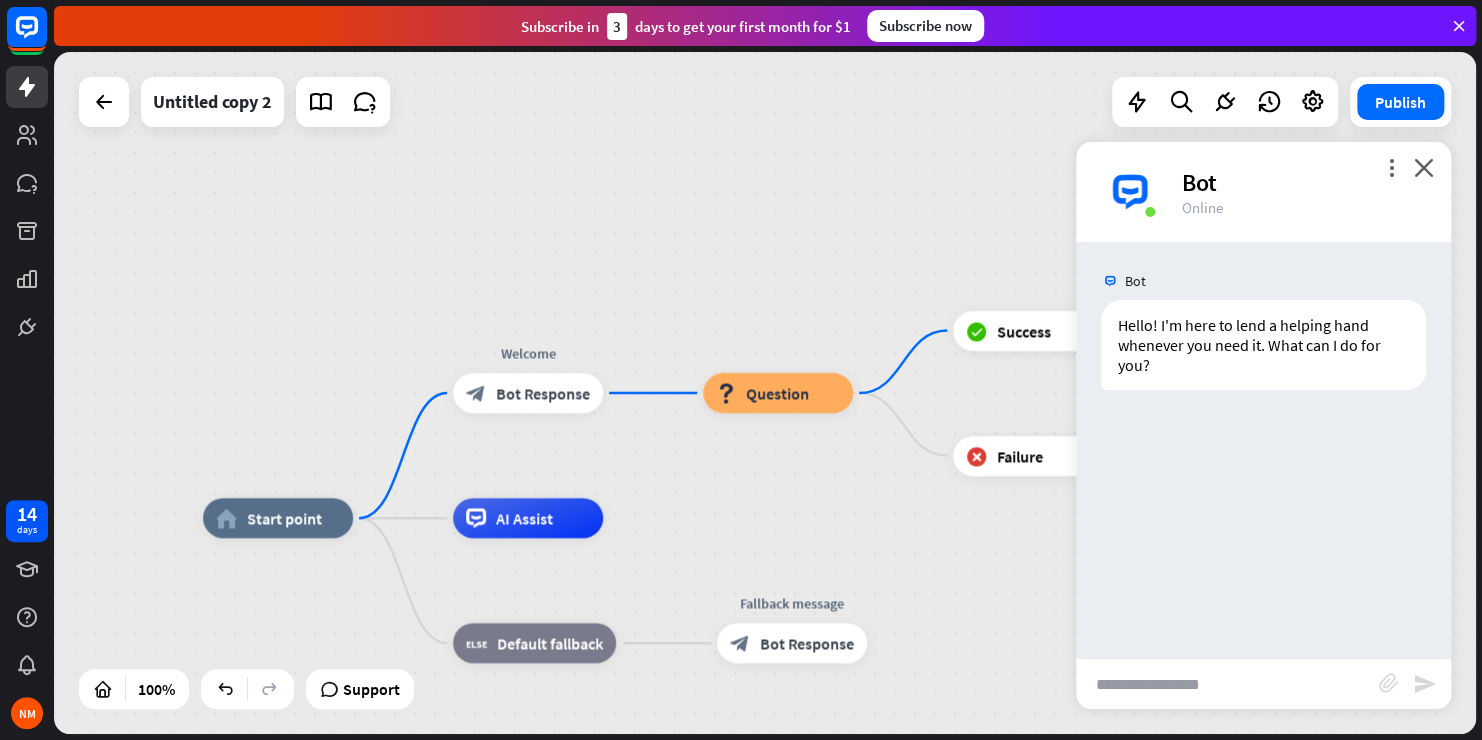 click on "Bot" at bounding box center (1304, 182) 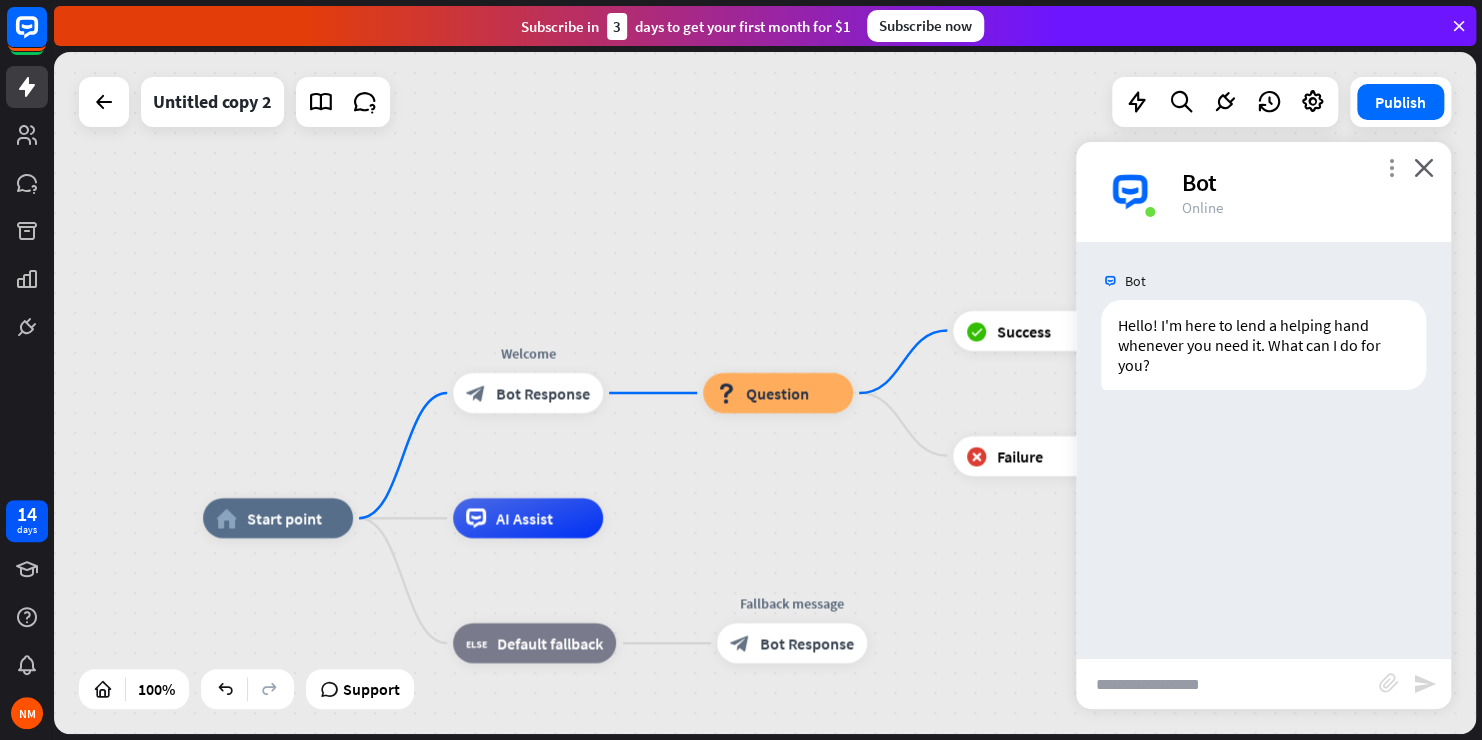 click on "more_vert" at bounding box center (1391, 167) 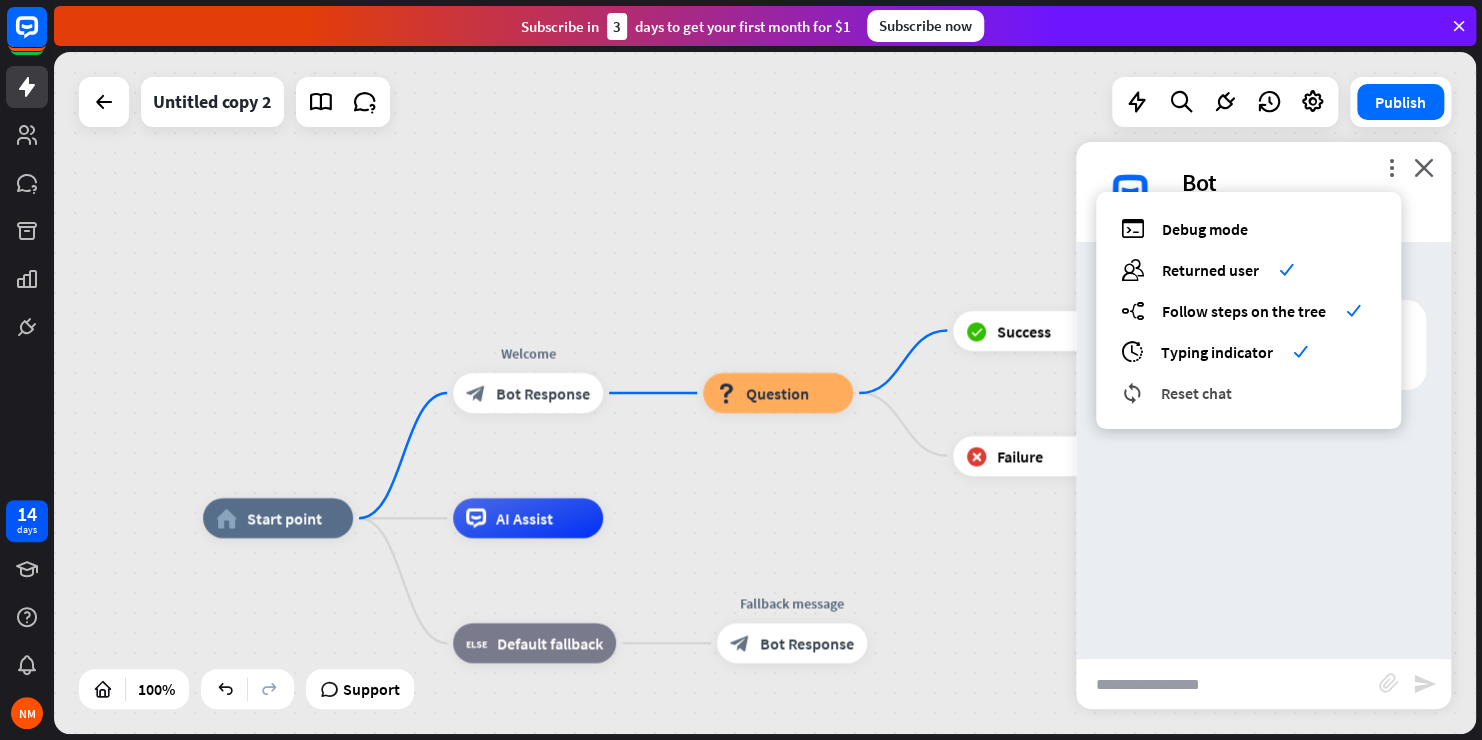 click on "Reset chat" at bounding box center (1196, 393) 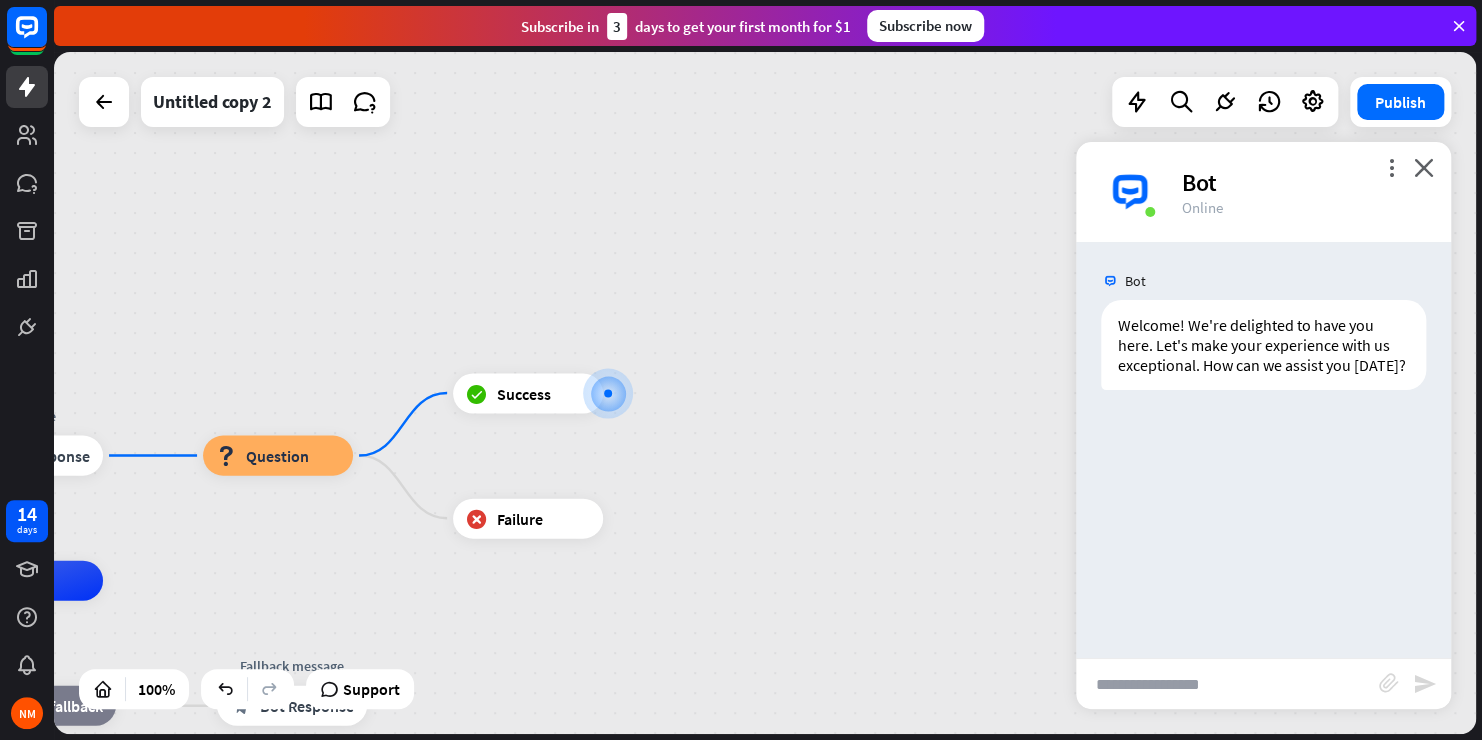 click at bounding box center [1227, 684] 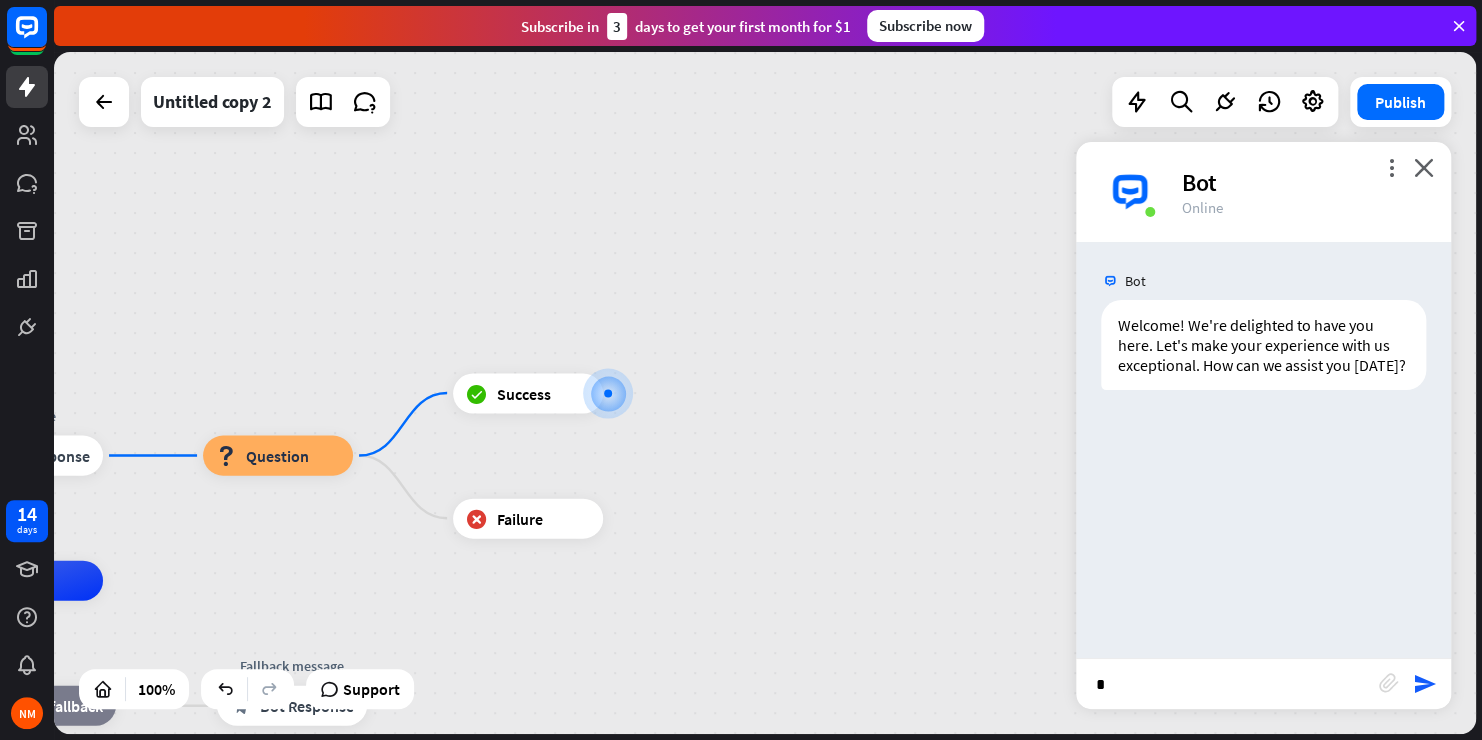 type on "**" 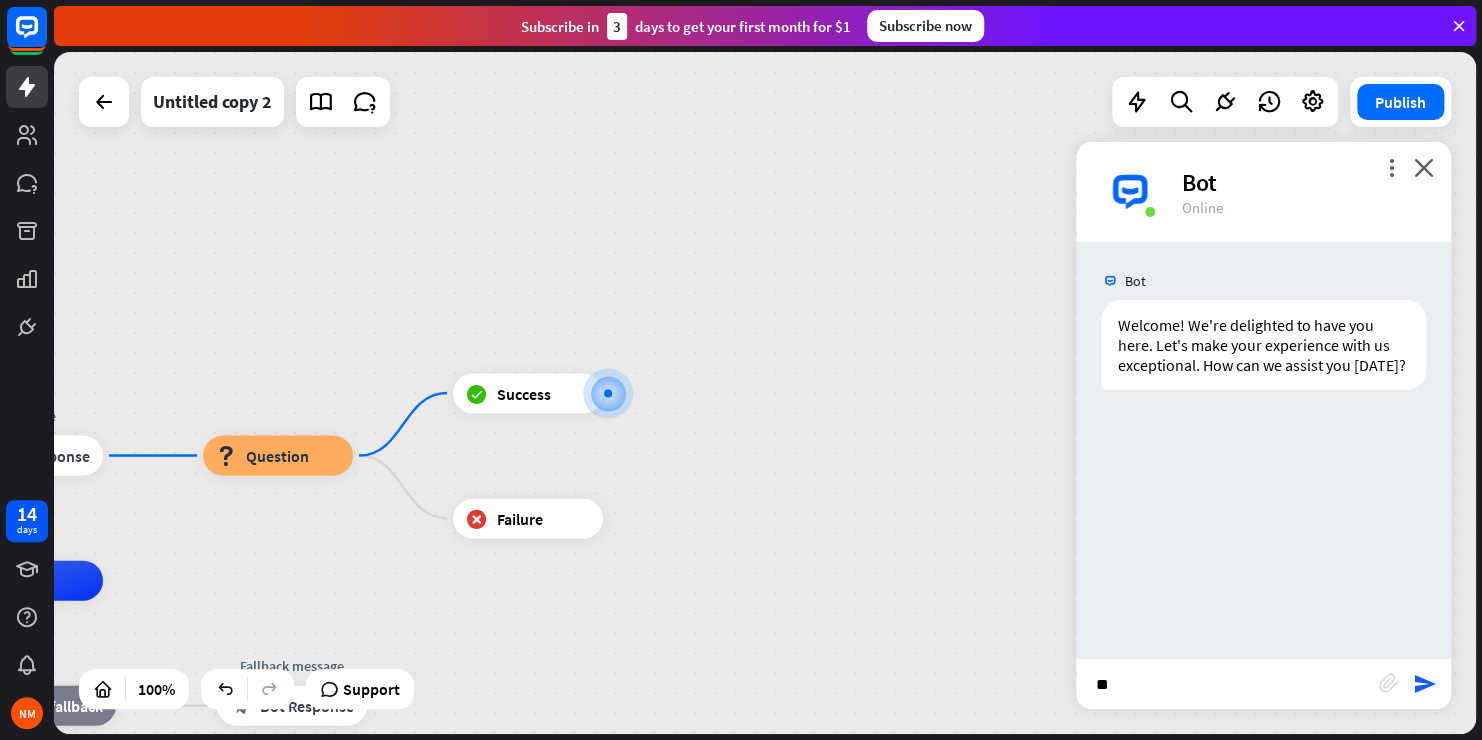 type 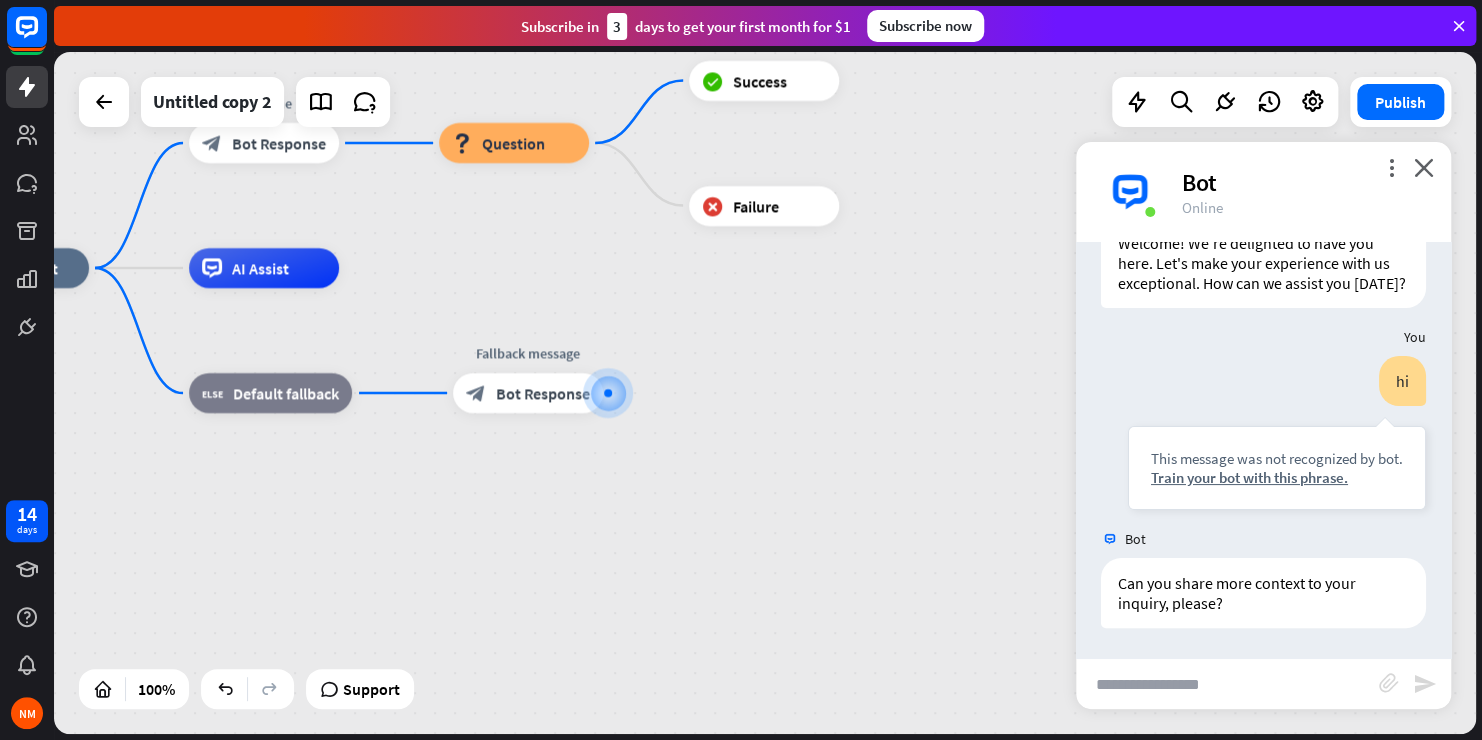 scroll, scrollTop: 101, scrollLeft: 0, axis: vertical 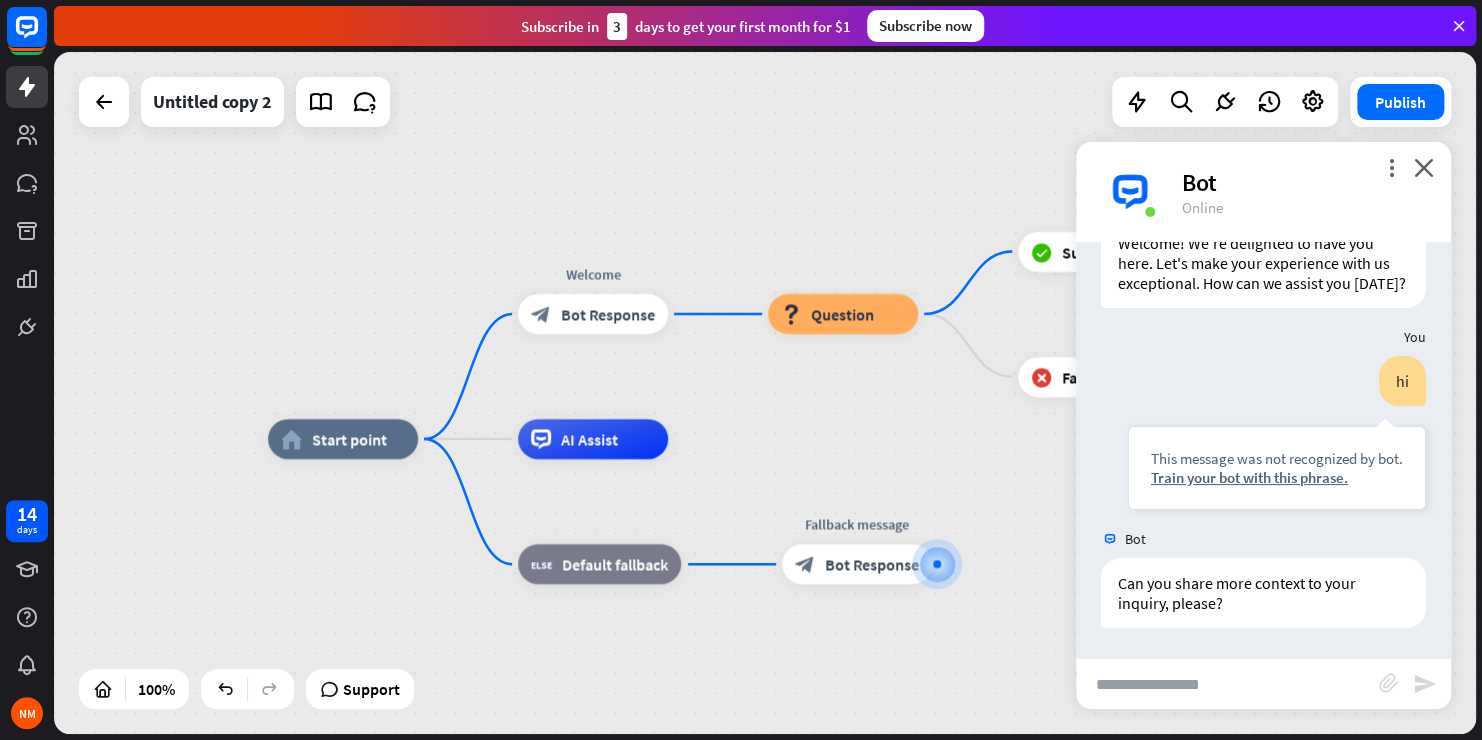 drag, startPoint x: 536, startPoint y: 508, endPoint x: 865, endPoint y: 680, distance: 371.2479 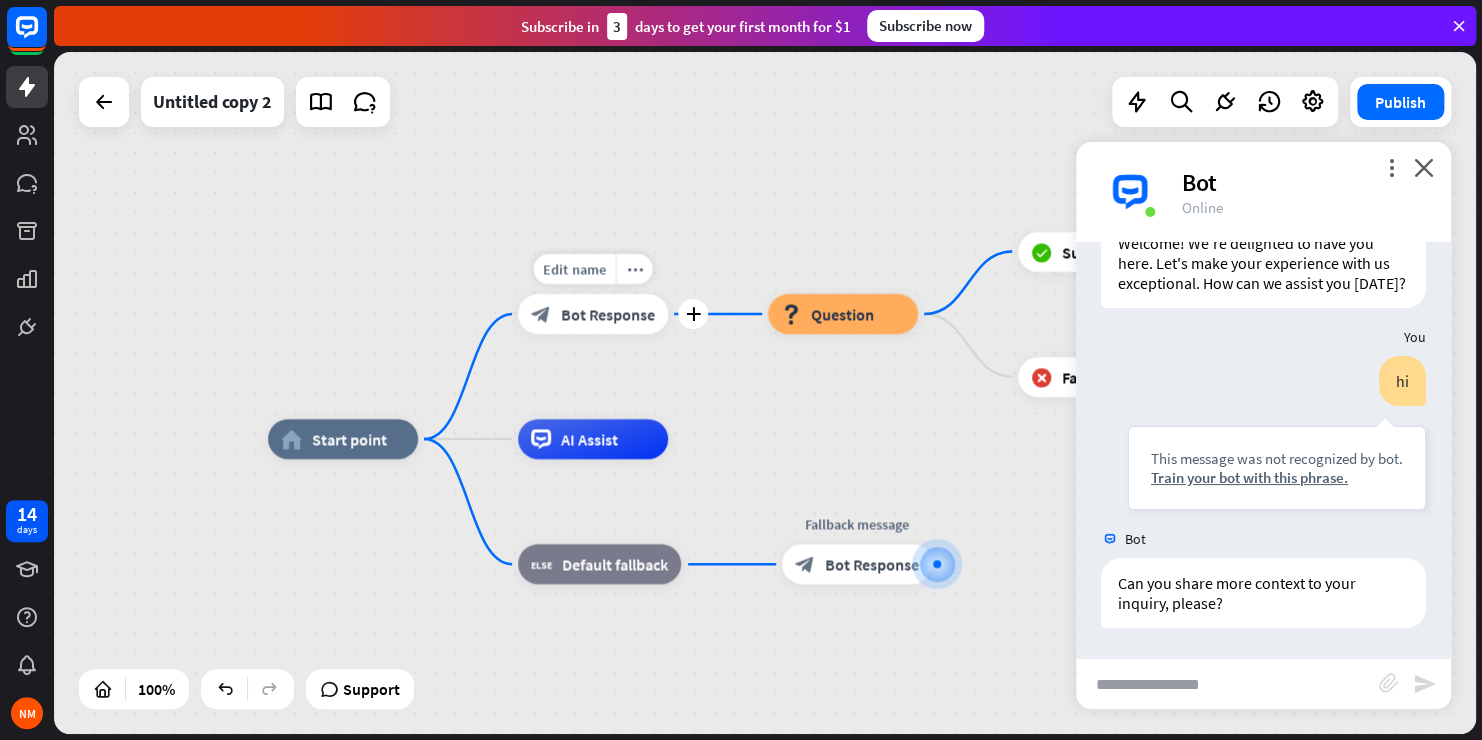 click on "Bot Response" at bounding box center [608, 314] 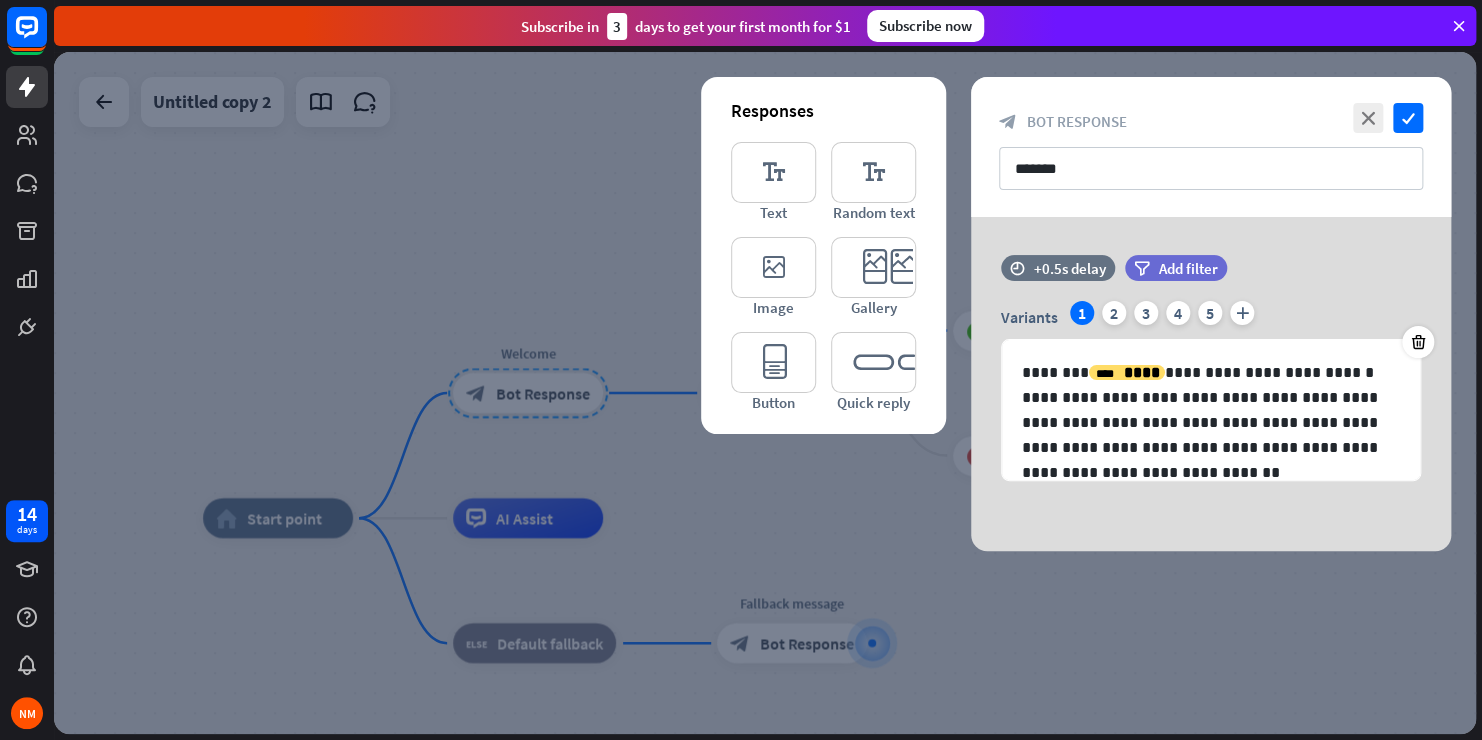 click at bounding box center [765, 393] 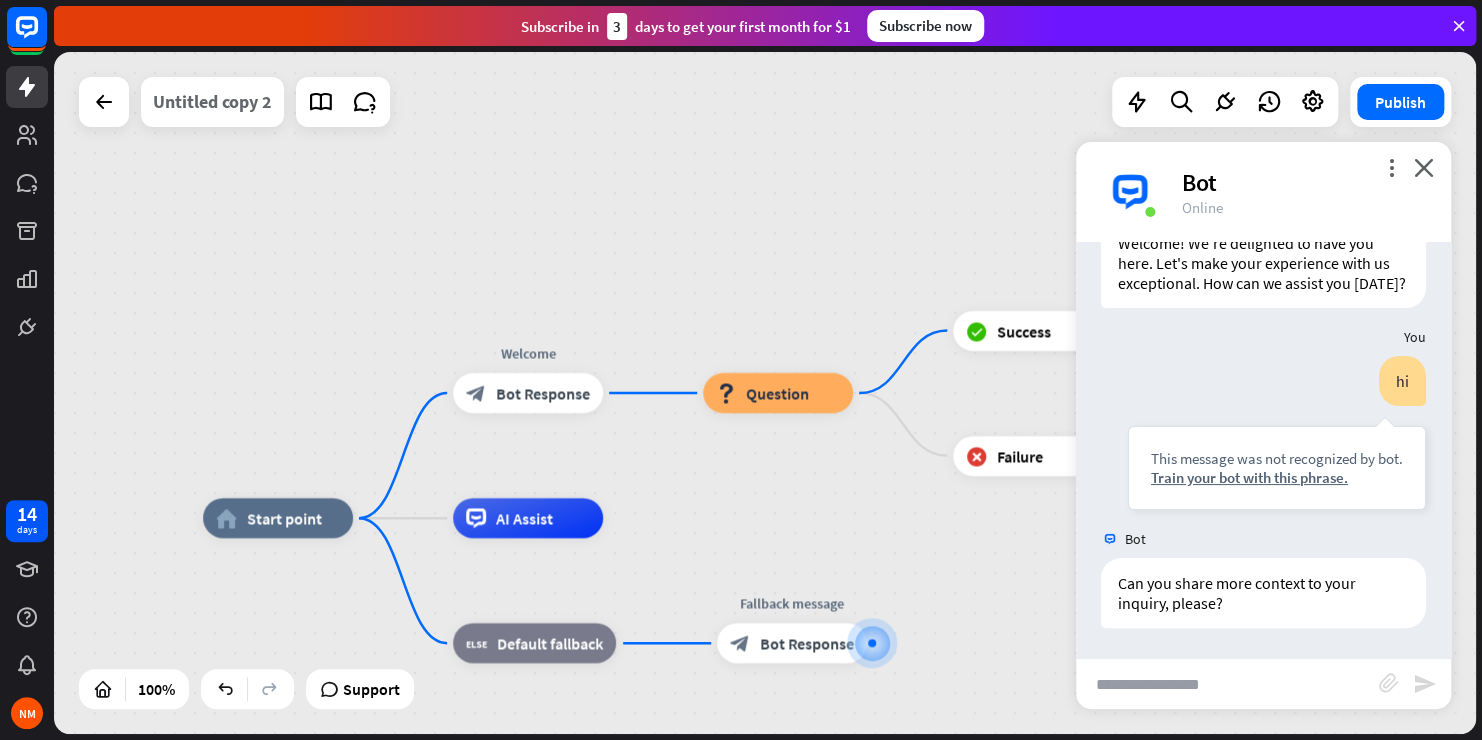 click on "Untitled copy 2" at bounding box center (212, 102) 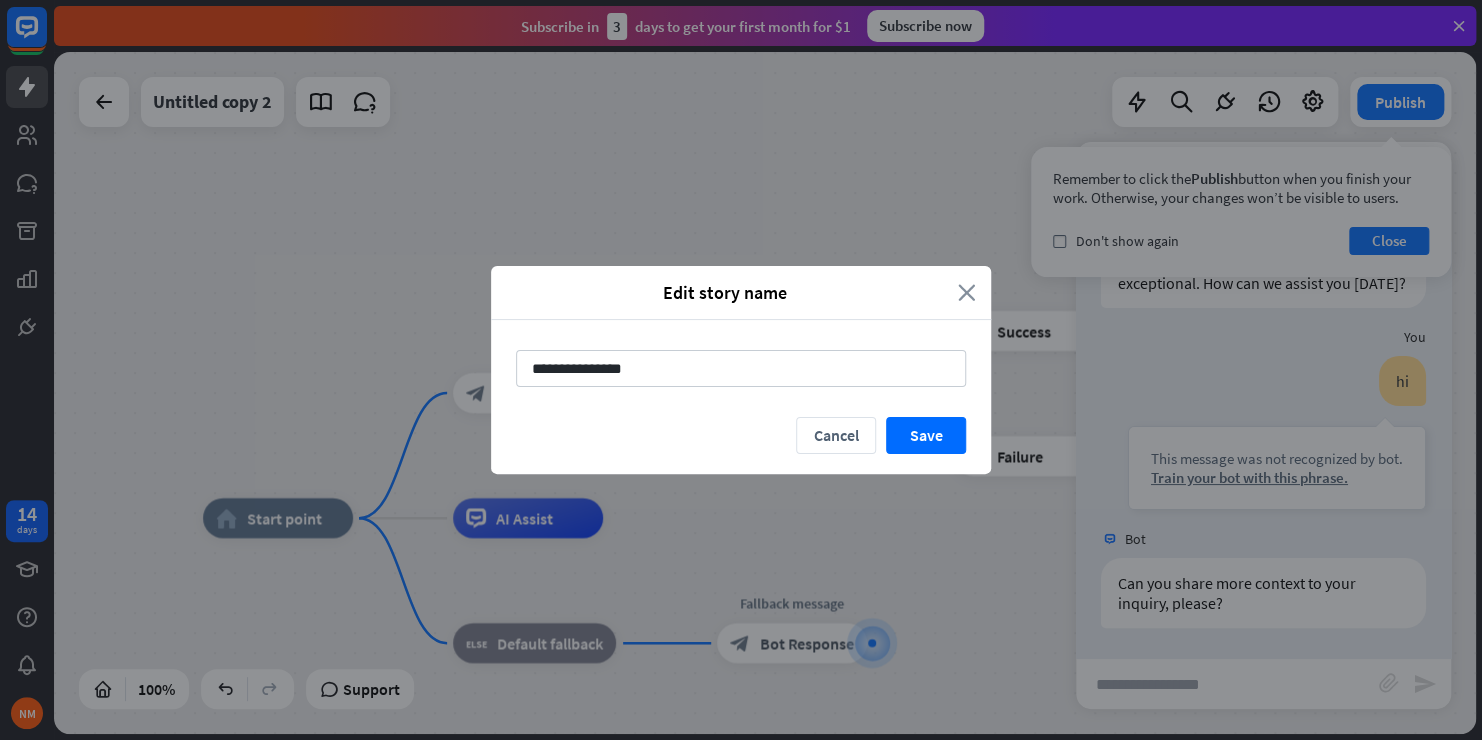click on "close" at bounding box center (967, 292) 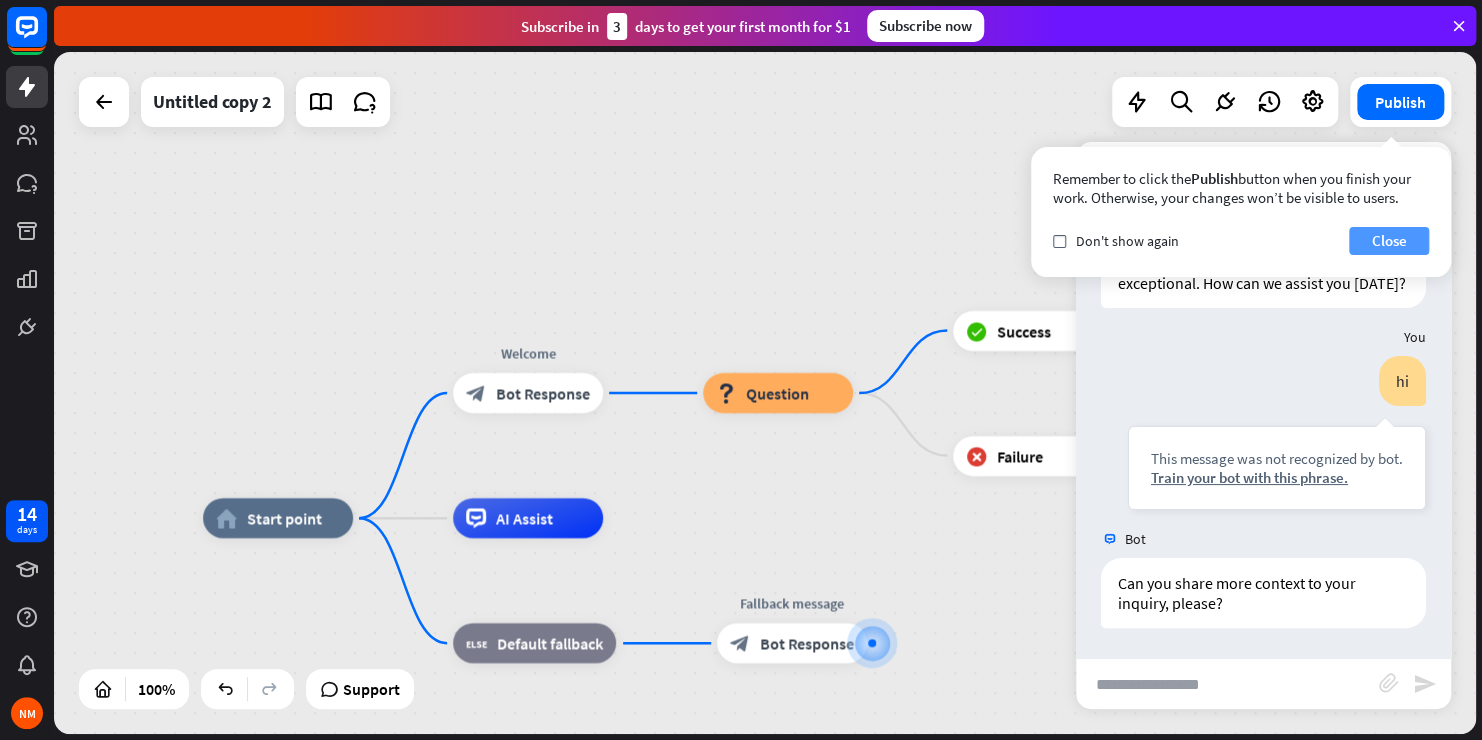 click on "Close" at bounding box center (1389, 241) 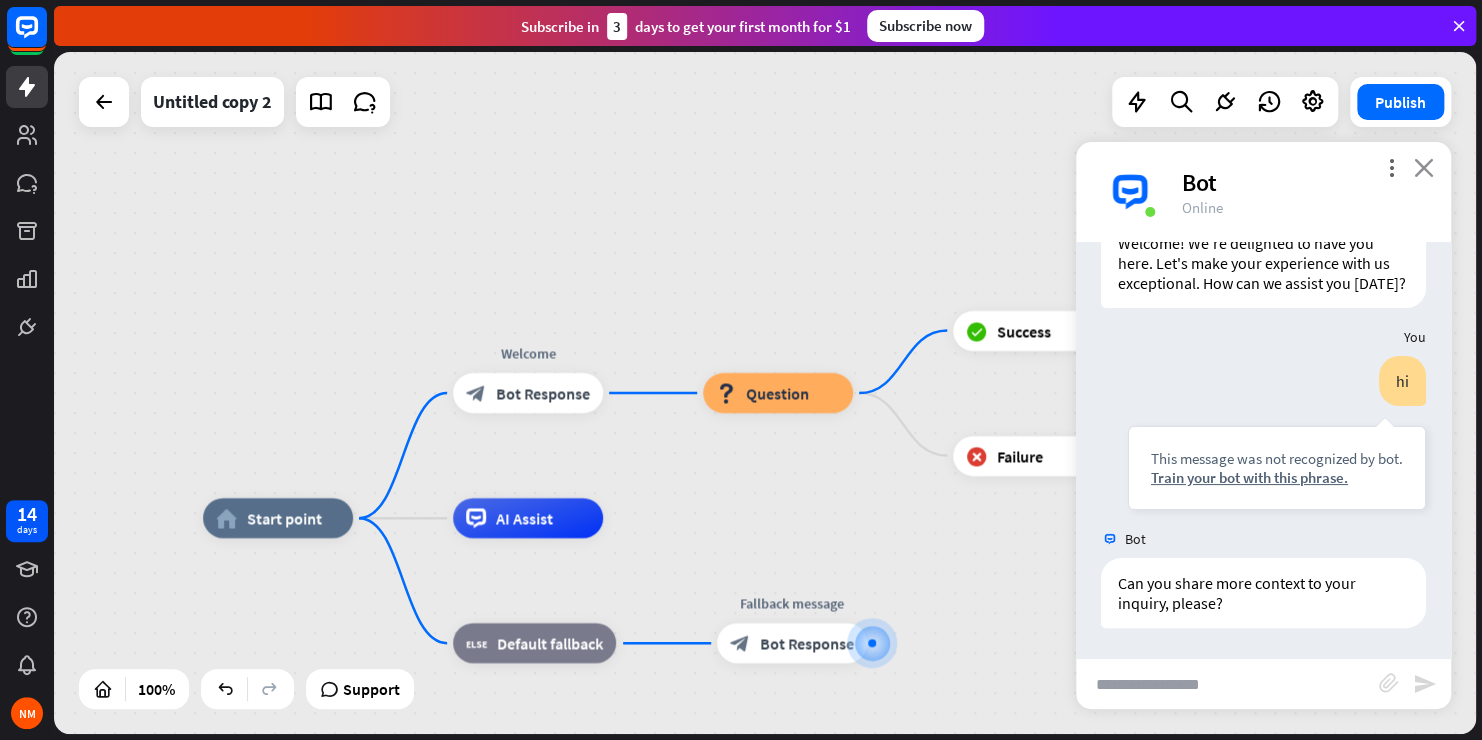 click on "close" at bounding box center (1424, 167) 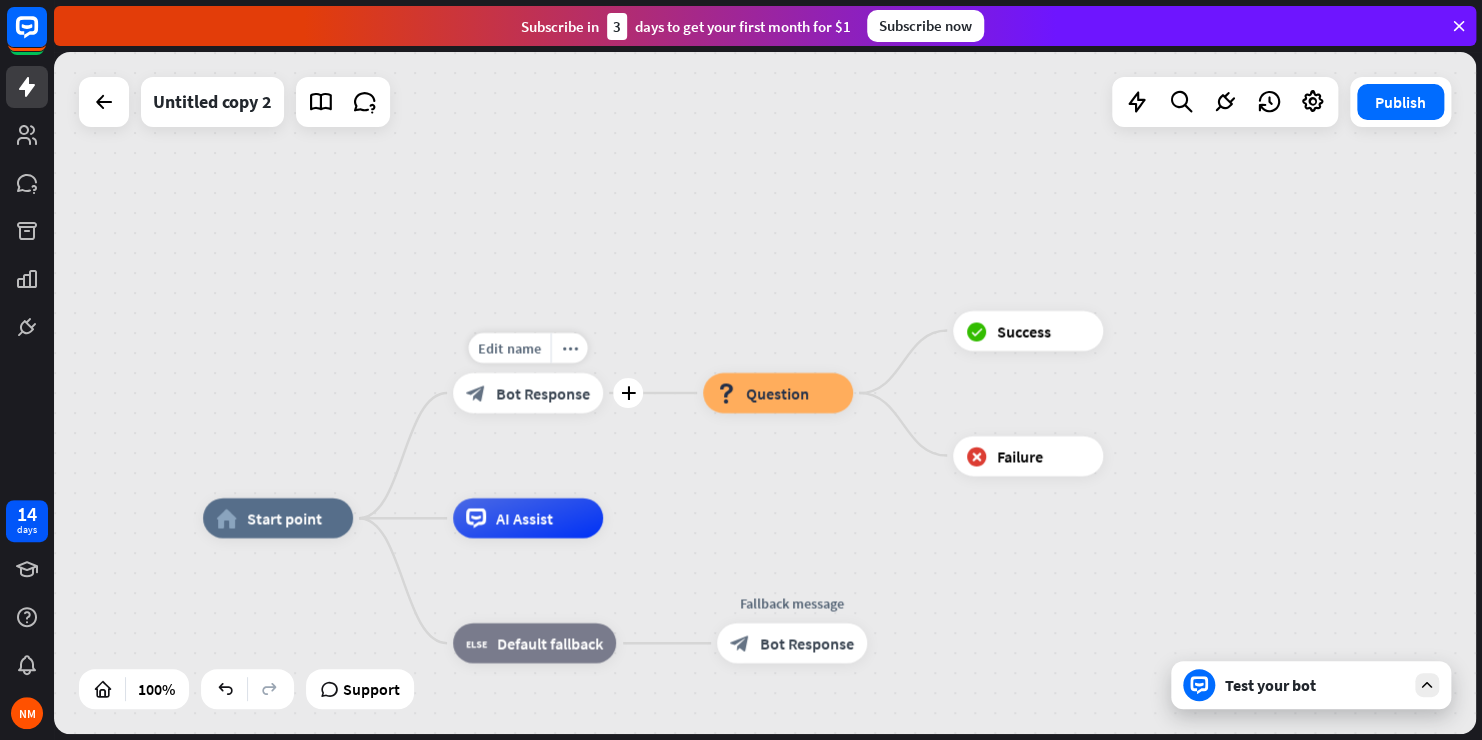 click on "block_bot_response   Bot Response" at bounding box center [528, 393] 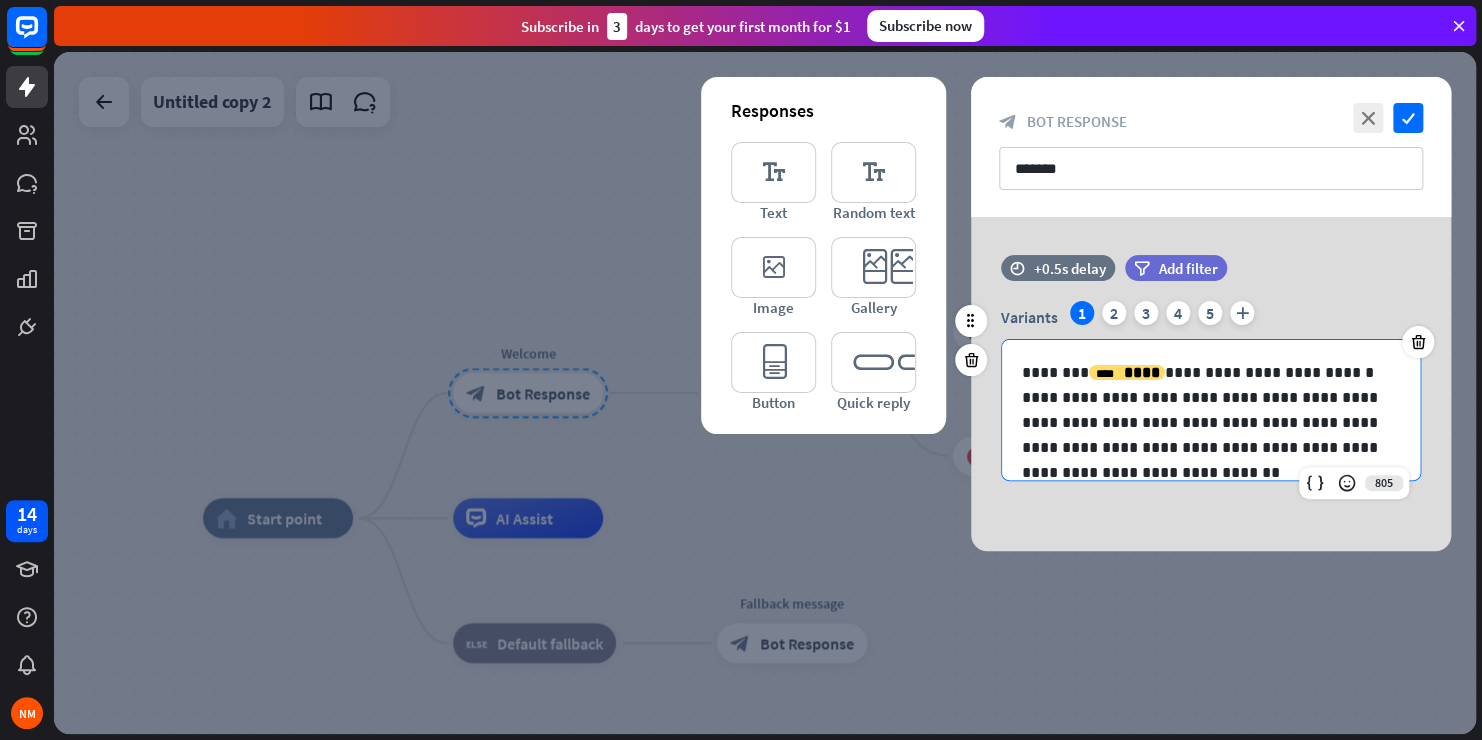 click on "**********" at bounding box center (1211, 422) 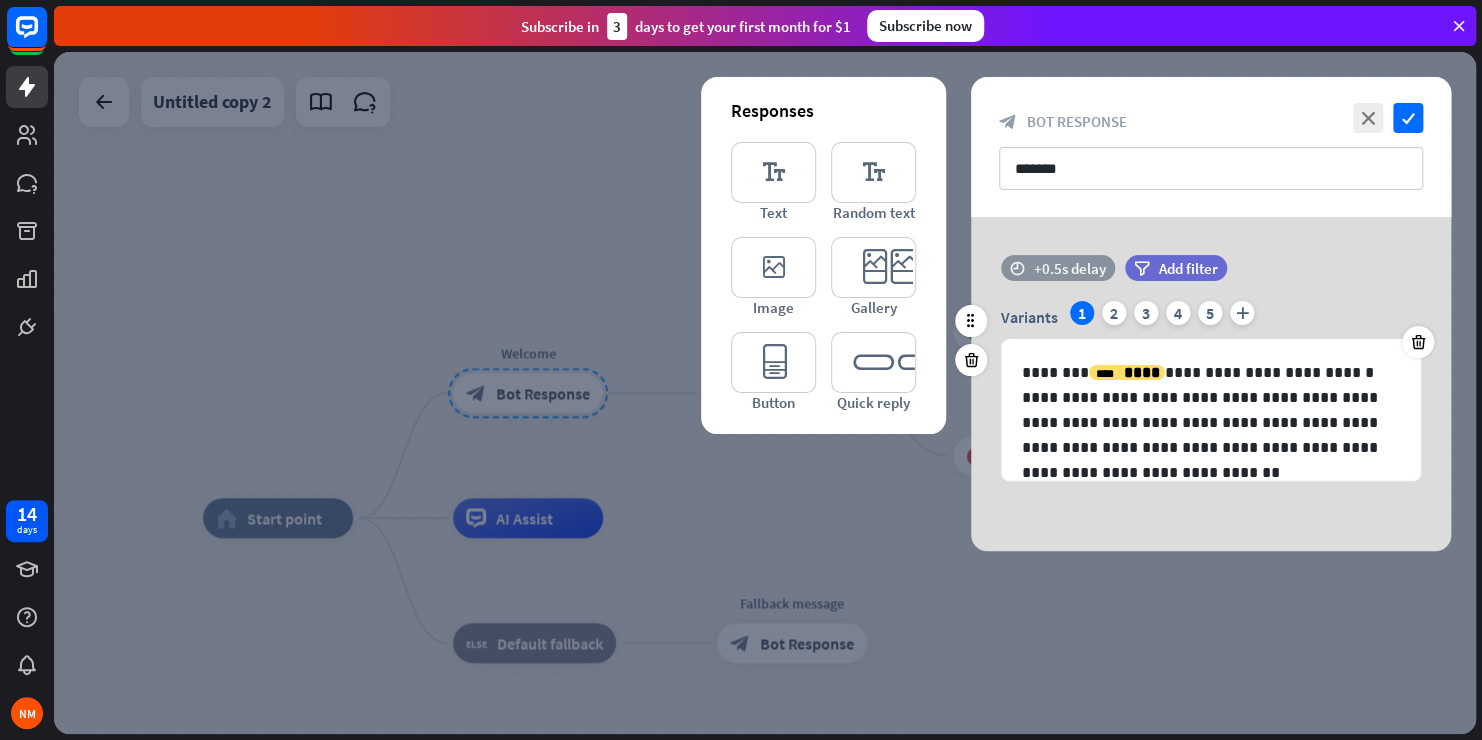 click on "+0.5s delay" at bounding box center (1070, 268) 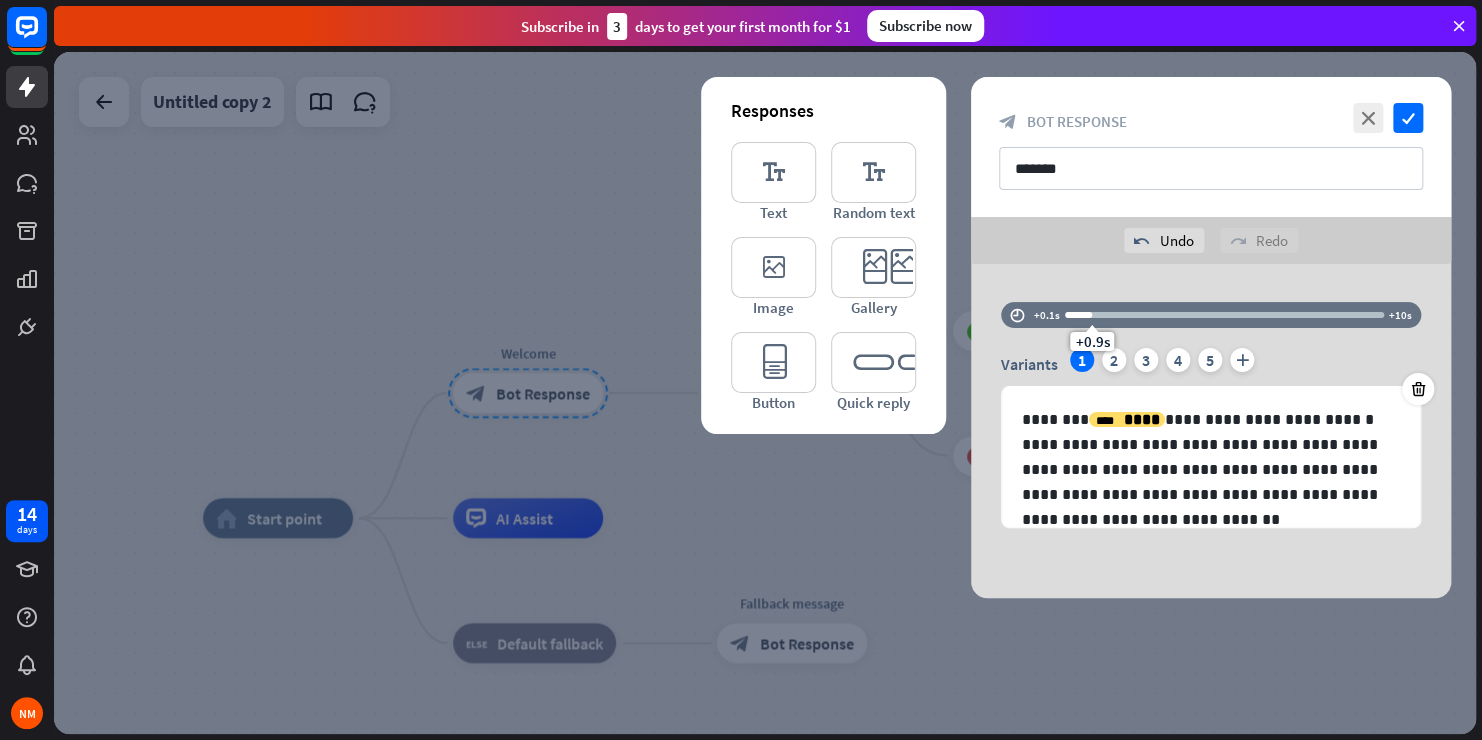 drag, startPoint x: 1073, startPoint y: 268, endPoint x: 1090, endPoint y: 271, distance: 17.262676 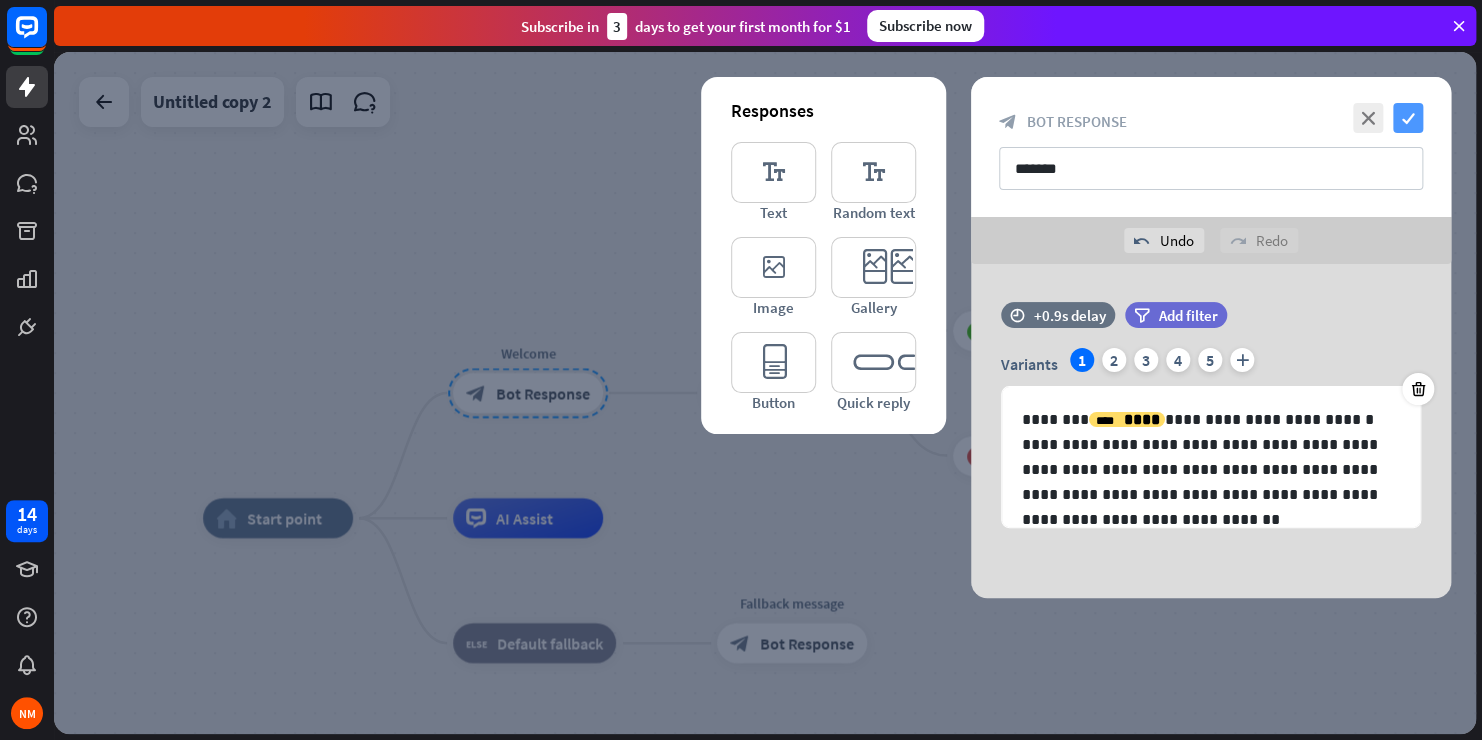 click on "check" at bounding box center (1408, 118) 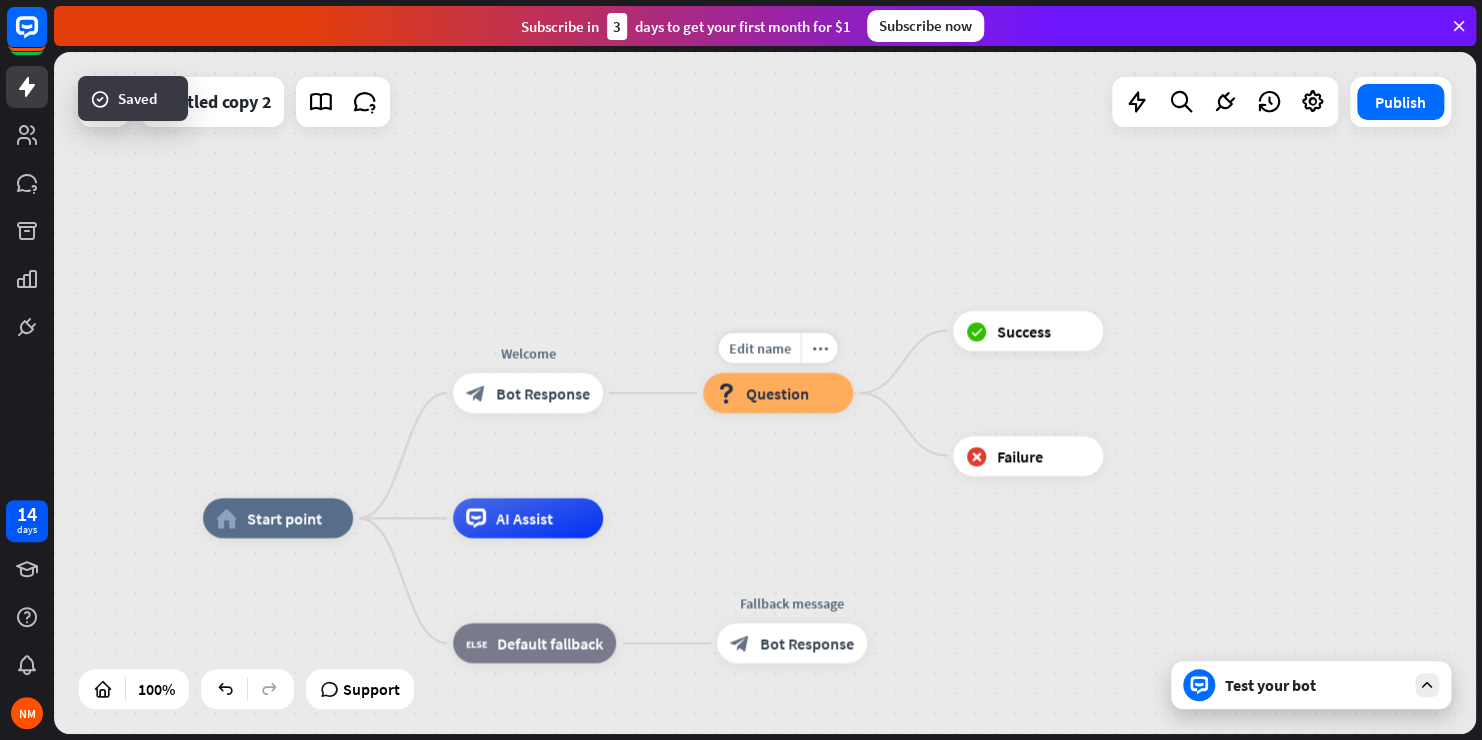 click on "Question" at bounding box center [777, 393] 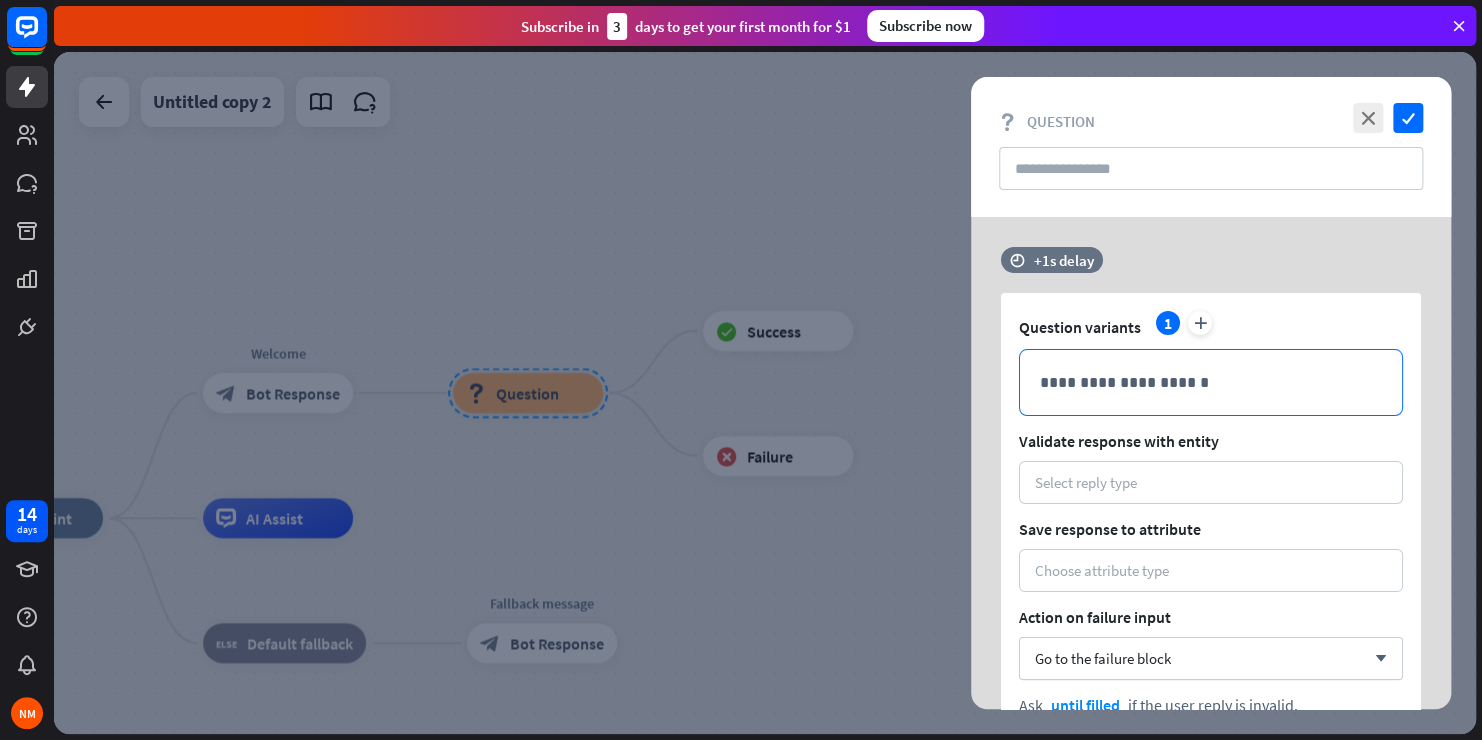click on "**********" at bounding box center (1211, 382) 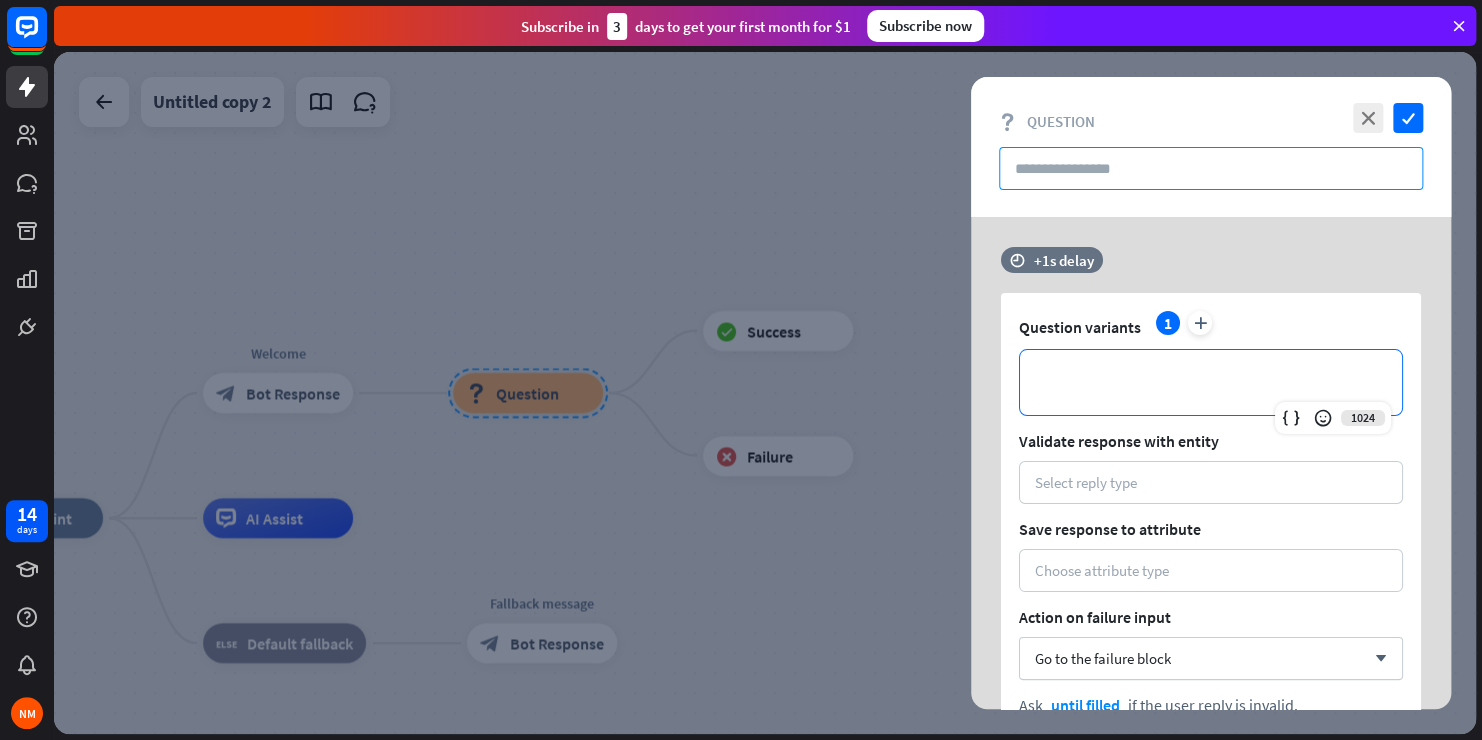click at bounding box center [1211, 168] 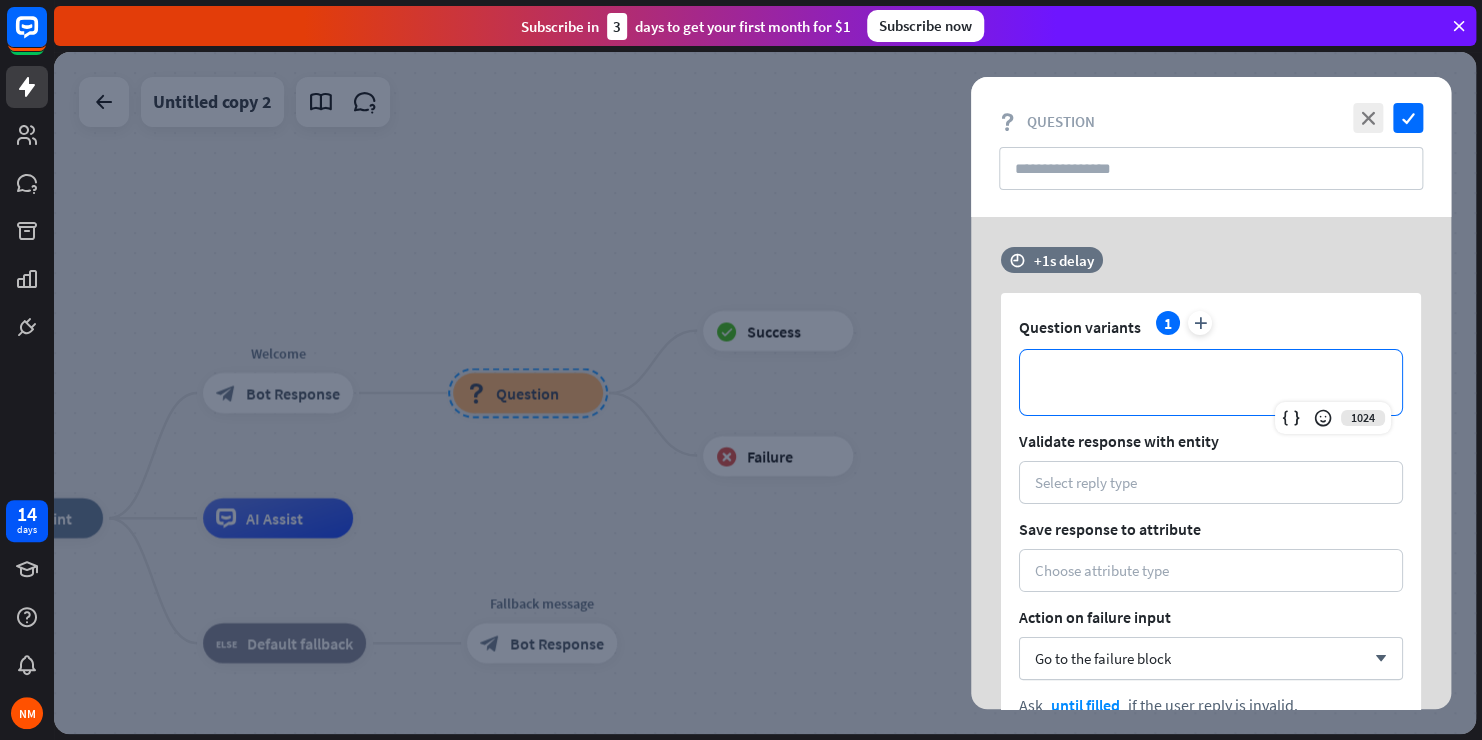 click on "**********" at bounding box center [1211, 382] 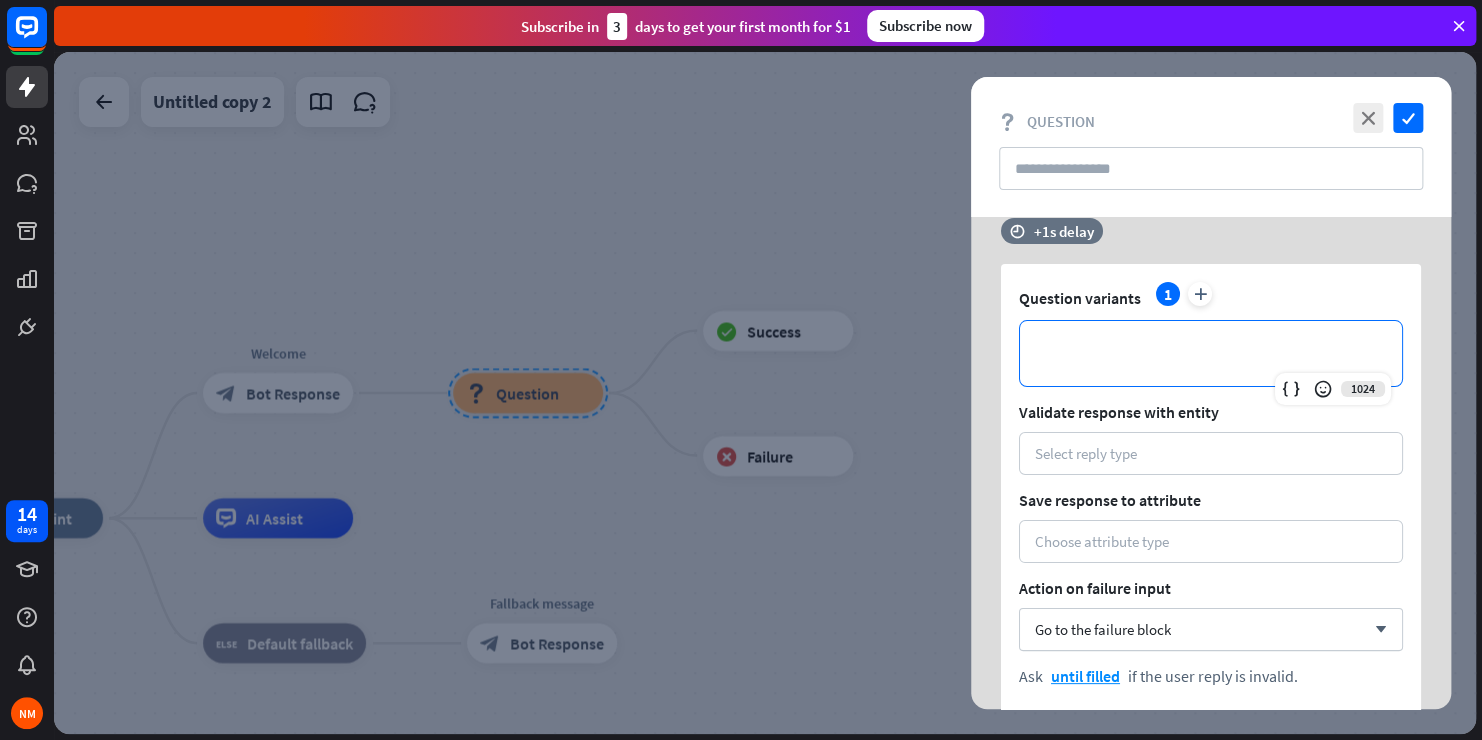 scroll, scrollTop: 0, scrollLeft: 0, axis: both 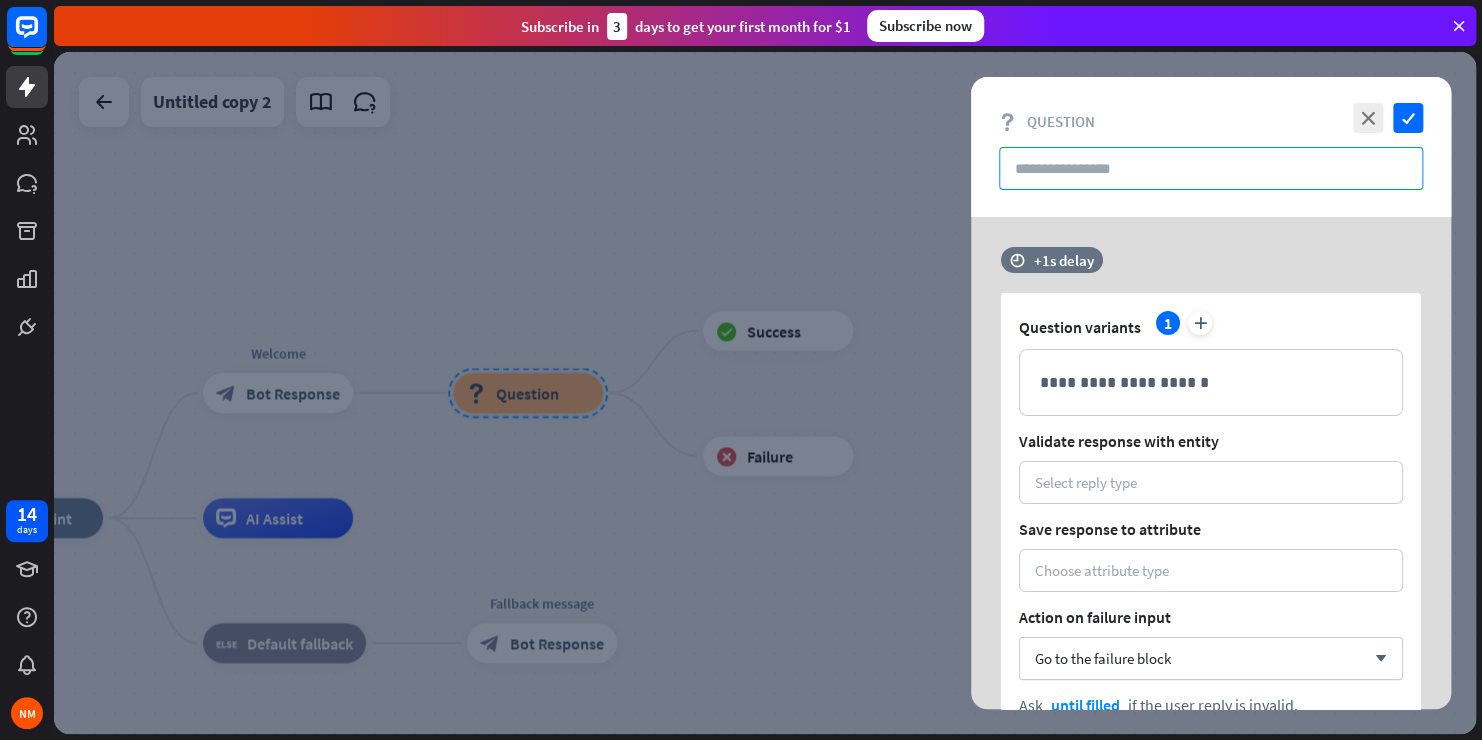 click at bounding box center (1211, 168) 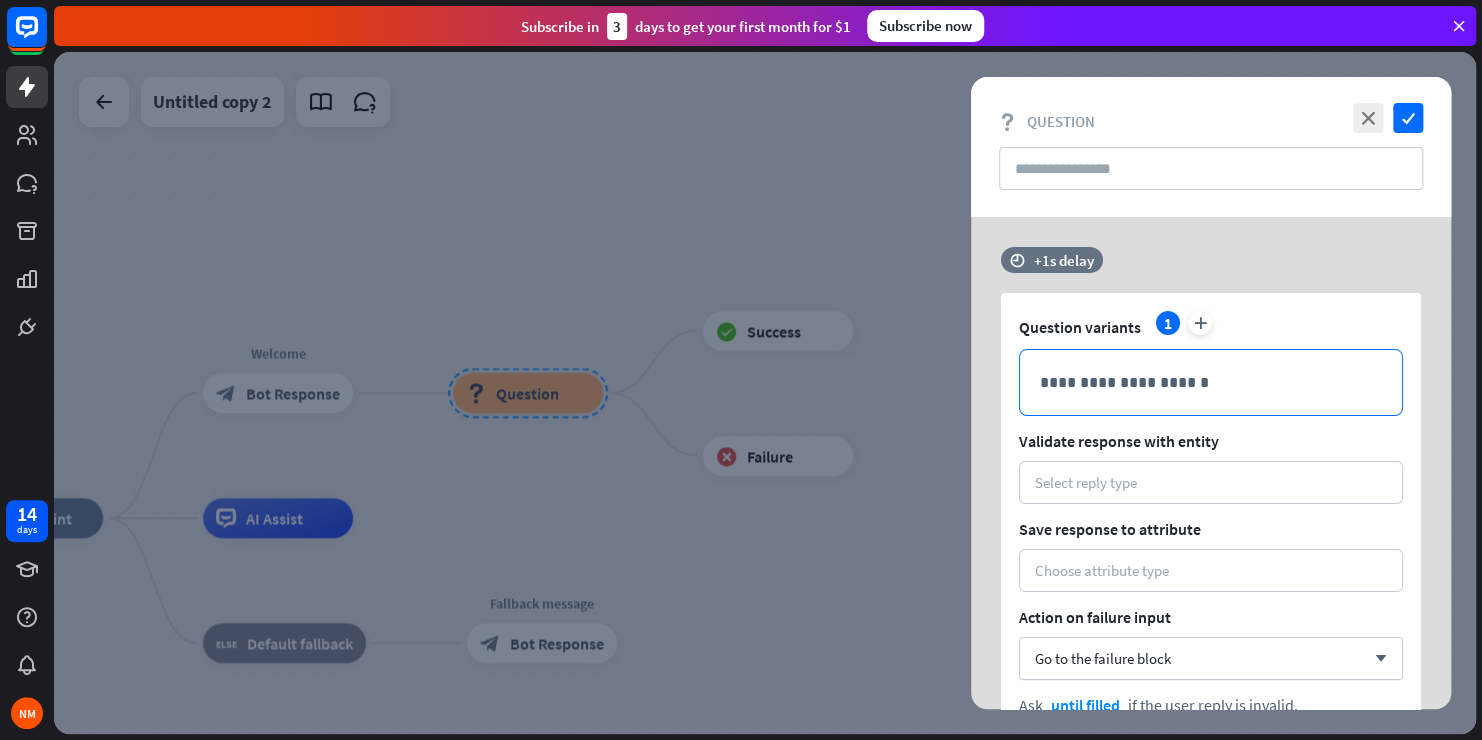 click on "**********" at bounding box center (1211, 382) 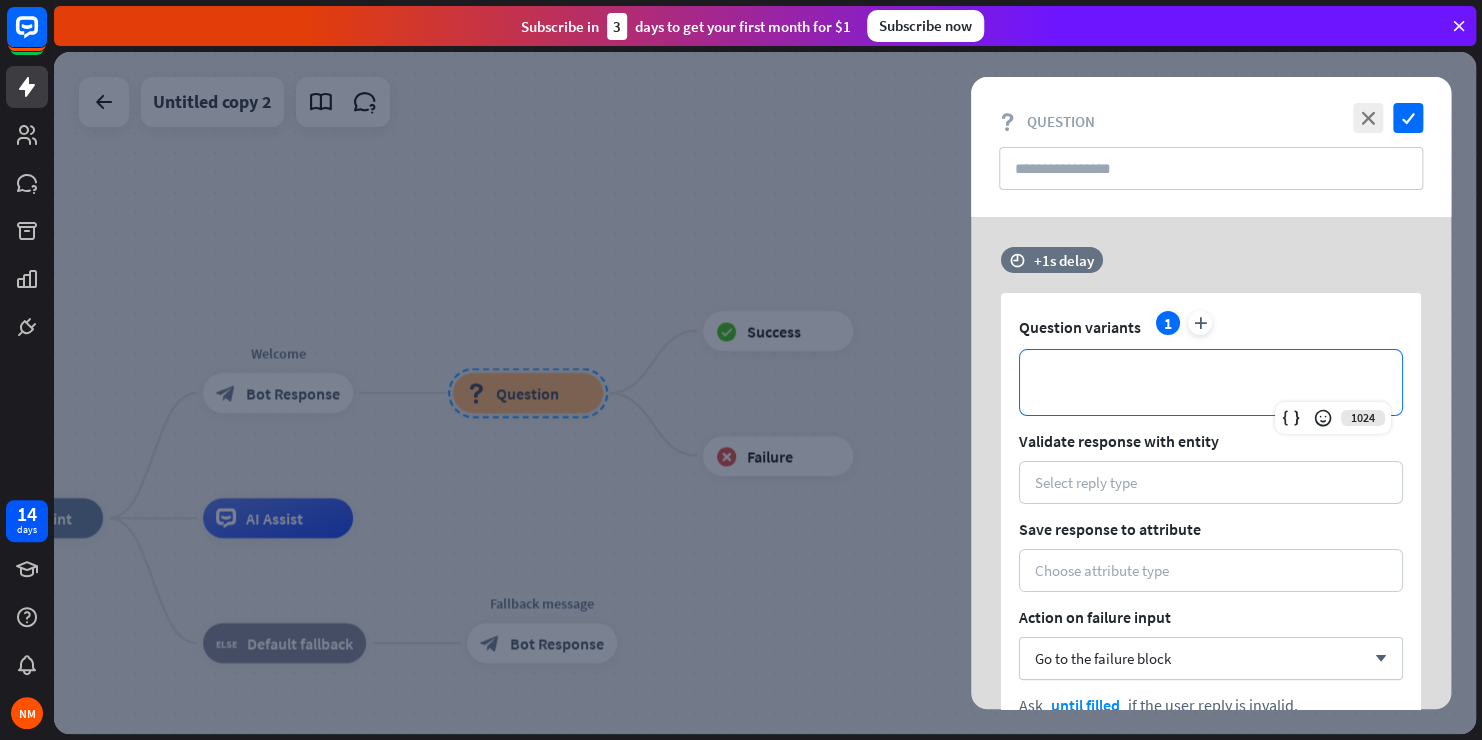 click at bounding box center [1291, 418] 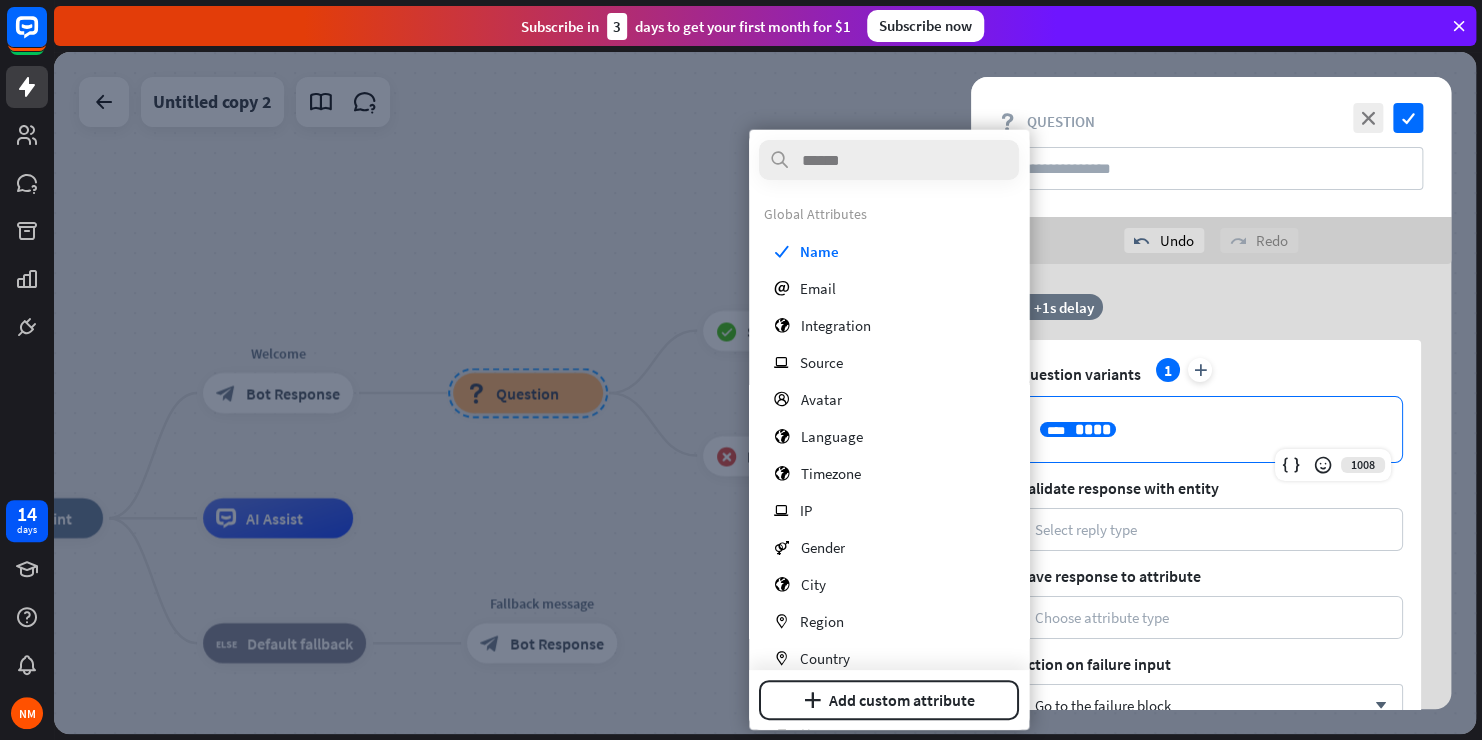 click on "**********" at bounding box center [1211, 429] 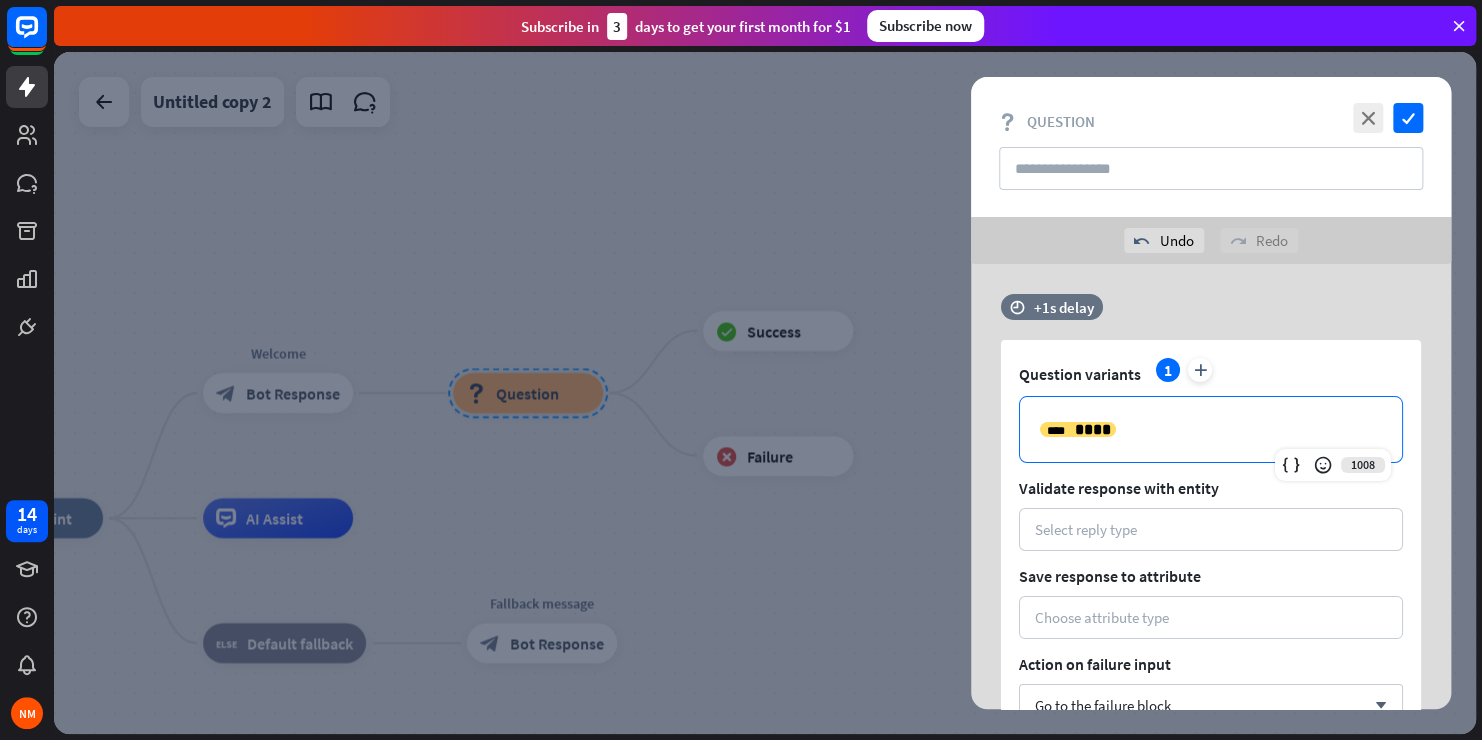 type 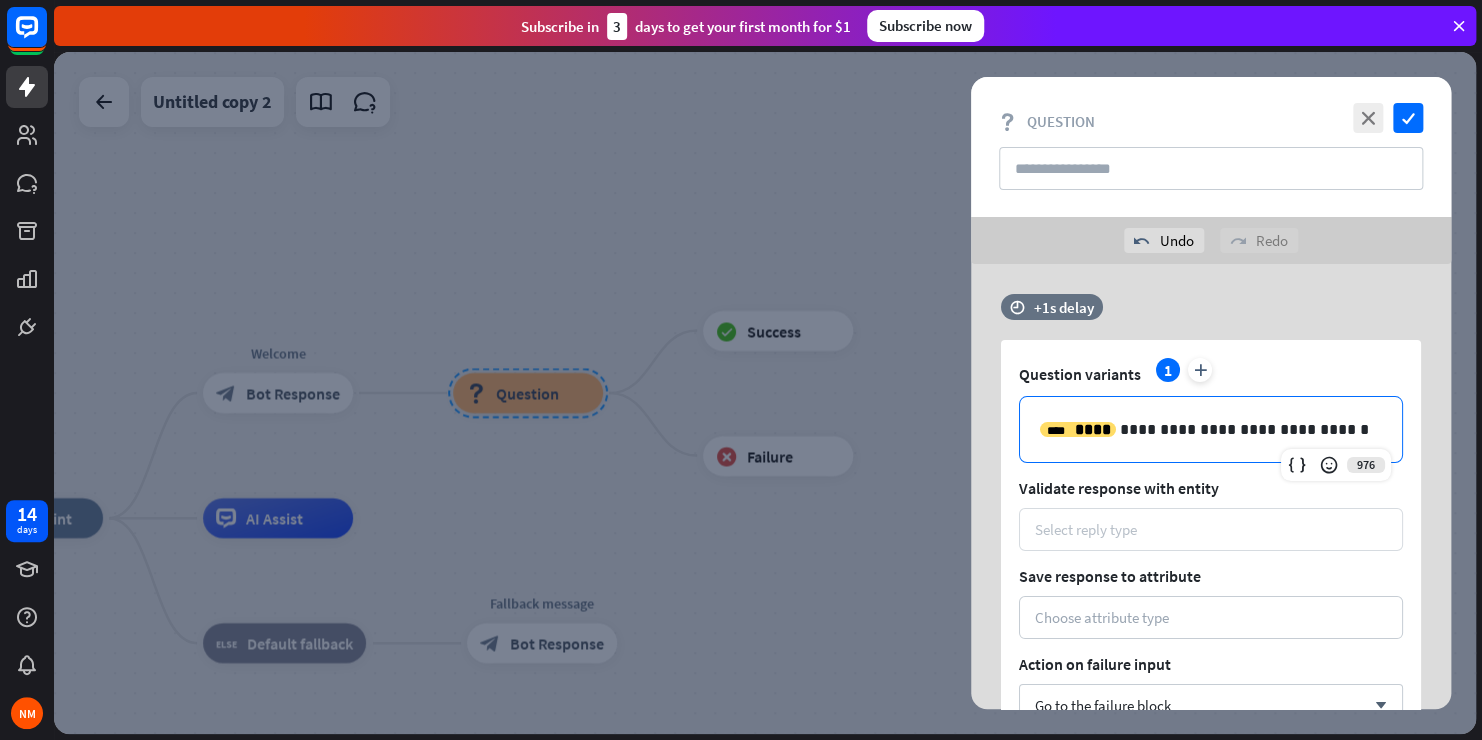 click on "Select reply type" at bounding box center (1086, 529) 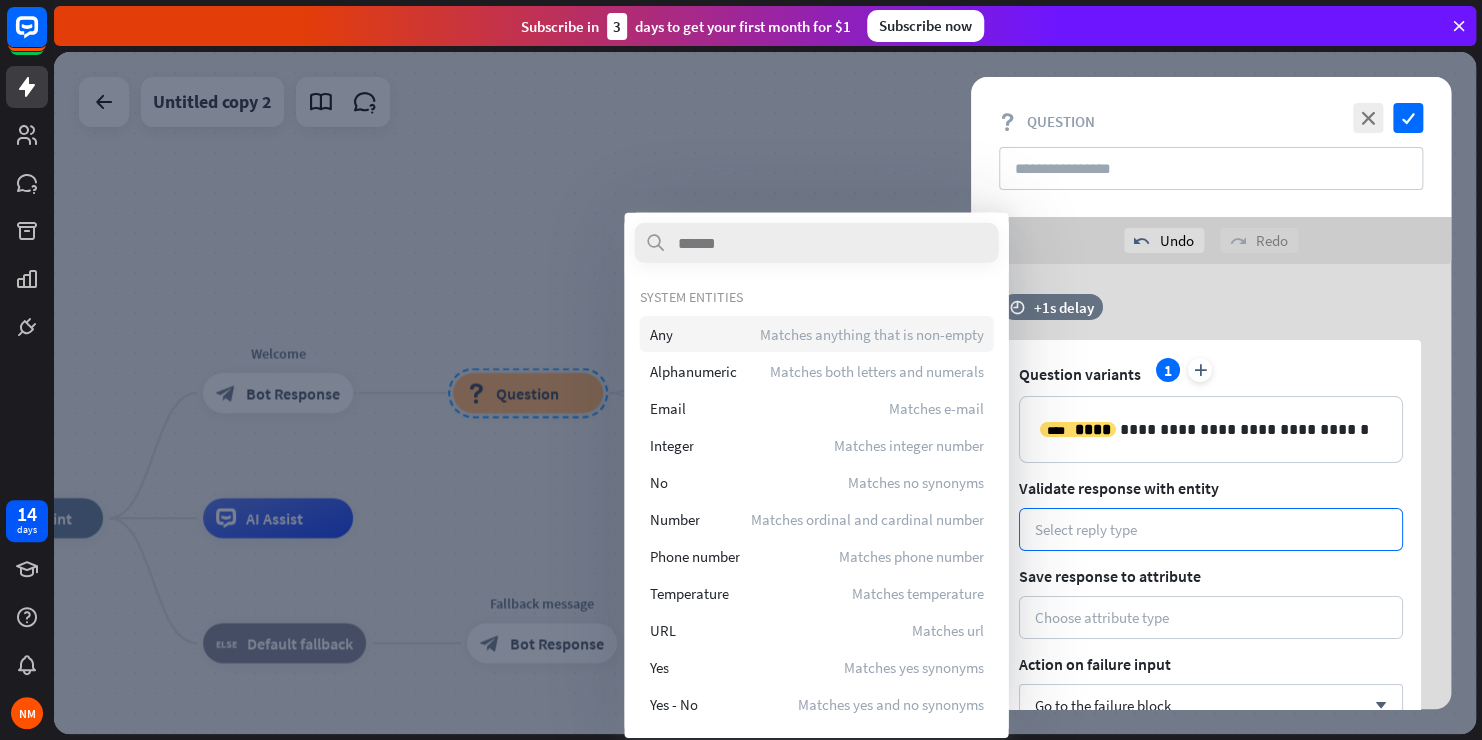 click on "Matches anything that is non-empty" at bounding box center [871, 333] 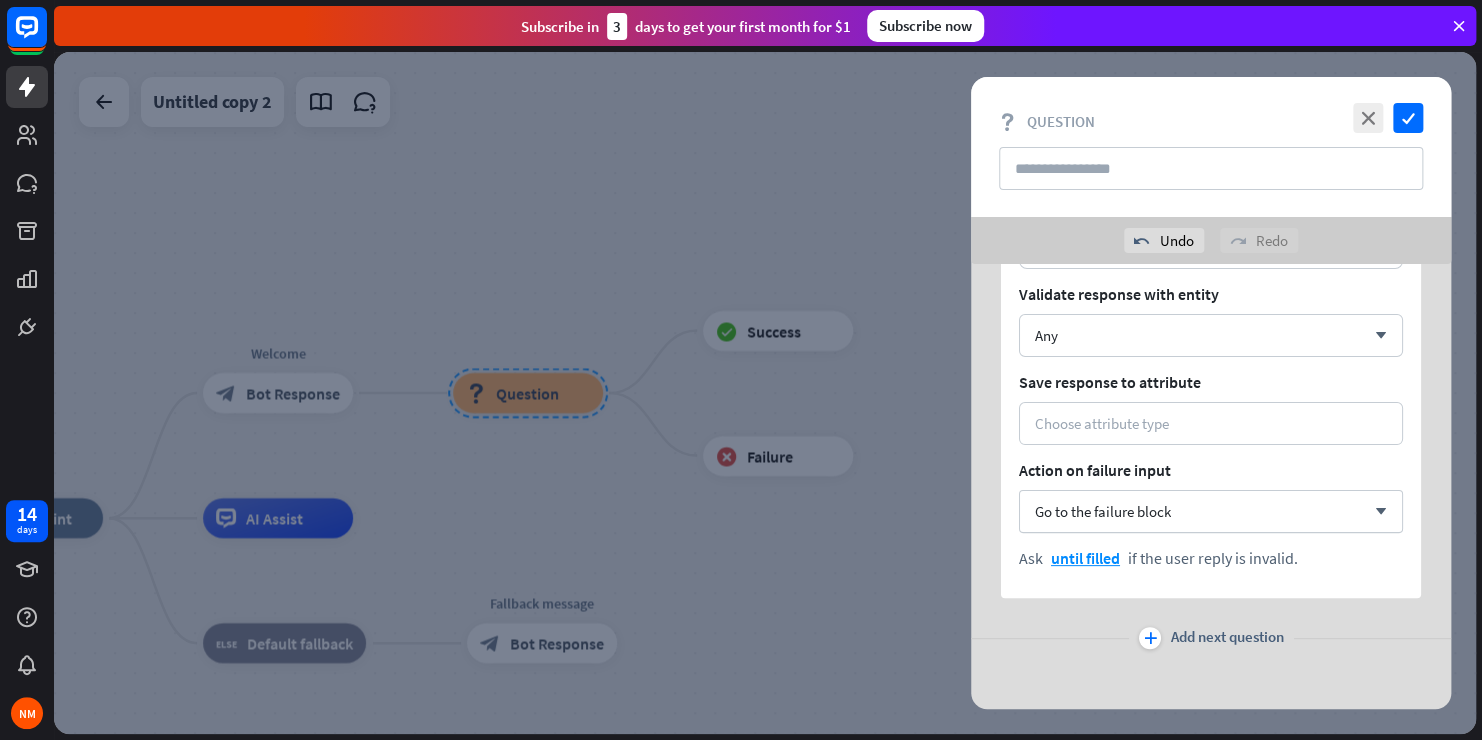 scroll, scrollTop: 200, scrollLeft: 0, axis: vertical 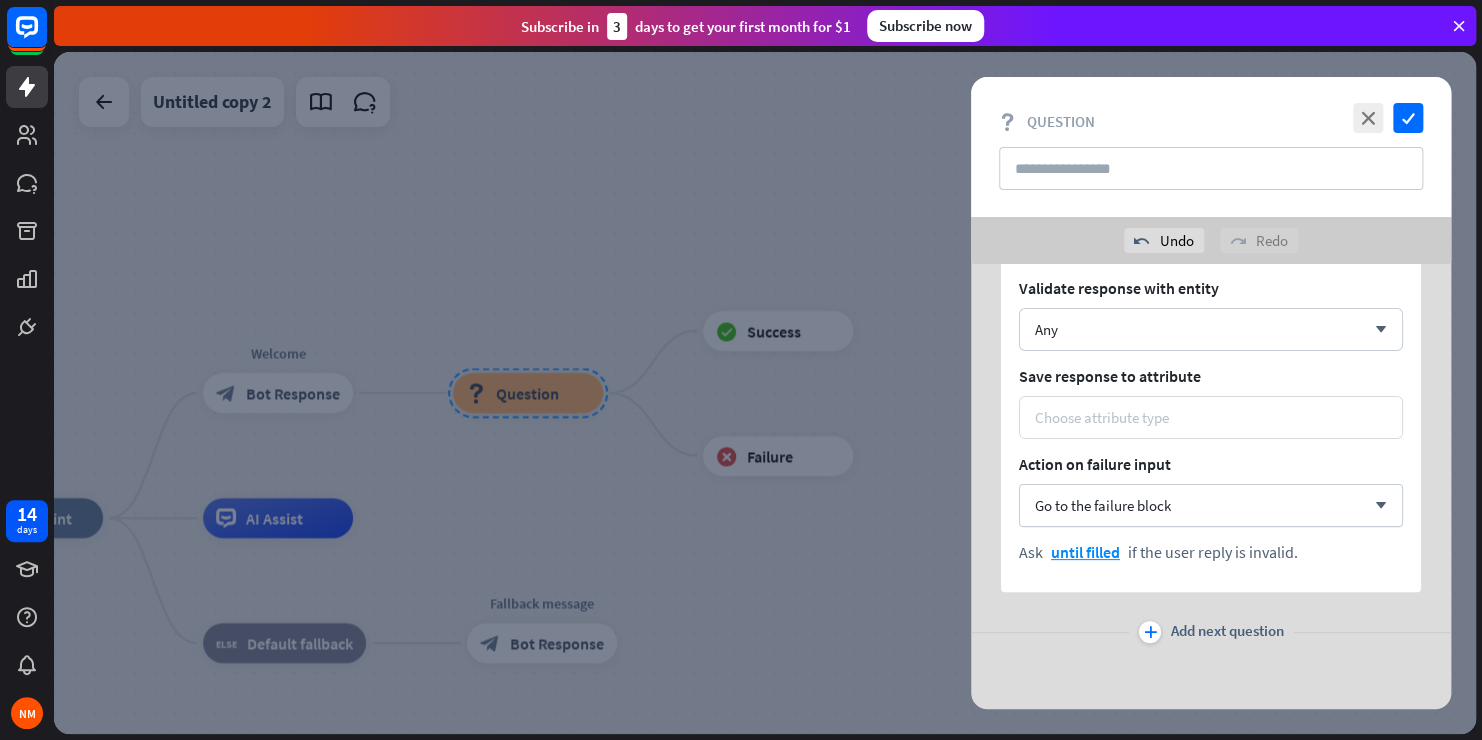 click on "Choose attribute type" at bounding box center (1102, 417) 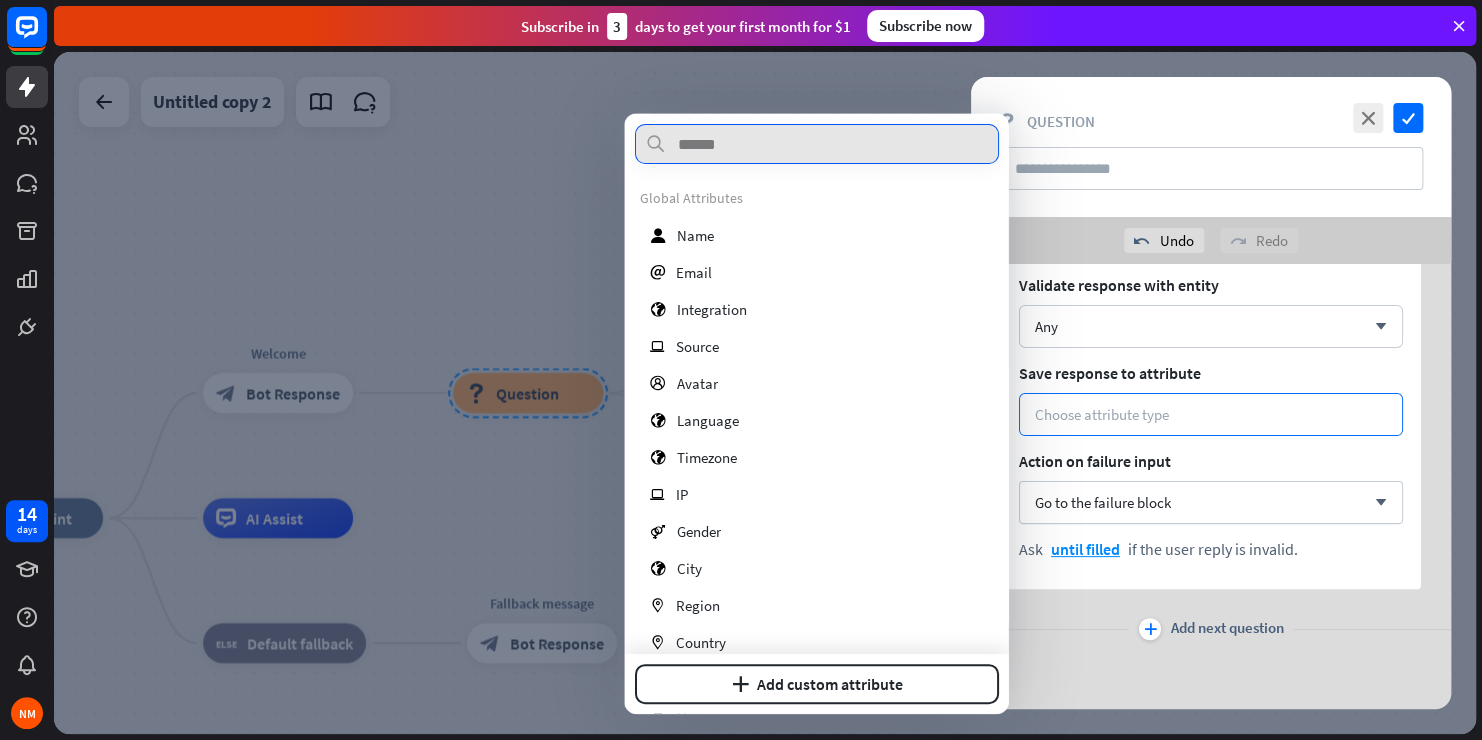 scroll, scrollTop: 3, scrollLeft: 0, axis: vertical 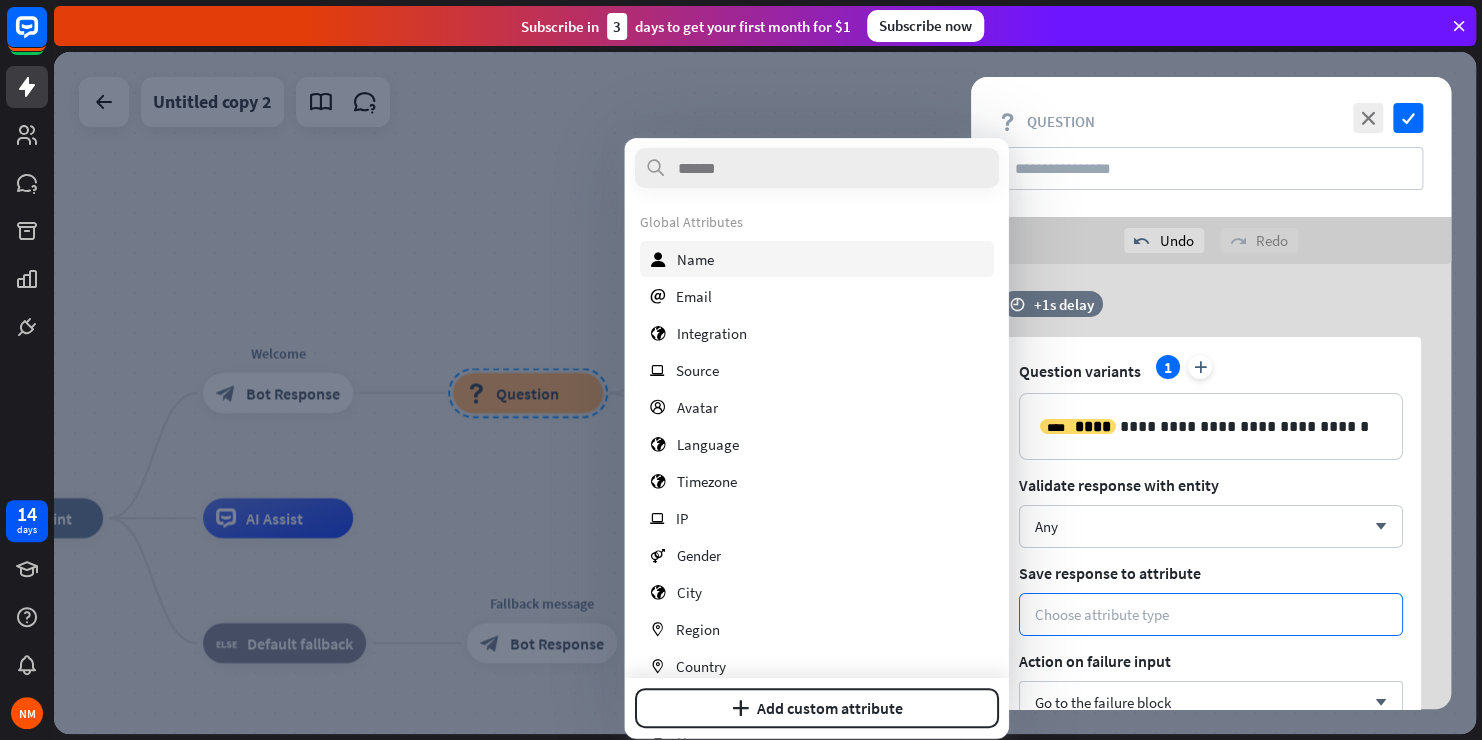 click on "user
Name" at bounding box center [816, 259] 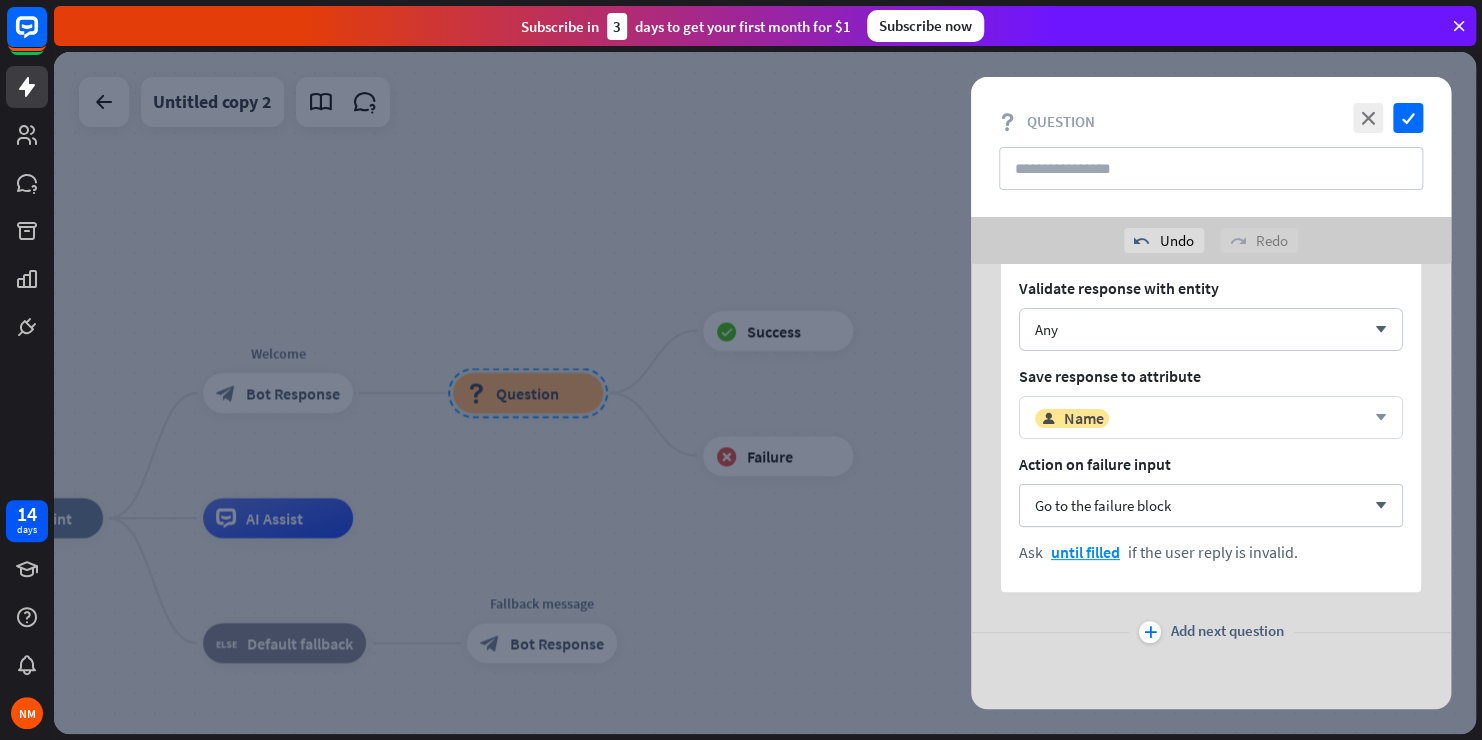scroll, scrollTop: 203, scrollLeft: 0, axis: vertical 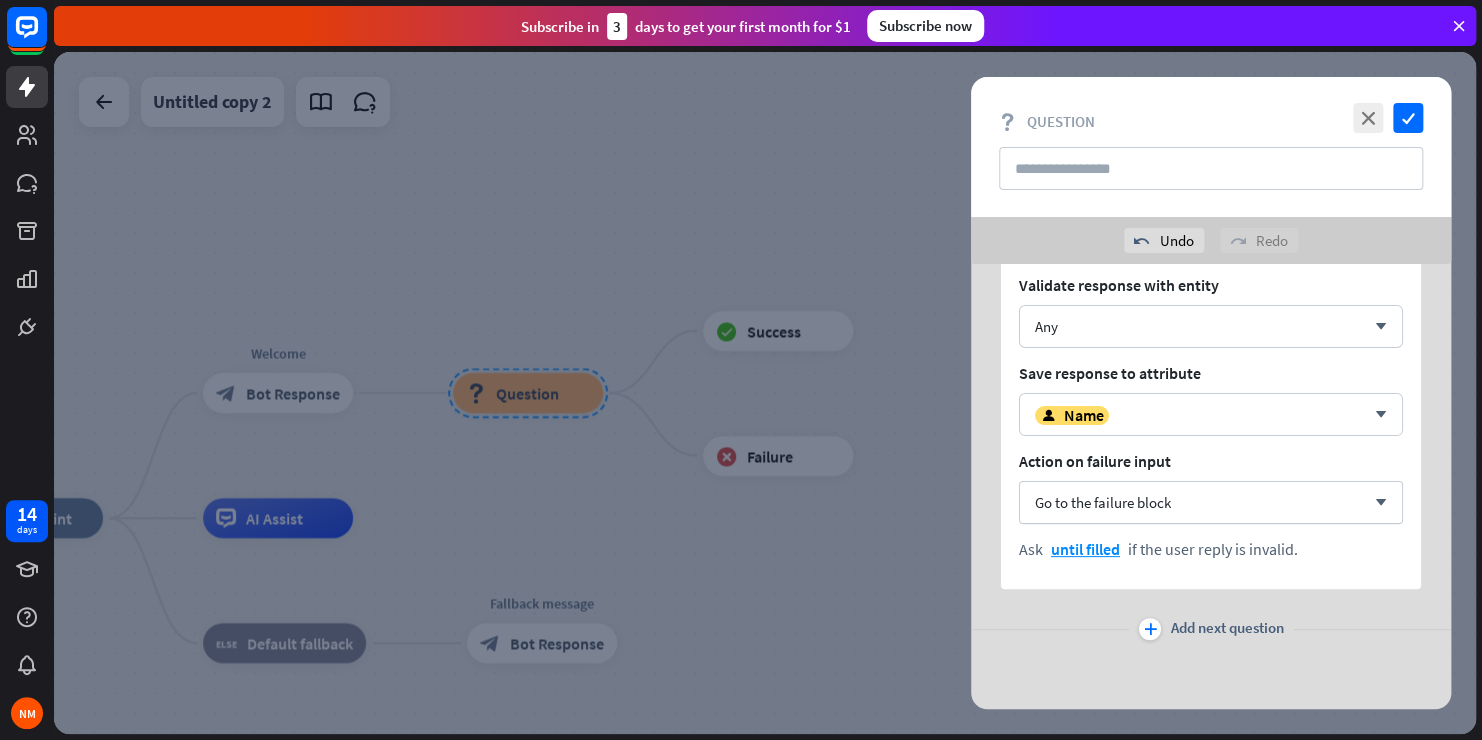 click on "plus" at bounding box center (1150, 629) 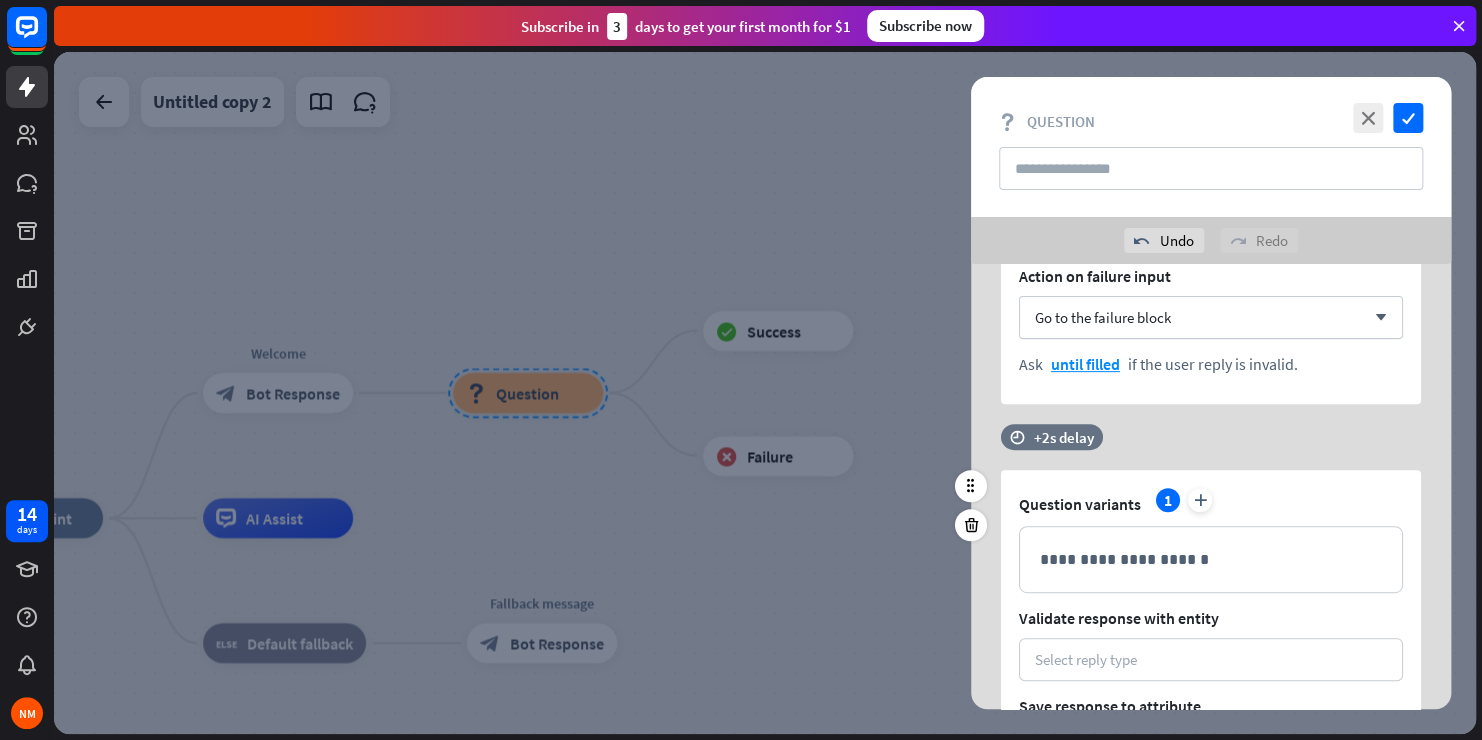 scroll, scrollTop: 103, scrollLeft: 0, axis: vertical 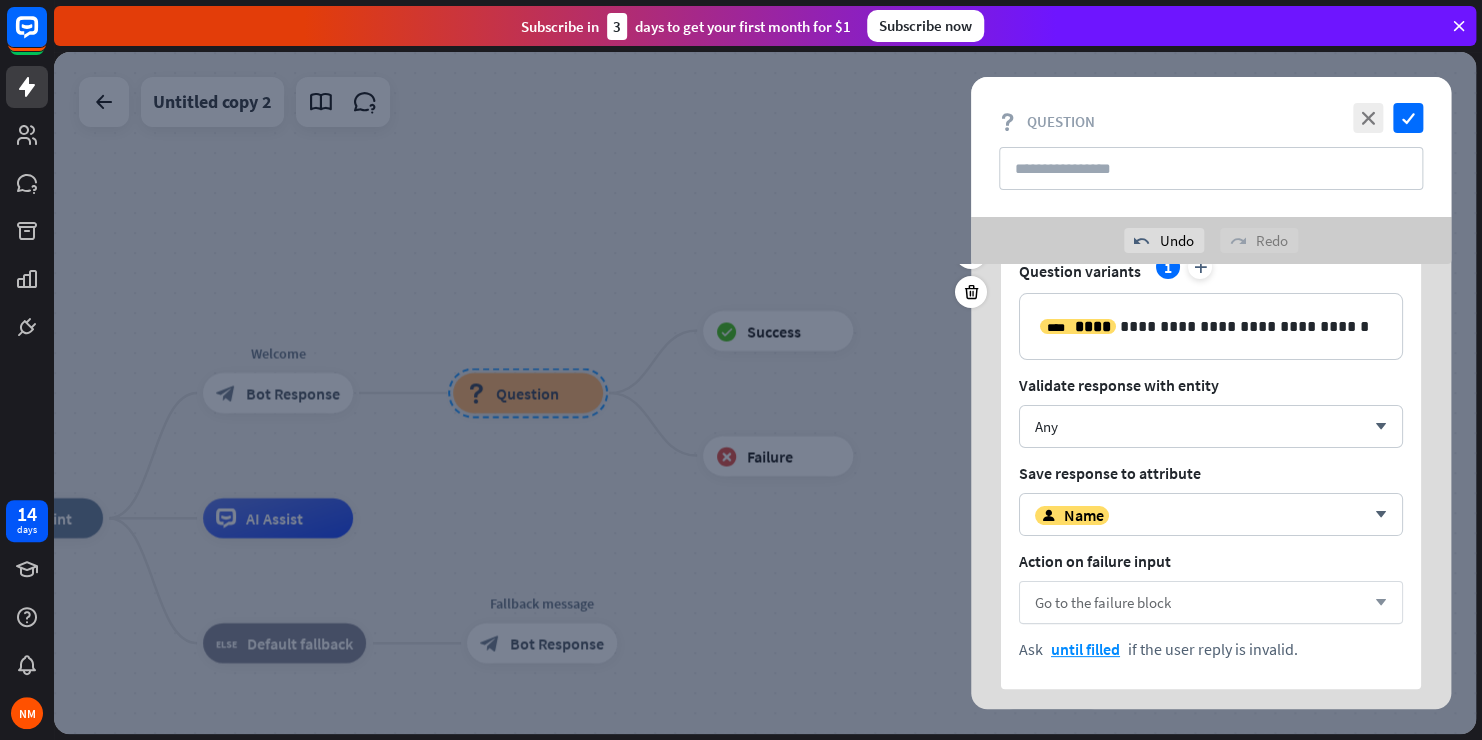 click on "Go to the failure block" at bounding box center (1103, 602) 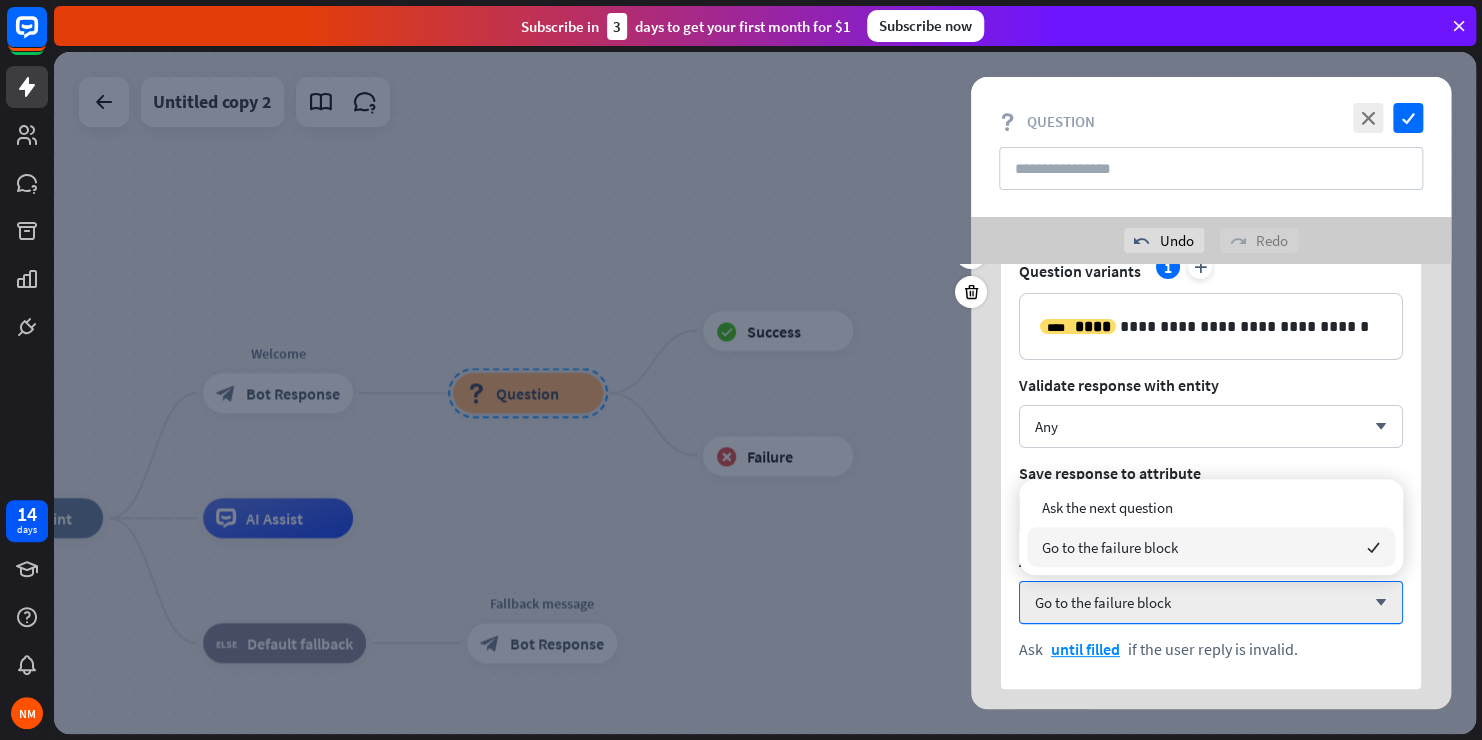 drag, startPoint x: 1442, startPoint y: 491, endPoint x: 1432, endPoint y: 488, distance: 10.440307 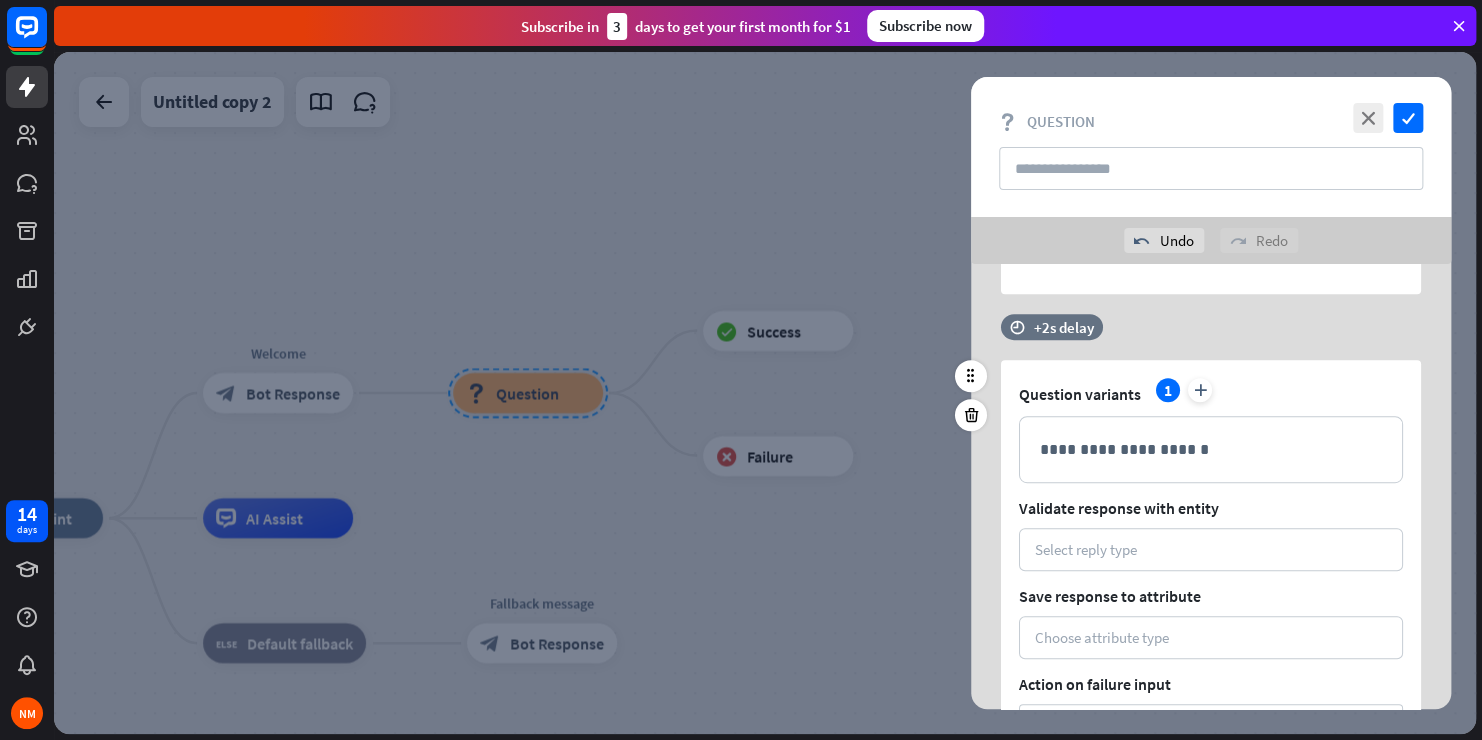 scroll, scrollTop: 500, scrollLeft: 0, axis: vertical 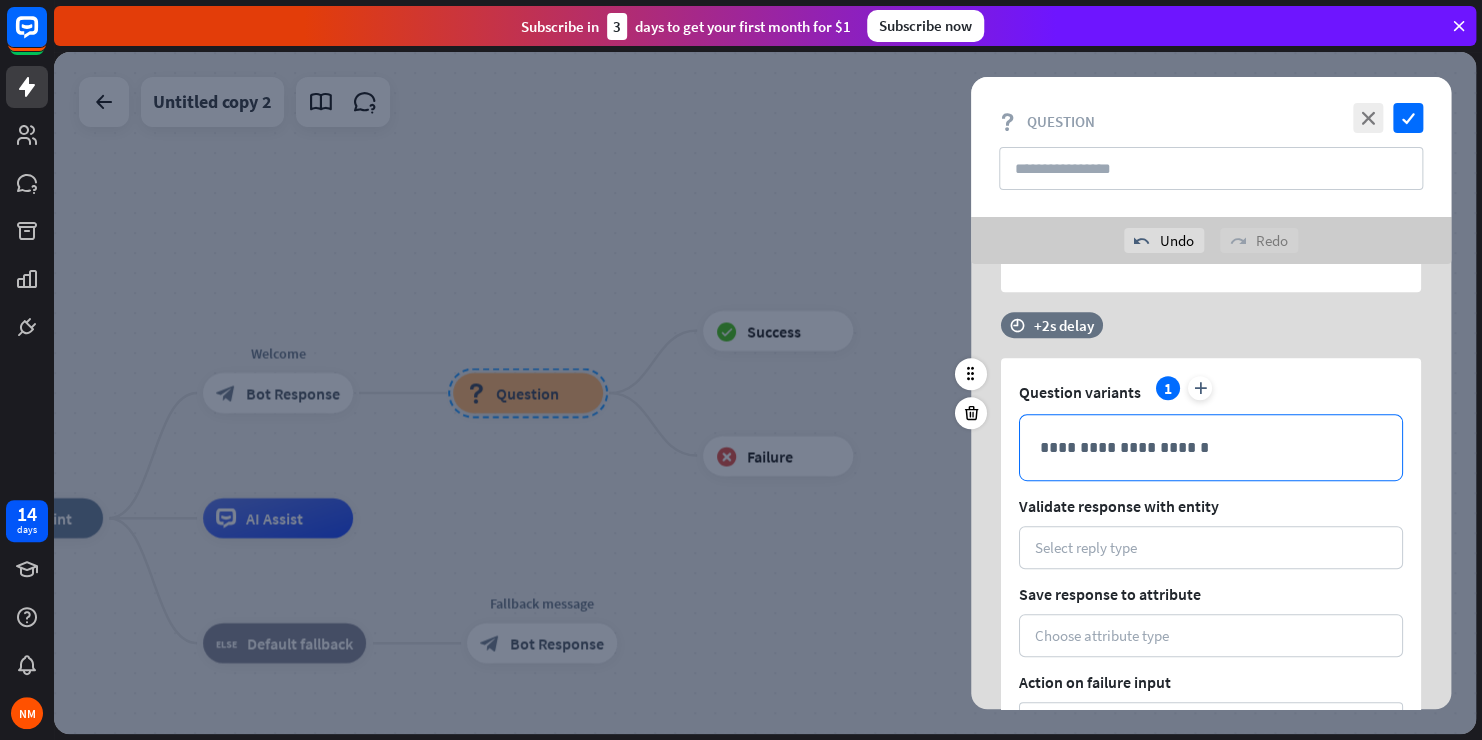 click on "**********" at bounding box center [1211, 447] 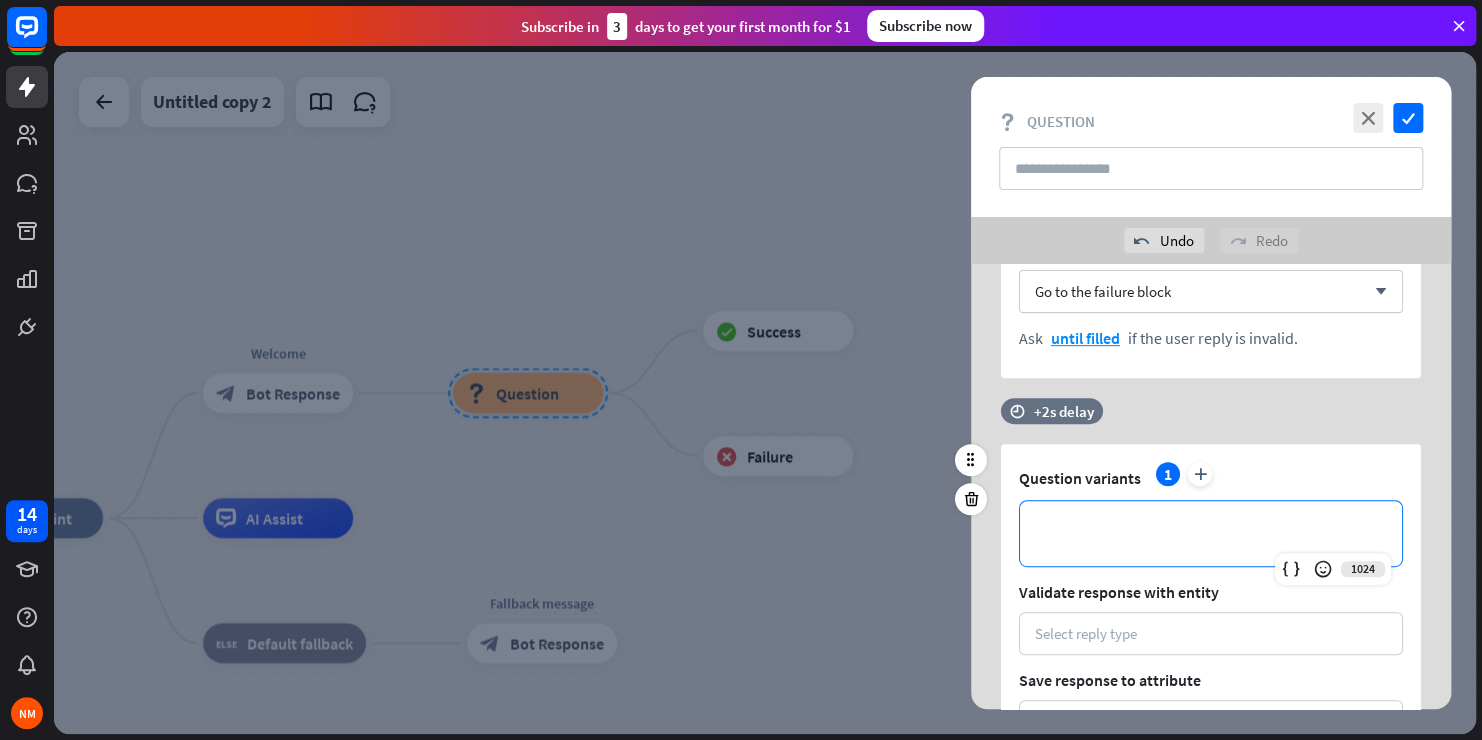 scroll, scrollTop: 500, scrollLeft: 0, axis: vertical 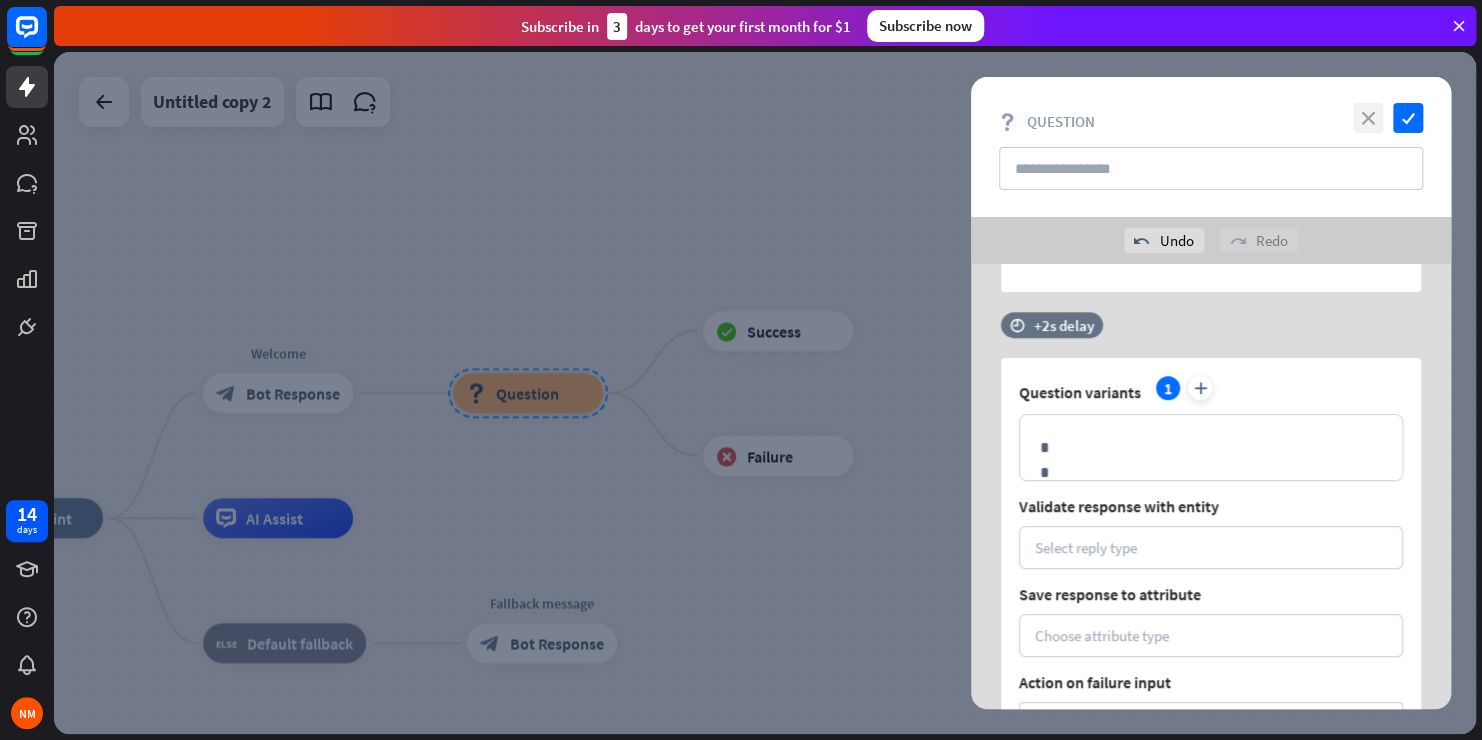 click on "close" at bounding box center (1368, 118) 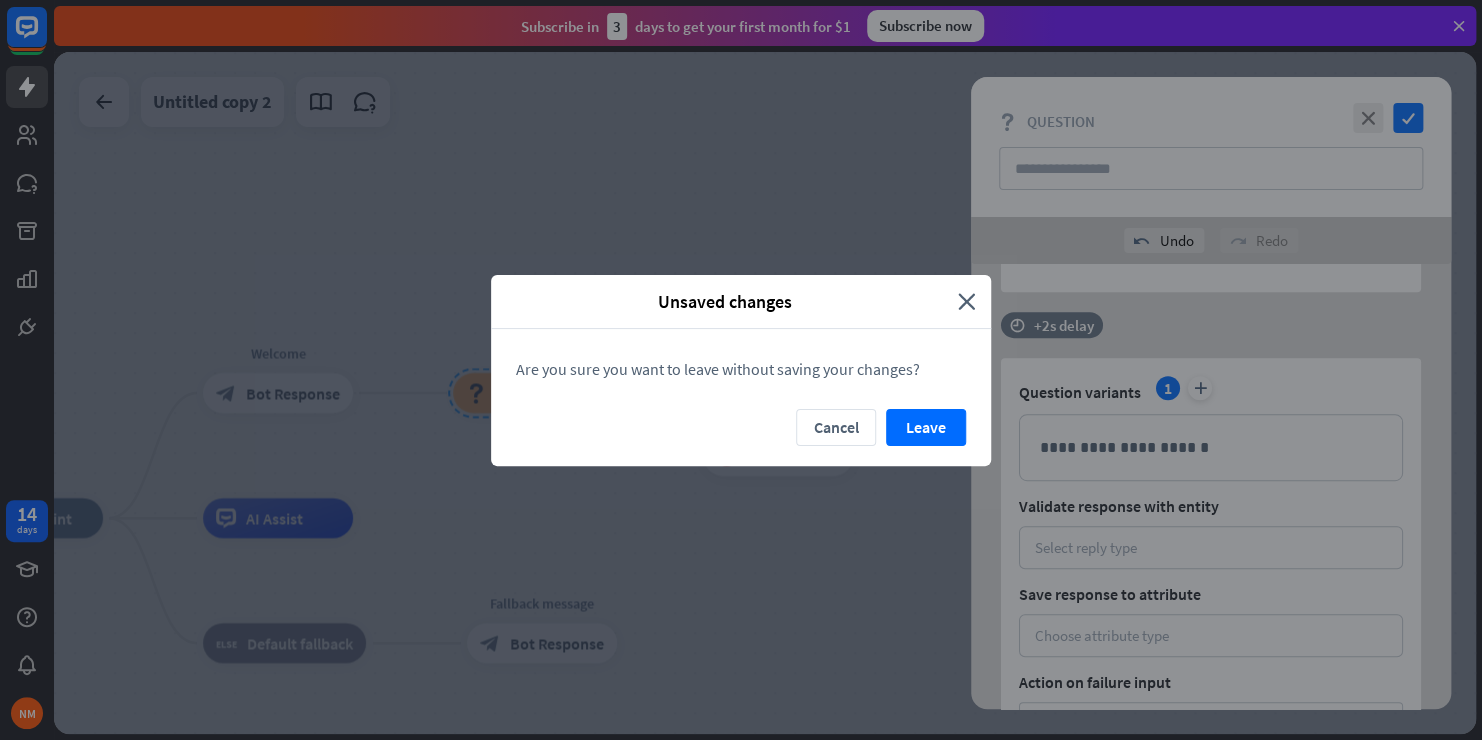 click on "Leave" at bounding box center [926, 427] 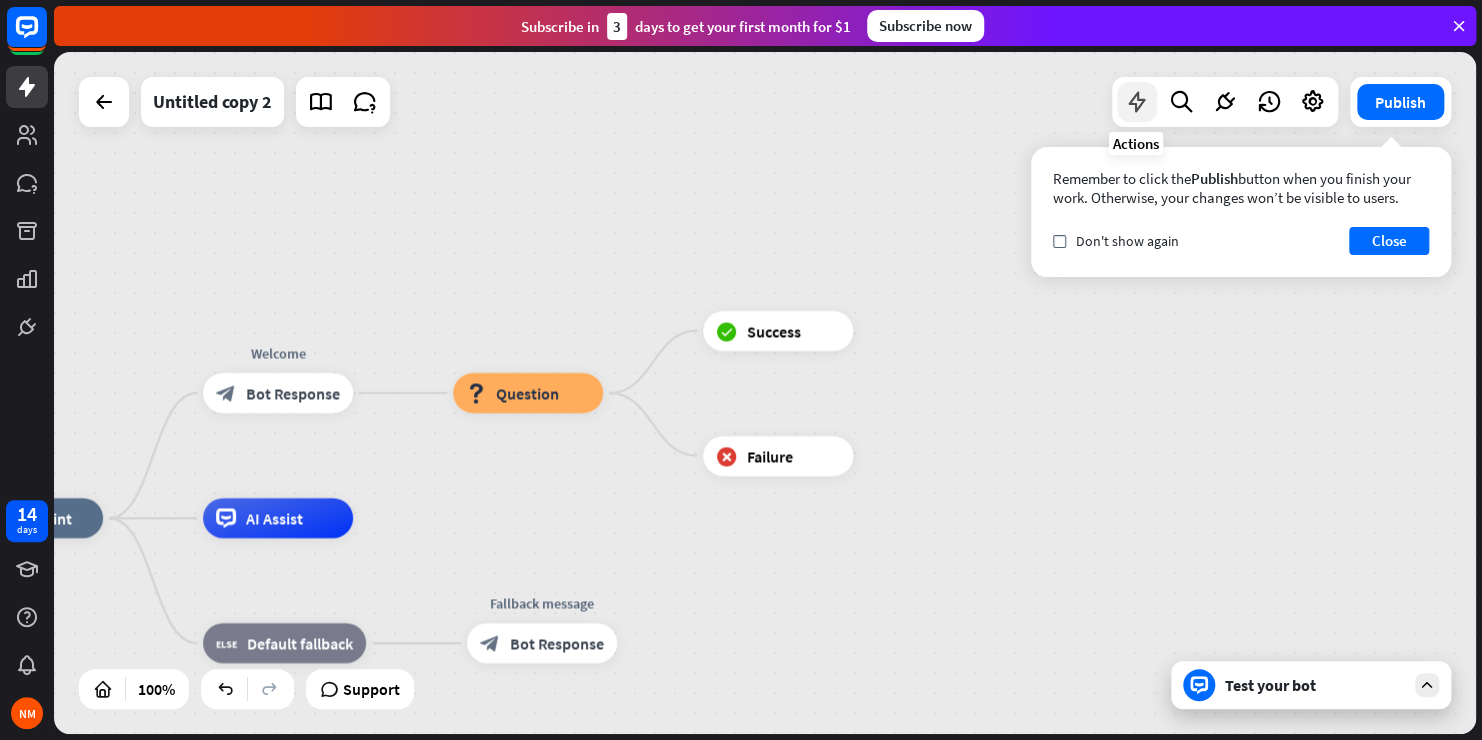 click at bounding box center [1137, 102] 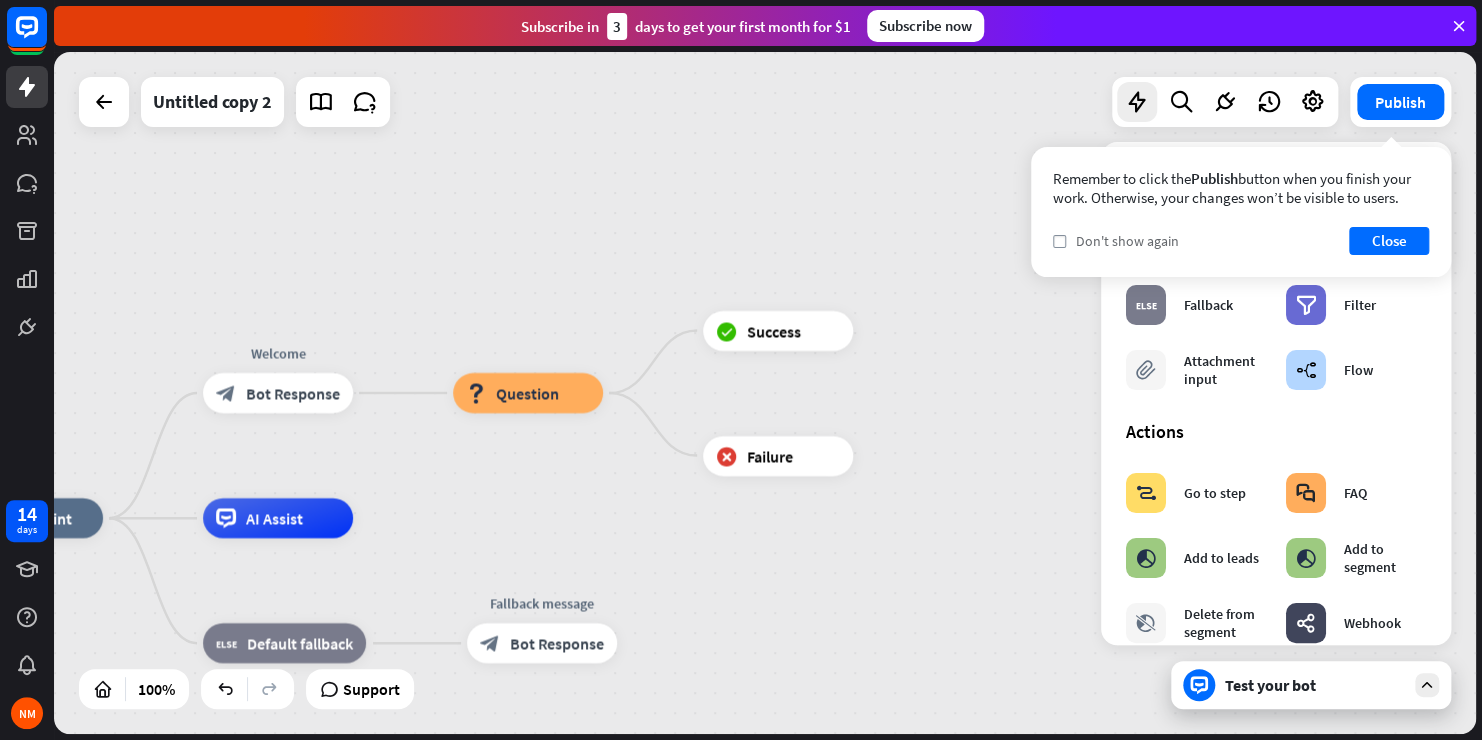 click on "check   Don't show again" at bounding box center [1116, 241] 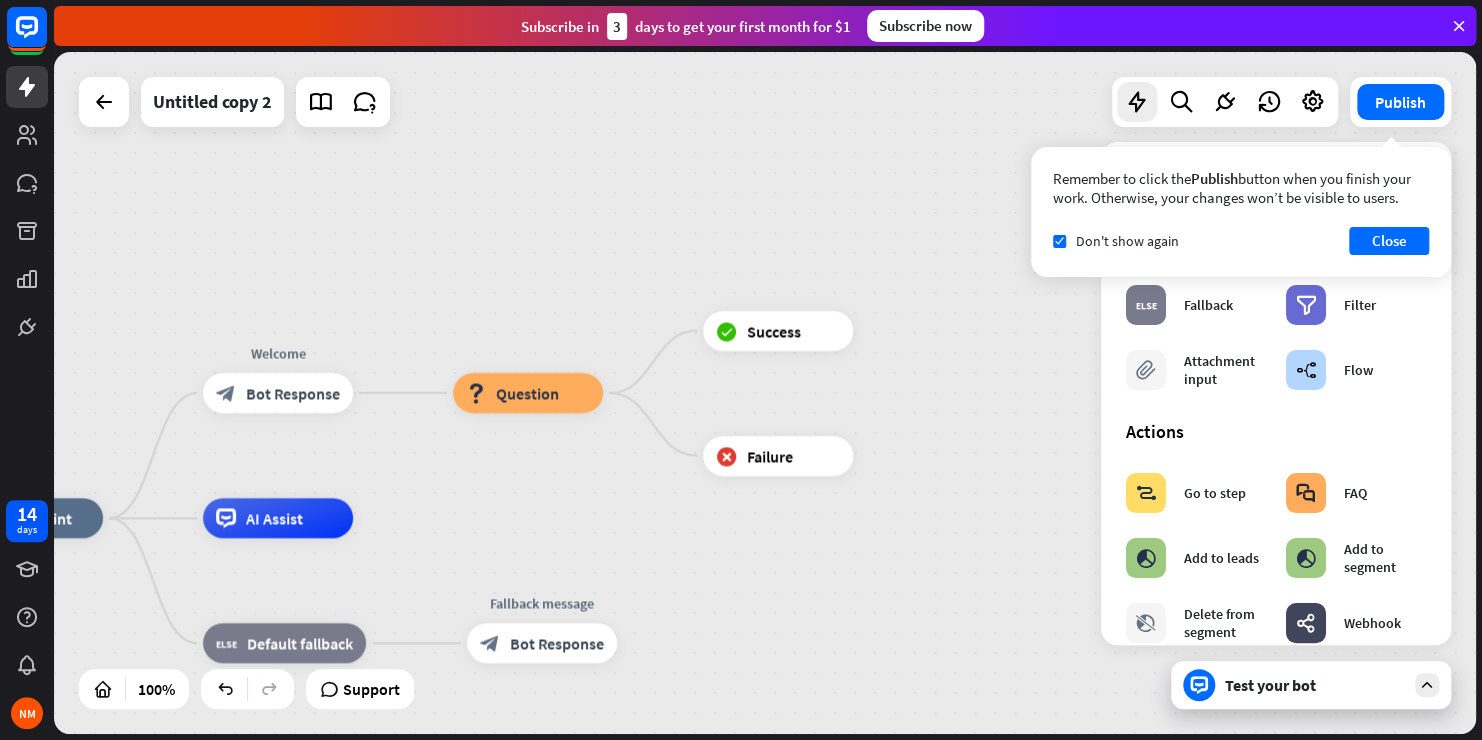 click on "home_2   Start point                 Welcome   block_bot_response   Bot Response                   block_question   Question                   block_success   Success                   block_failure   Failure                     AI Assist                   block_fallback   Default fallback                 Fallback message   block_bot_response   Bot Response" at bounding box center [765, 393] 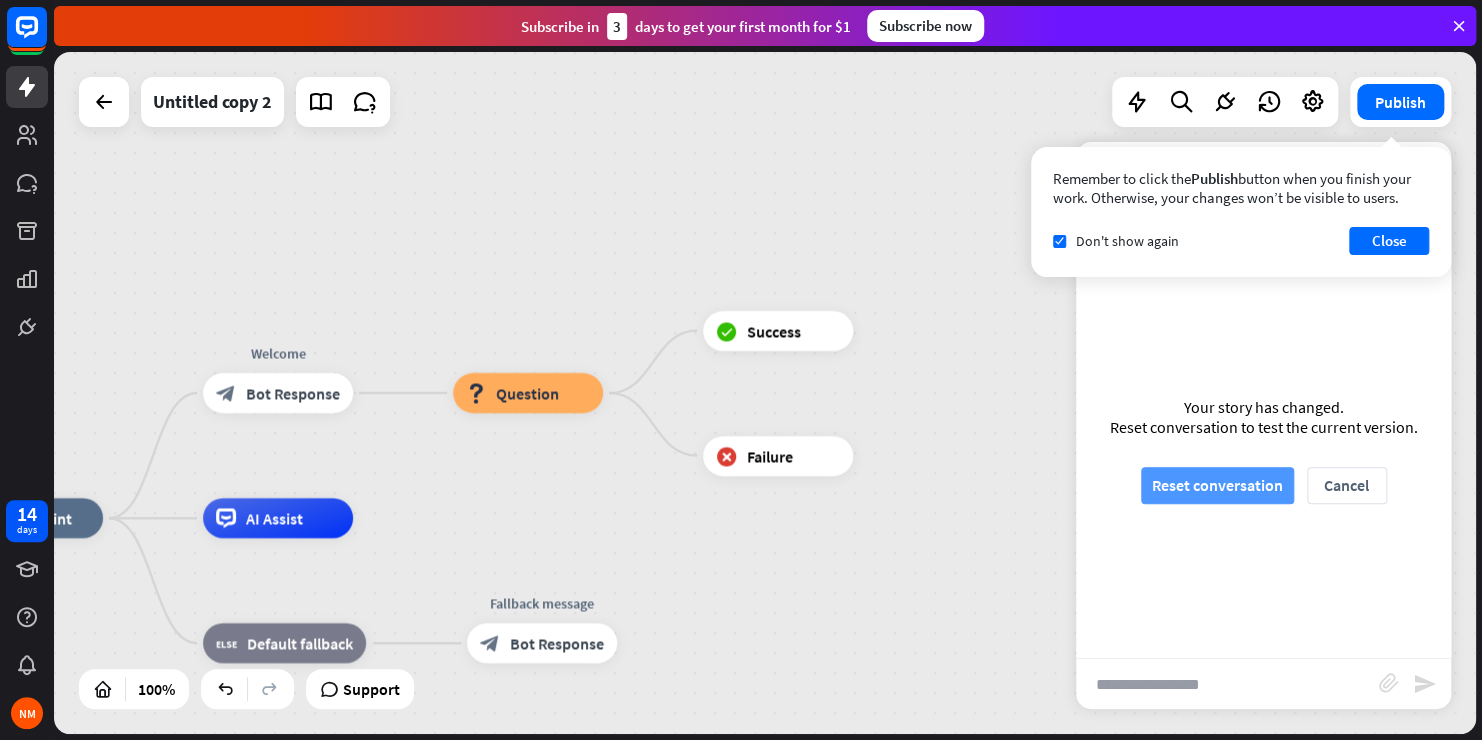 click on "Reset conversation" at bounding box center [1217, 485] 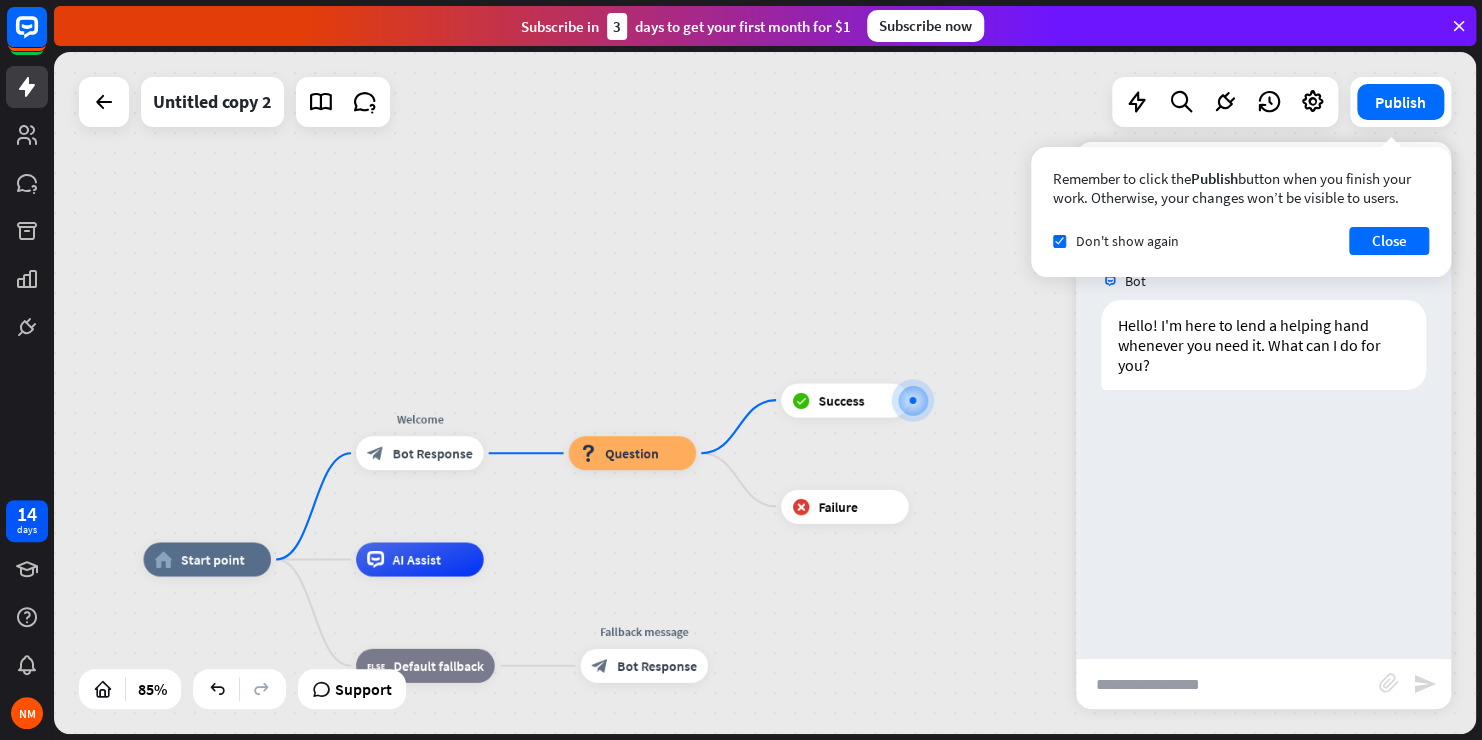 drag, startPoint x: 653, startPoint y: 608, endPoint x: 933, endPoint y: 584, distance: 281.0267 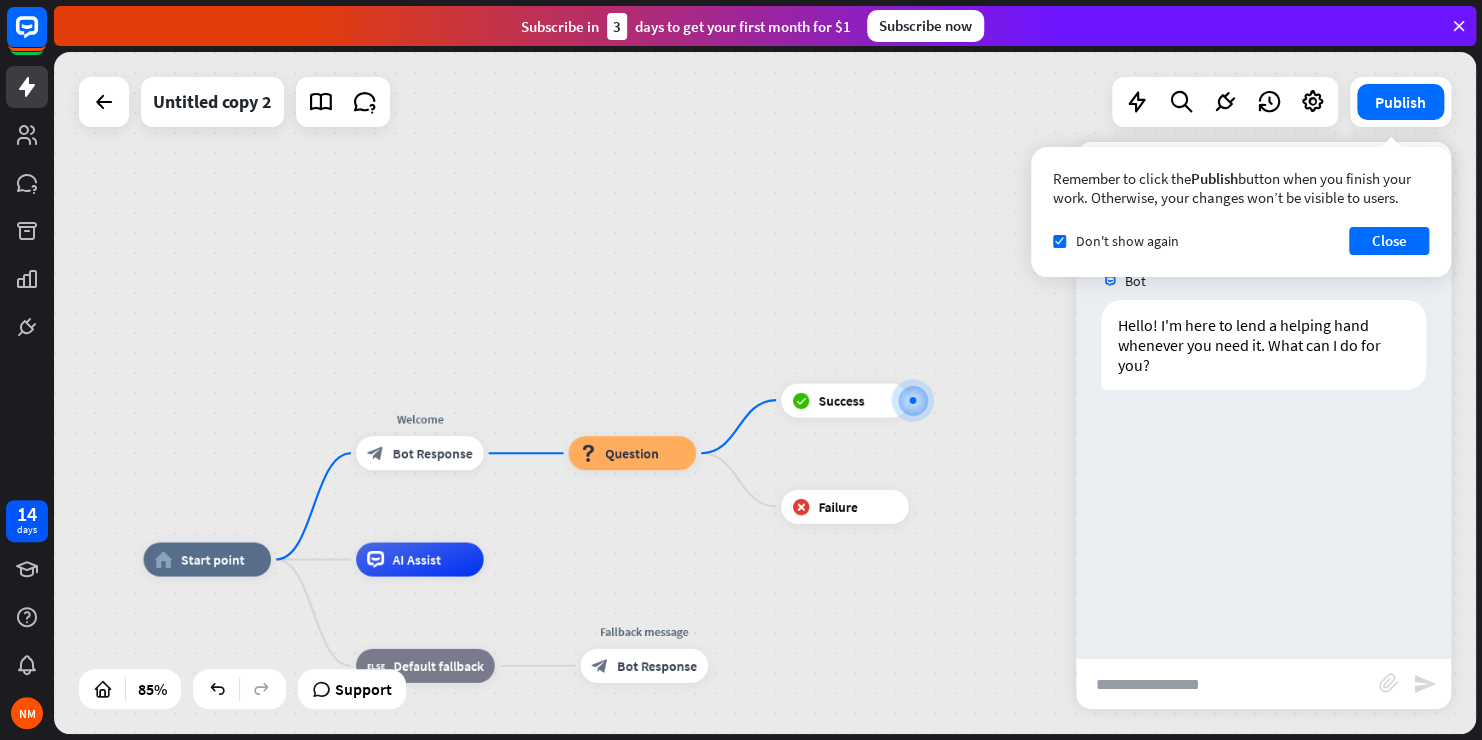 click on "home_2   Start point                 Welcome   block_bot_response   Bot Response                   block_question   Question                   block_success   Success                       block_failure   Failure                     AI Assist                   block_fallback   Default fallback                 Fallback message   block_bot_response   Bot Response" at bounding box center [748, 849] 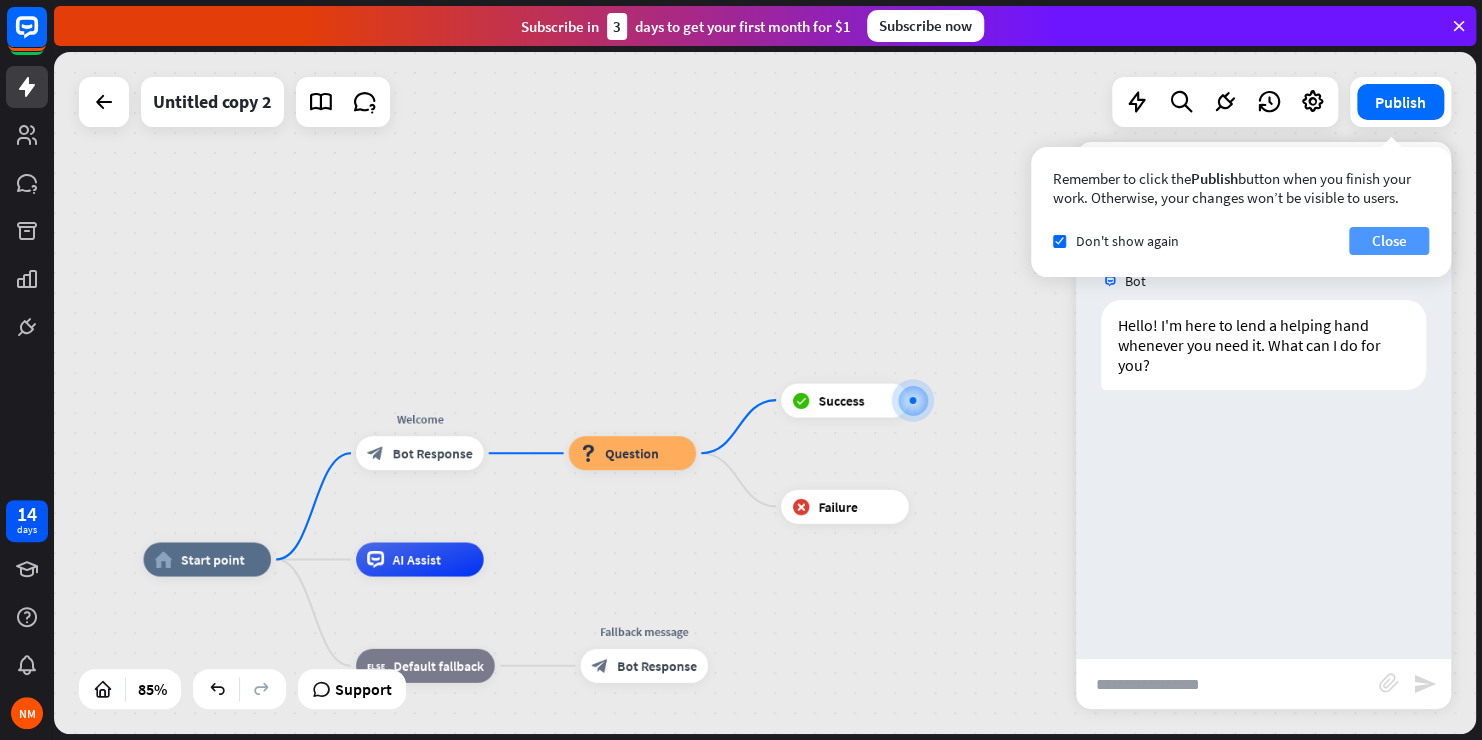 click on "Close" at bounding box center [1389, 241] 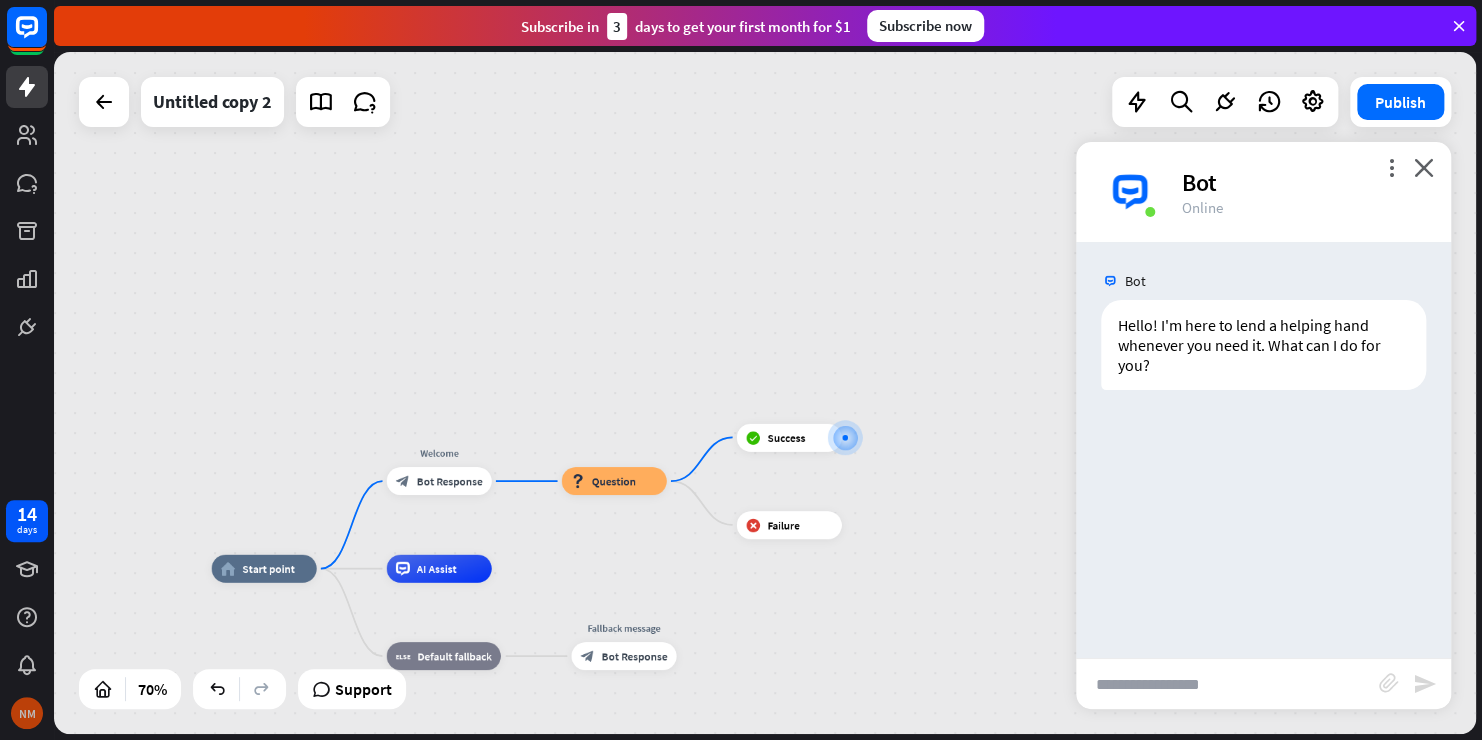 click on "NM" at bounding box center (27, 713) 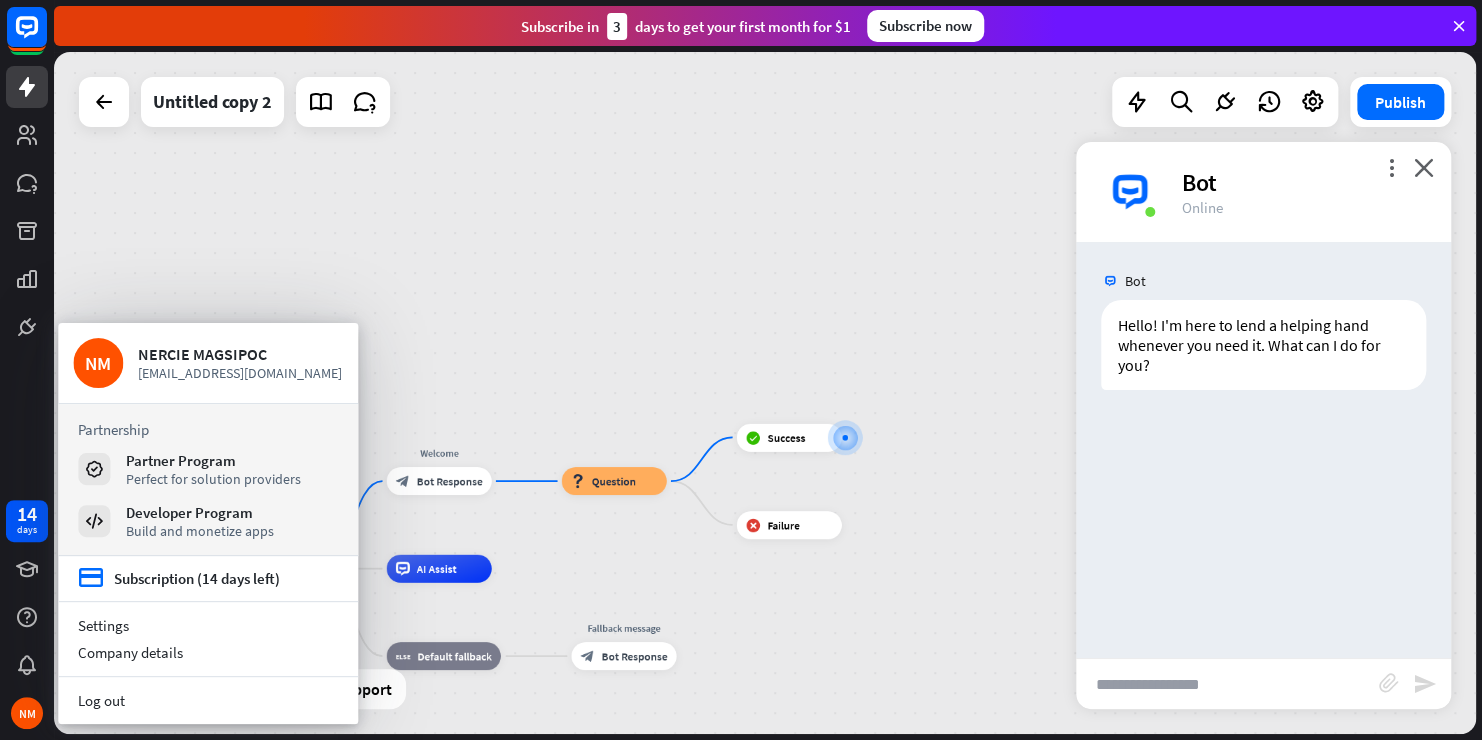click on "home_2   Start point                 Welcome   block_bot_response   Bot Response                   block_question   Question                   block_success   Success                       block_failure   Failure                     AI Assist                   block_fallback   Default fallback                 Fallback message   block_bot_response   Bot Response" at bounding box center (765, 393) 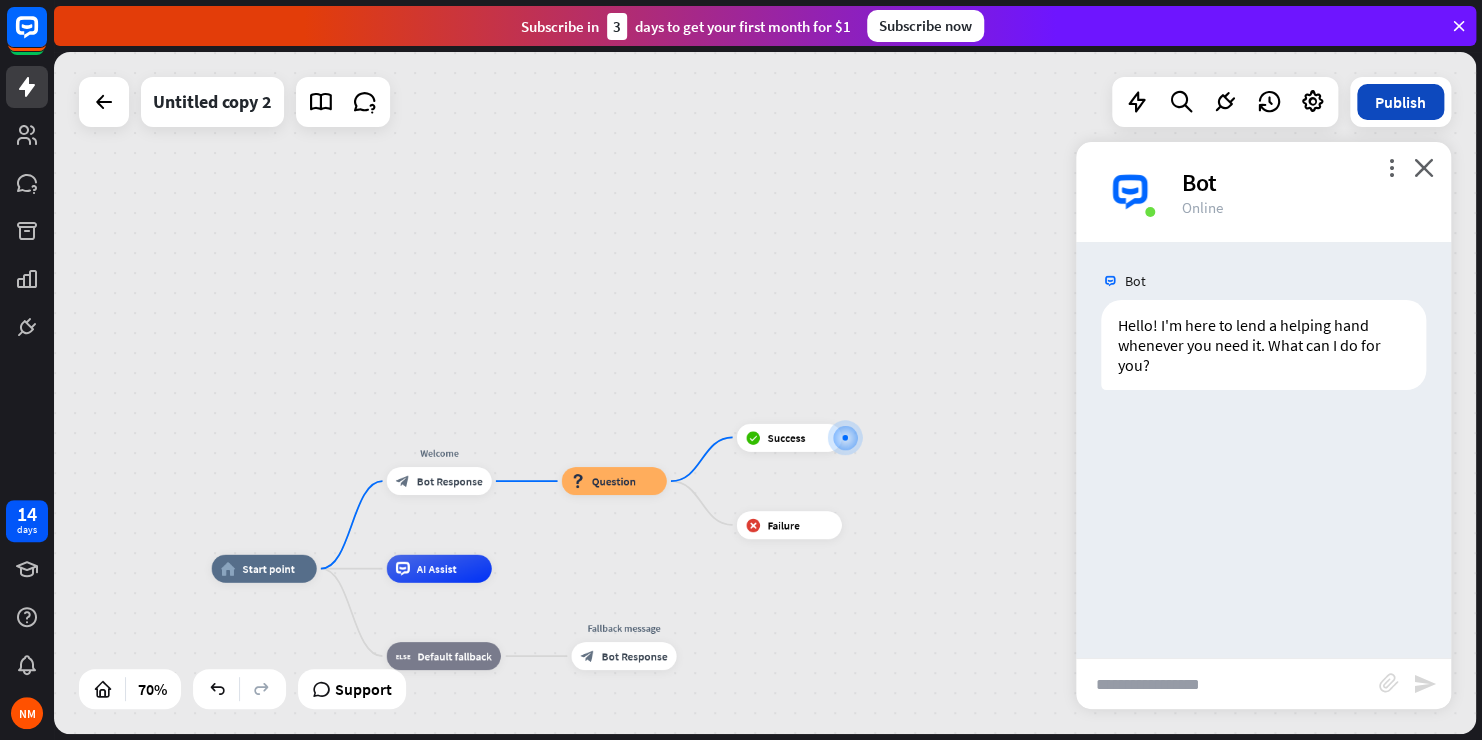 click on "Publish" at bounding box center (1400, 102) 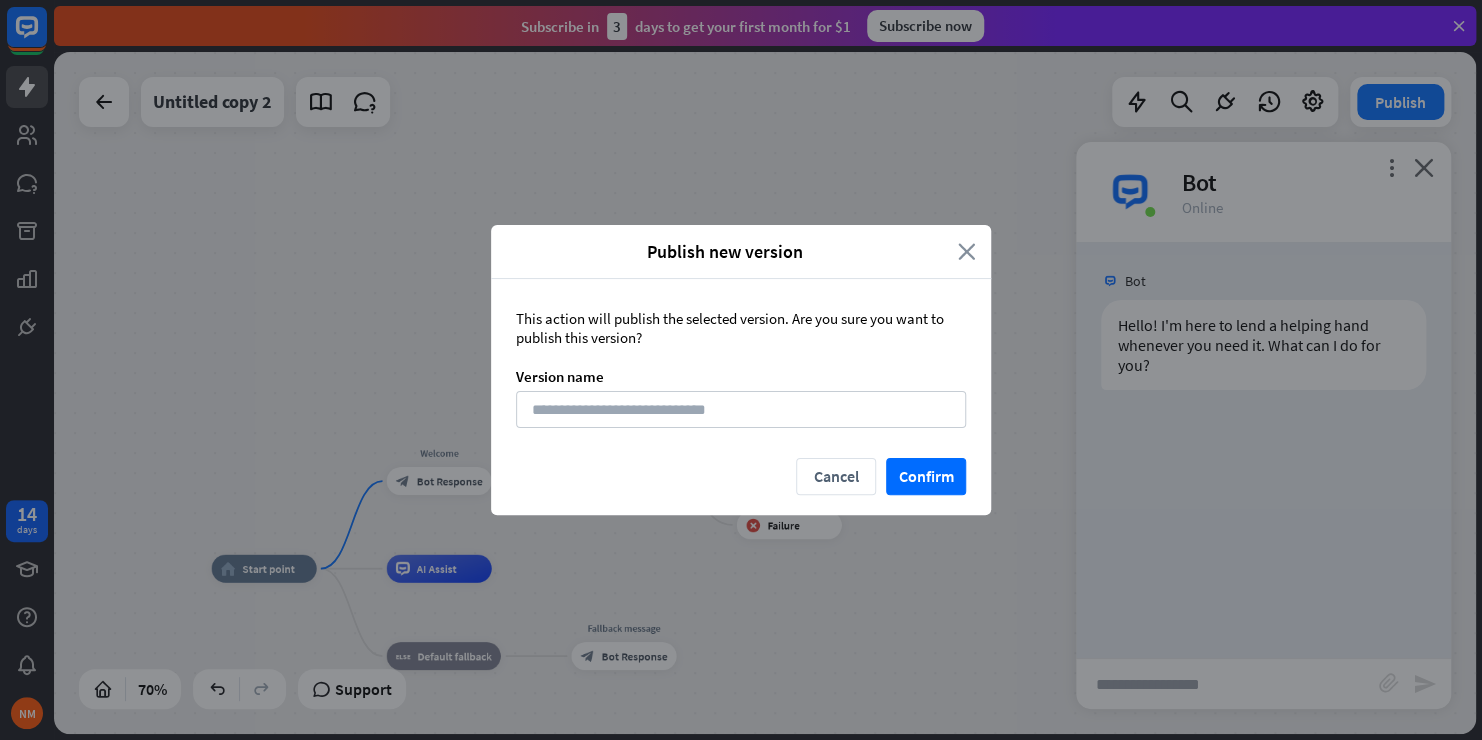 click on "close" at bounding box center (967, 251) 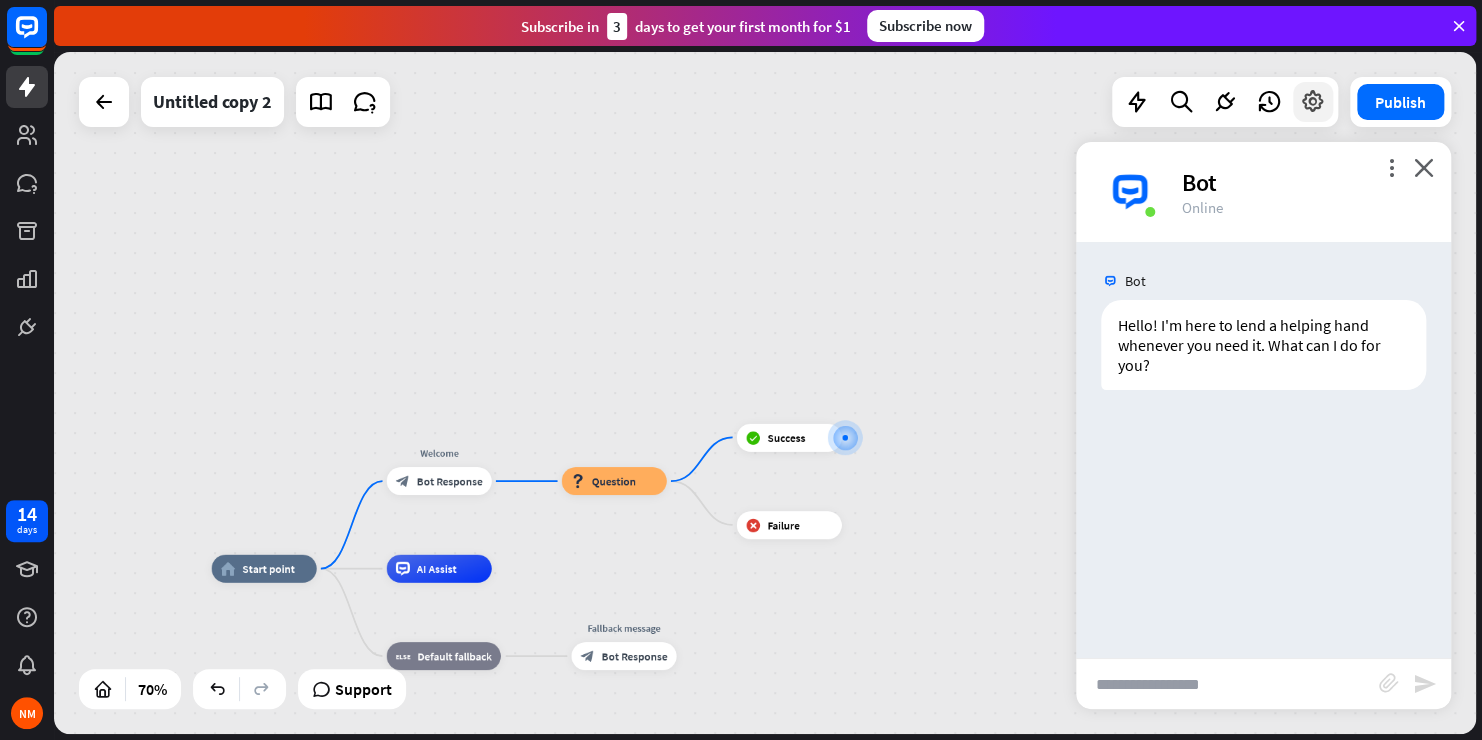 click at bounding box center (1313, 102) 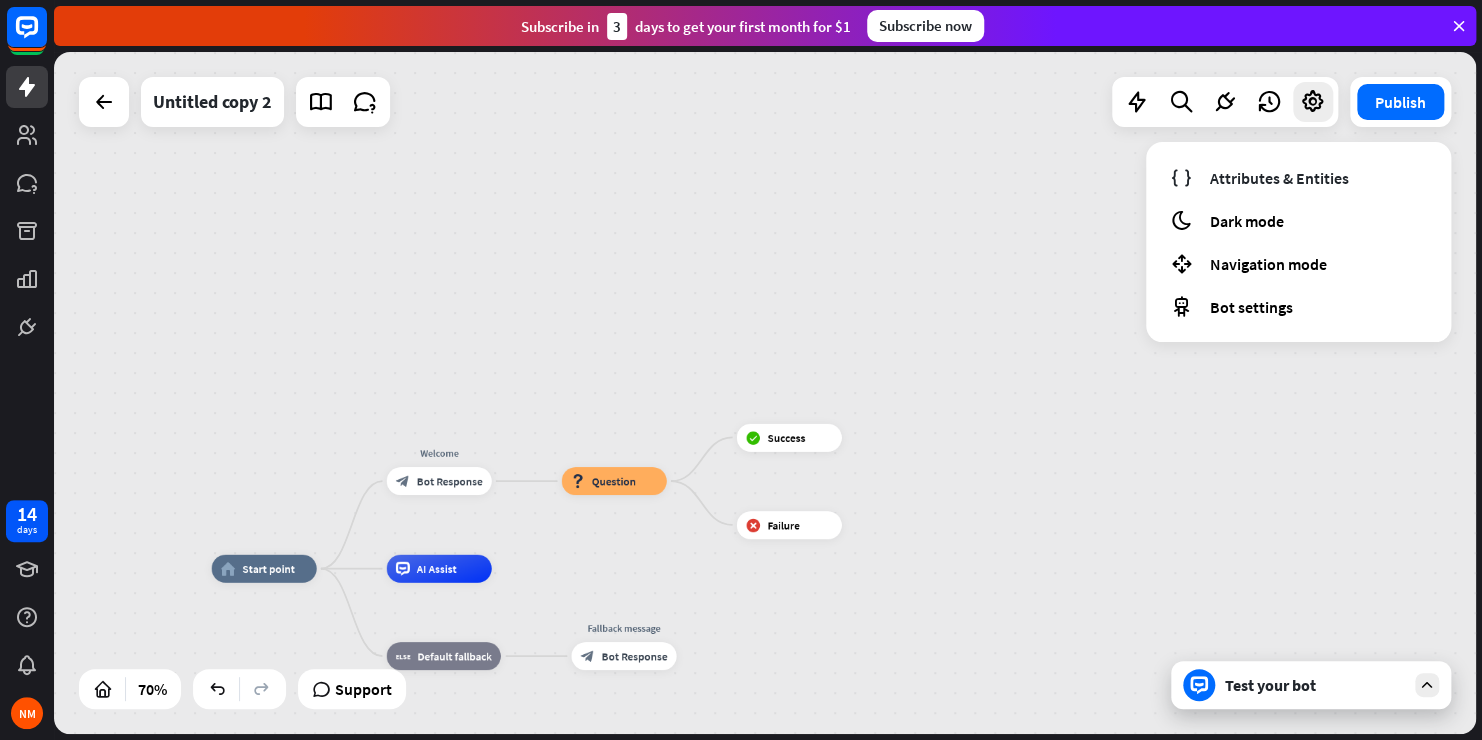 click on "14   days
NM
close
Product Help
First steps   Get started with ChatBot       Help Center   Follow step-by-step tutorials       Academy   Level up your skill set       Contact us   Connect with our Product Experts
Subscribe [DATE]
to get your first month for $1
Subscribe now                         home_2   Start point                 Welcome   block_bot_response   Bot Response                   block_question   Question                   block_success   Success                   block_failure   Failure                     AI Assist                   block_fallback   Default fallback" at bounding box center [741, 370] 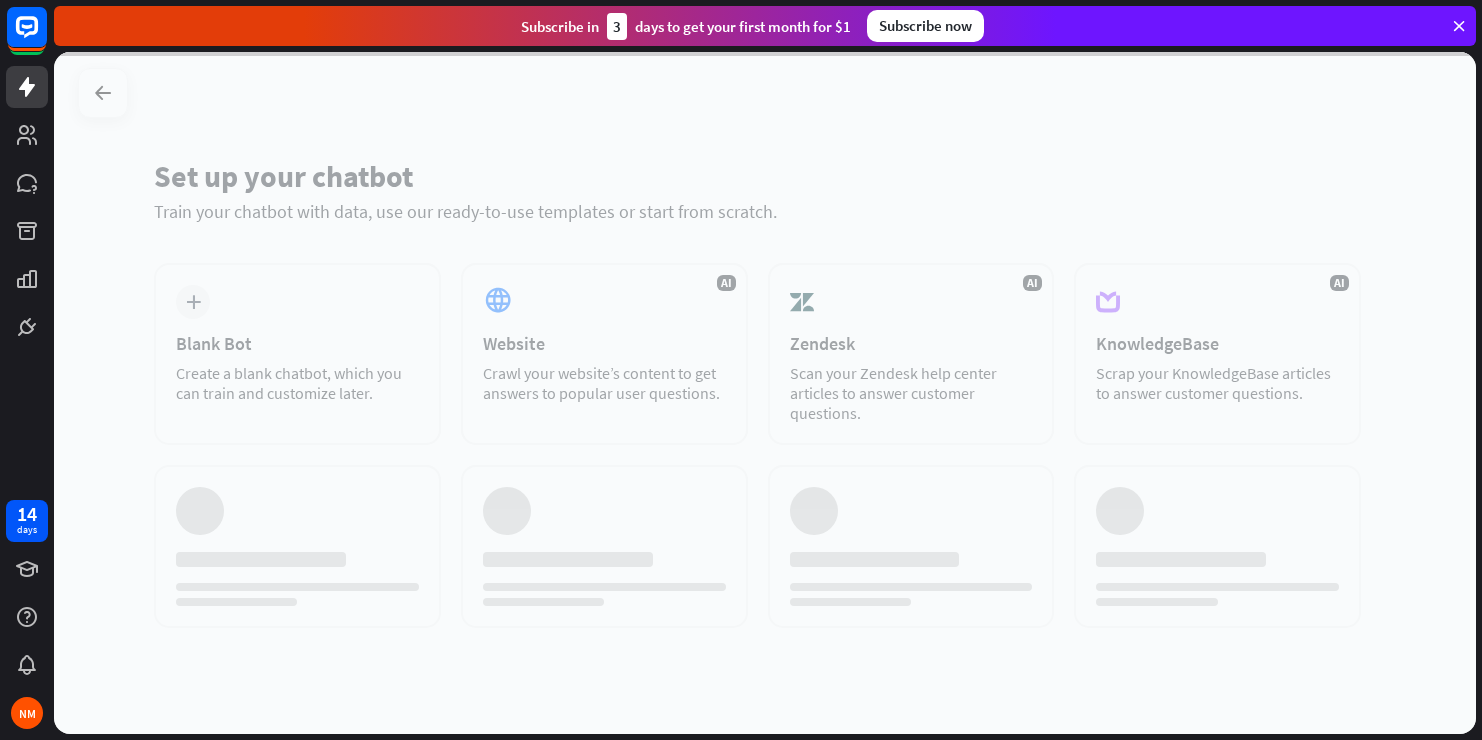 scroll, scrollTop: 0, scrollLeft: 0, axis: both 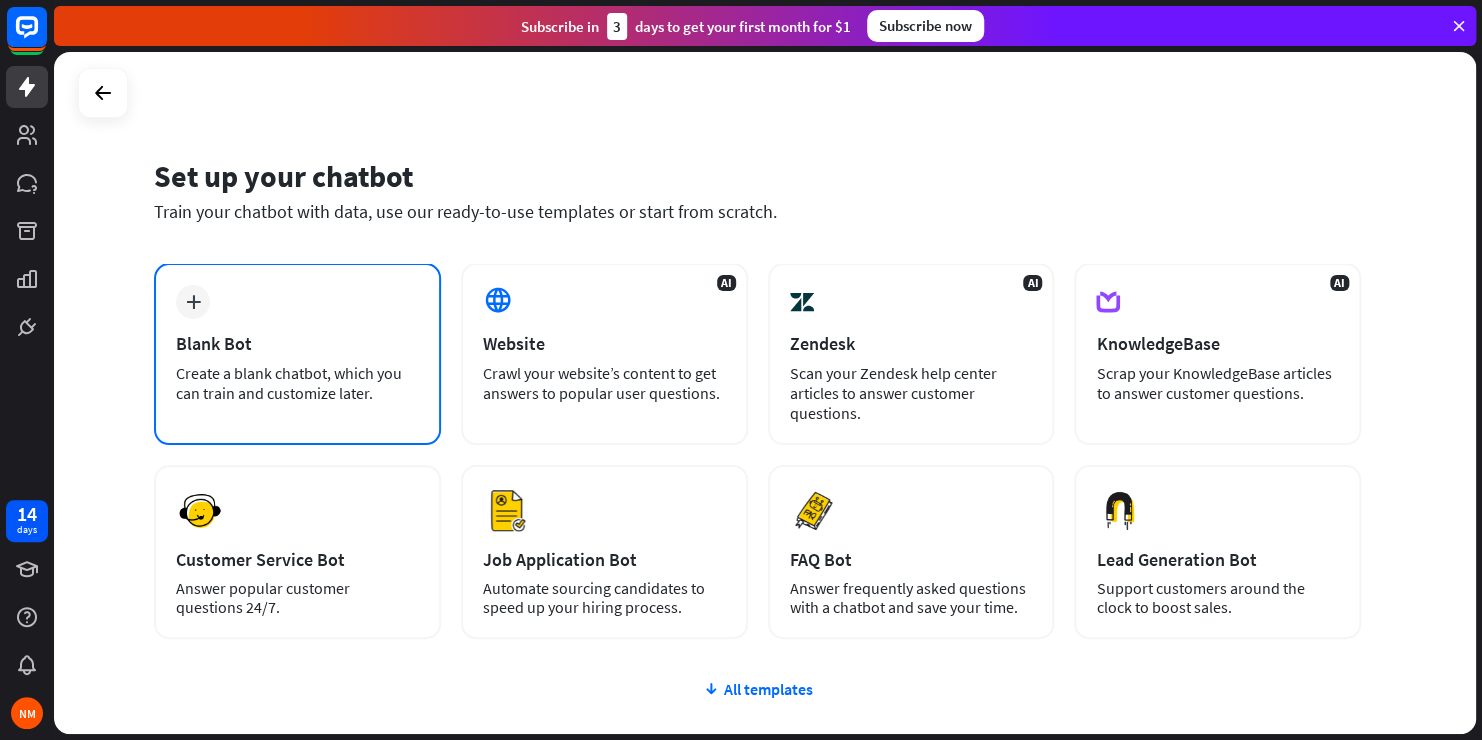 click on "plus" at bounding box center (193, 302) 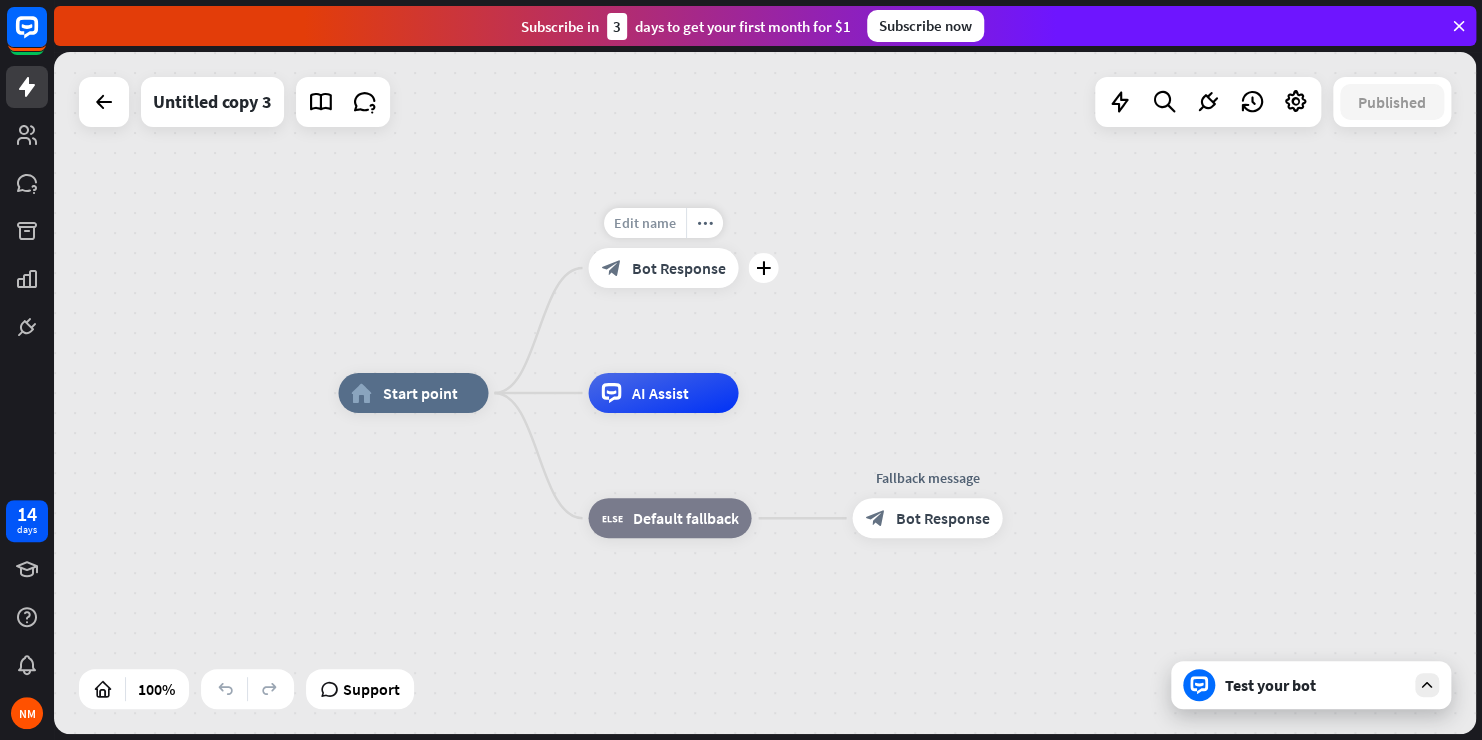 click on "Edit name" at bounding box center (645, 223) 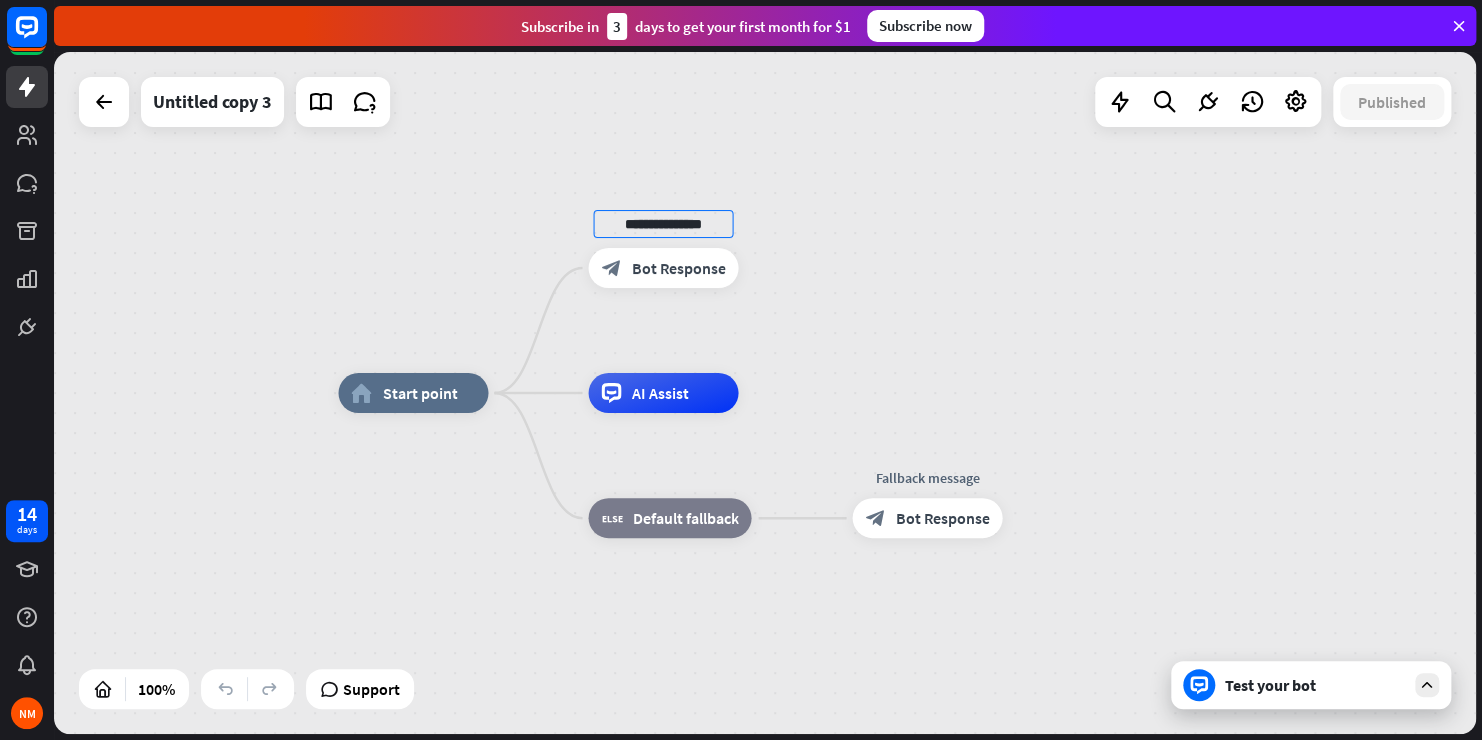 drag, startPoint x: 898, startPoint y: 315, endPoint x: 873, endPoint y: 314, distance: 25.019993 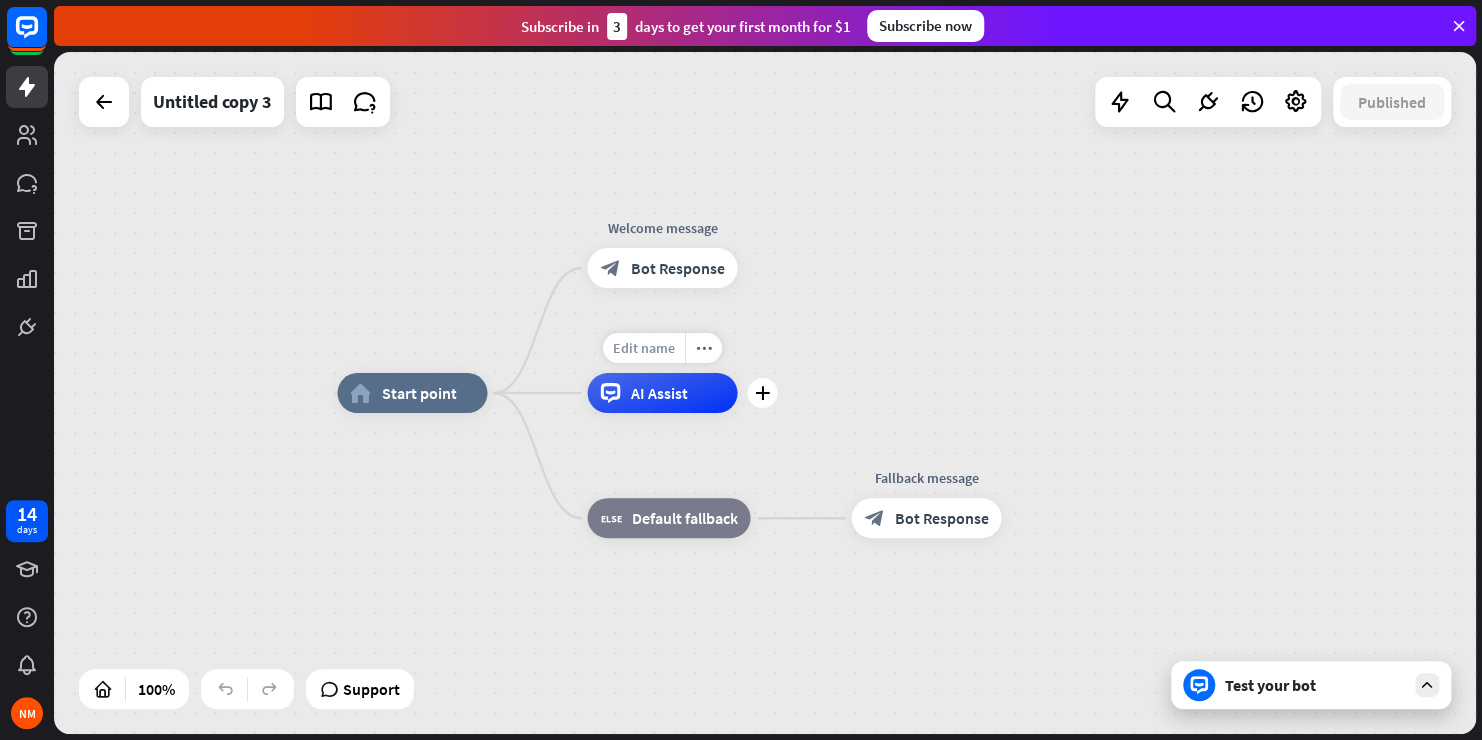 click on "Edit name" at bounding box center (644, 348) 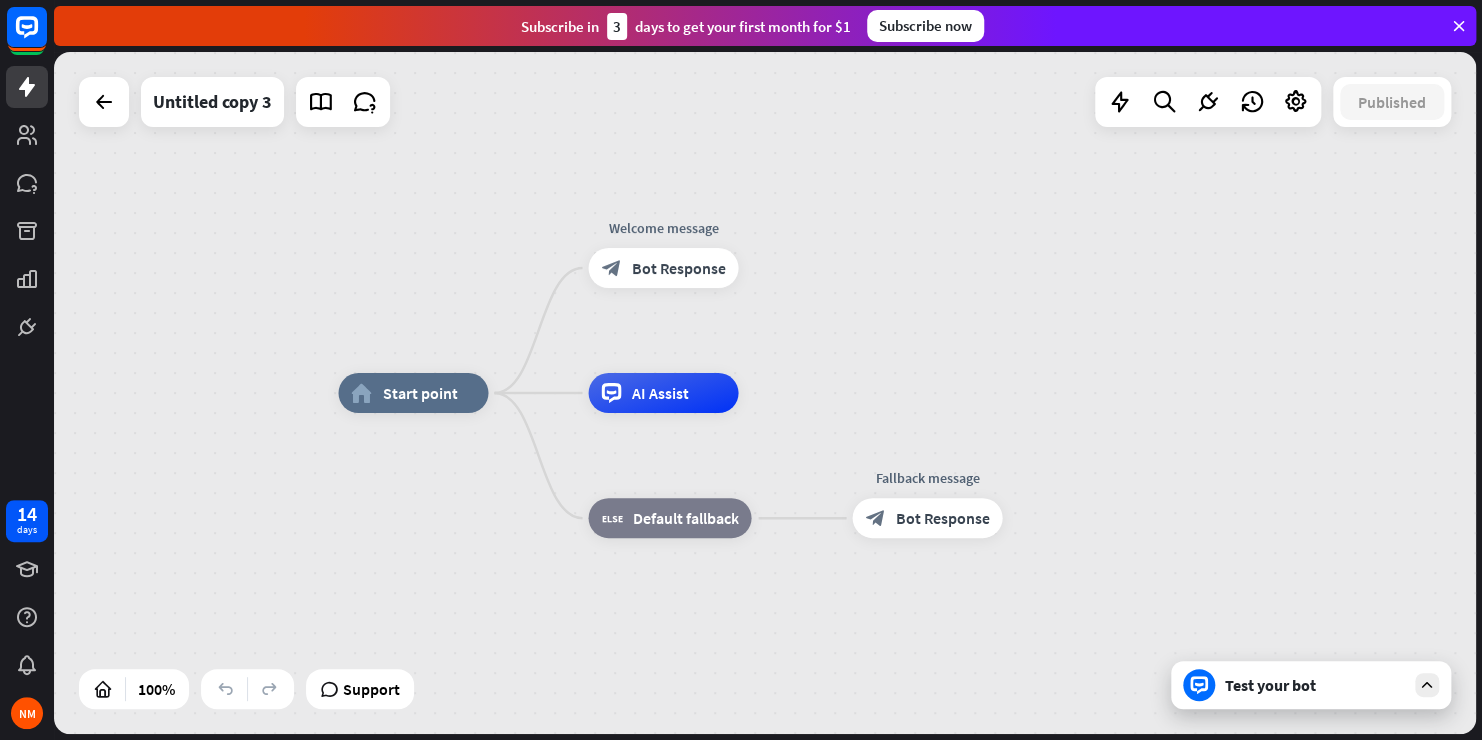 click on "home_2   Start point                 Welcome message   block_bot_response   Bot Response                     AI Assist                   block_fallback   Default fallback                 Fallback message   block_bot_response   Bot Response" at bounding box center (765, 393) 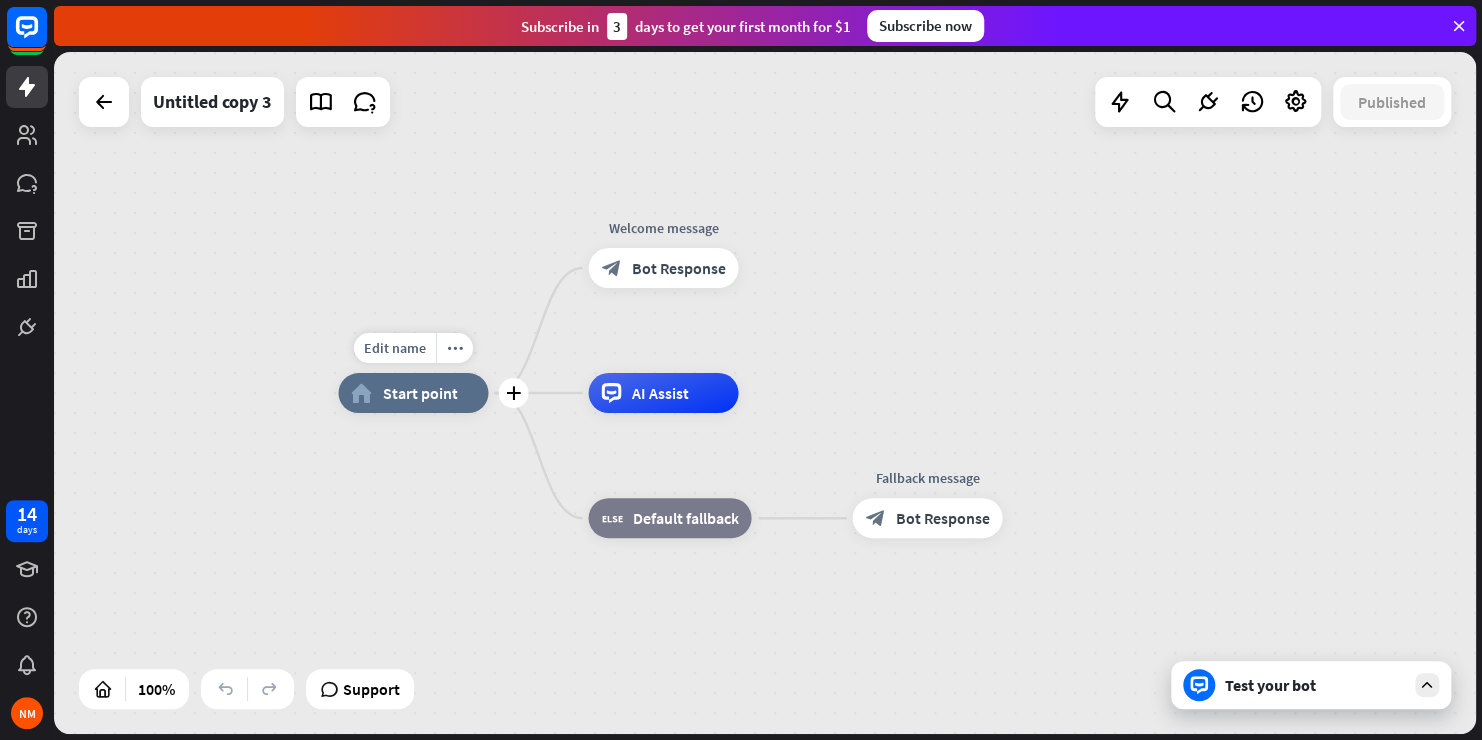 click on "Start point" at bounding box center (419, 393) 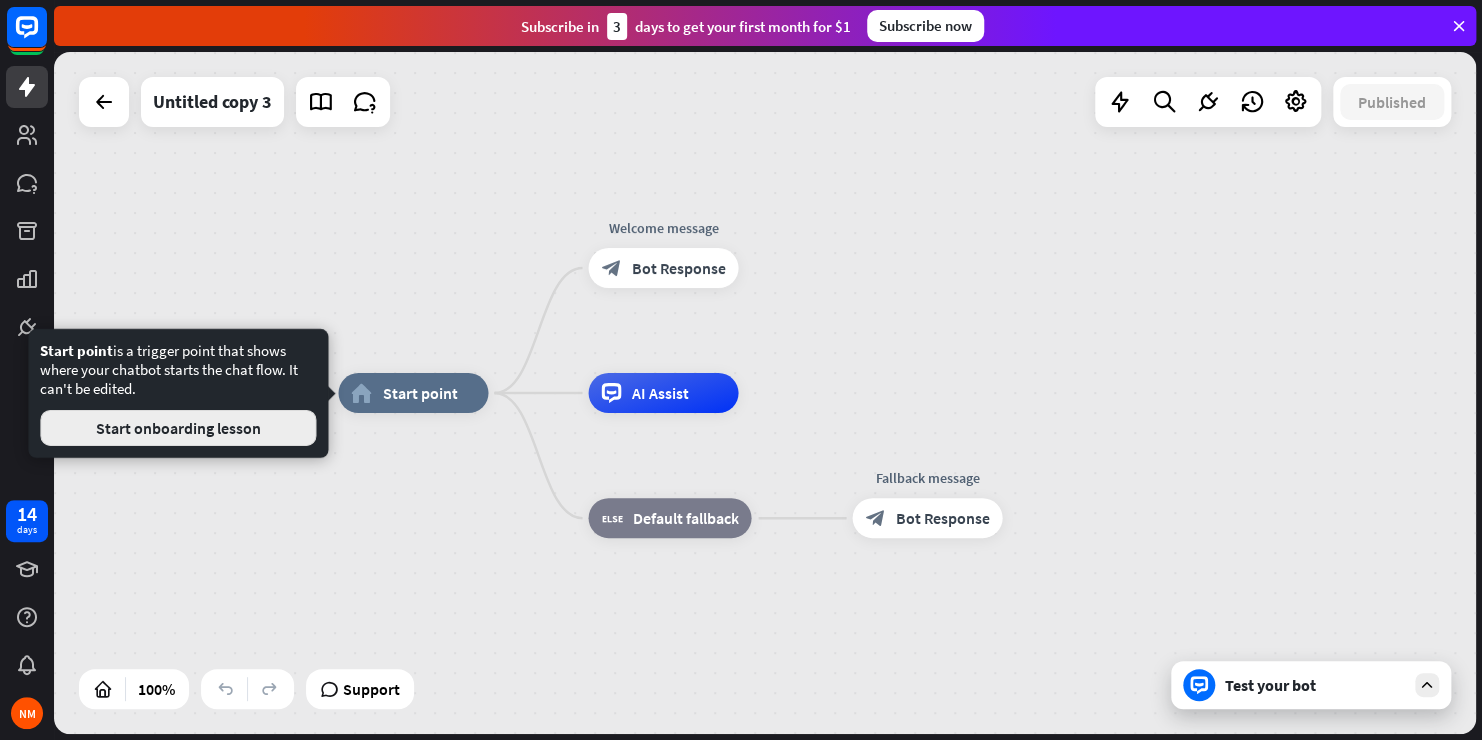 click on "Start onboarding lesson" at bounding box center (178, 428) 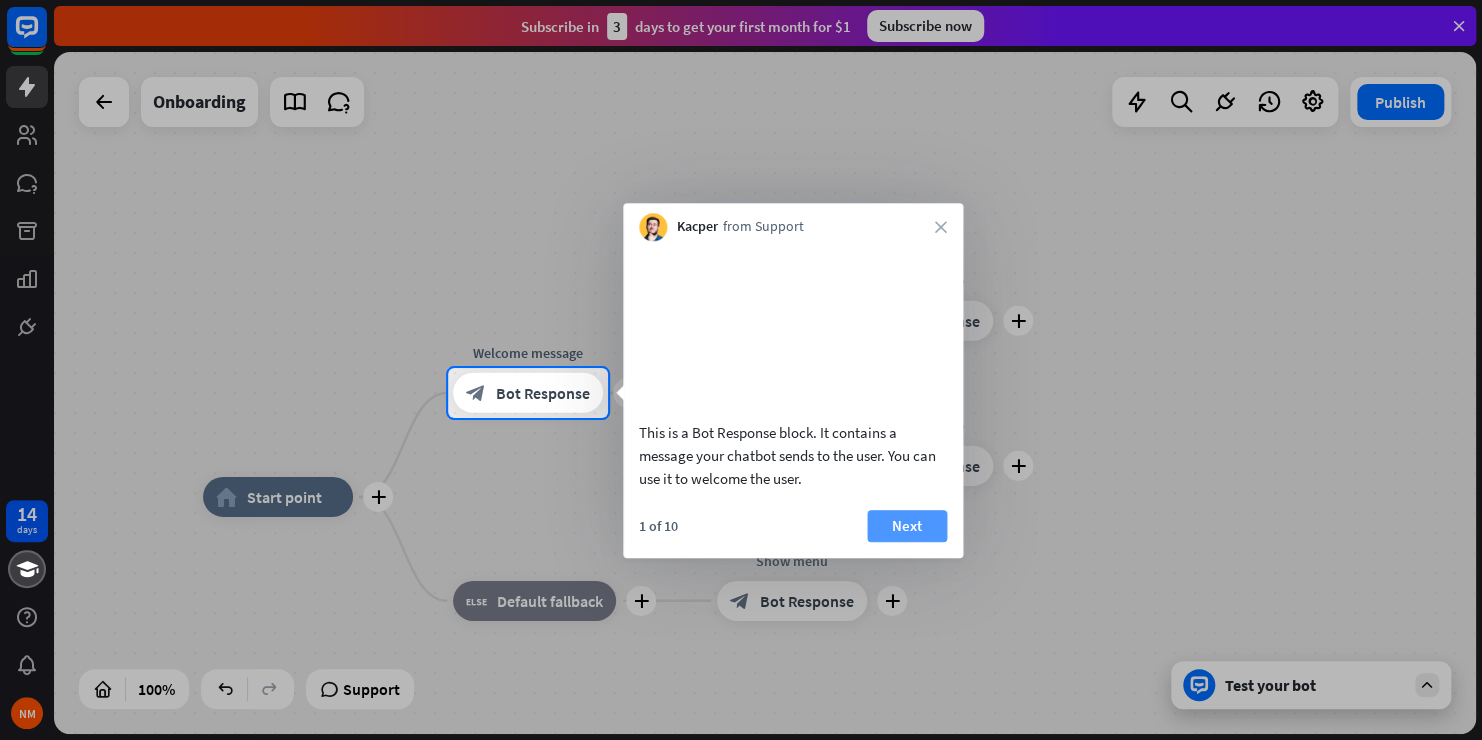 click on "Next" at bounding box center [907, 526] 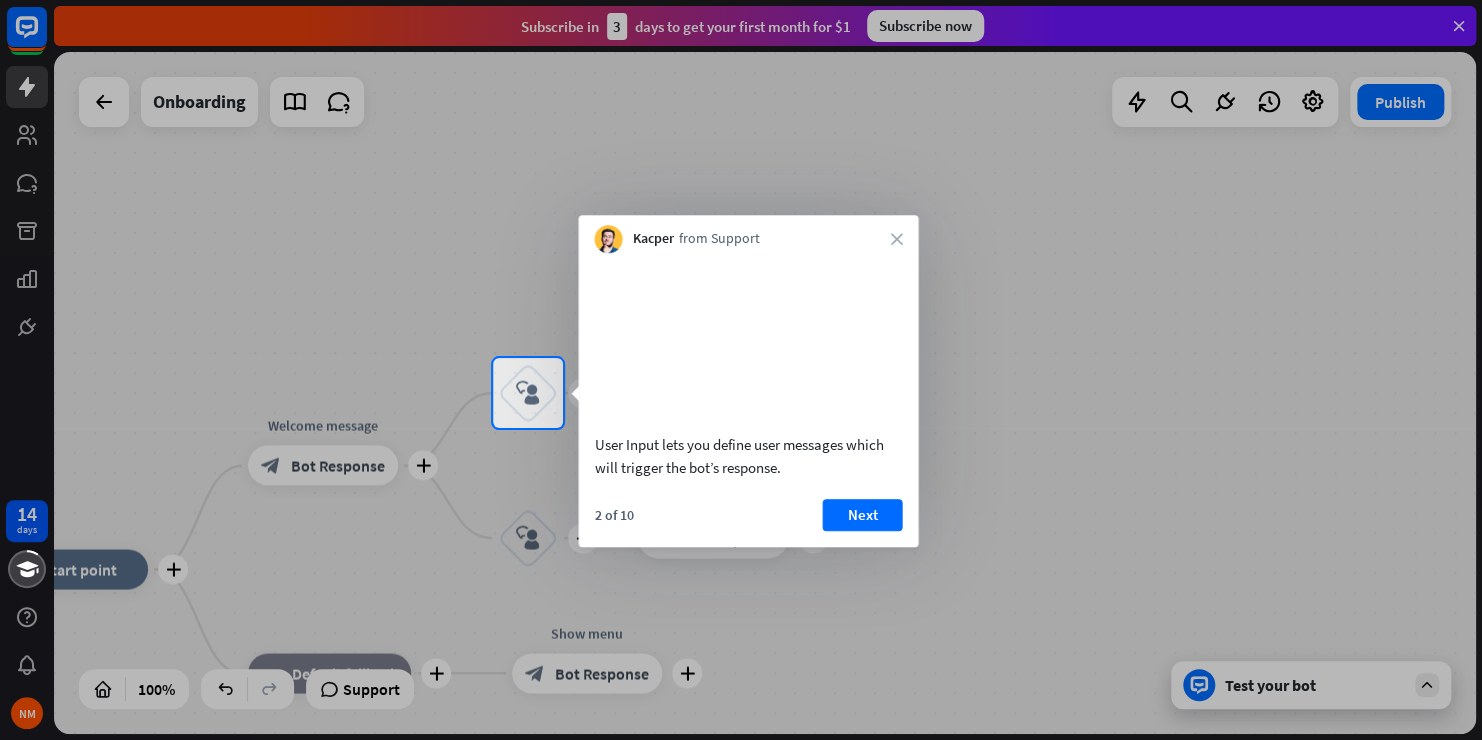 click on "User Input lets you define user messages which will trigger the bot’s response.
2 of 10
Next" at bounding box center (748, 400) 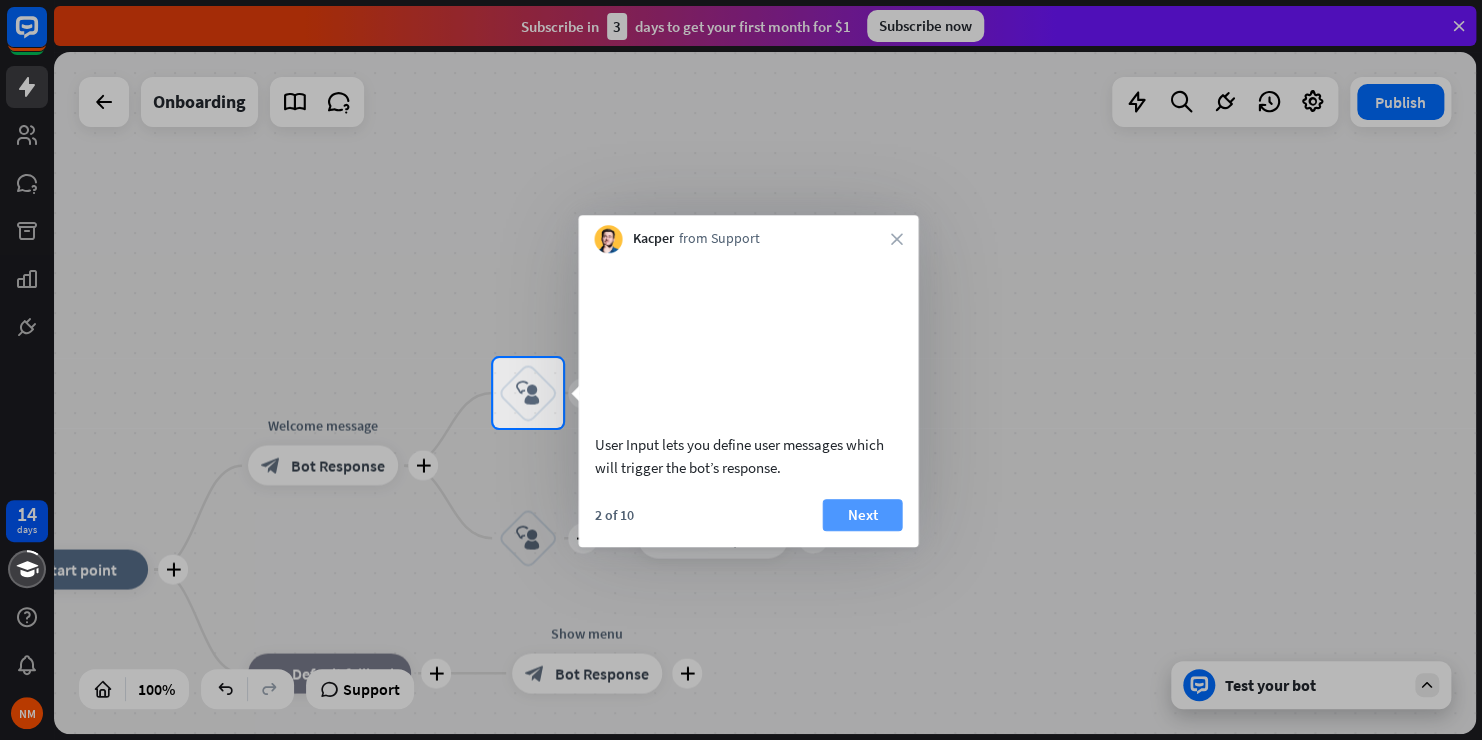 click on "Next" at bounding box center (862, 515) 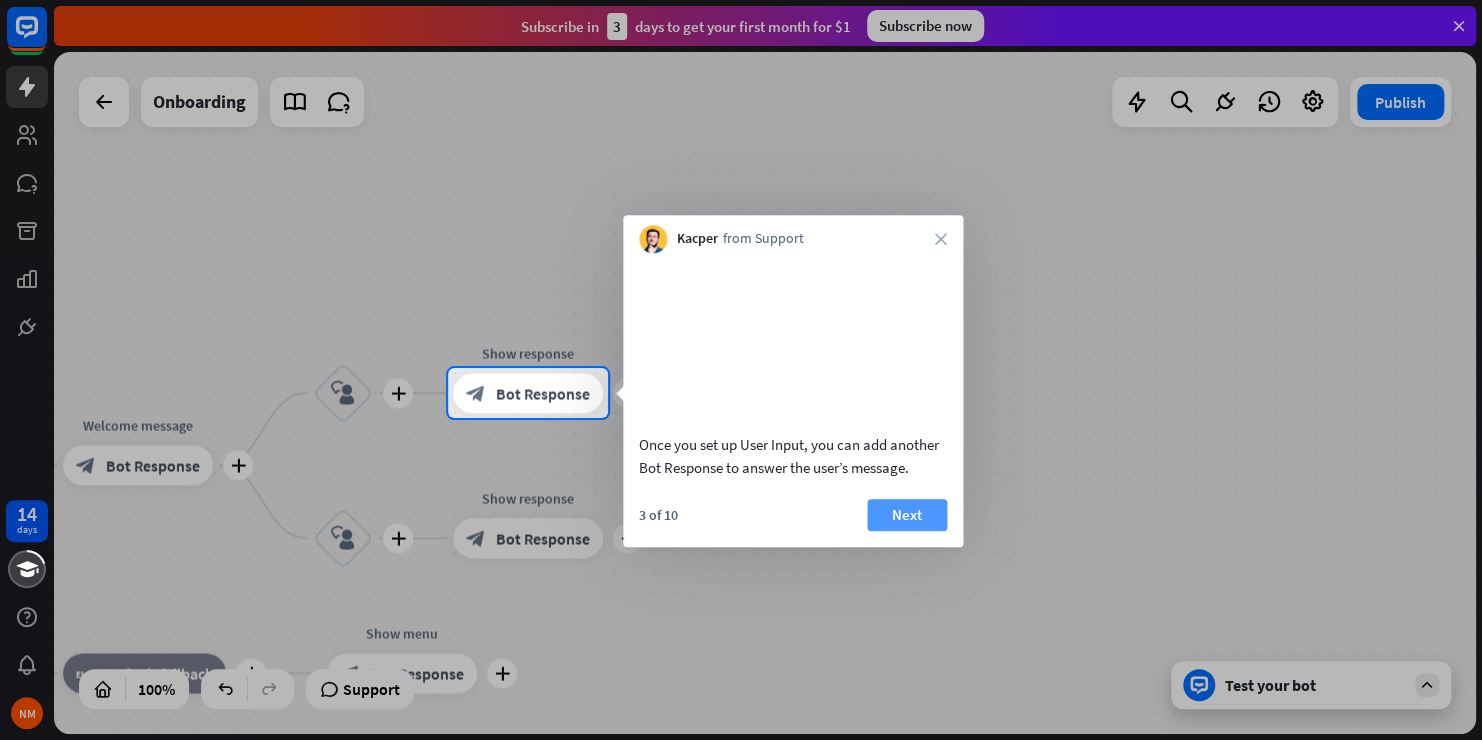 click on "Next" at bounding box center [907, 515] 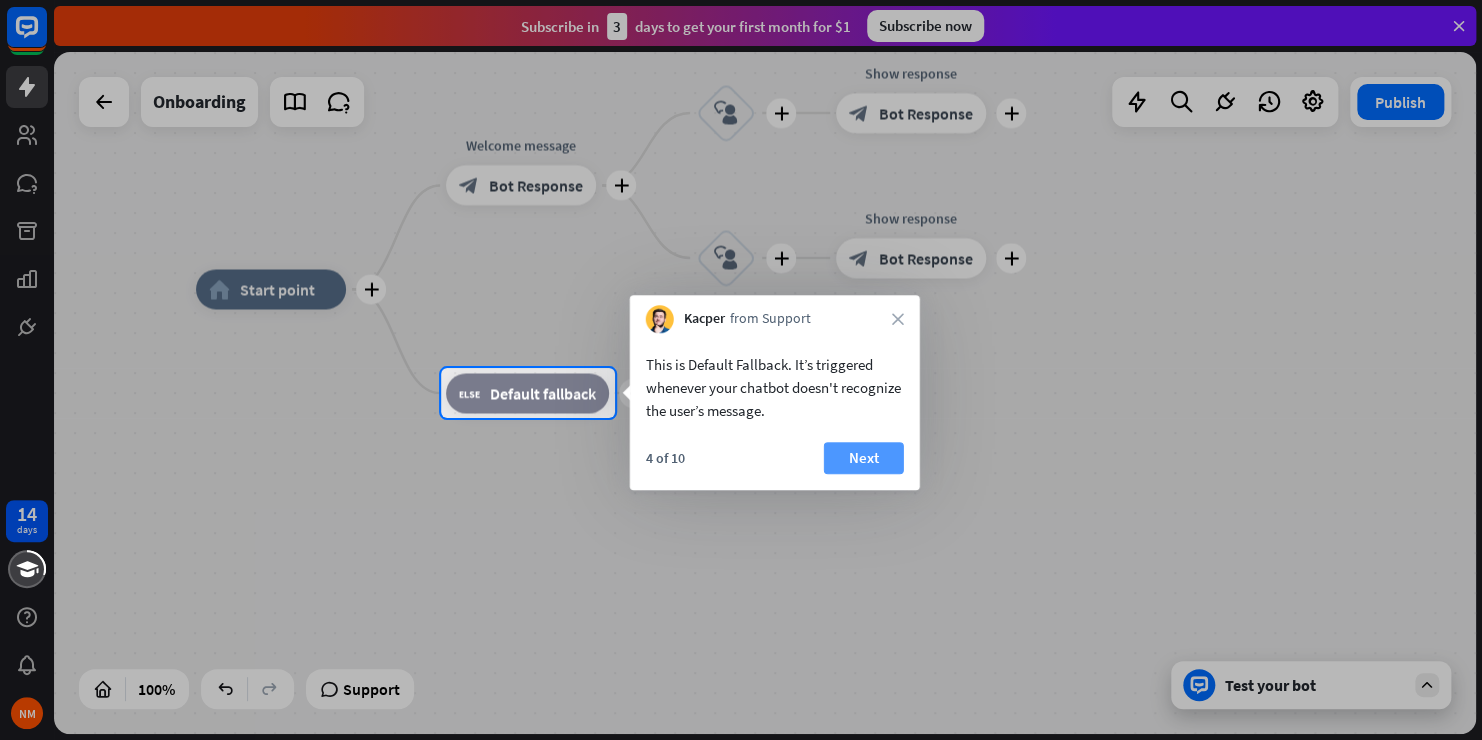 click on "Next" at bounding box center [864, 458] 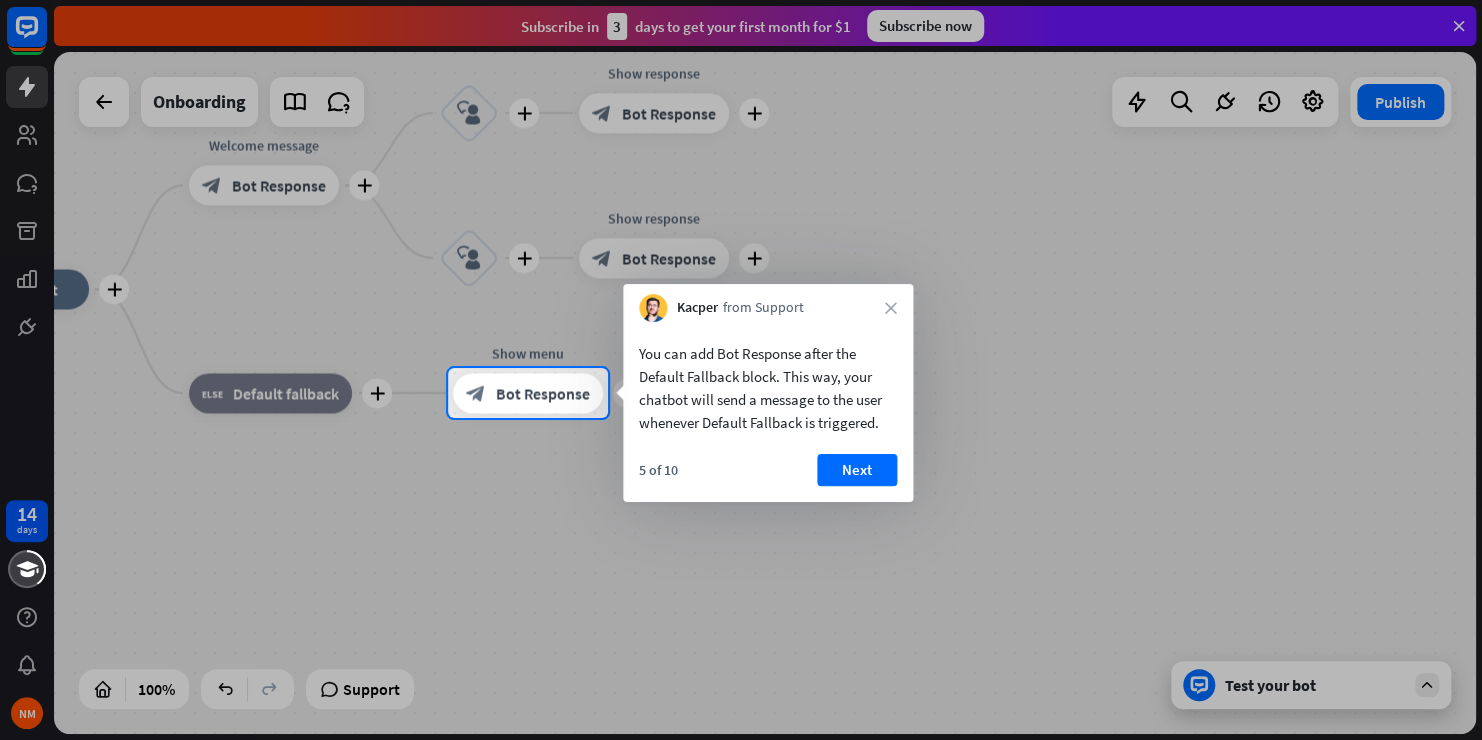 click on "Next" at bounding box center [857, 470] 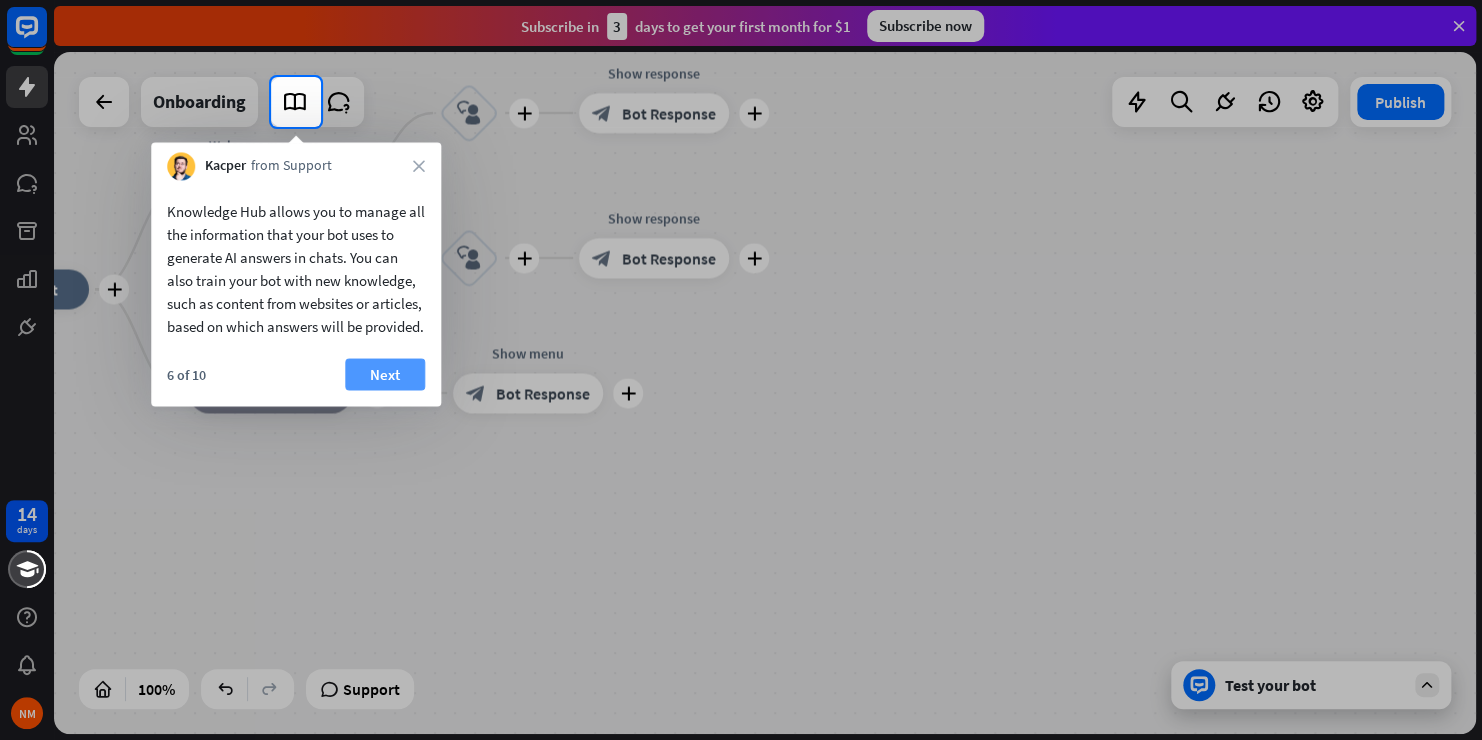 click on "Next" at bounding box center (385, 374) 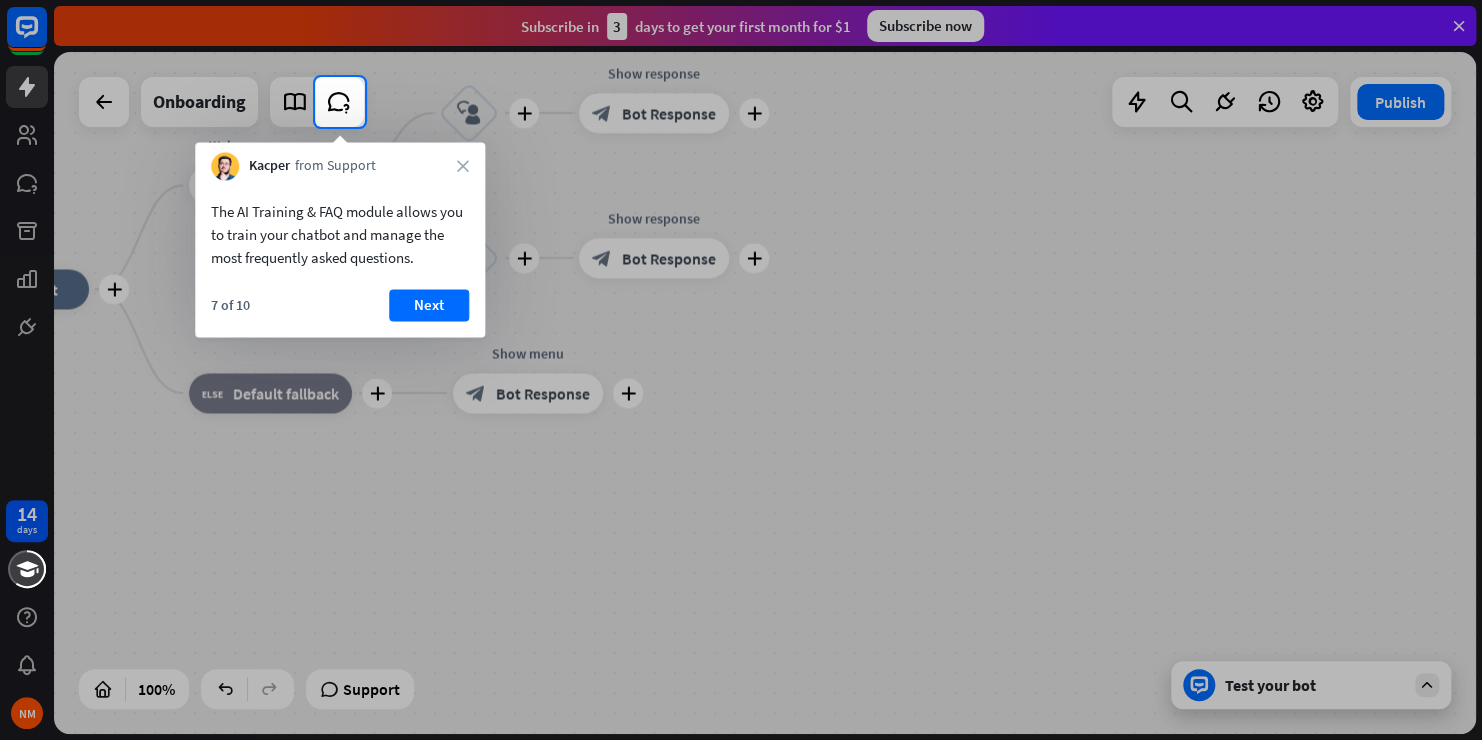 click on "Next" at bounding box center [429, 305] 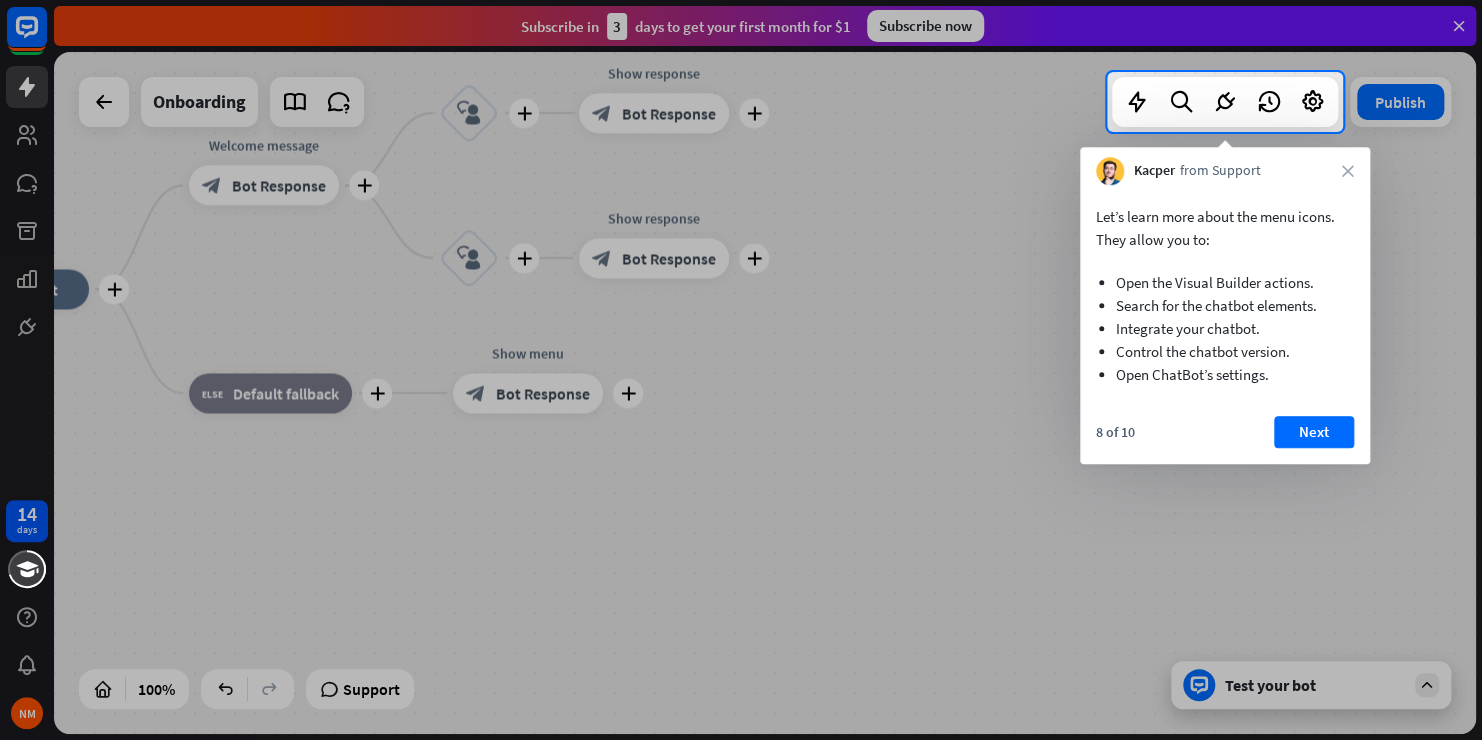 drag, startPoint x: 1315, startPoint y: 427, endPoint x: 1305, endPoint y: 428, distance: 10.049875 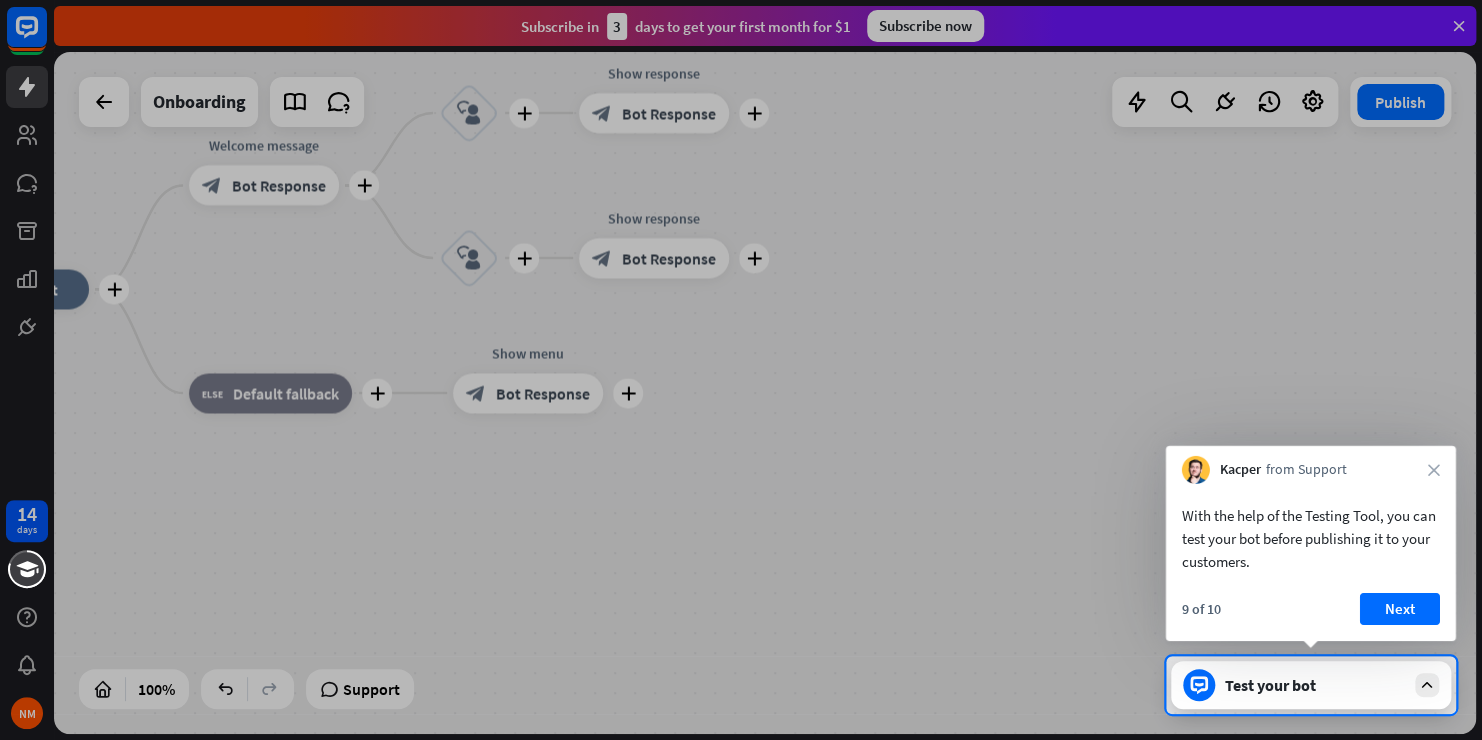 click on "Next" at bounding box center (1400, 609) 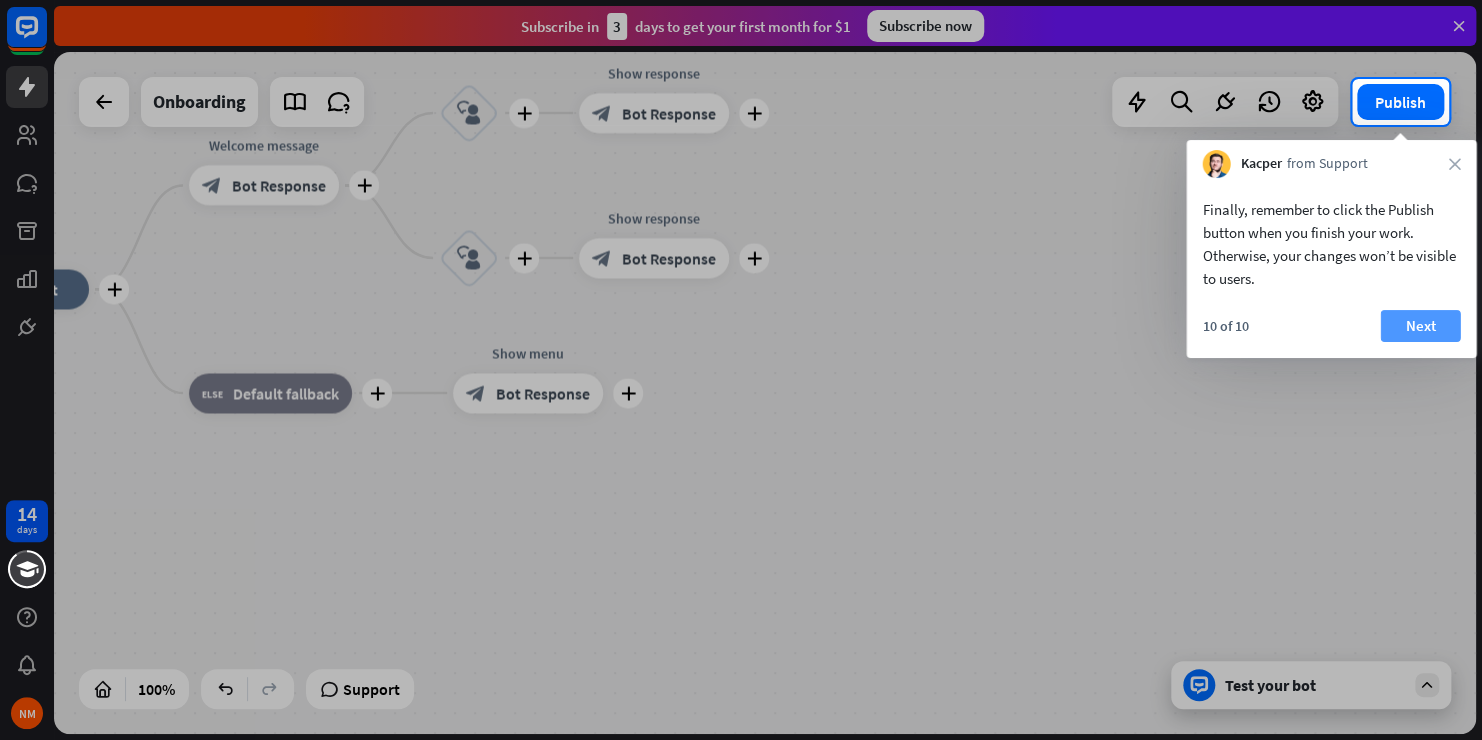 click on "Next" at bounding box center (1420, 326) 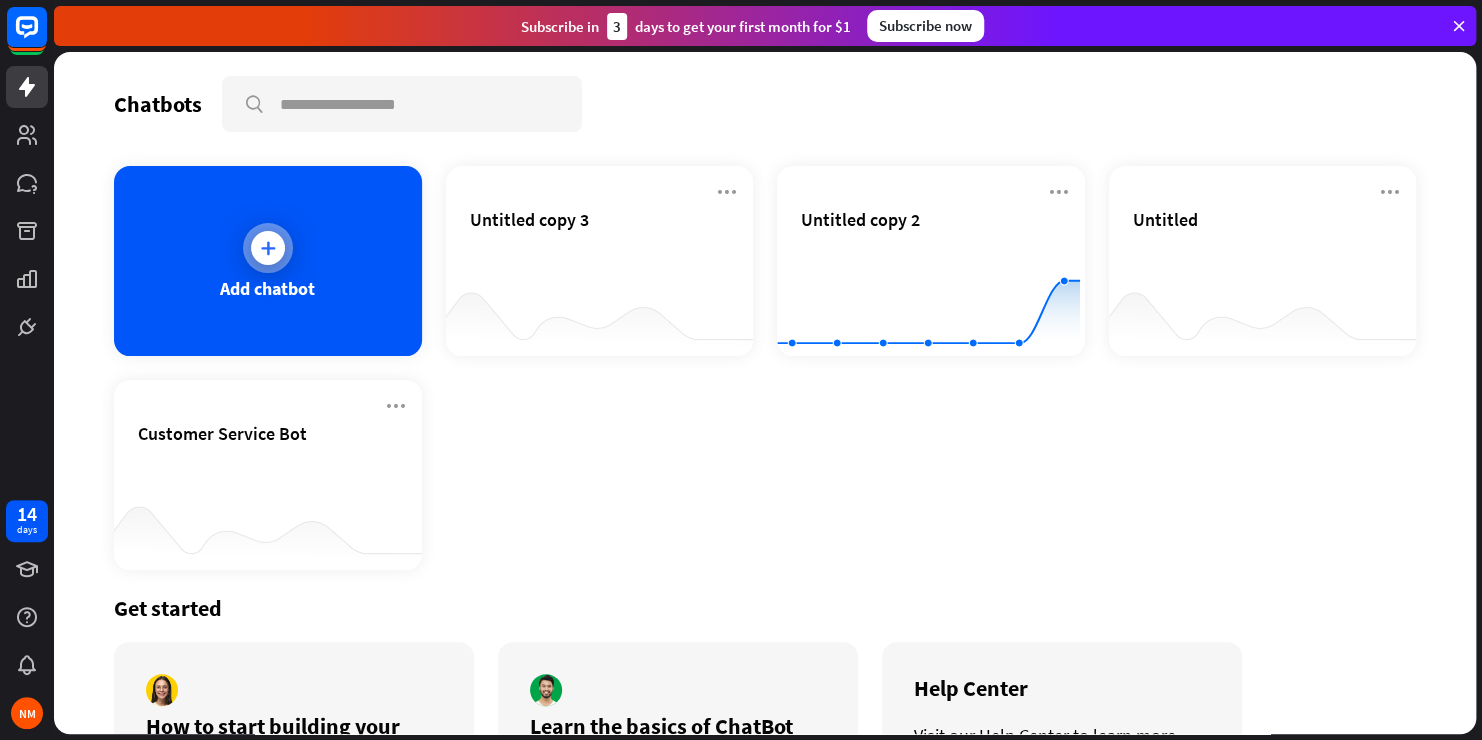 click on "Add chatbot" at bounding box center (267, 288) 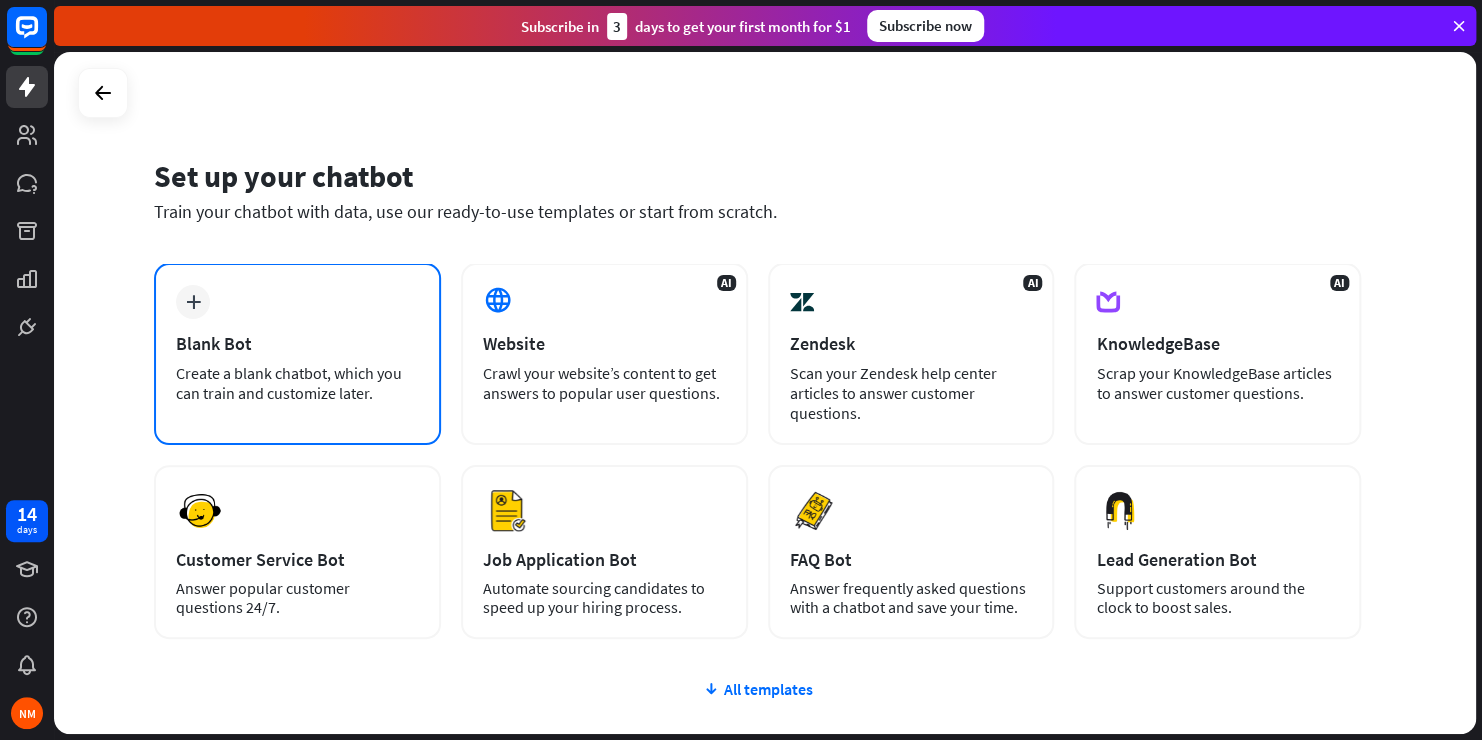 click on "plus   Blank Bot
Create a blank chatbot, which you can train and
customize later." at bounding box center [297, 354] 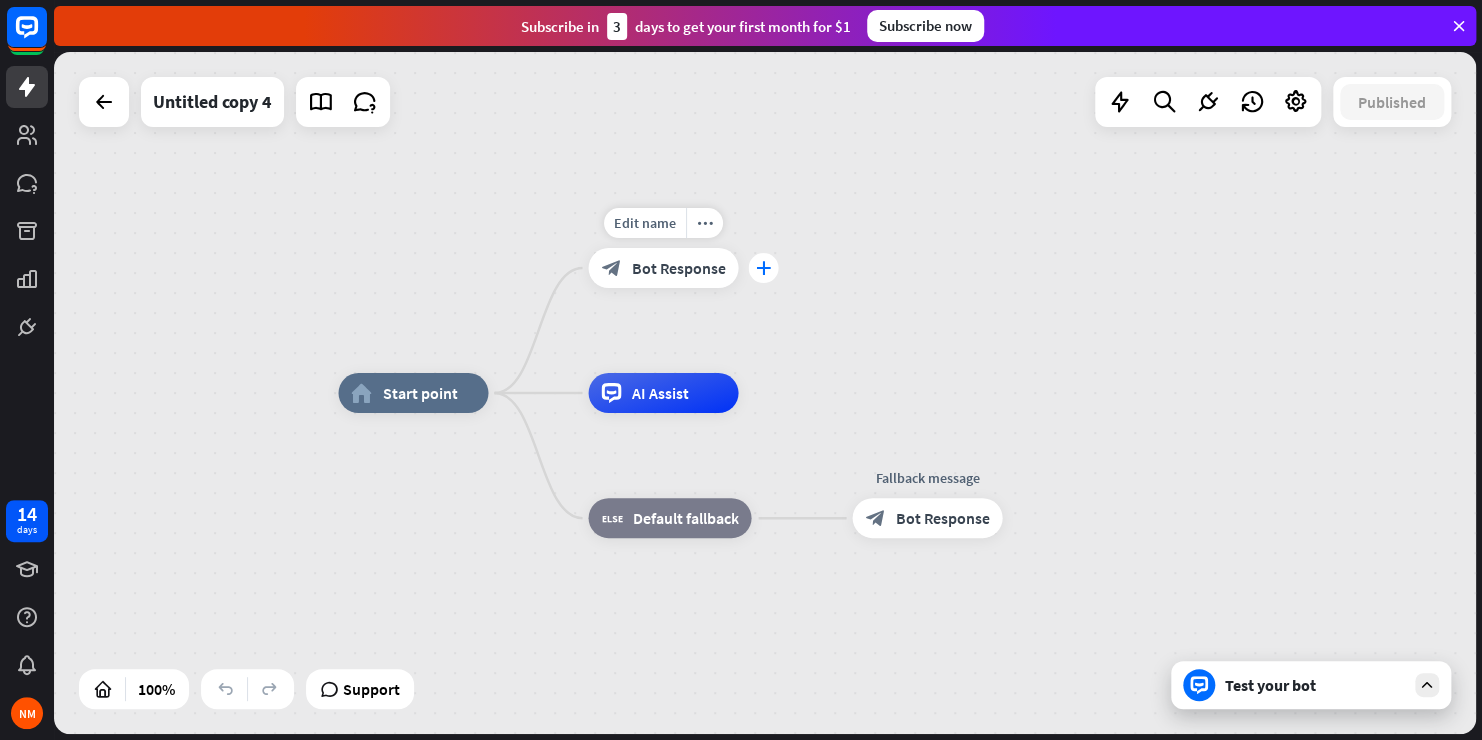 click on "plus" at bounding box center [763, 268] 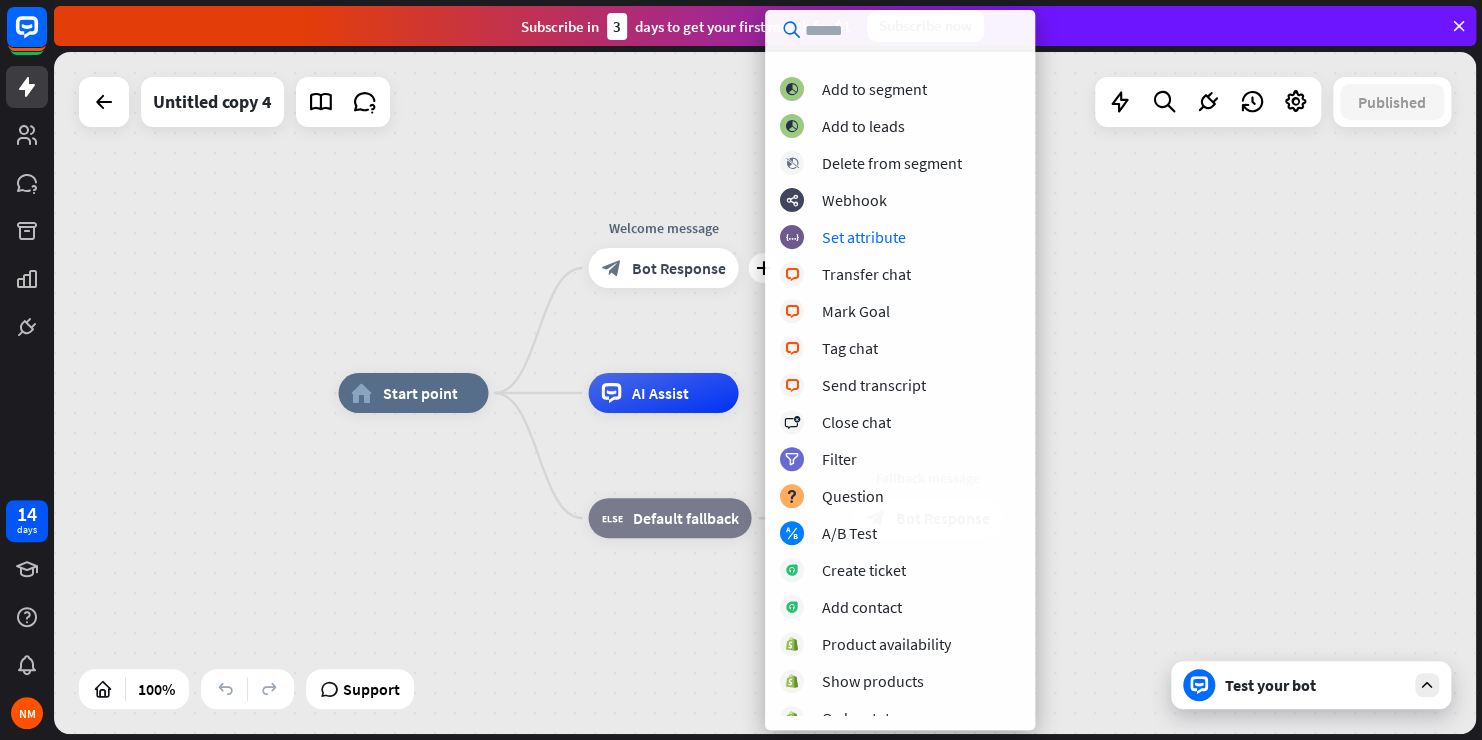 scroll, scrollTop: 300, scrollLeft: 0, axis: vertical 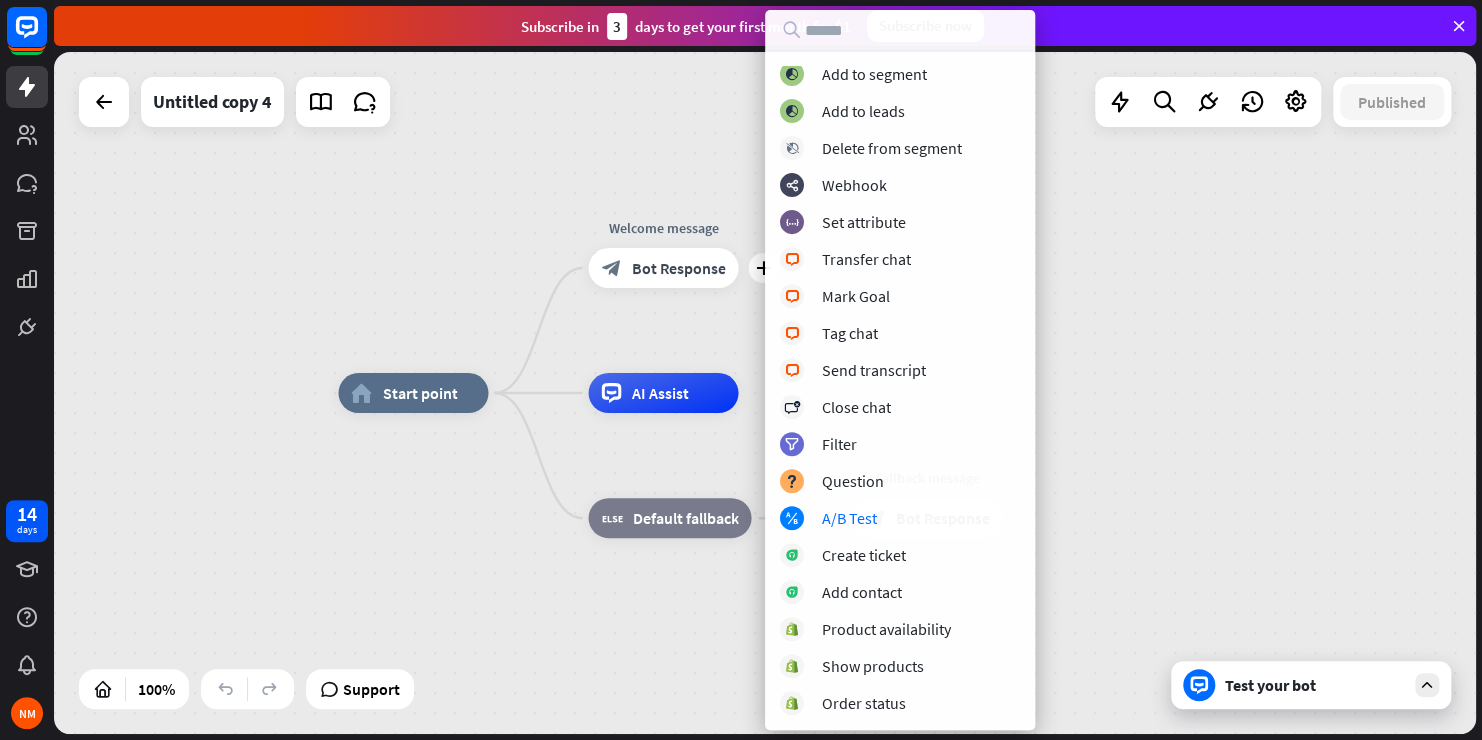 click on "block_ab_testing
A/B Test" at bounding box center [900, 518] 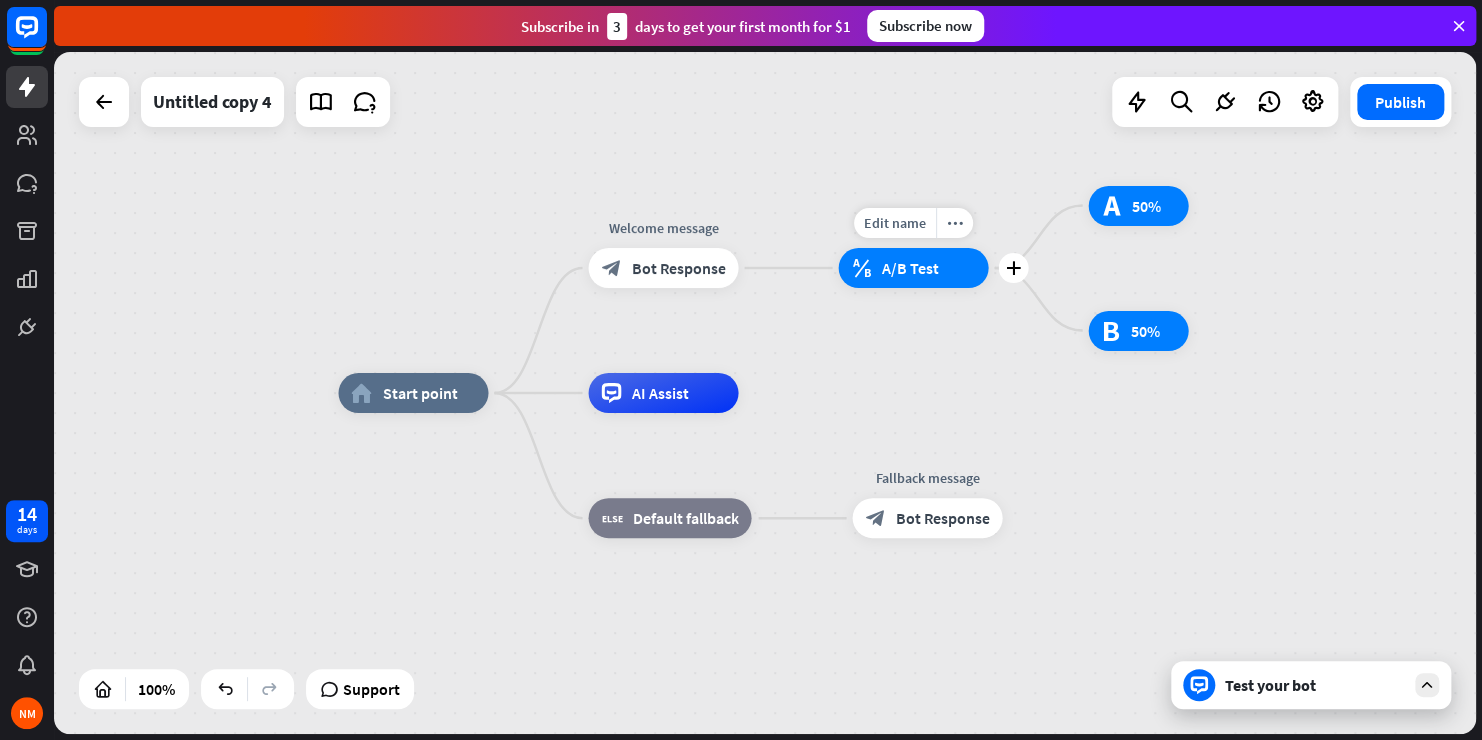 click on "A/B Test" at bounding box center [909, 268] 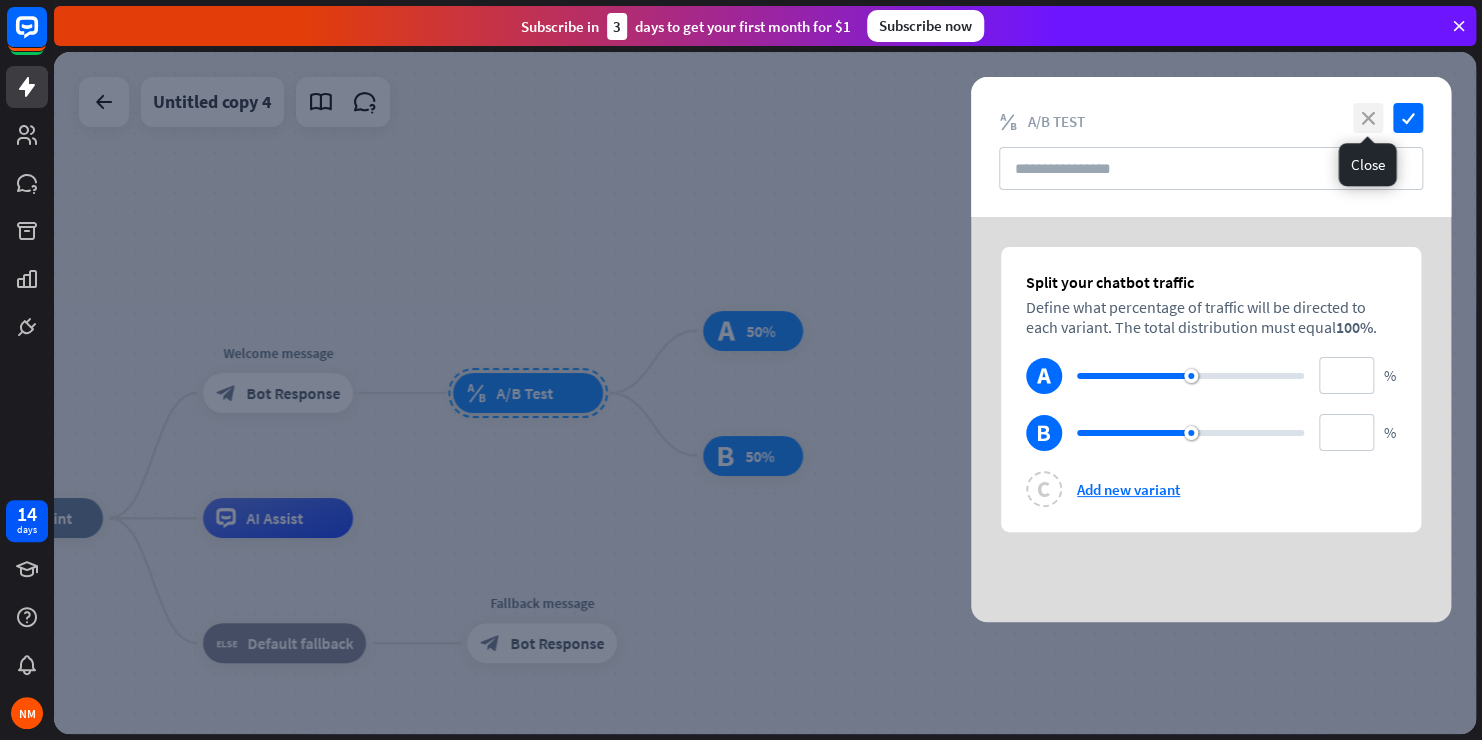 click on "close" at bounding box center [1368, 118] 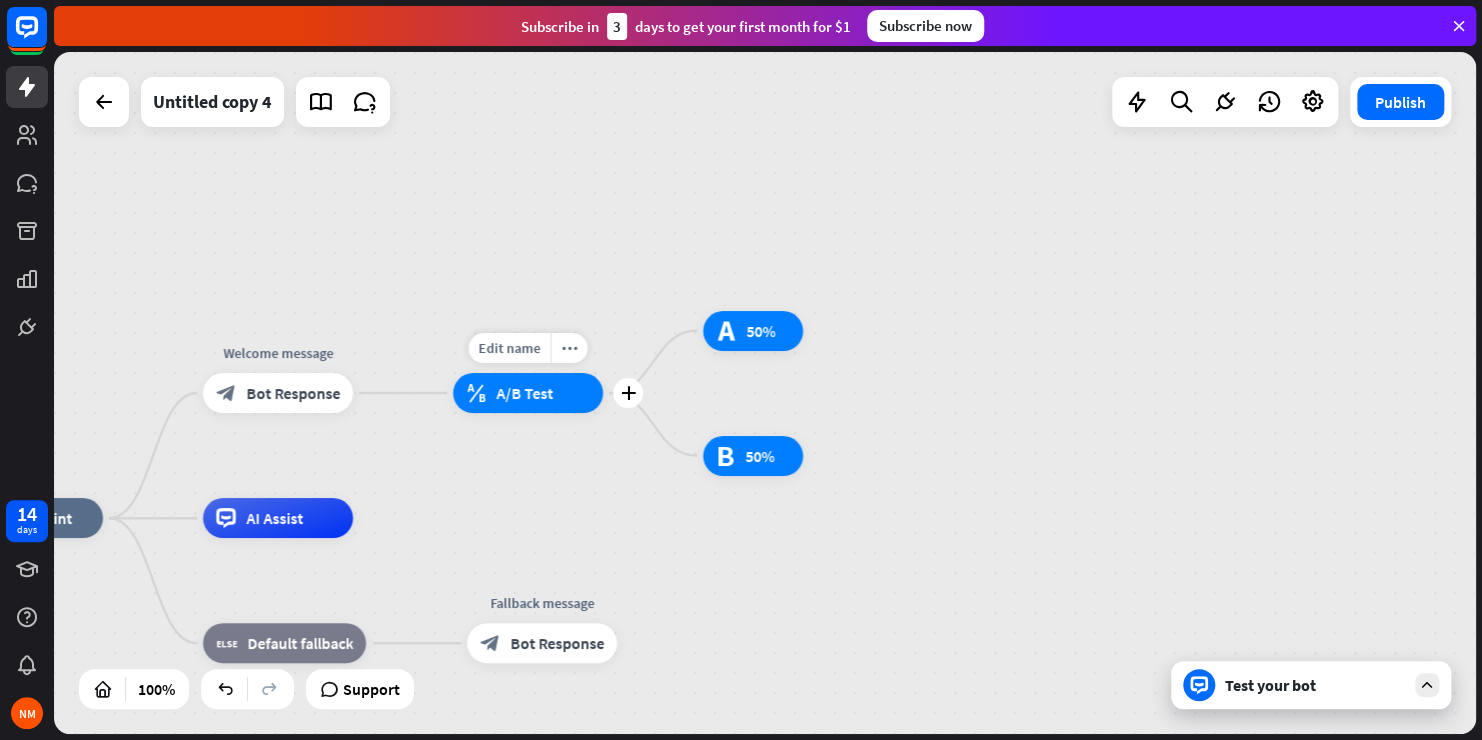 click on "block_ab_testing   A/B Test" at bounding box center [528, 393] 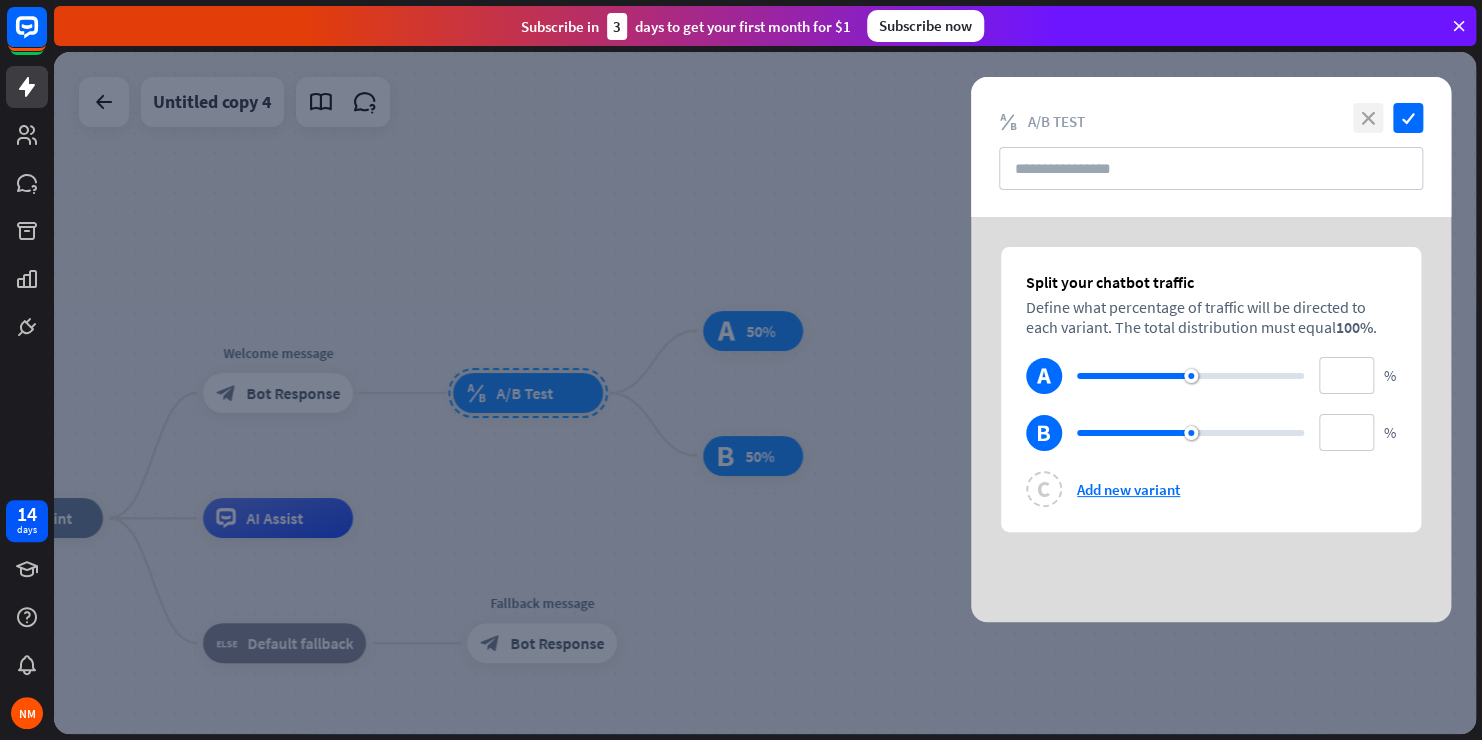 click on "close" at bounding box center [1368, 118] 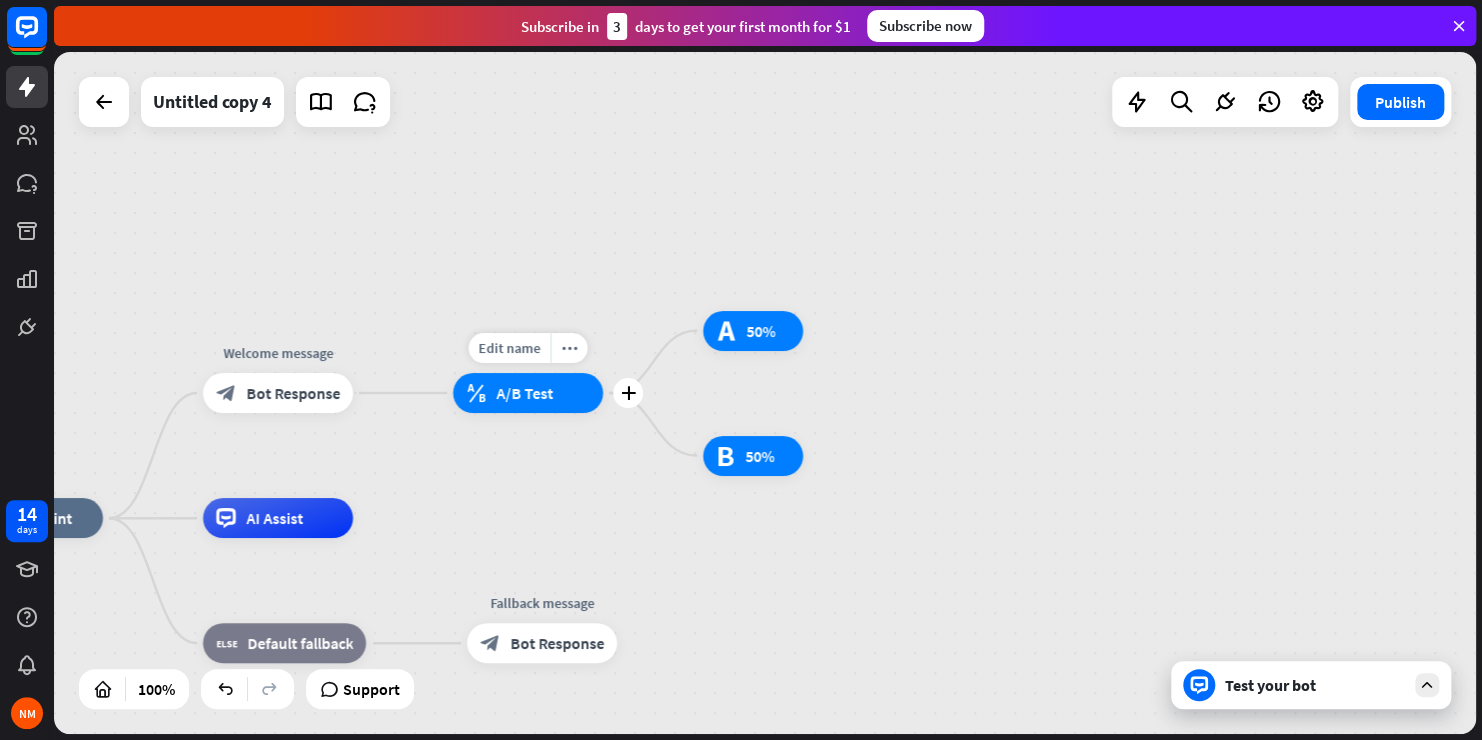click on "block_ab_testing   A/B Test" at bounding box center (528, 393) 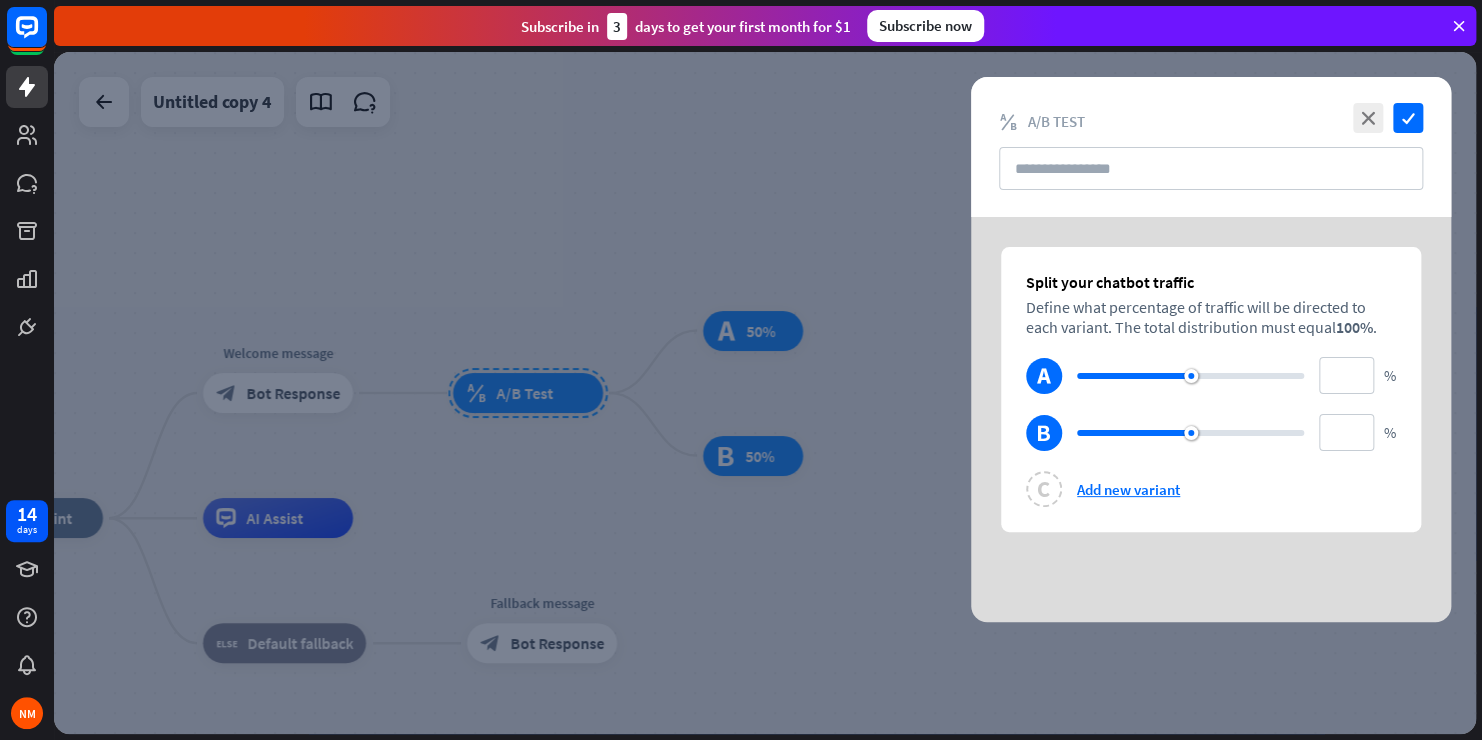 drag, startPoint x: 540, startPoint y: 403, endPoint x: 444, endPoint y: 404, distance: 96.00521 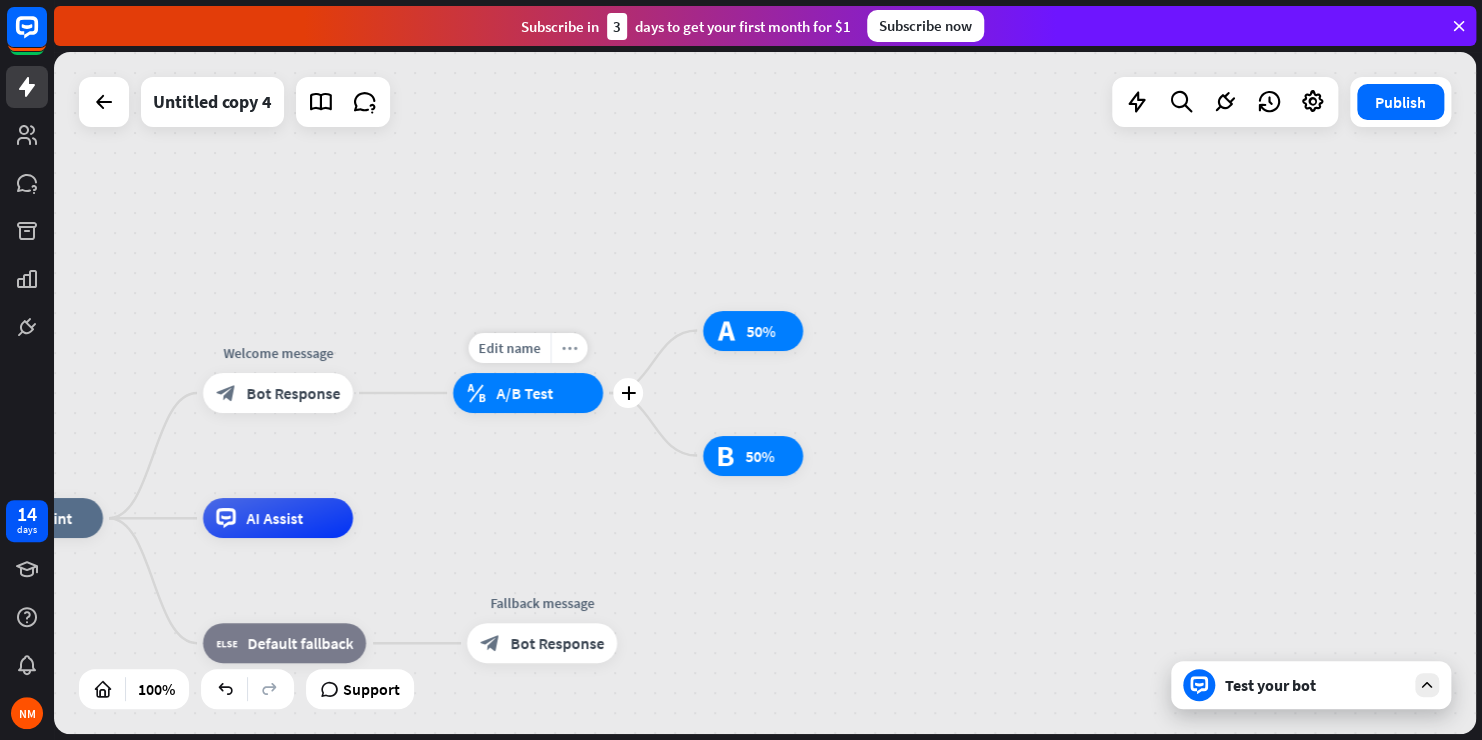 click on "more_horiz" at bounding box center (570, 348) 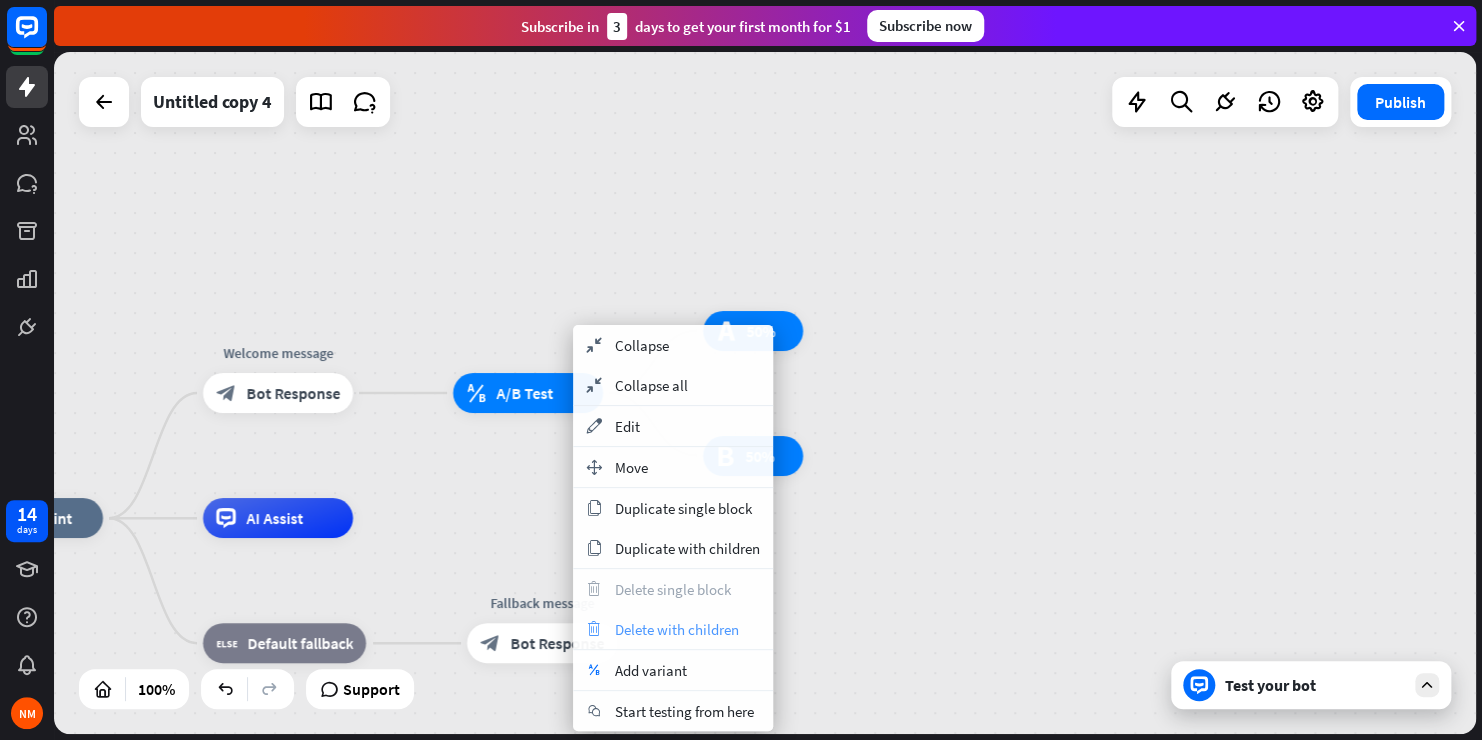 click on "Delete with children" at bounding box center [677, 629] 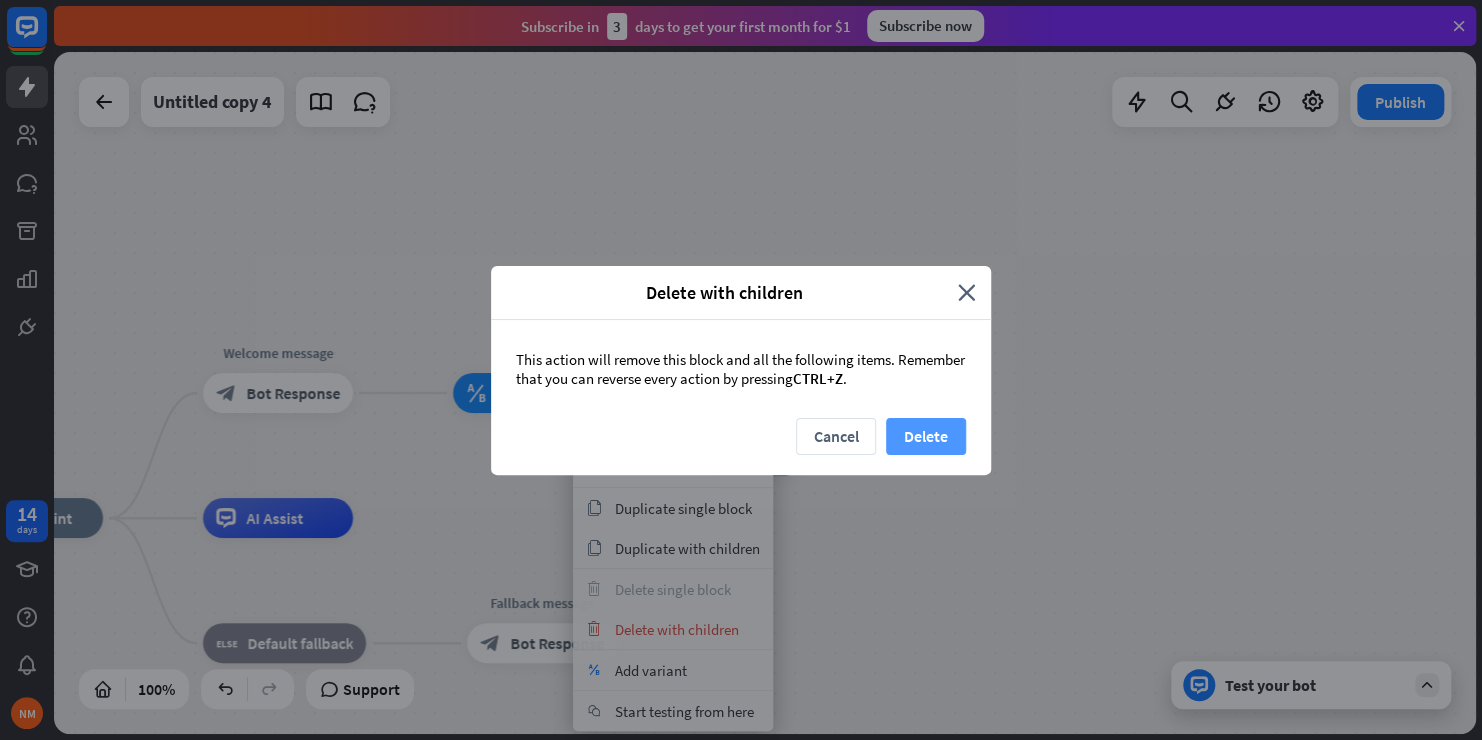 click on "Delete" at bounding box center [926, 436] 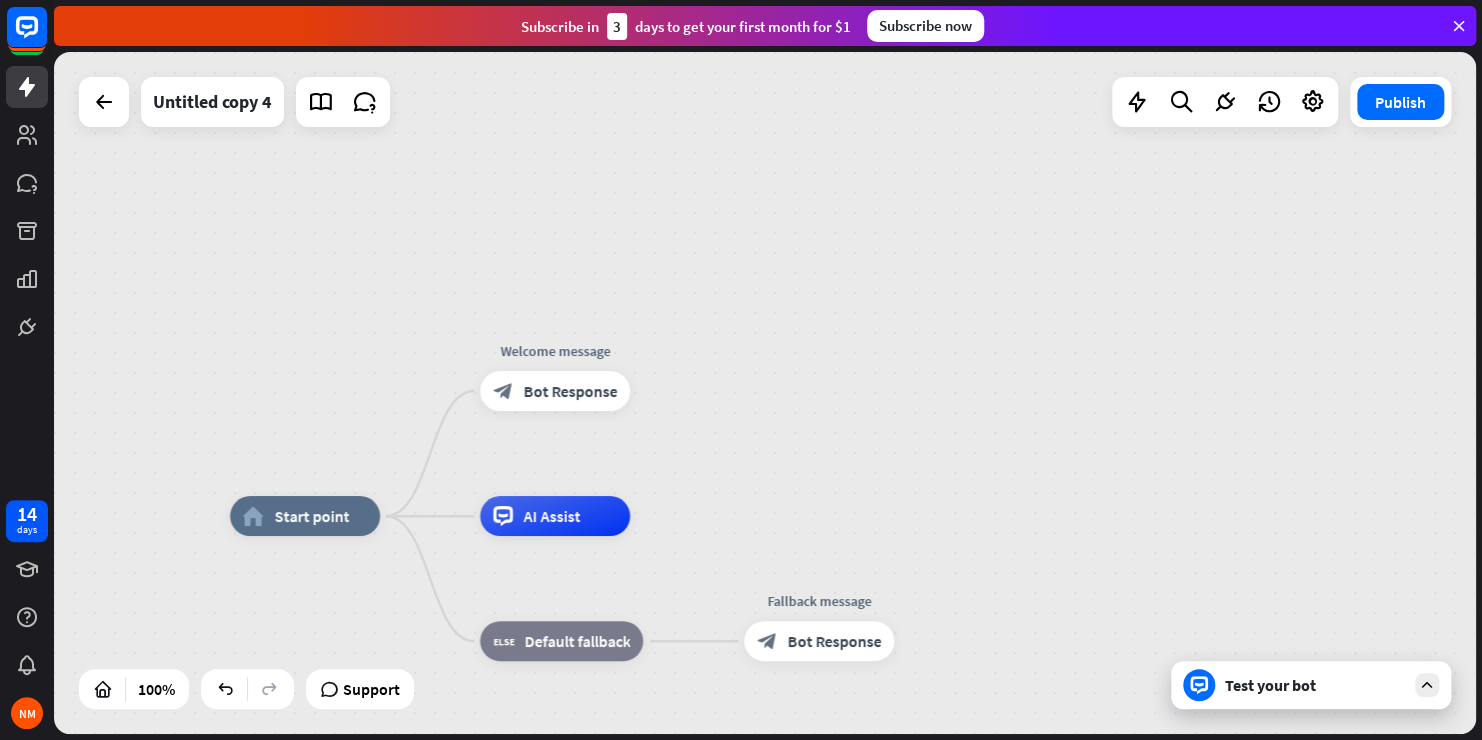 drag, startPoint x: 588, startPoint y: 429, endPoint x: 1197, endPoint y: 427, distance: 609.0033 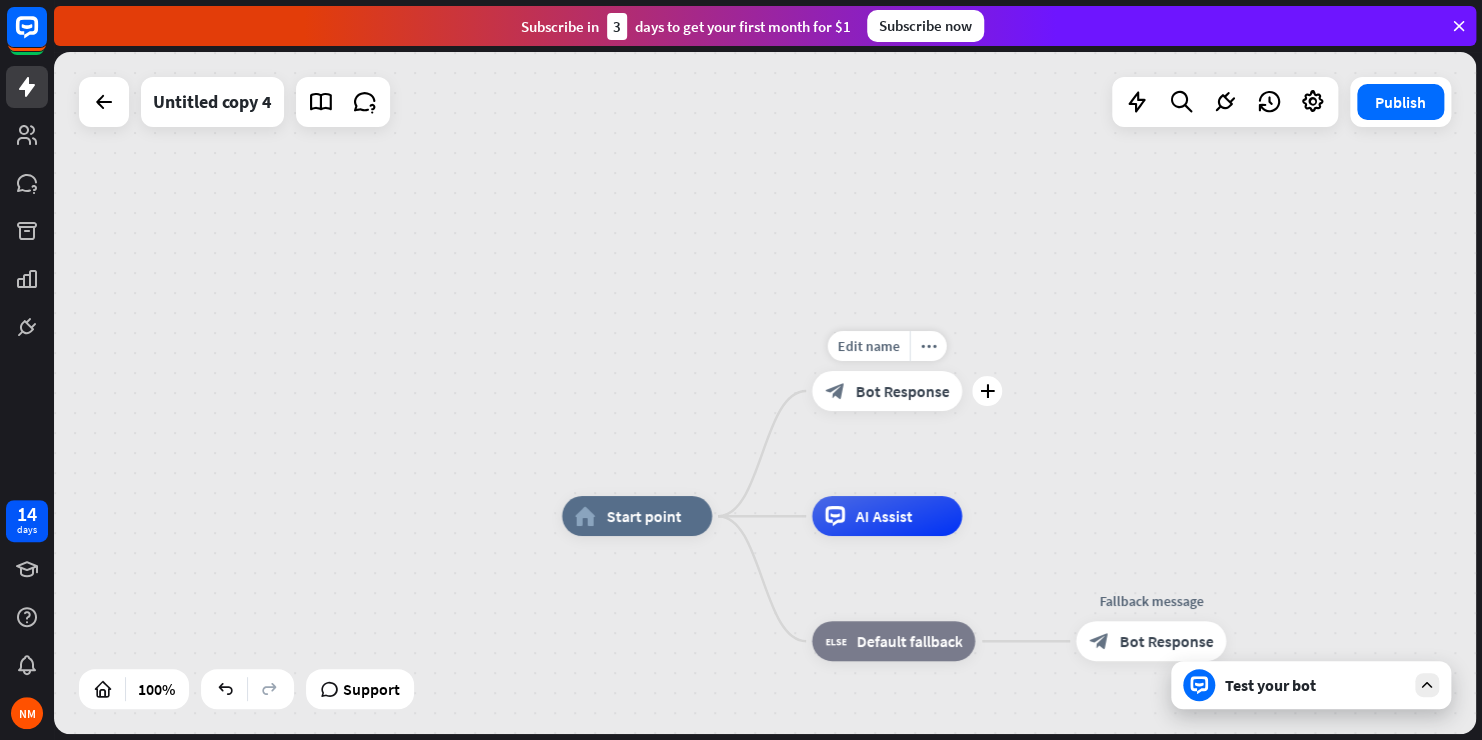 click on "Bot Response" at bounding box center (902, 391) 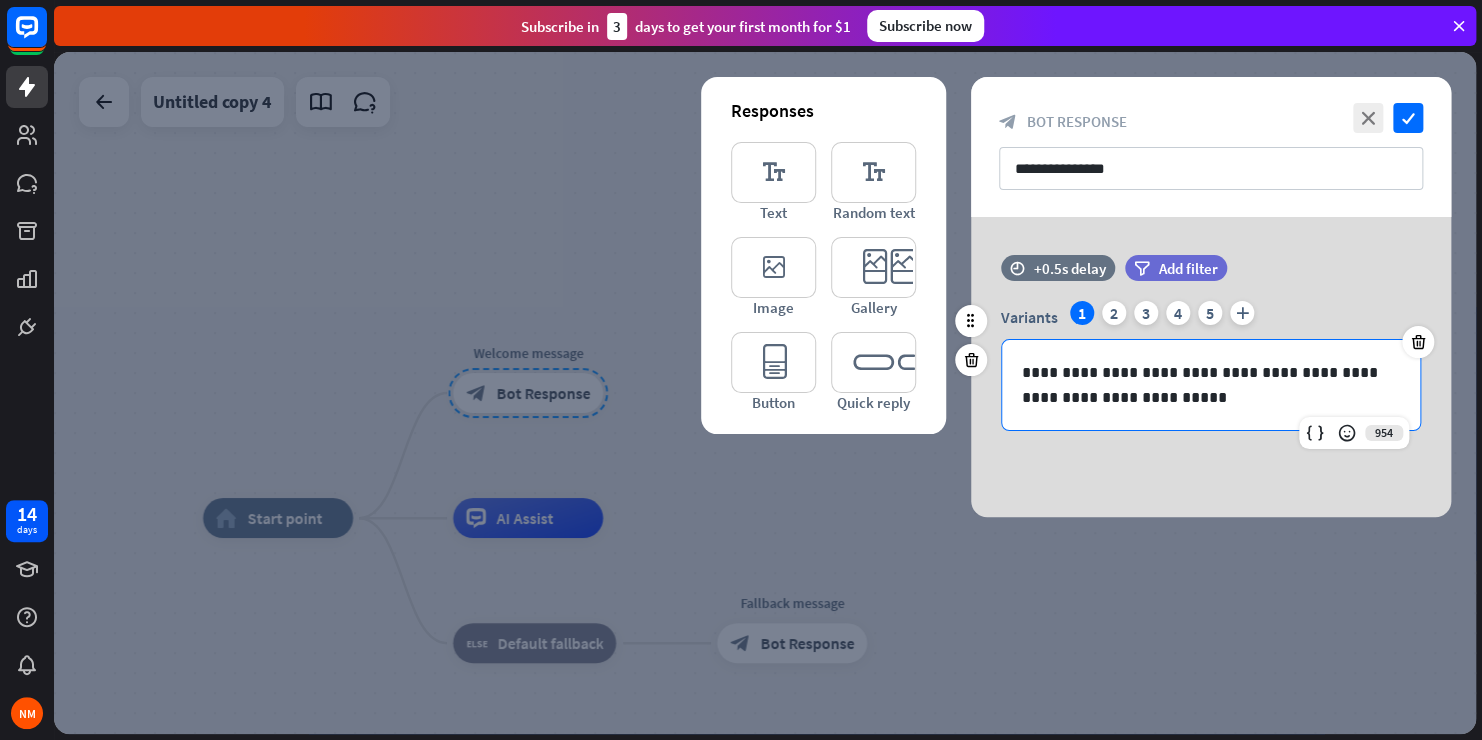 click on "**********" at bounding box center [1211, 385] 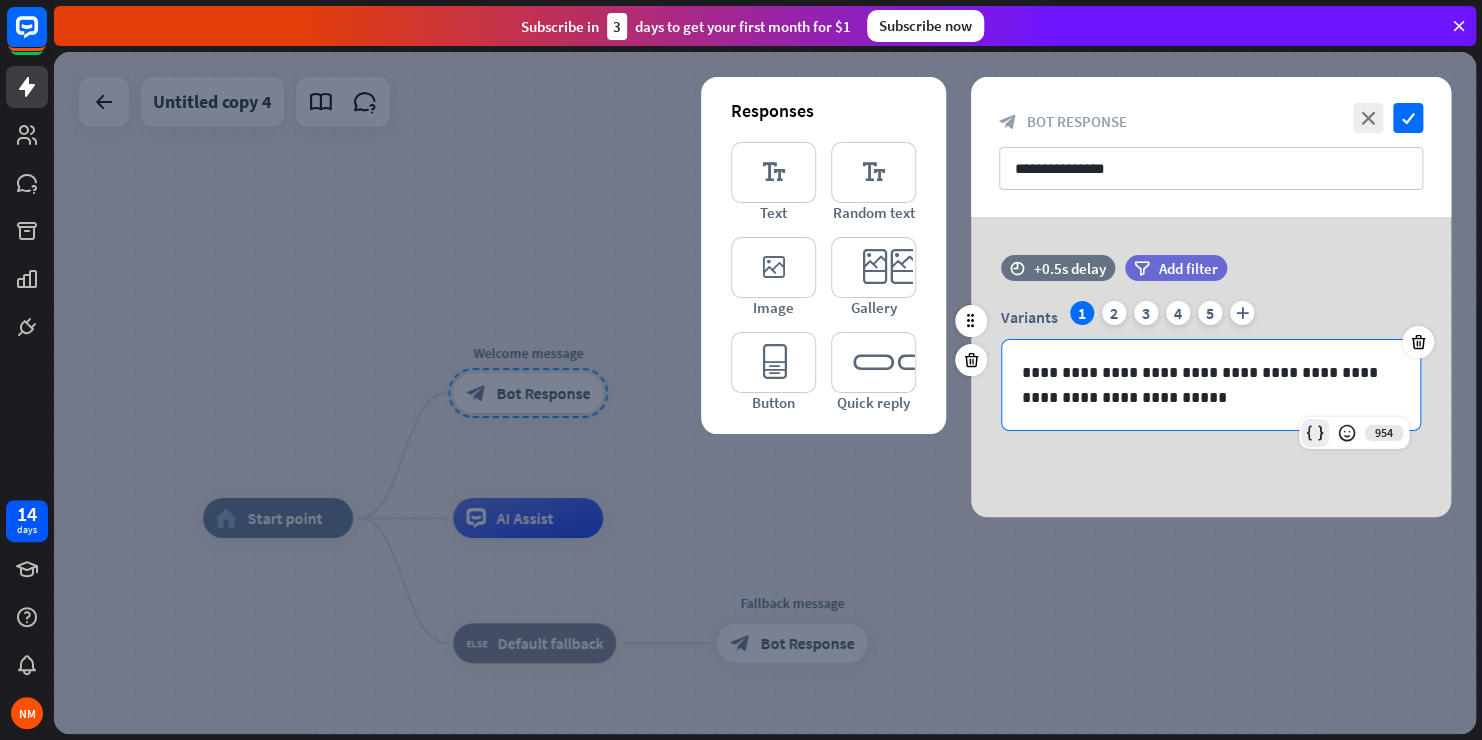 click at bounding box center (1315, 433) 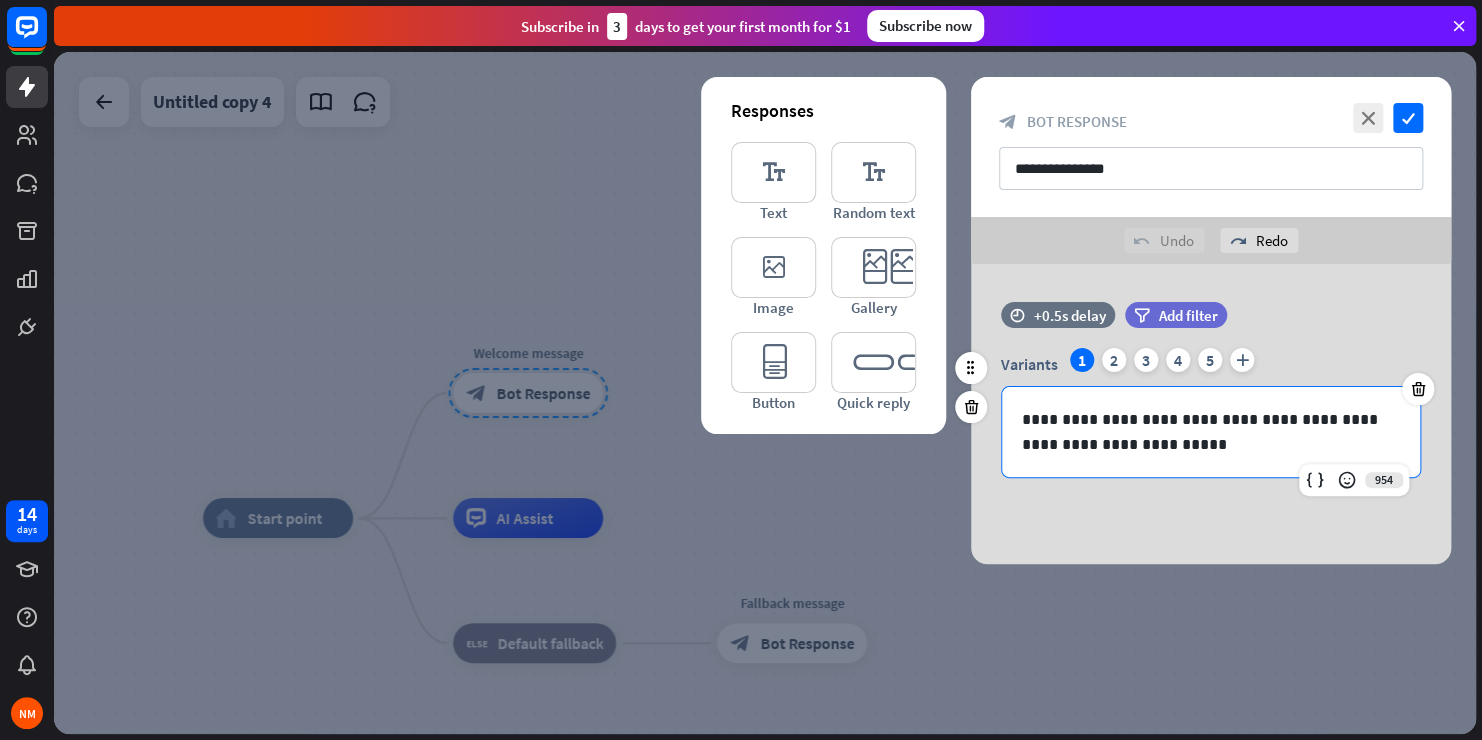 click on "**********" at bounding box center (1211, 432) 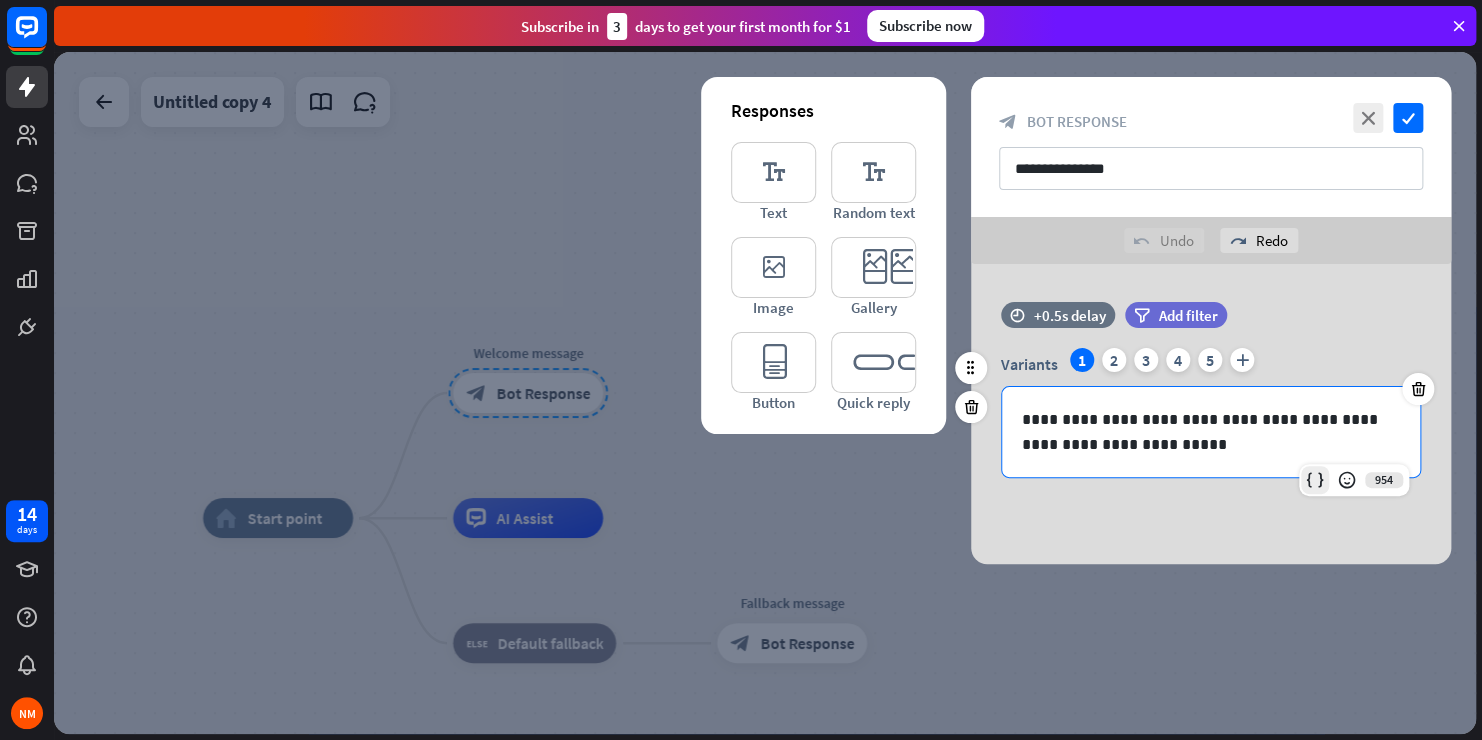 click at bounding box center (1315, 480) 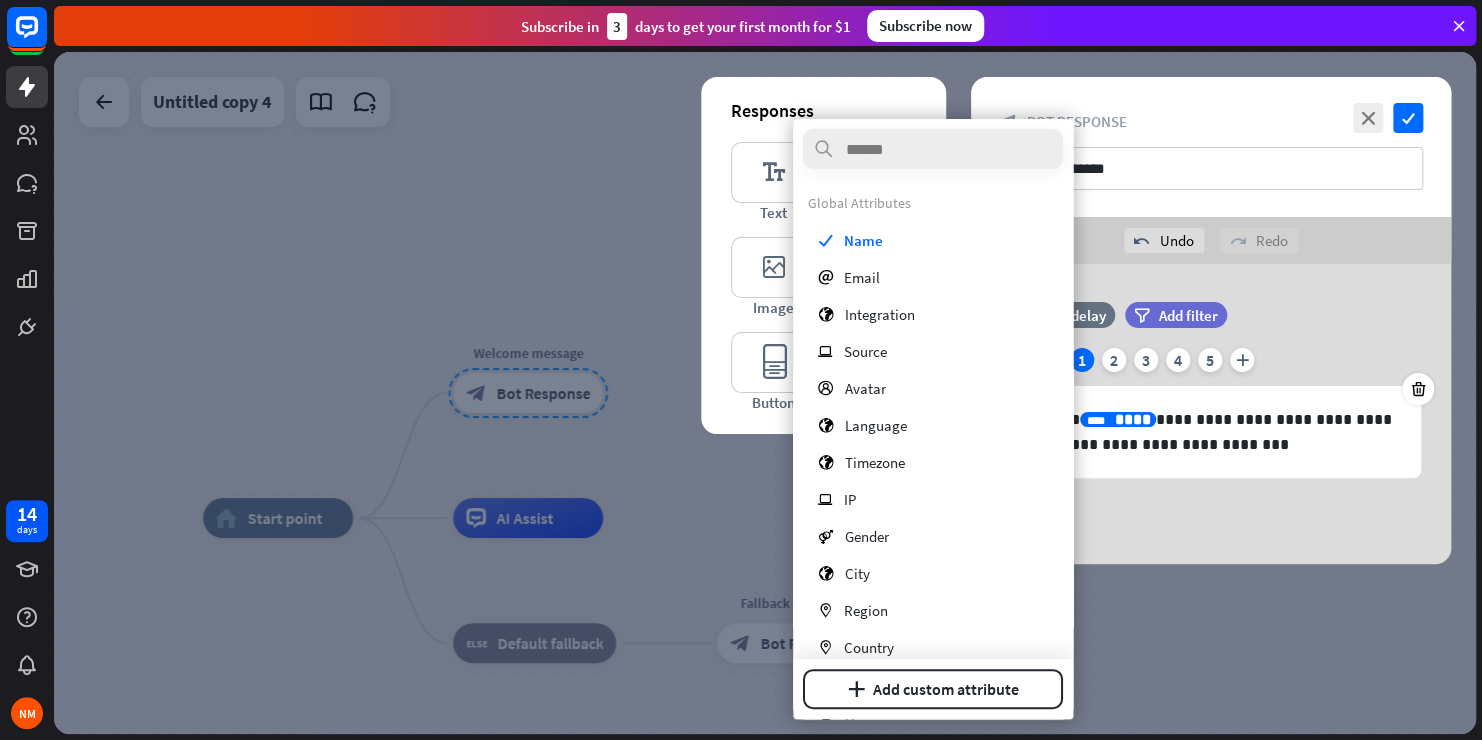 click on "**********" at bounding box center [1211, 414] 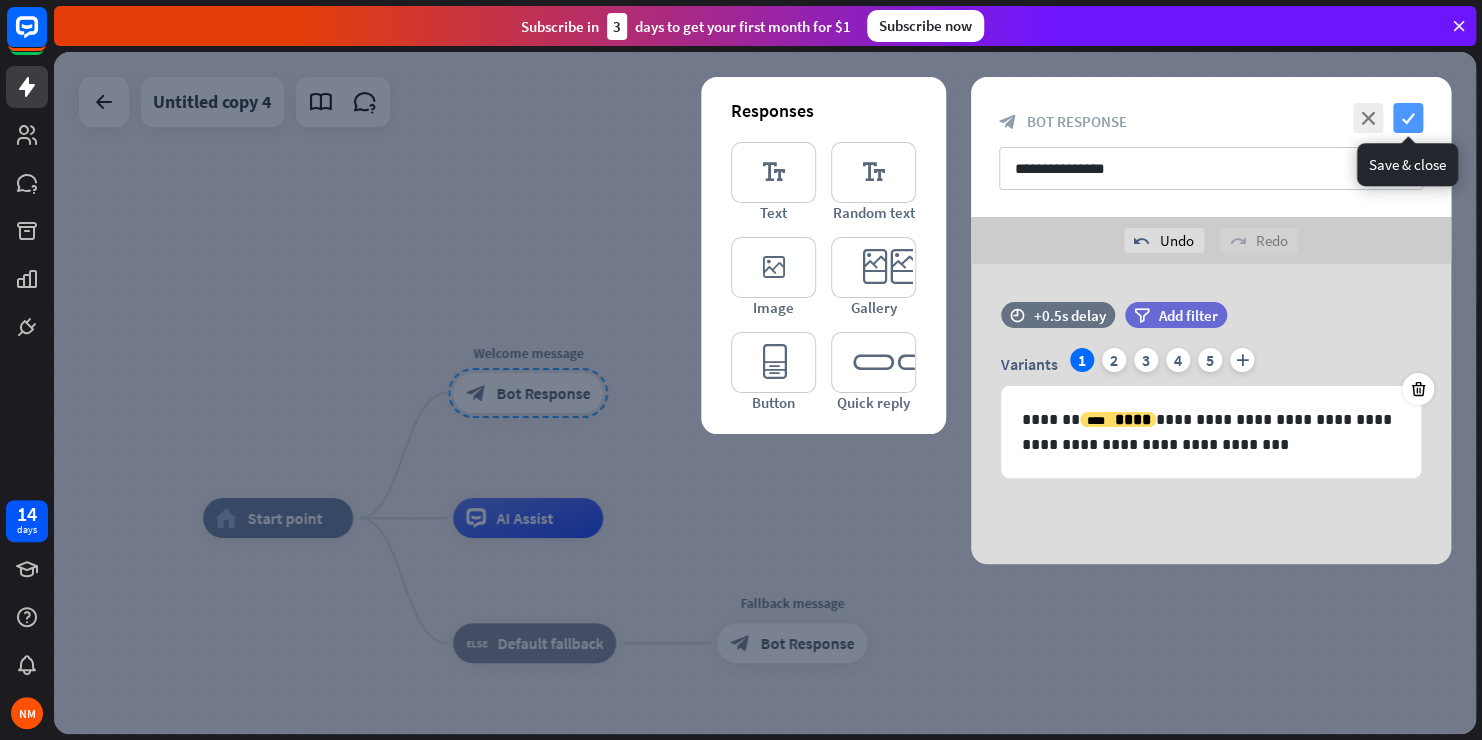 click on "check" at bounding box center [1408, 118] 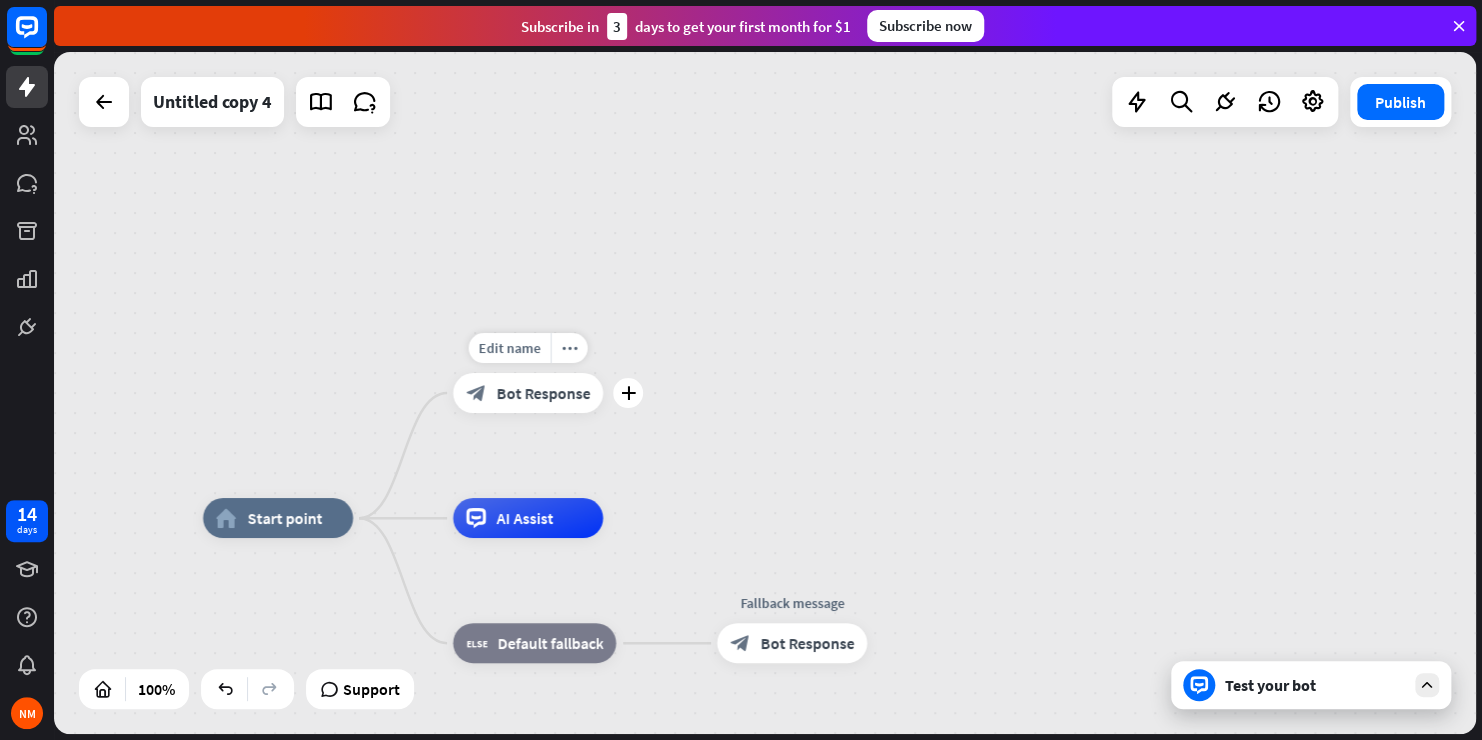 click on "Bot Response" at bounding box center [543, 393] 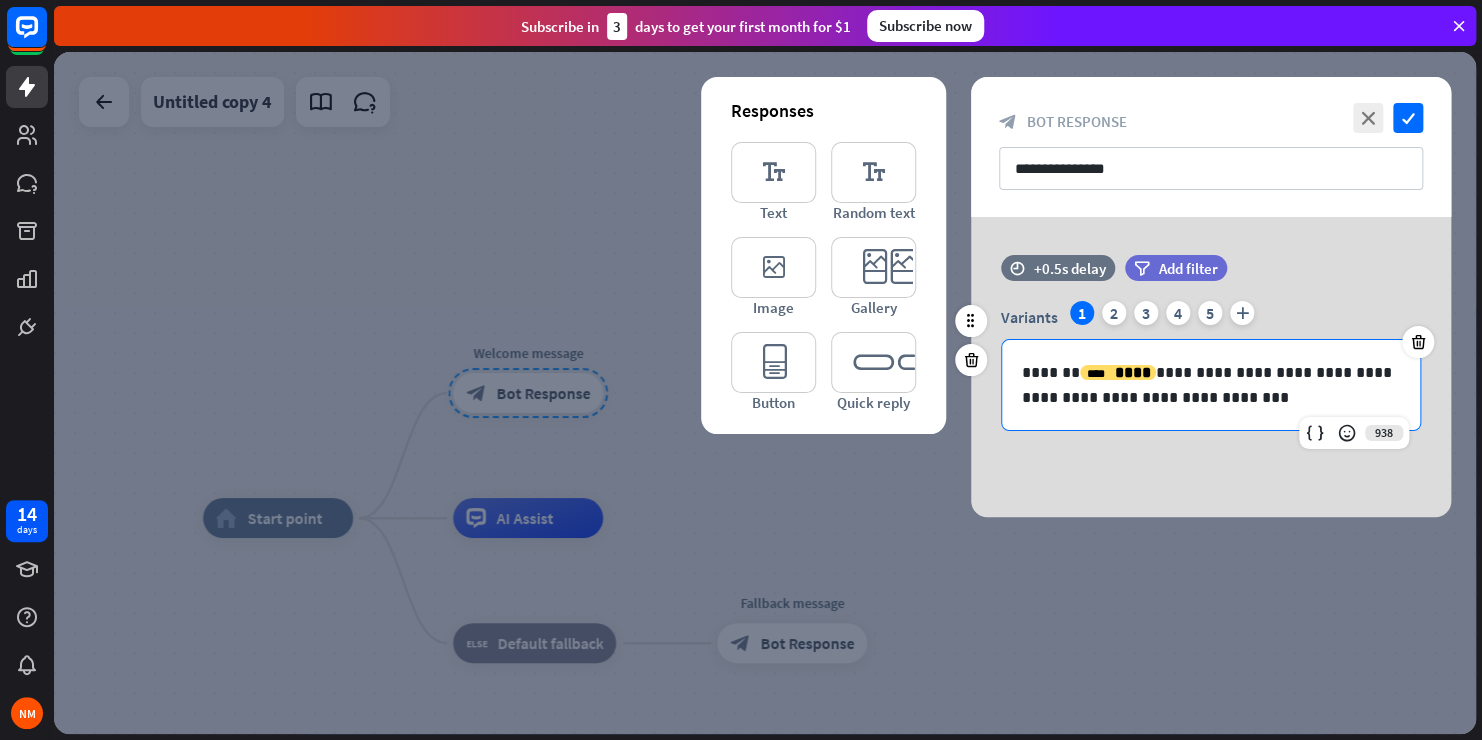 drag, startPoint x: 1167, startPoint y: 376, endPoint x: 1188, endPoint y: 389, distance: 24.698177 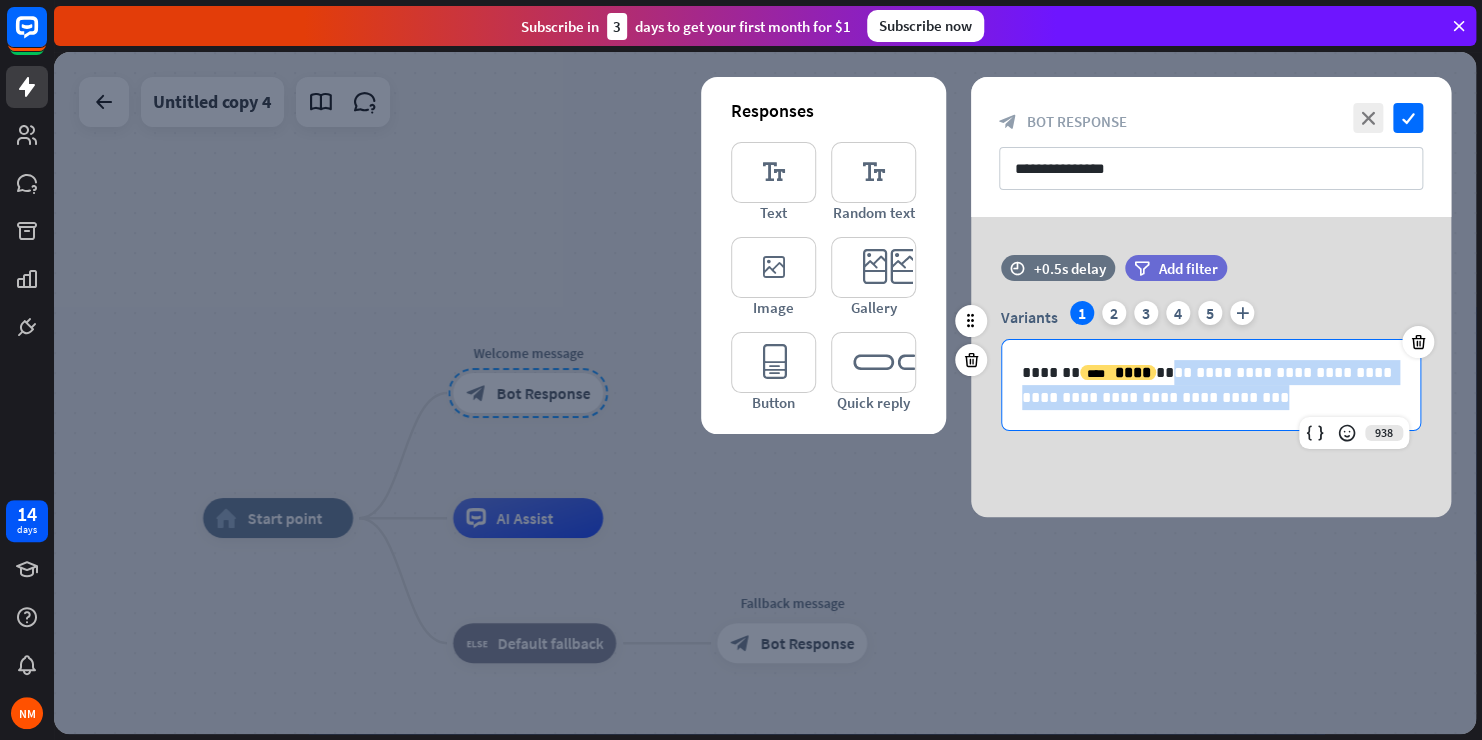 drag, startPoint x: 1221, startPoint y: 399, endPoint x: 1164, endPoint y: 373, distance: 62.649822 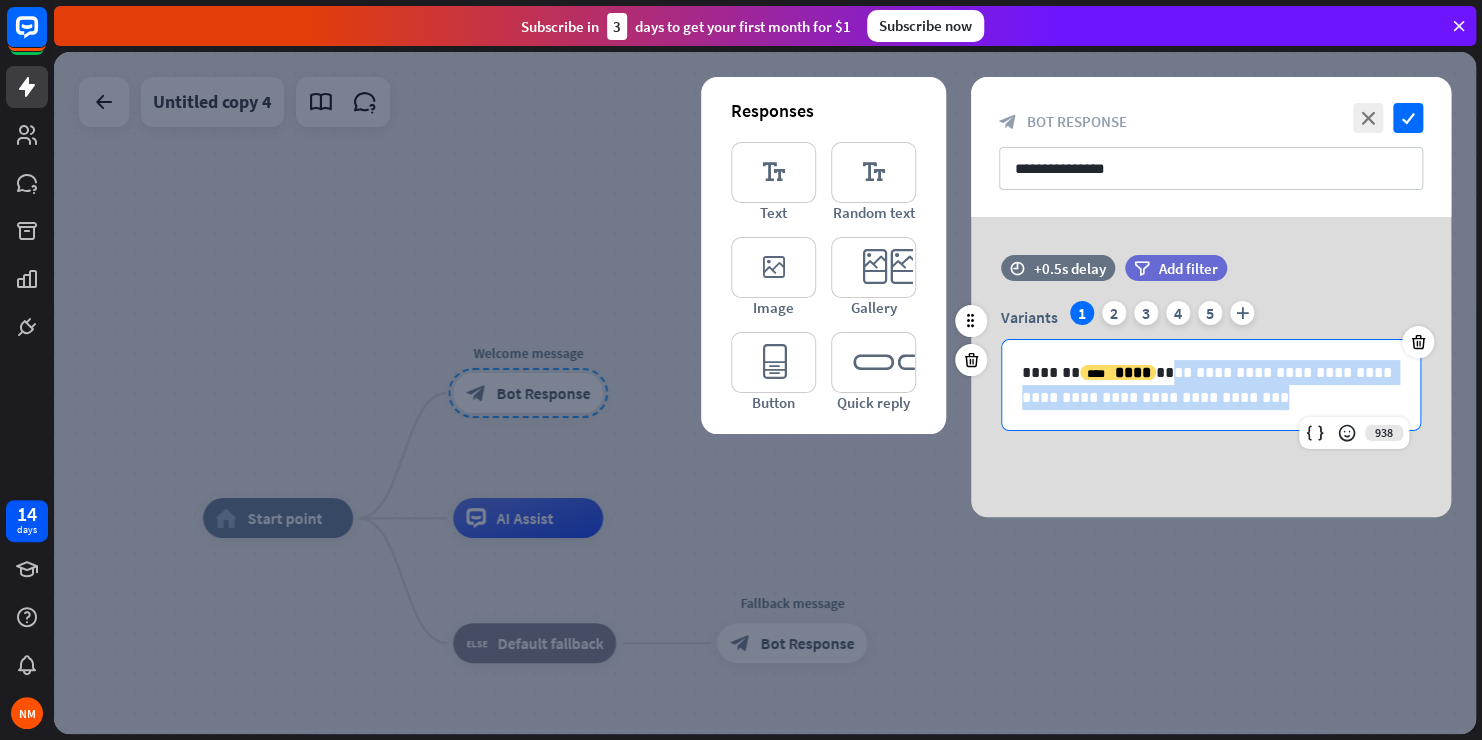 click on "**********" at bounding box center [1211, 385] 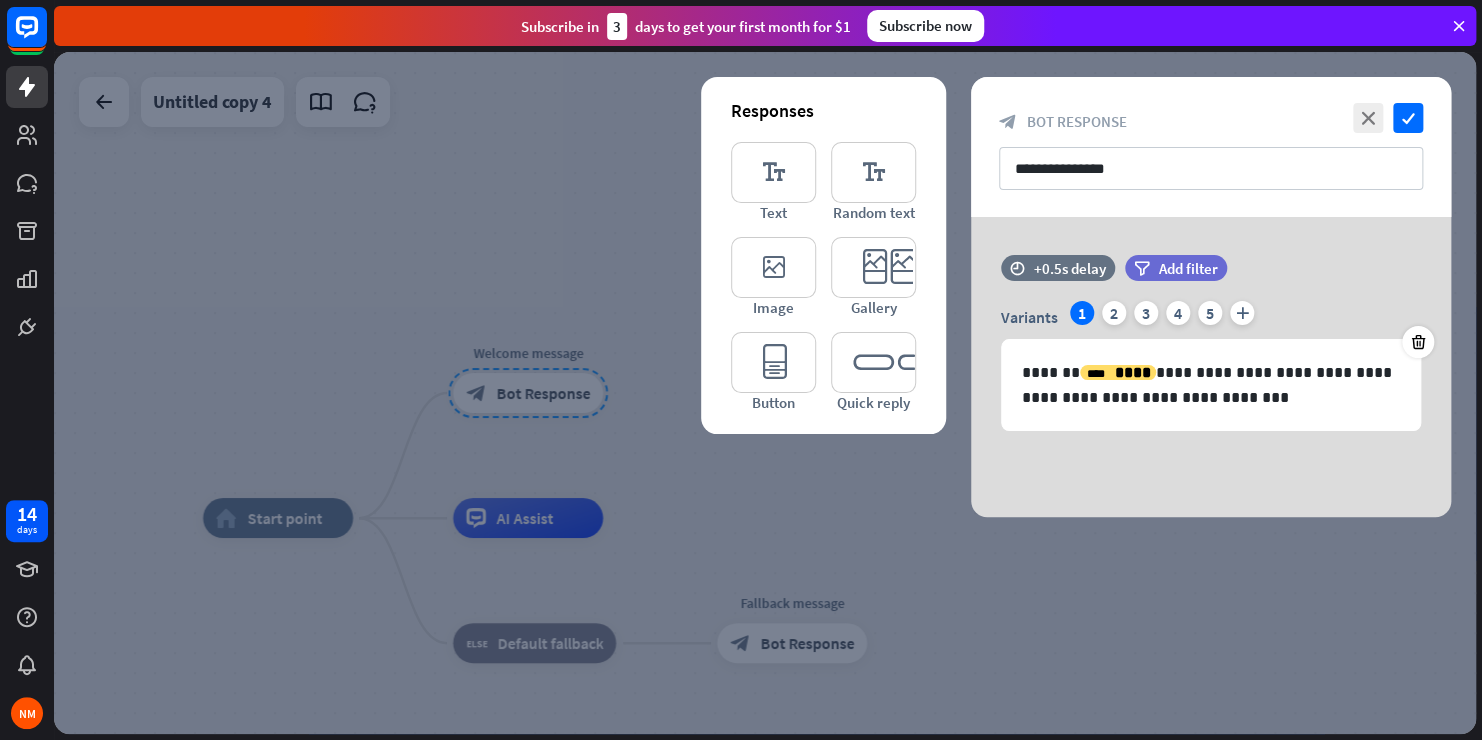 click on "Subscribe now" at bounding box center [925, 26] 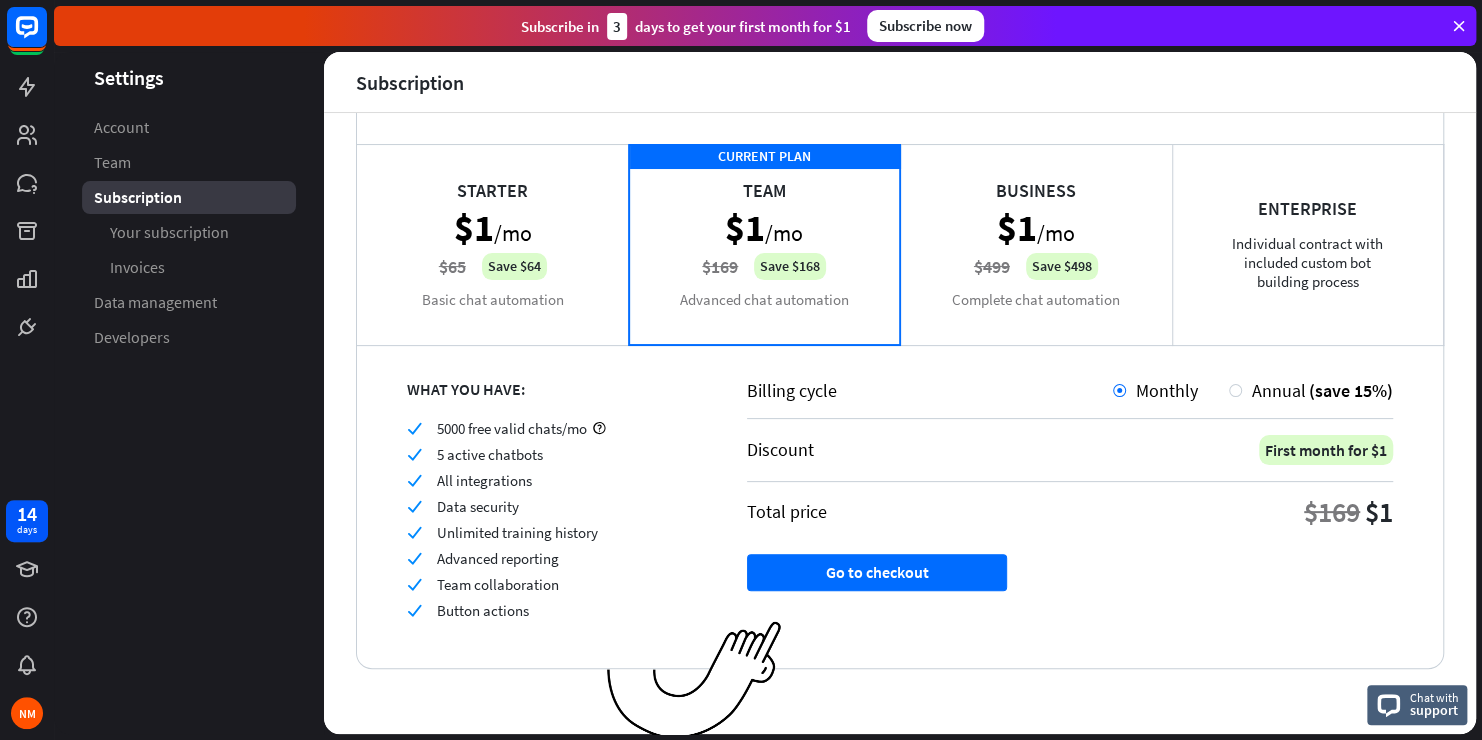 scroll, scrollTop: 104, scrollLeft: 0, axis: vertical 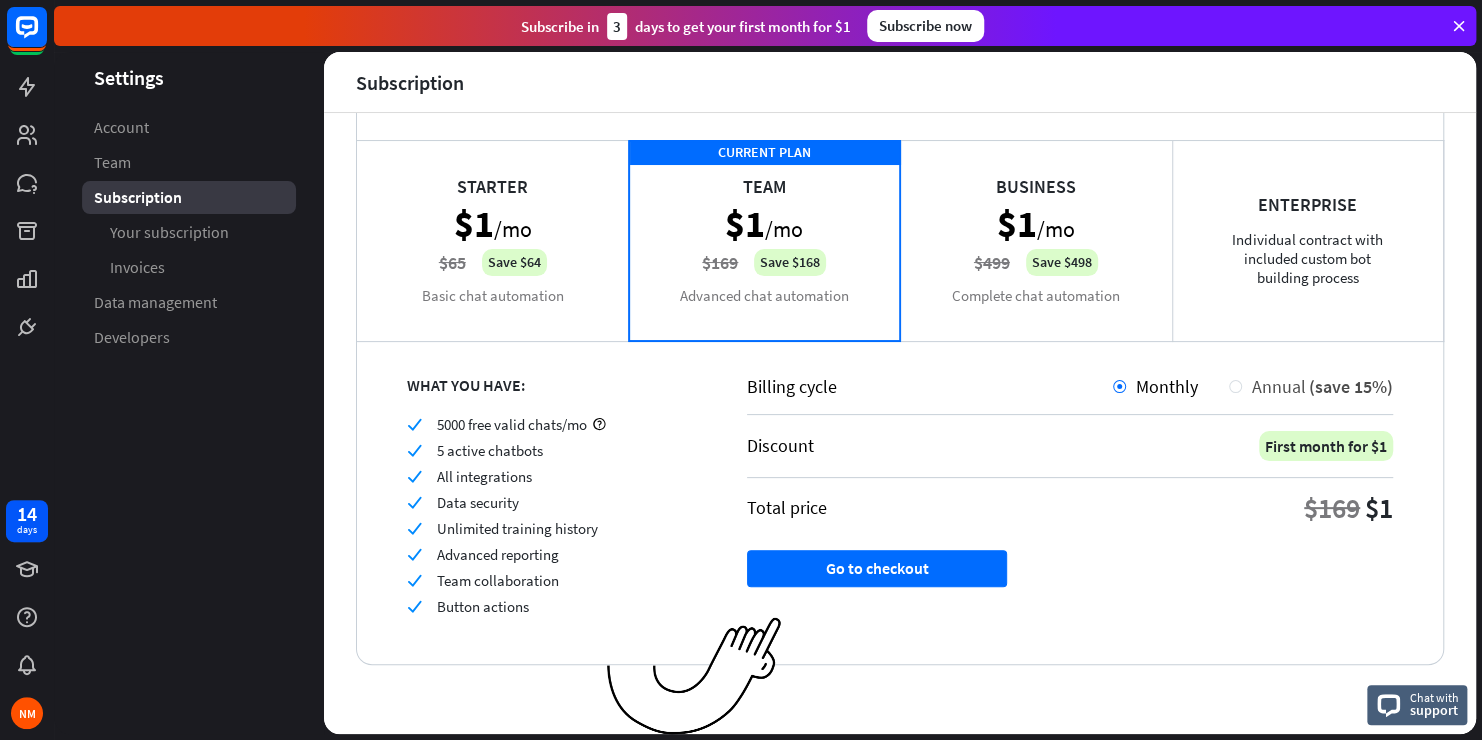 click at bounding box center (1235, 386) 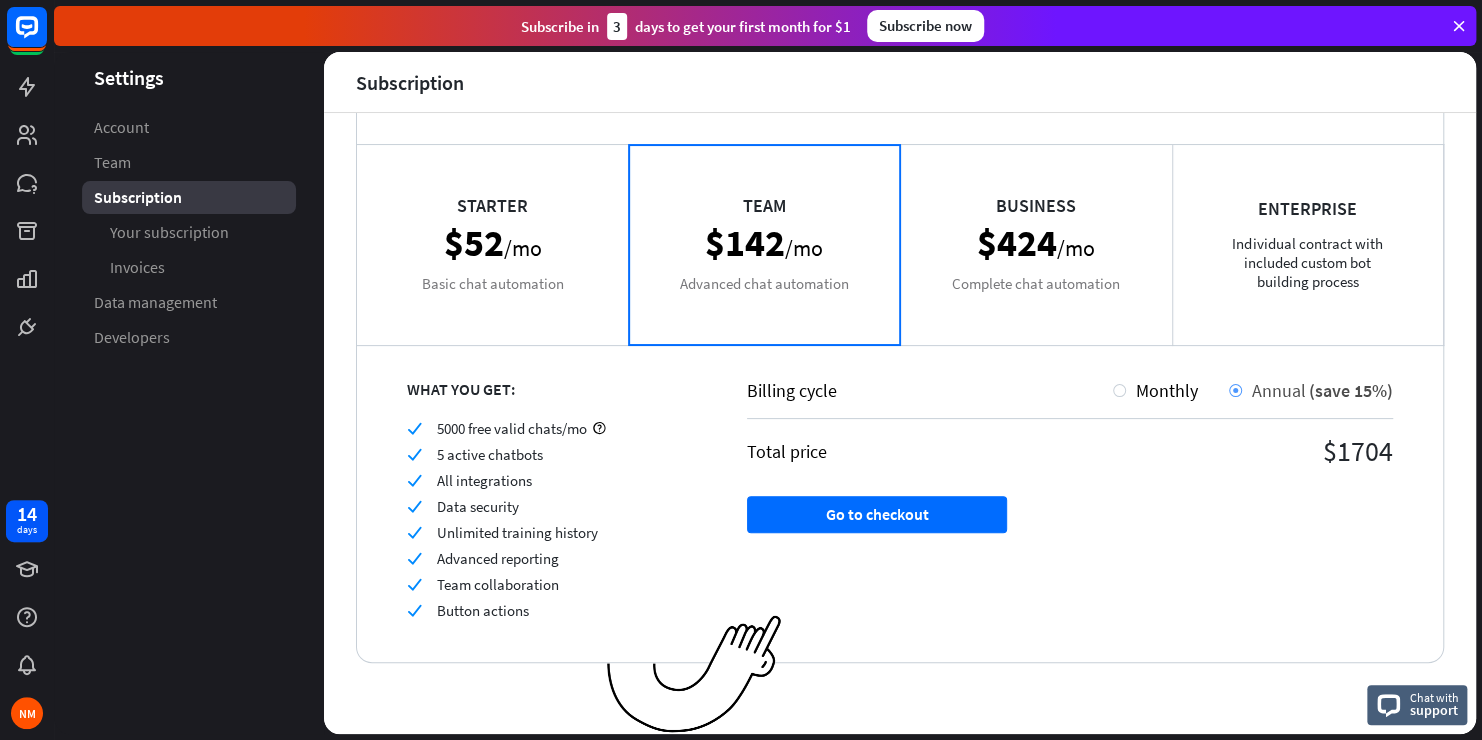 scroll, scrollTop: 99, scrollLeft: 0, axis: vertical 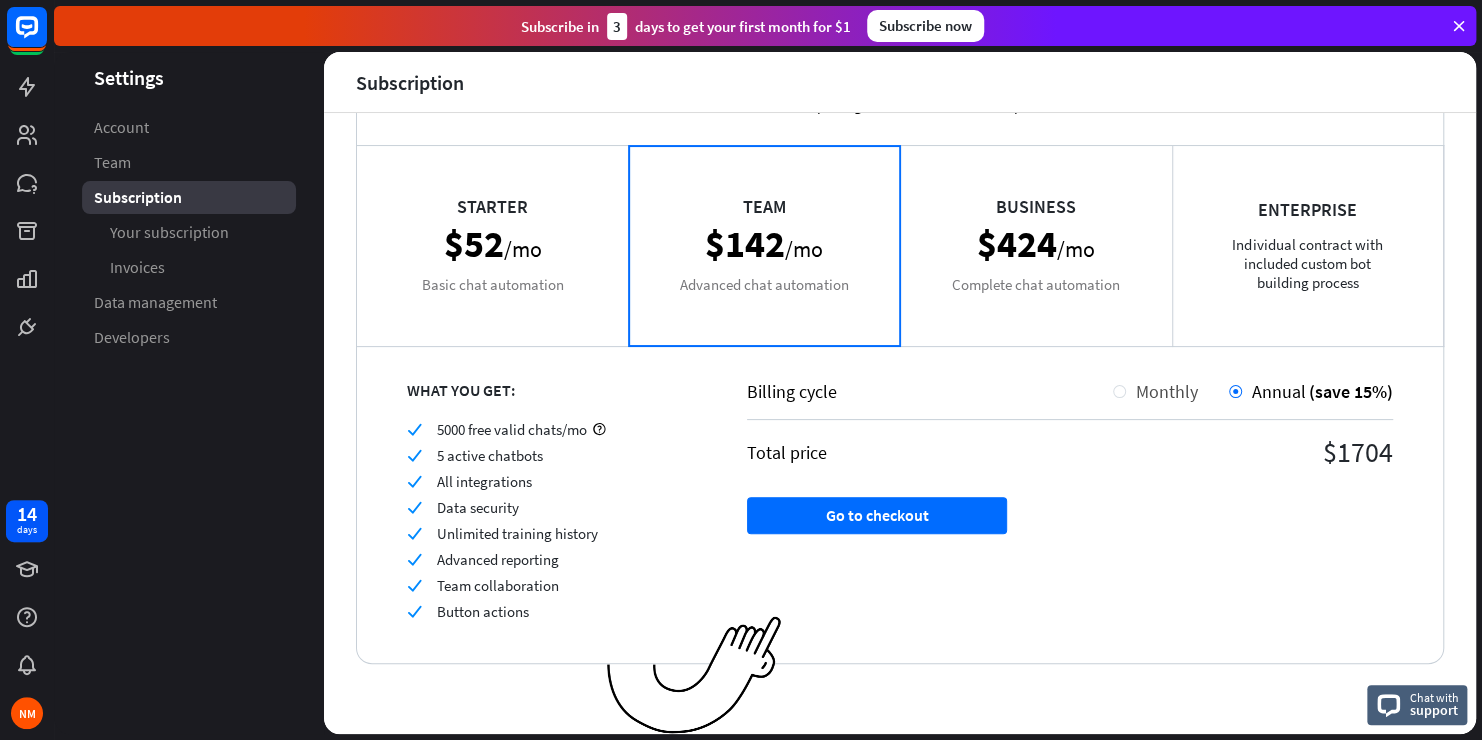click on "Monthly" at bounding box center (1162, 391) 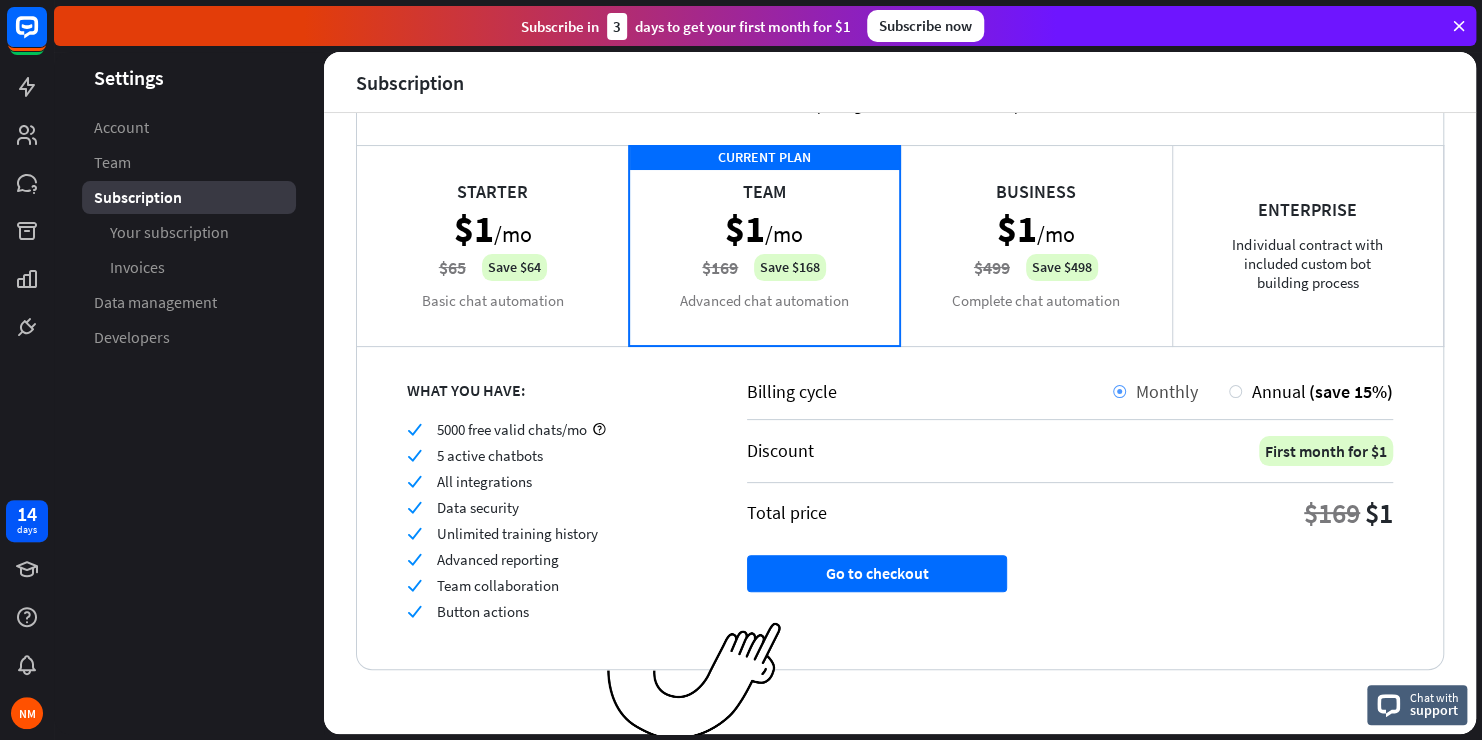 scroll, scrollTop: 104, scrollLeft: 0, axis: vertical 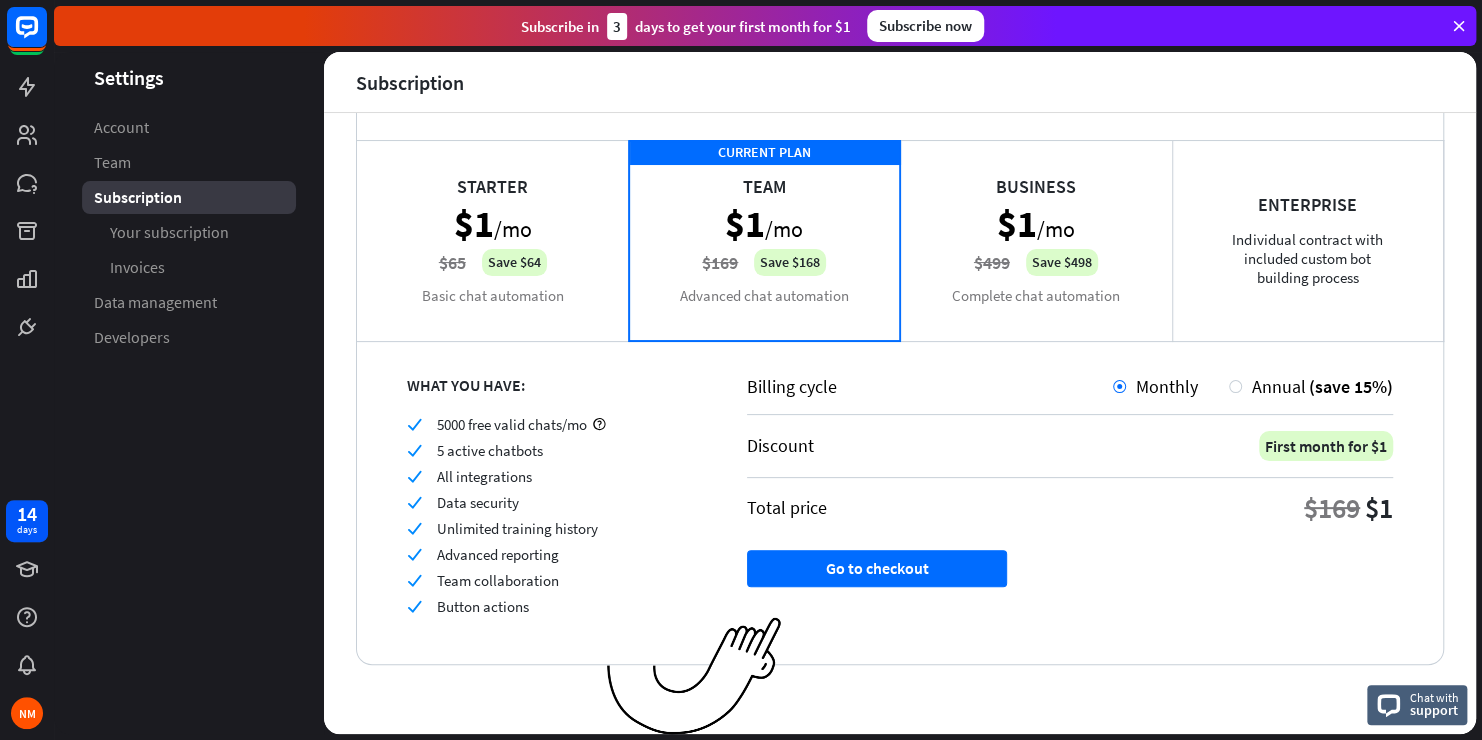 click on "Starter
$1   /mo   $65   Save $64
Basic chat automation" at bounding box center (493, 240) 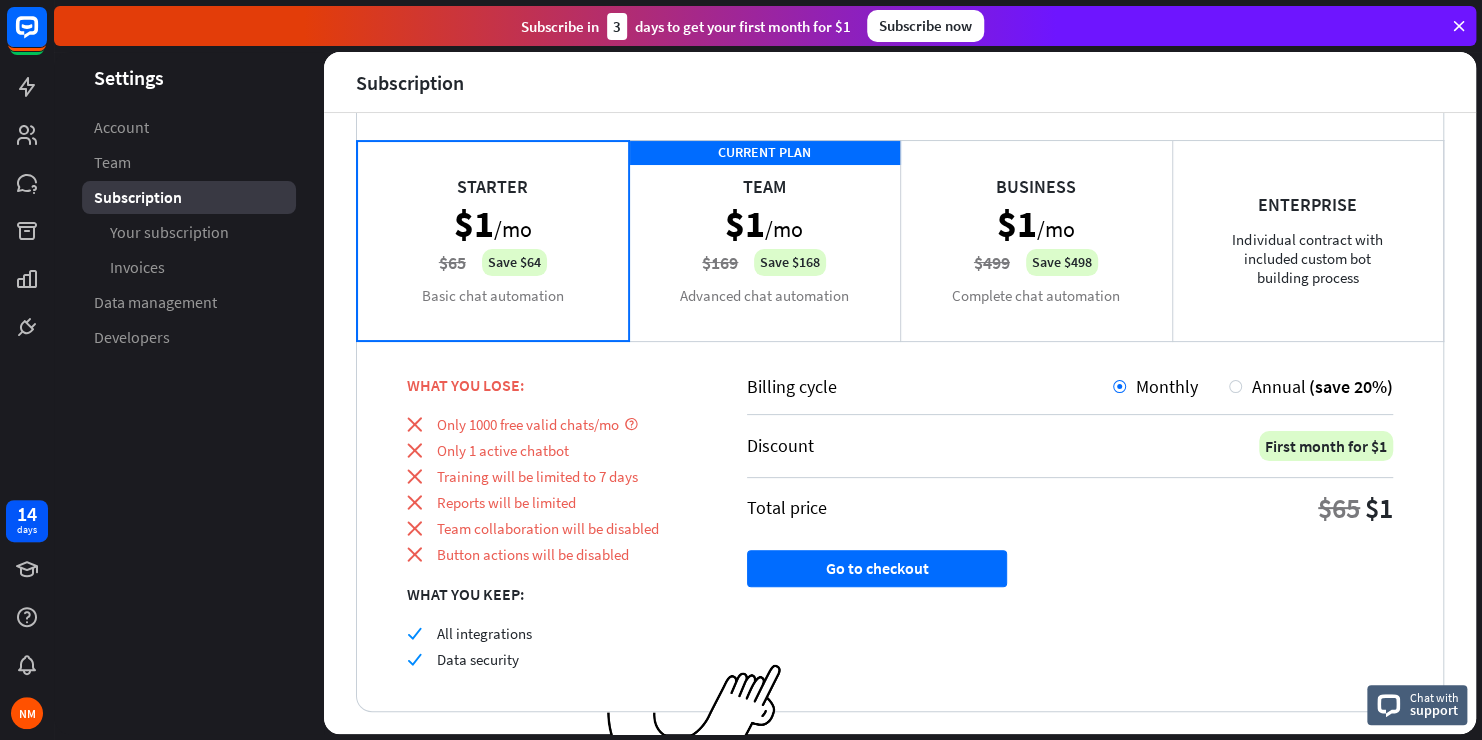 click on "Starter
$1   /mo   $65   Save $64
Basic chat automation" at bounding box center [493, 240] 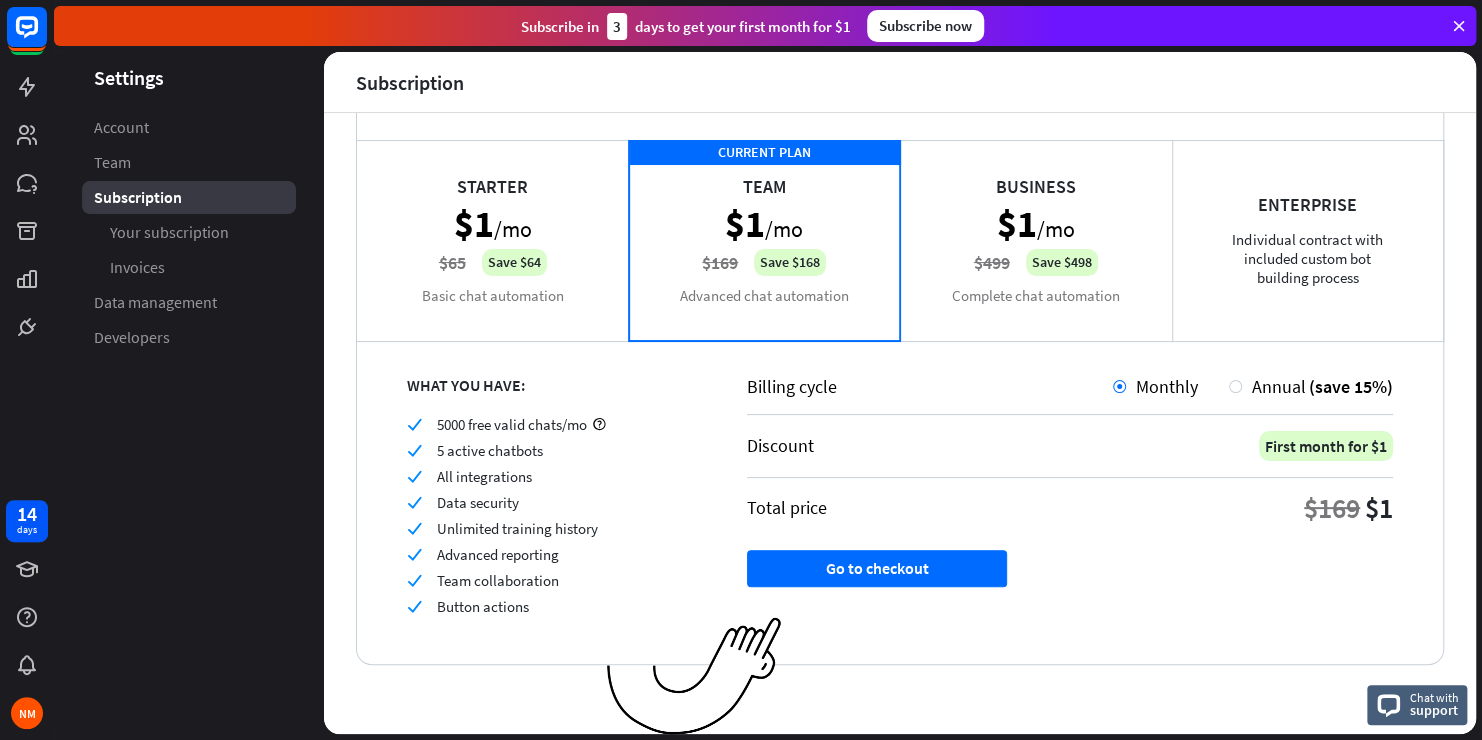 click on "Starter
$1   /mo   $65   Save $64
Basic chat automation" at bounding box center (493, 240) 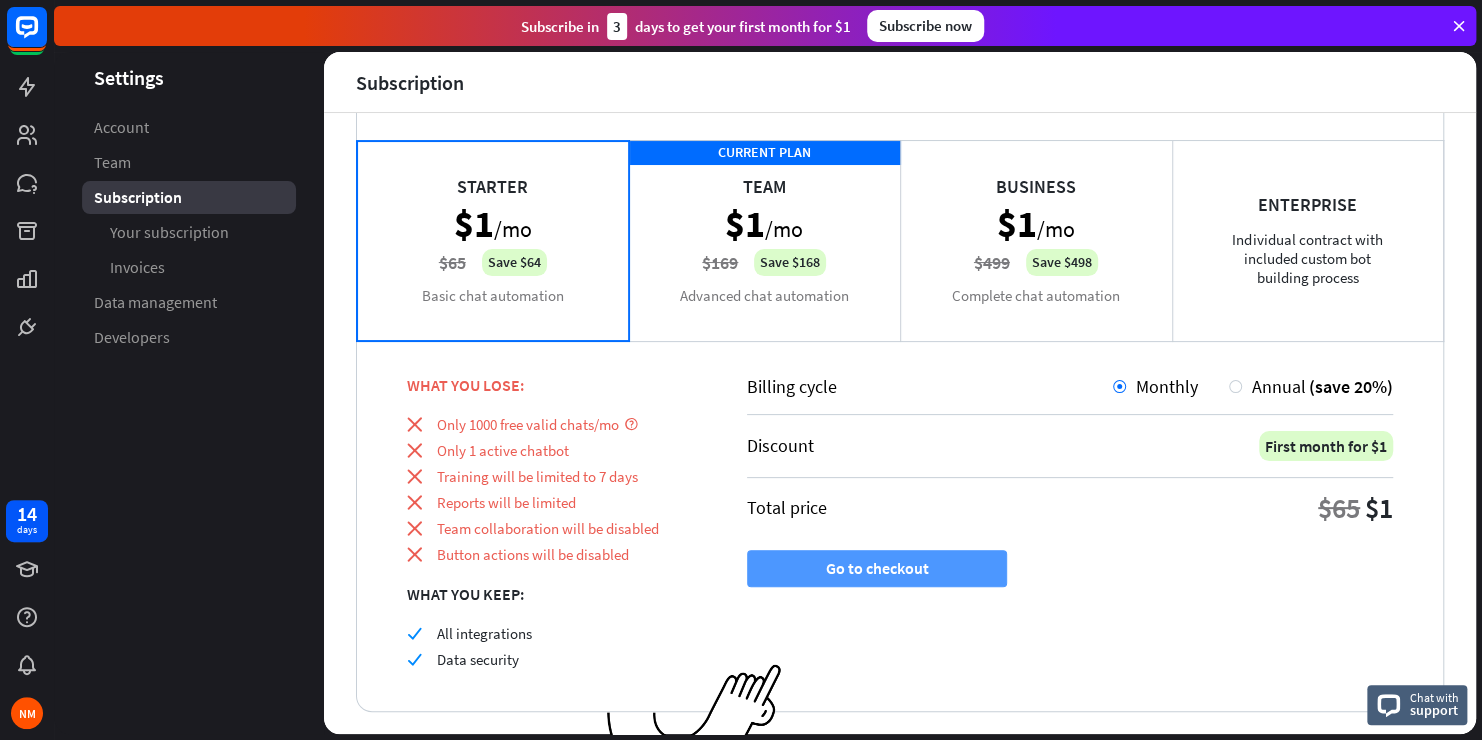 click on "Go to checkout" at bounding box center [877, 568] 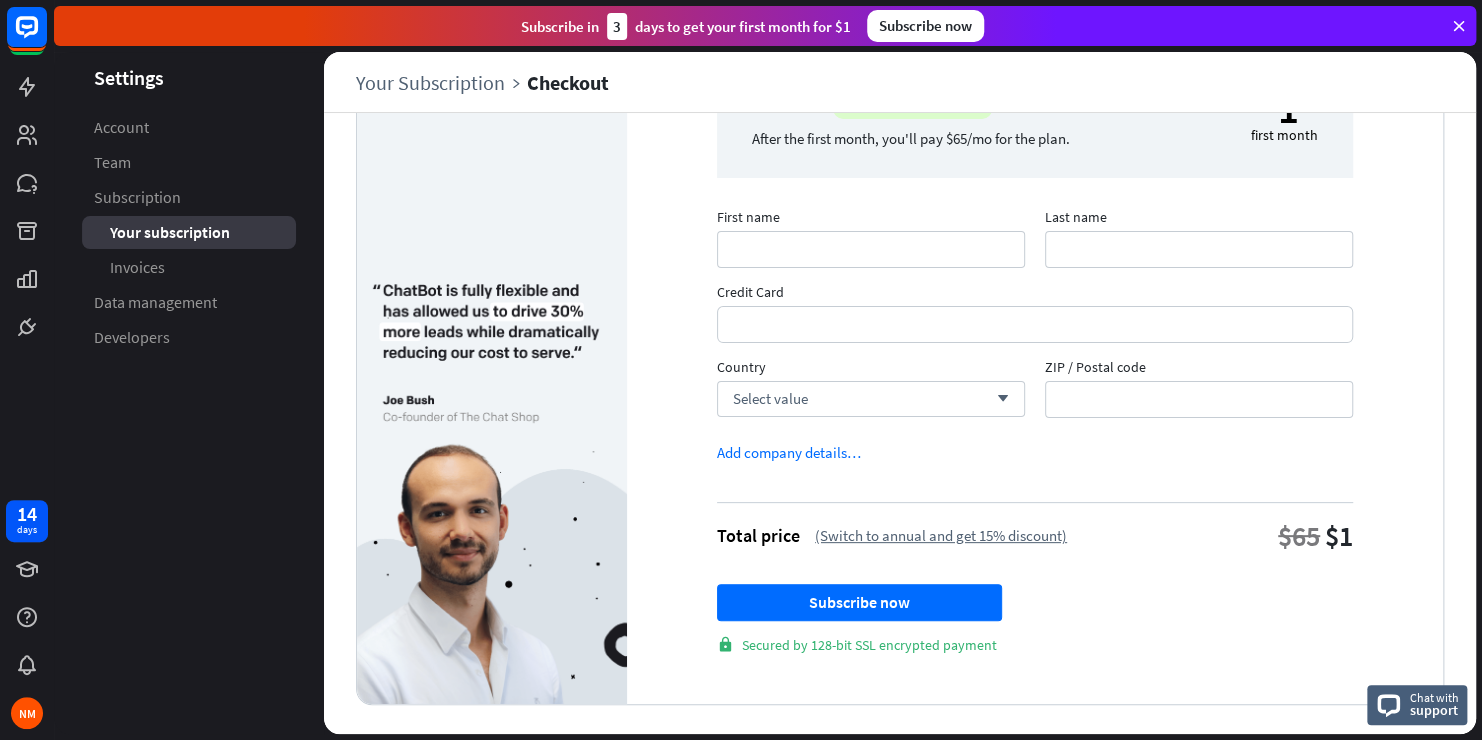 scroll, scrollTop: 139, scrollLeft: 0, axis: vertical 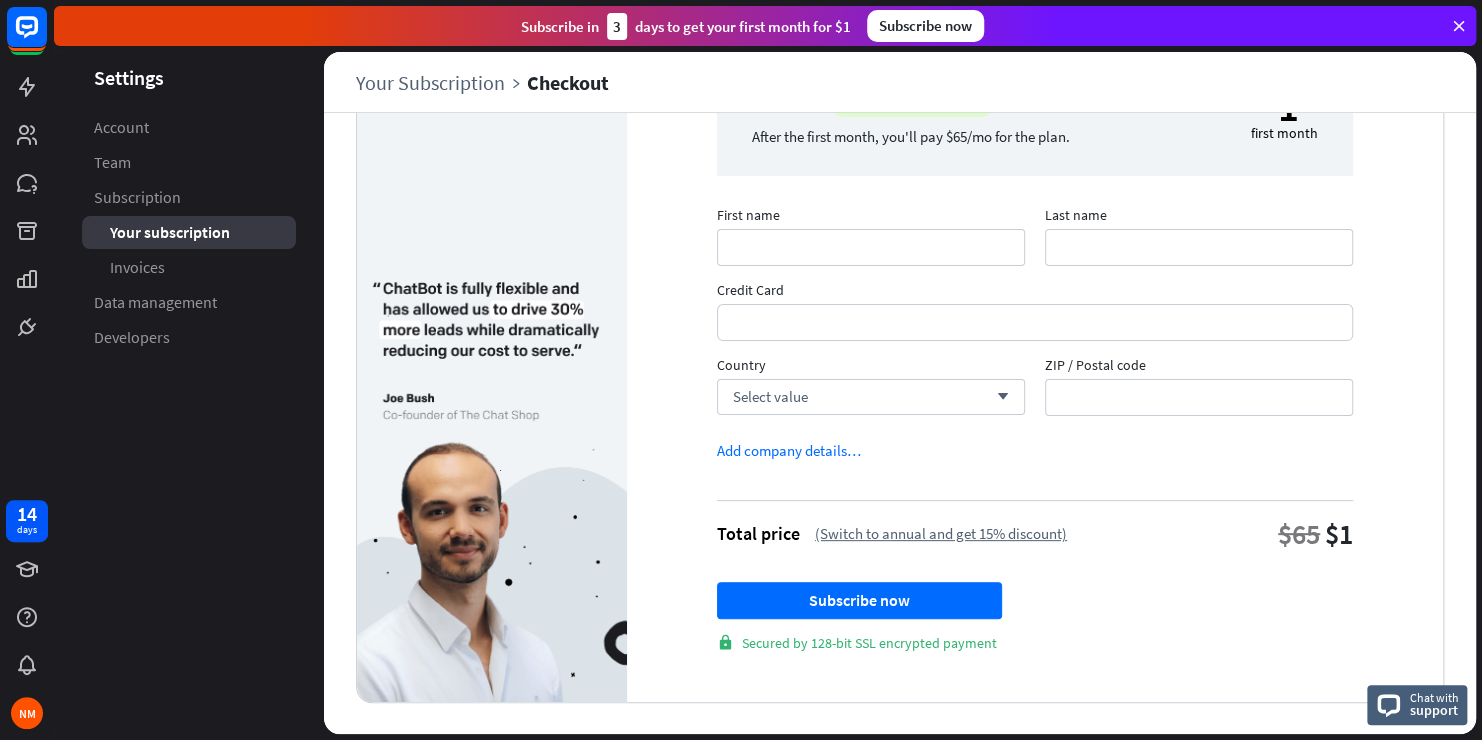 click on "lock
Secured by 128-bit SSL encrypted payment" at bounding box center [1035, 643] 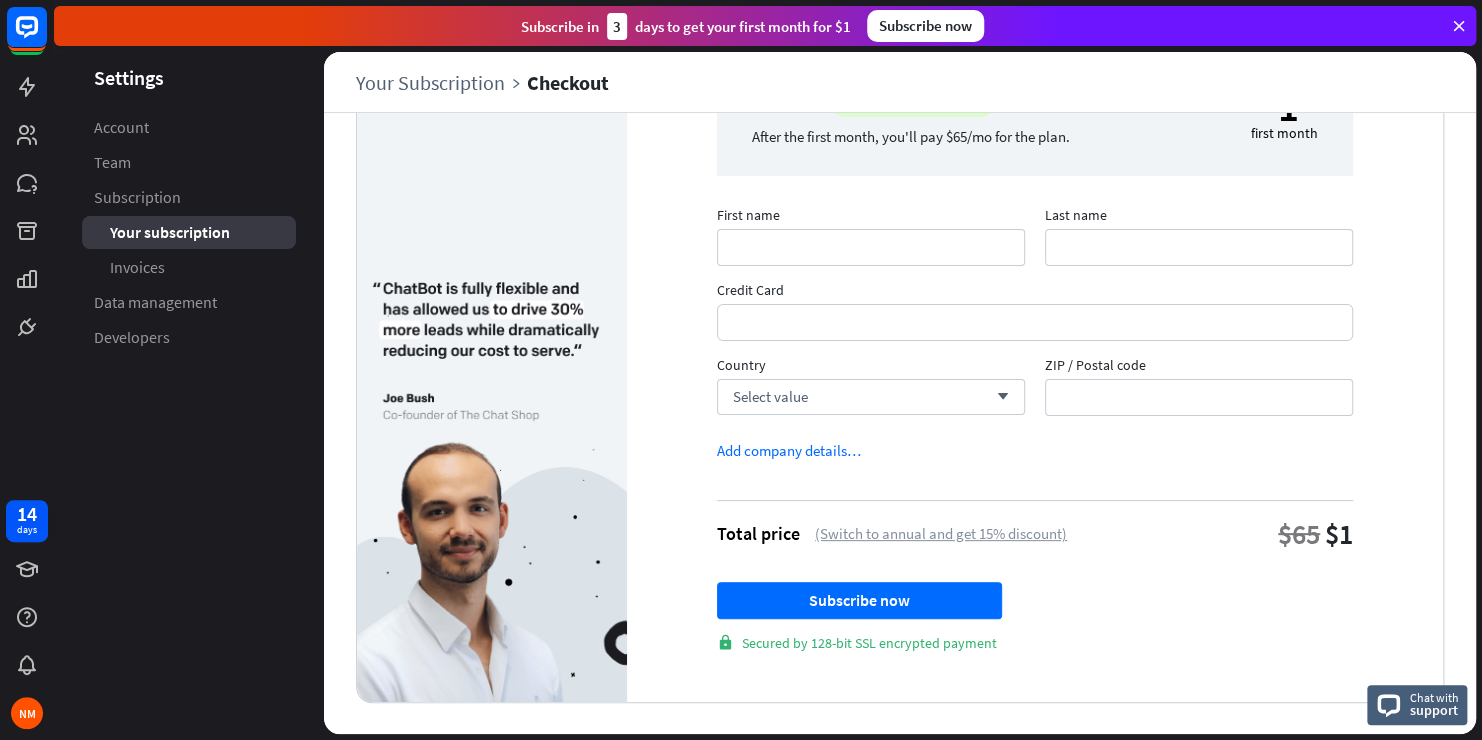 click on "(Switch to annual and get 15% discount)" at bounding box center (941, 533) 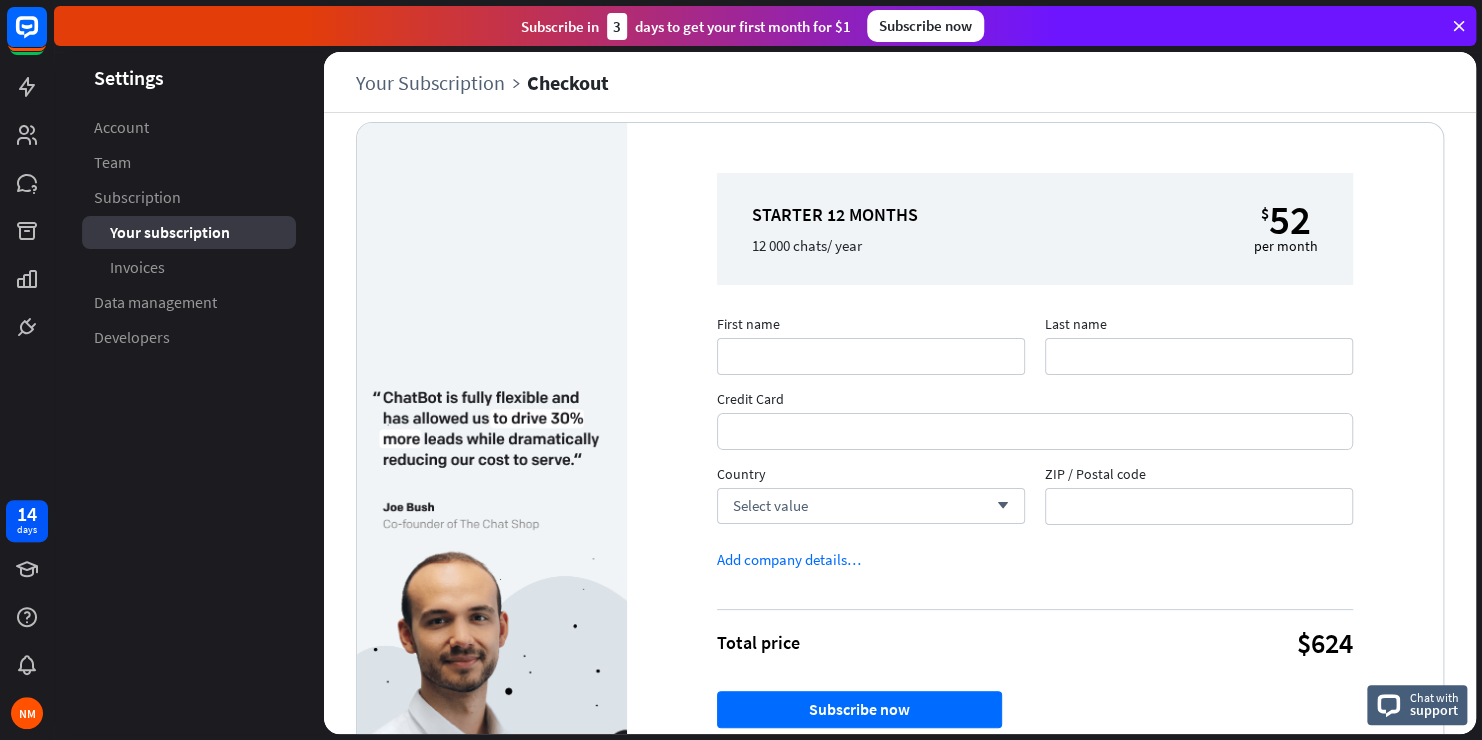 scroll, scrollTop: 0, scrollLeft: 0, axis: both 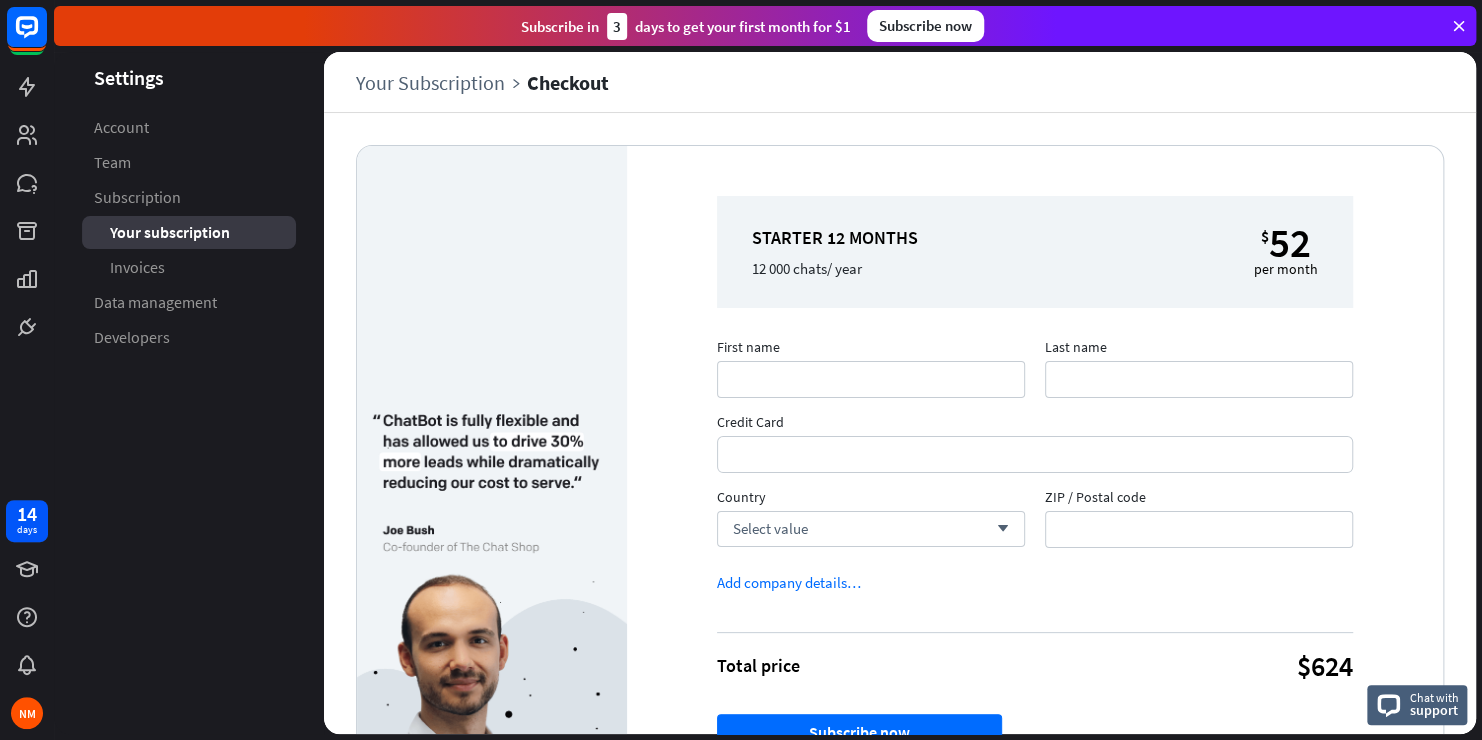 click on "Starter
12 MONTHS
12 000 chats
/ year
$
52
per month" at bounding box center [1035, 252] 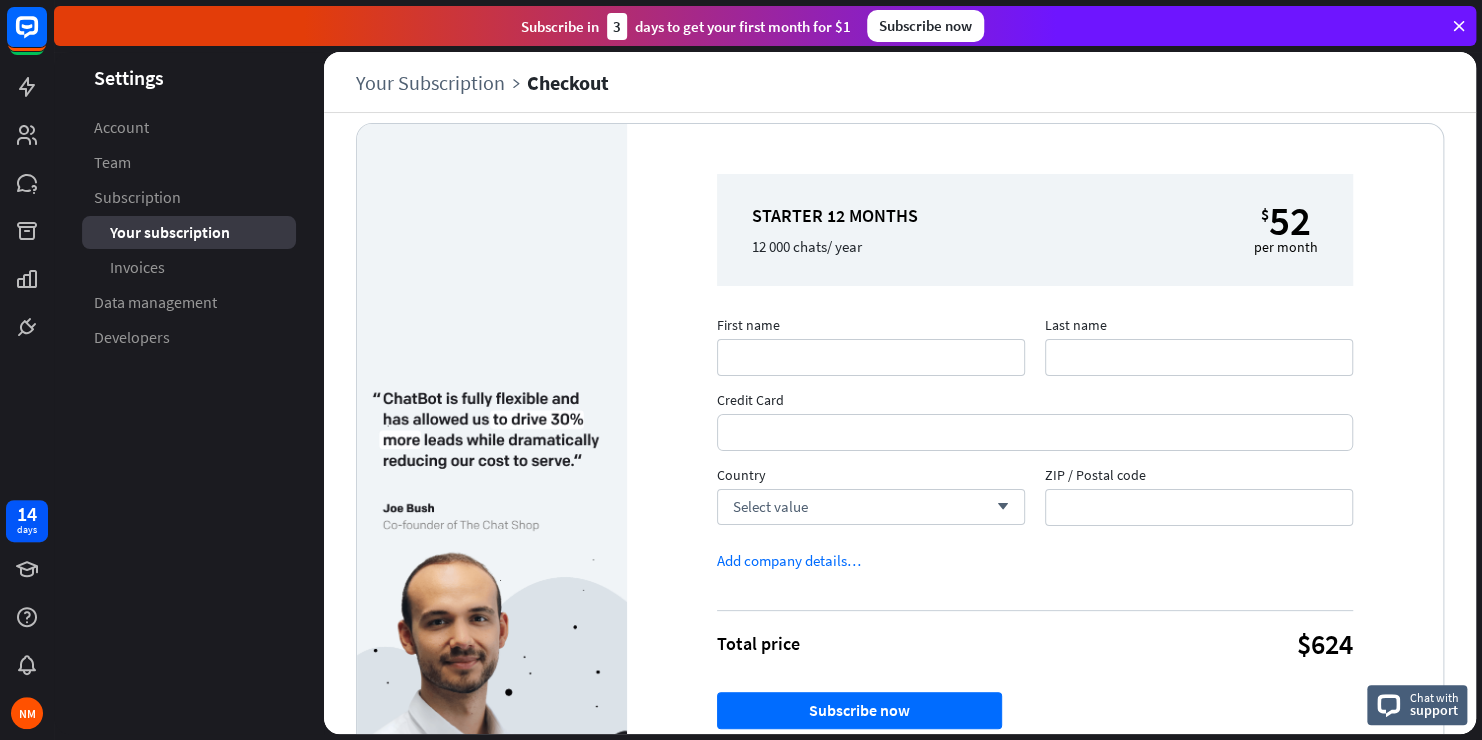 scroll, scrollTop: 0, scrollLeft: 0, axis: both 